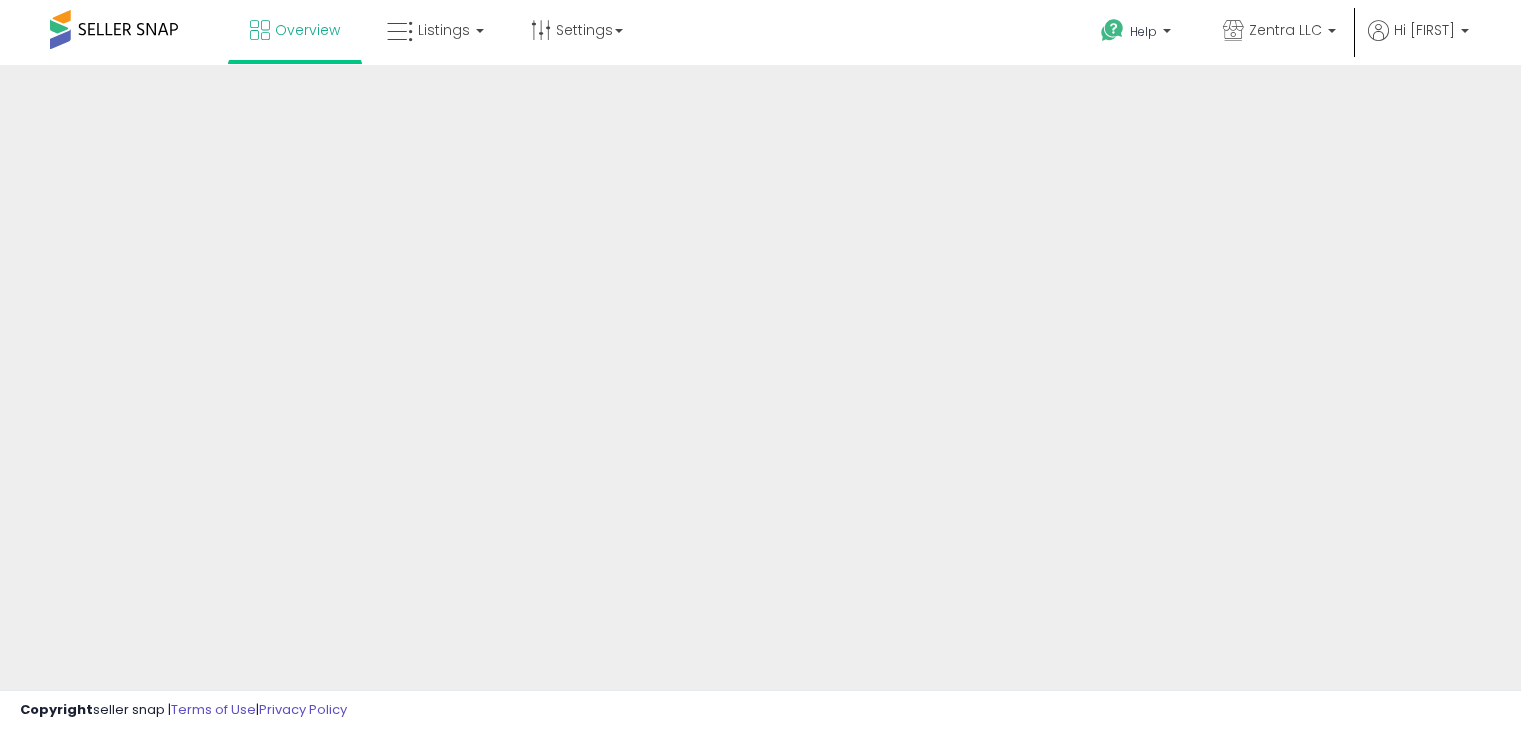scroll, scrollTop: 0, scrollLeft: 0, axis: both 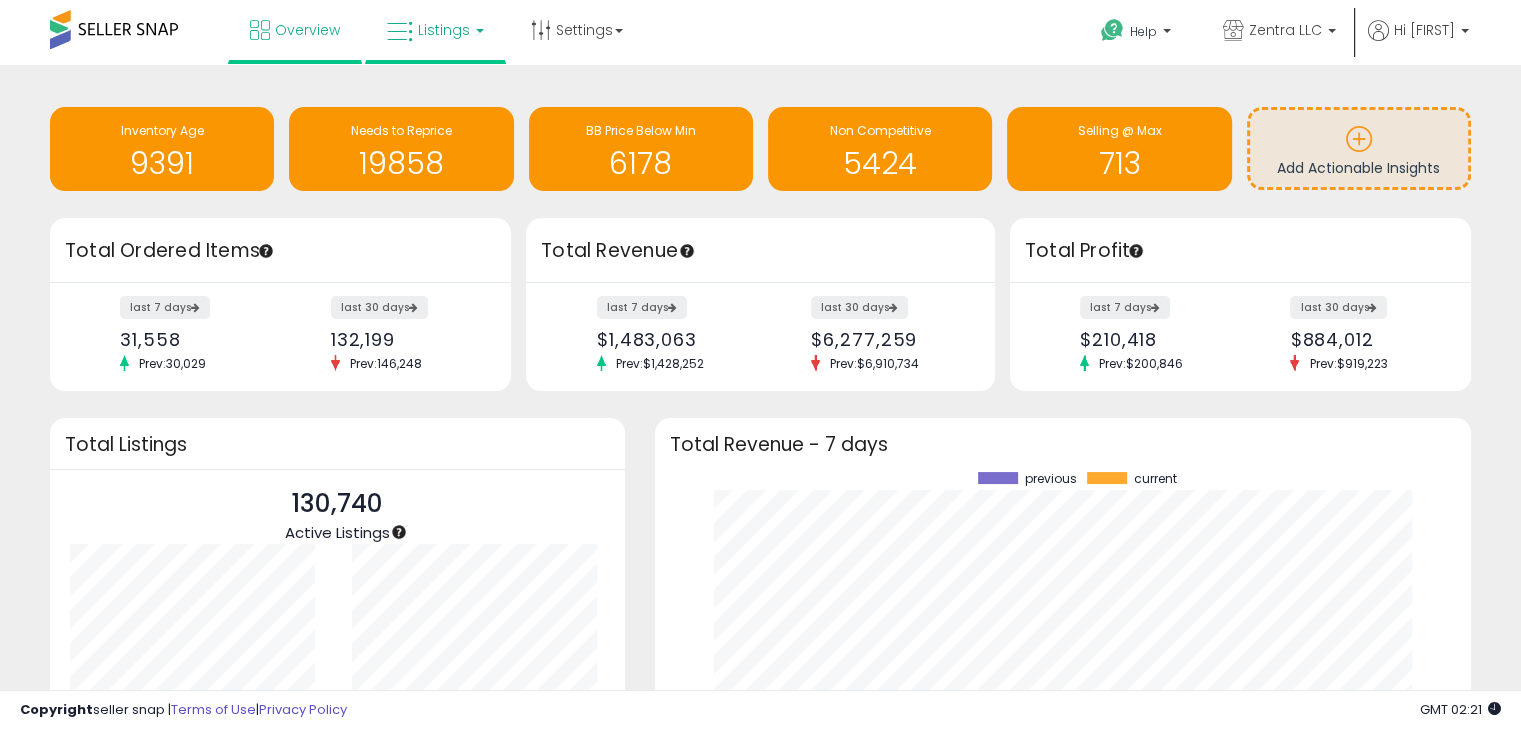 click on "Listings" at bounding box center [444, 30] 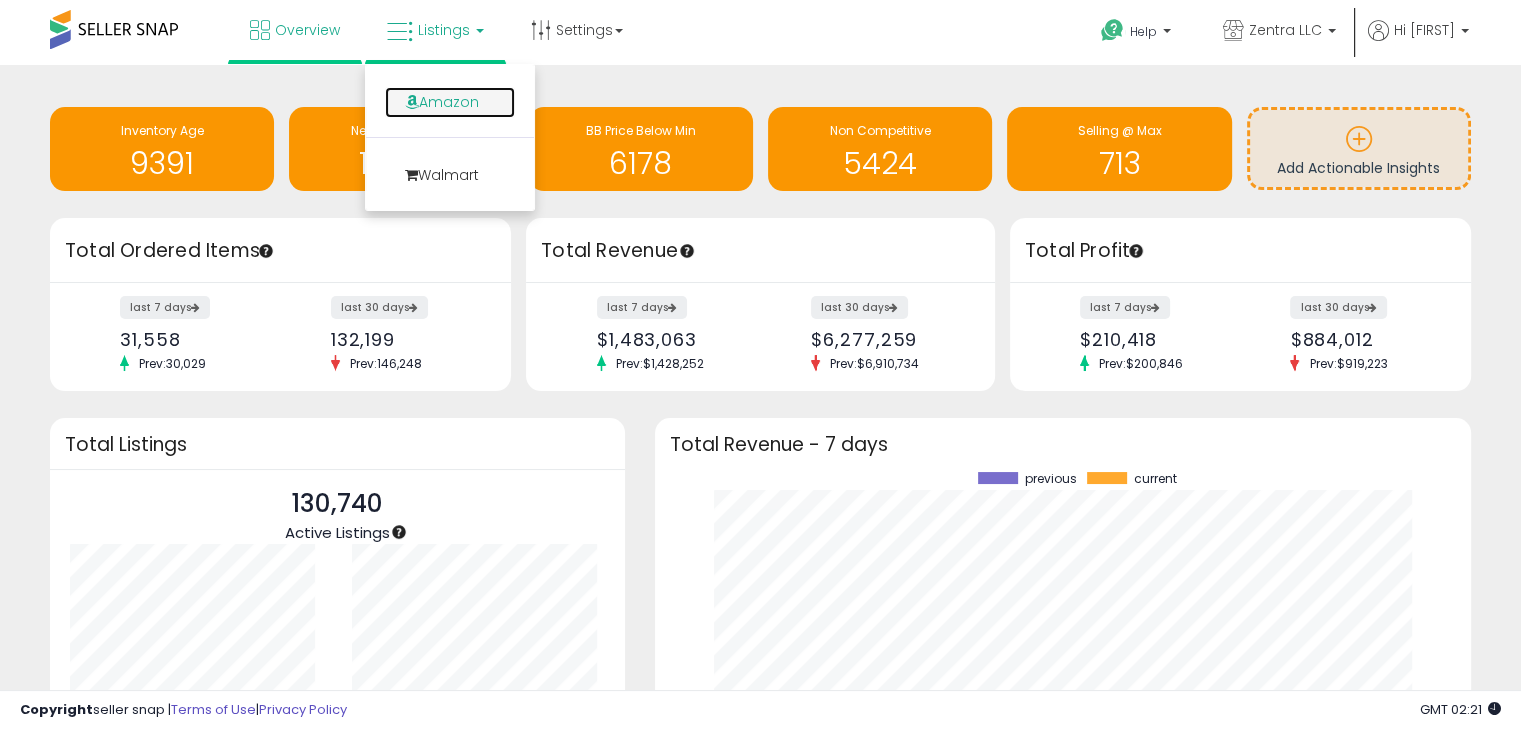 click on "Amazon" at bounding box center [450, 102] 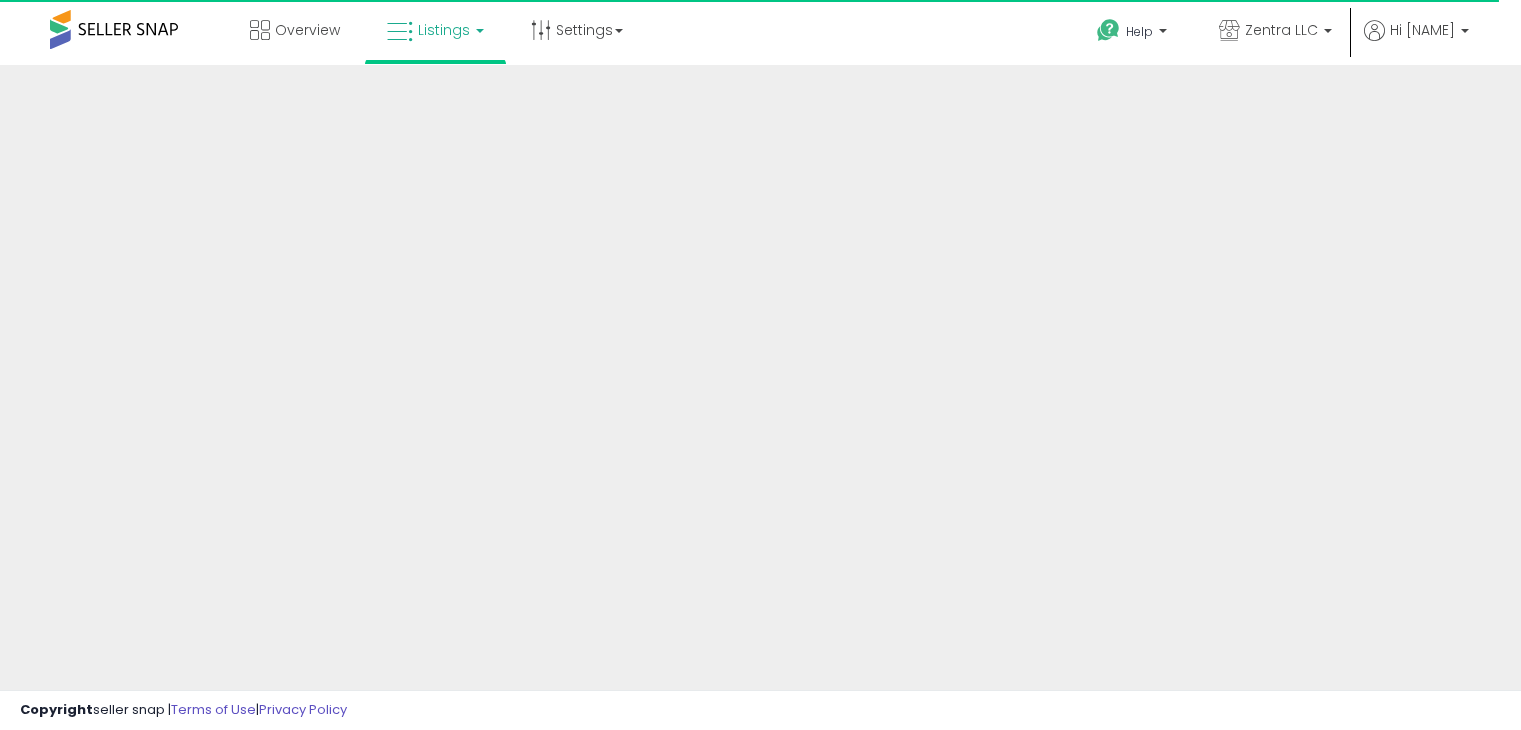 scroll, scrollTop: 0, scrollLeft: 0, axis: both 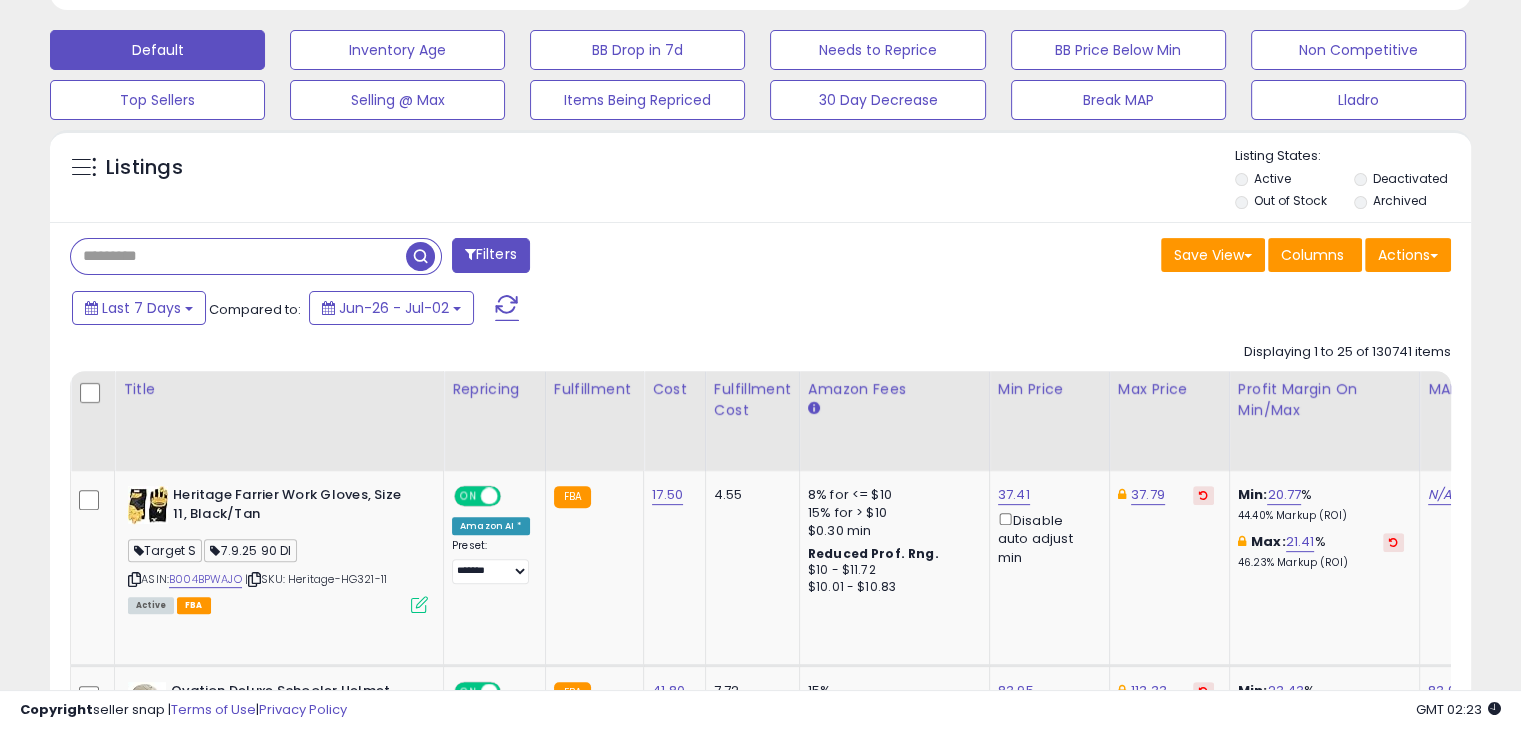 click at bounding box center (238, 256) 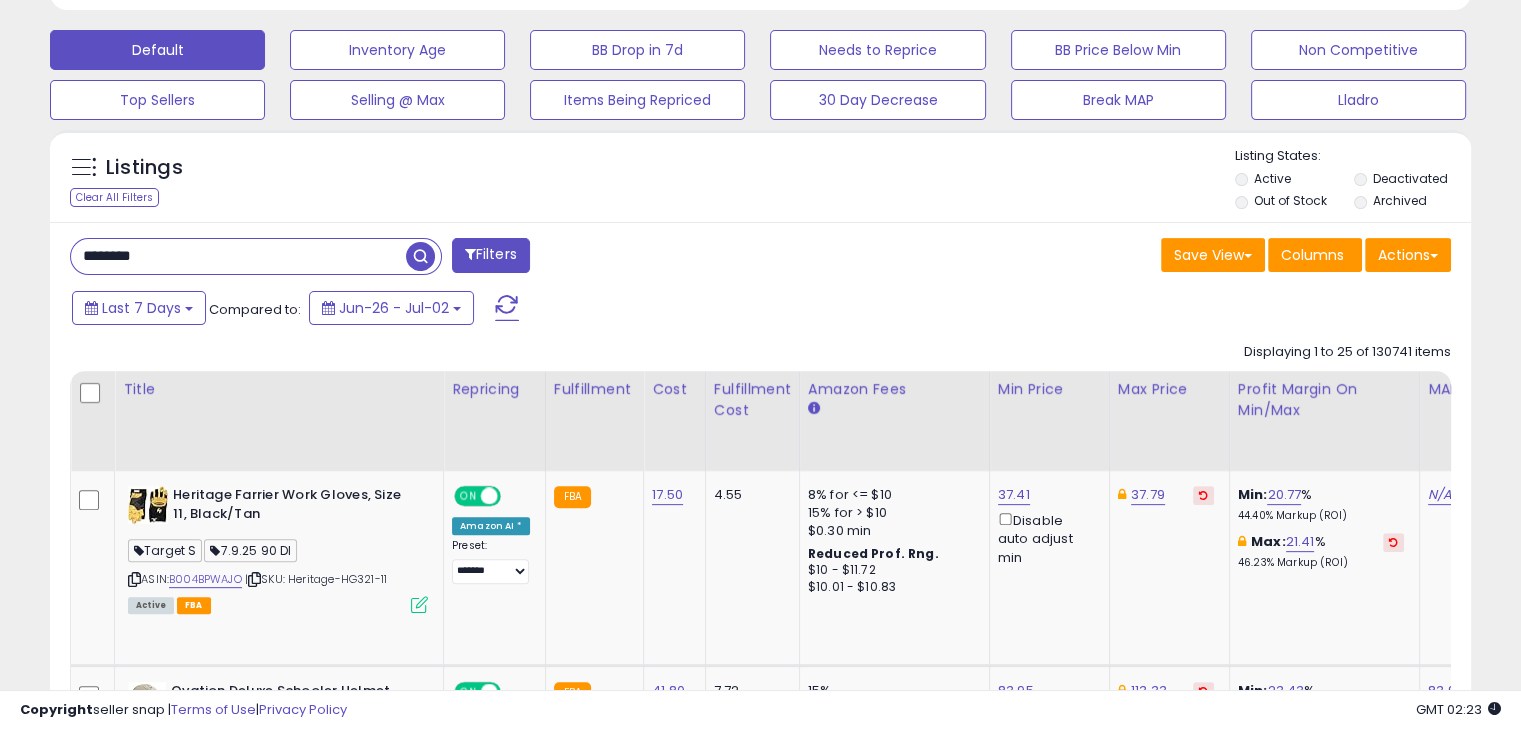 type on "********" 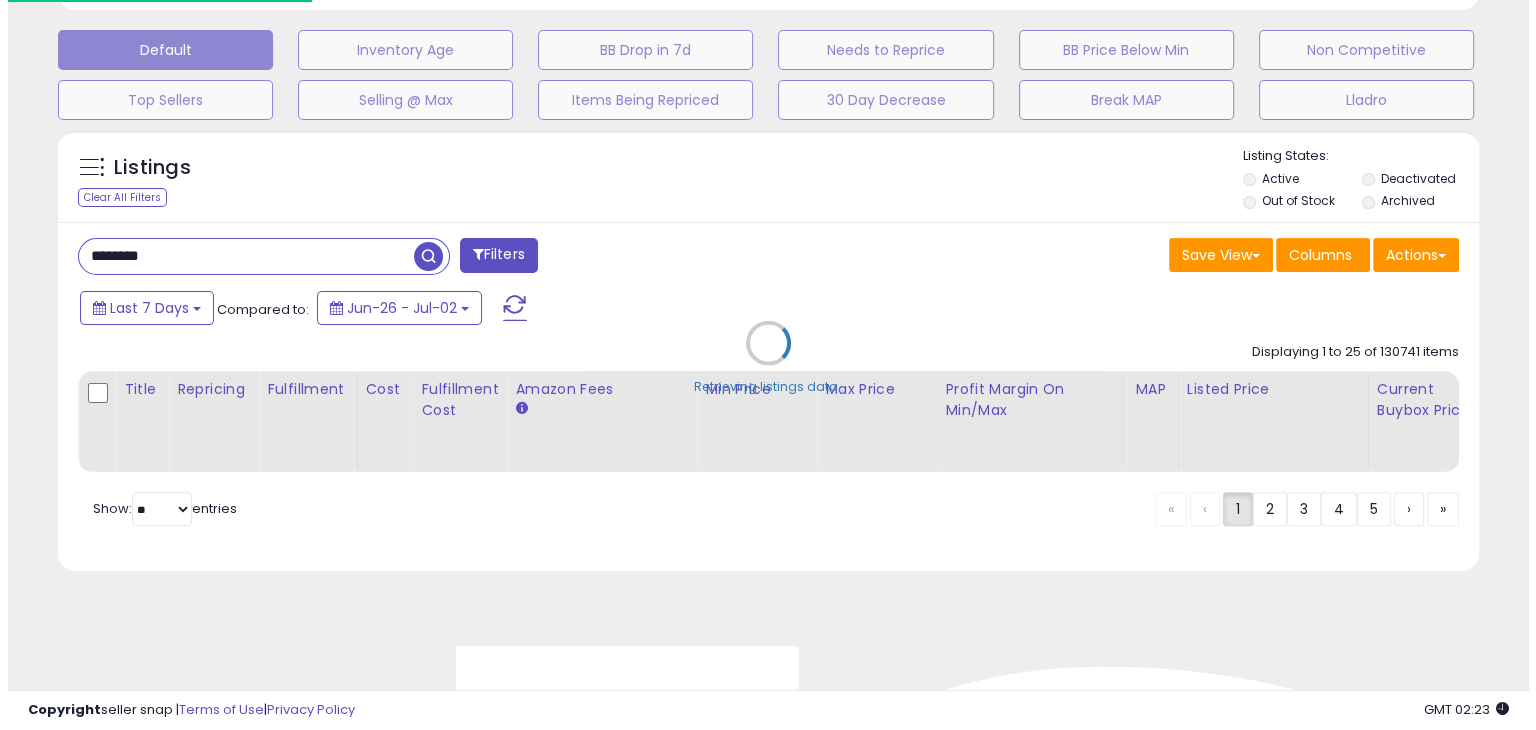 scroll, scrollTop: 999589, scrollLeft: 999168, axis: both 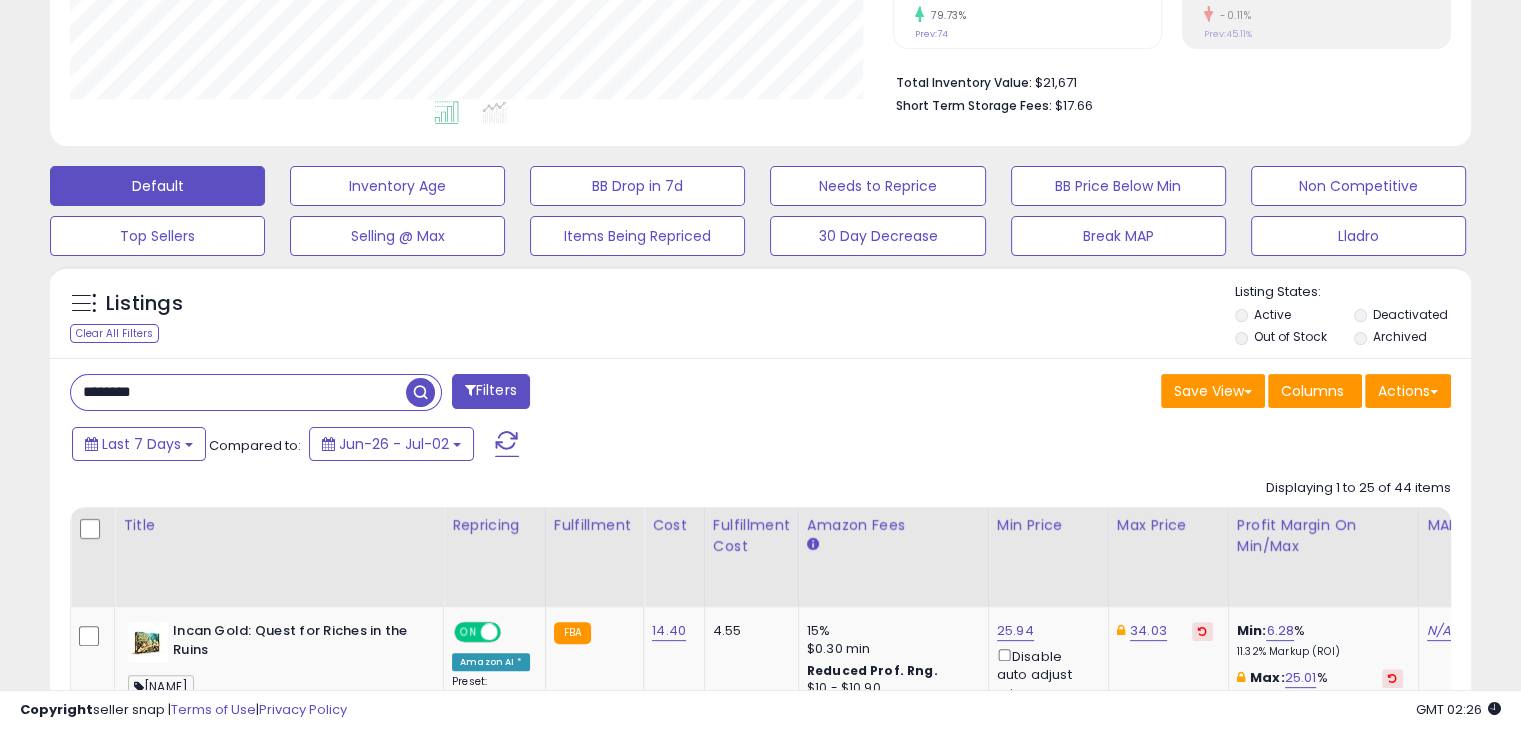 click on "Filters" at bounding box center [491, 391] 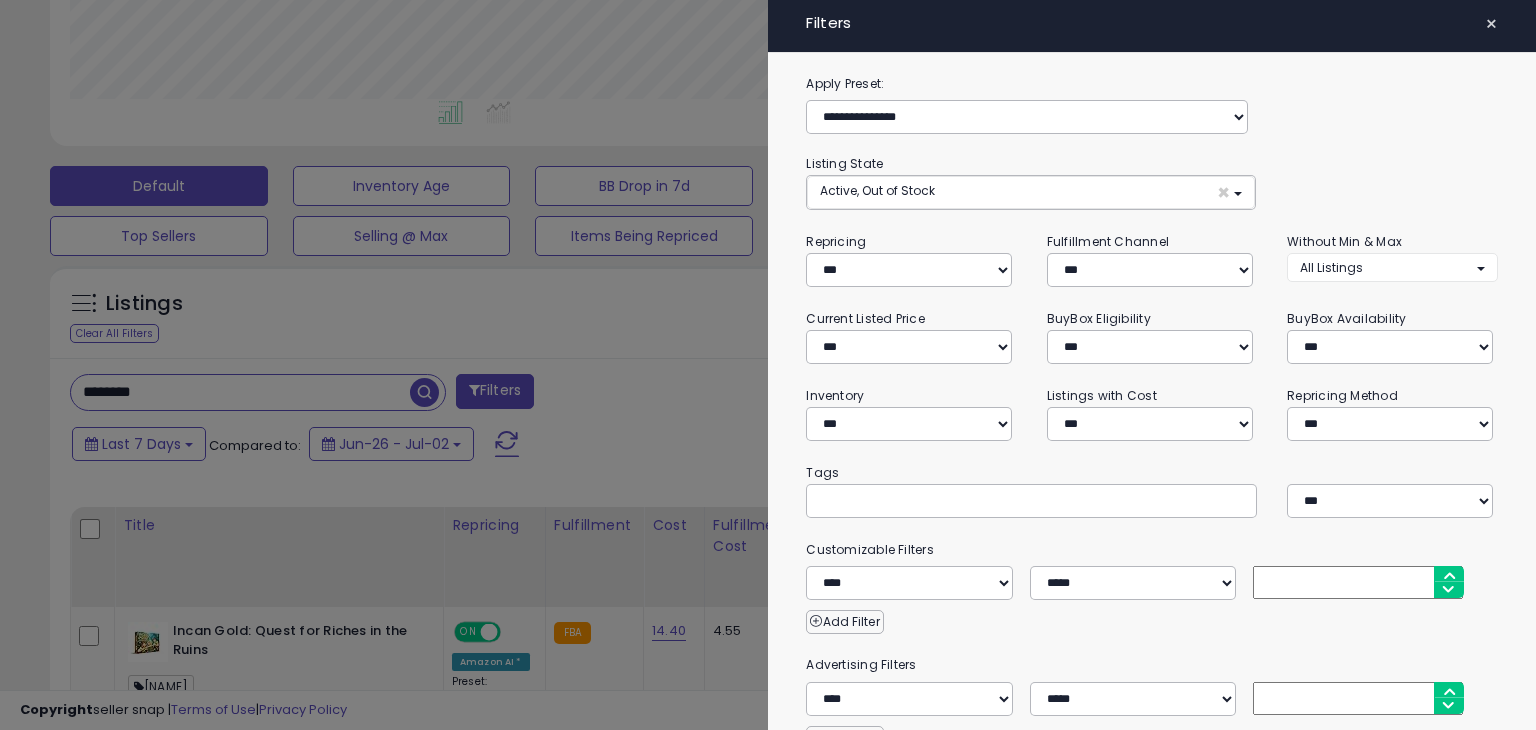 scroll, scrollTop: 999589, scrollLeft: 999168, axis: both 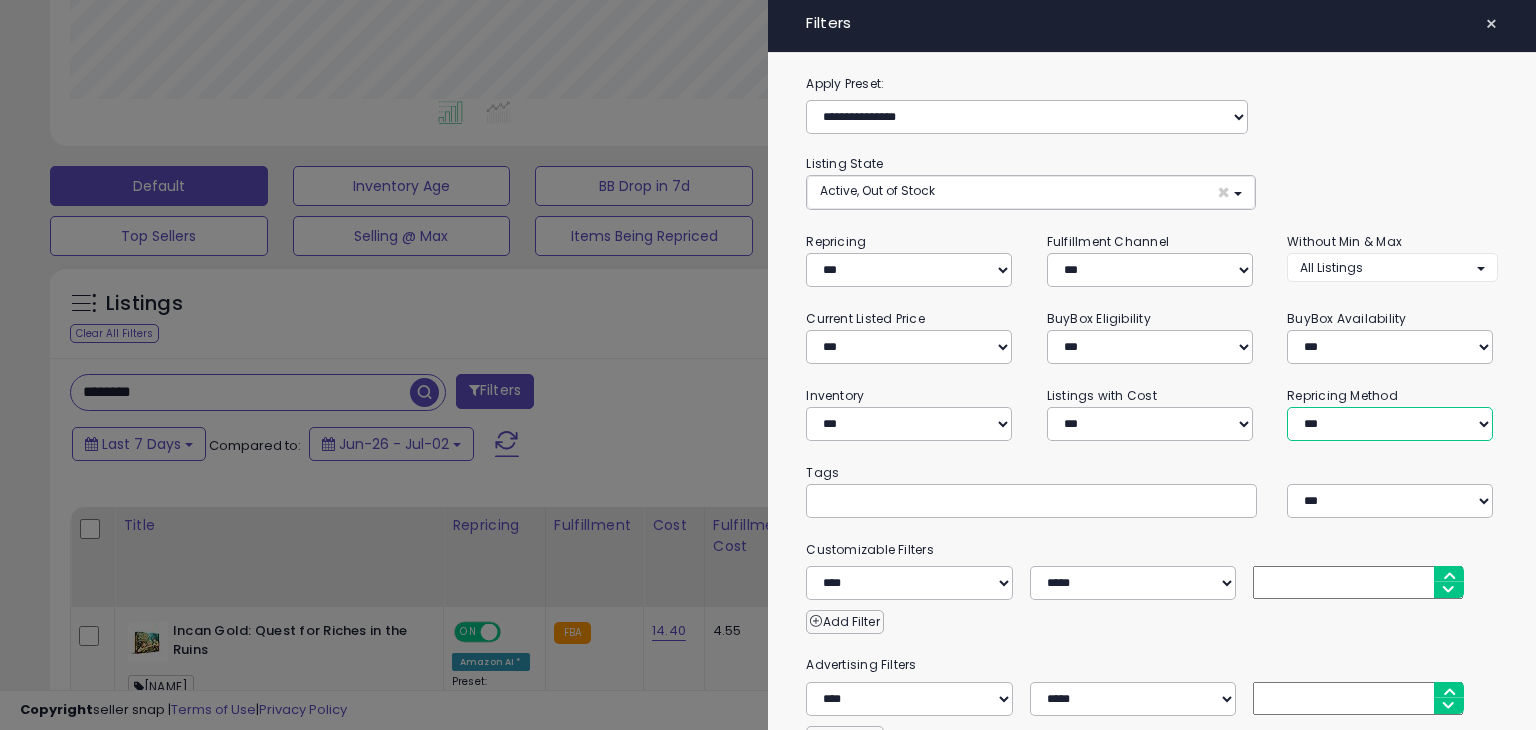 click on "**********" at bounding box center (1390, 424) 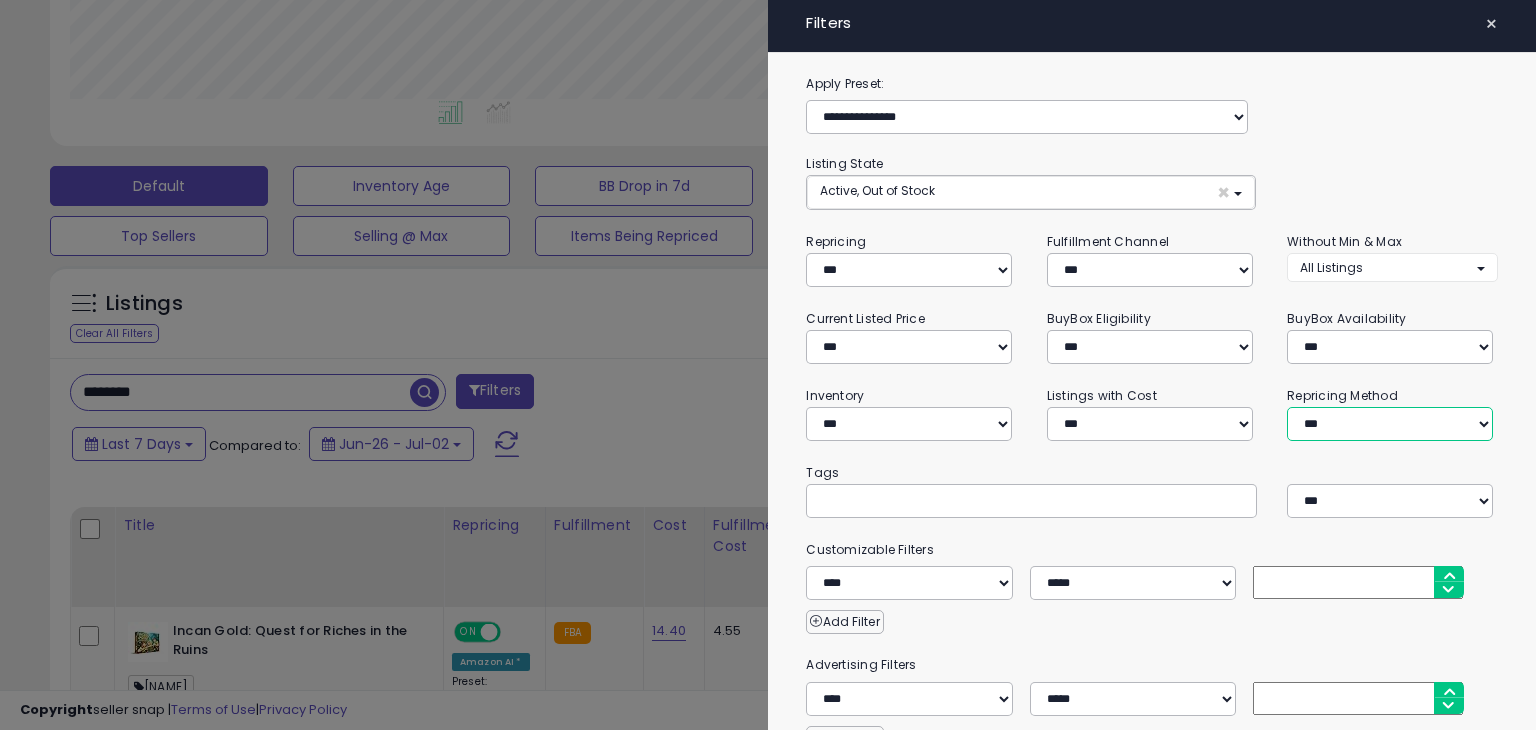 select on "***" 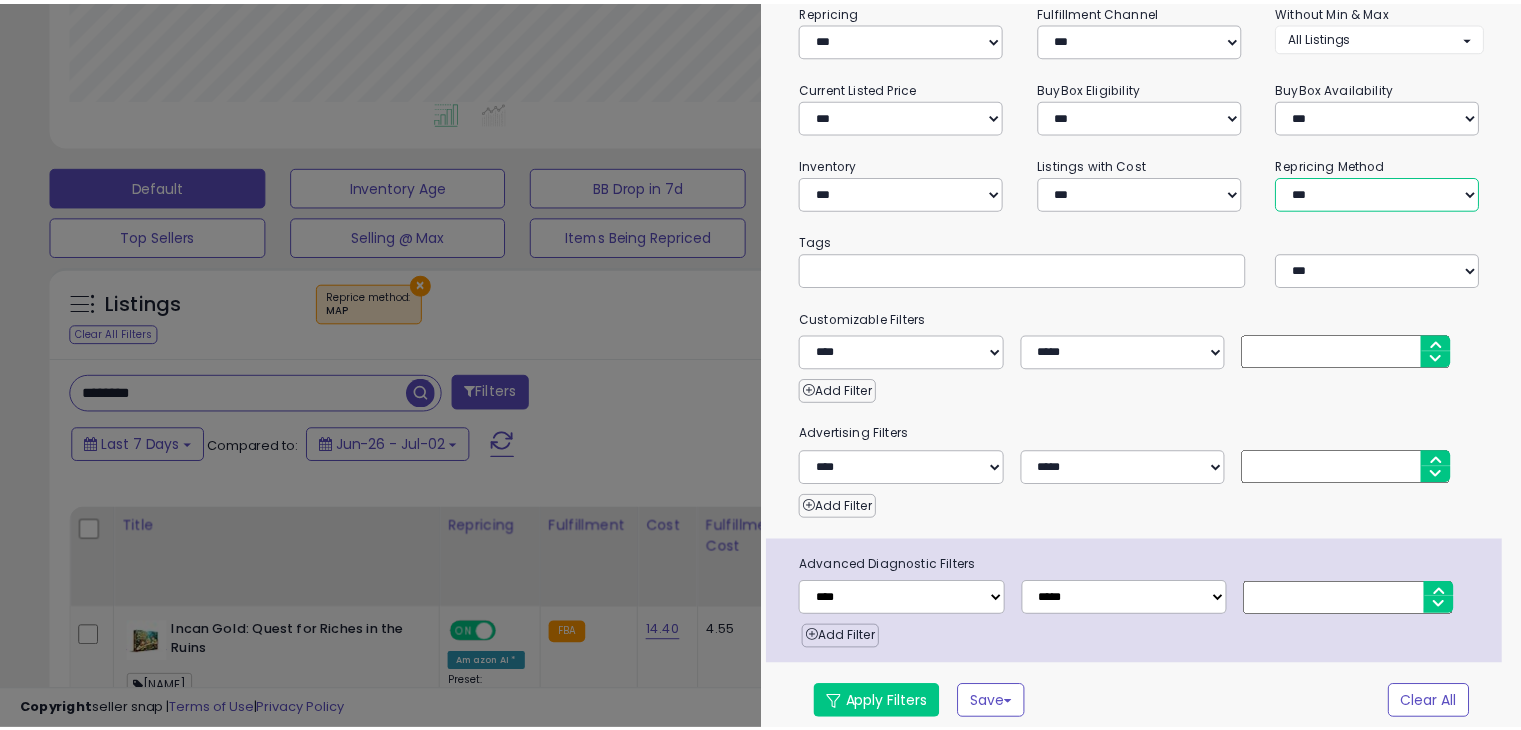 scroll, scrollTop: 235, scrollLeft: 0, axis: vertical 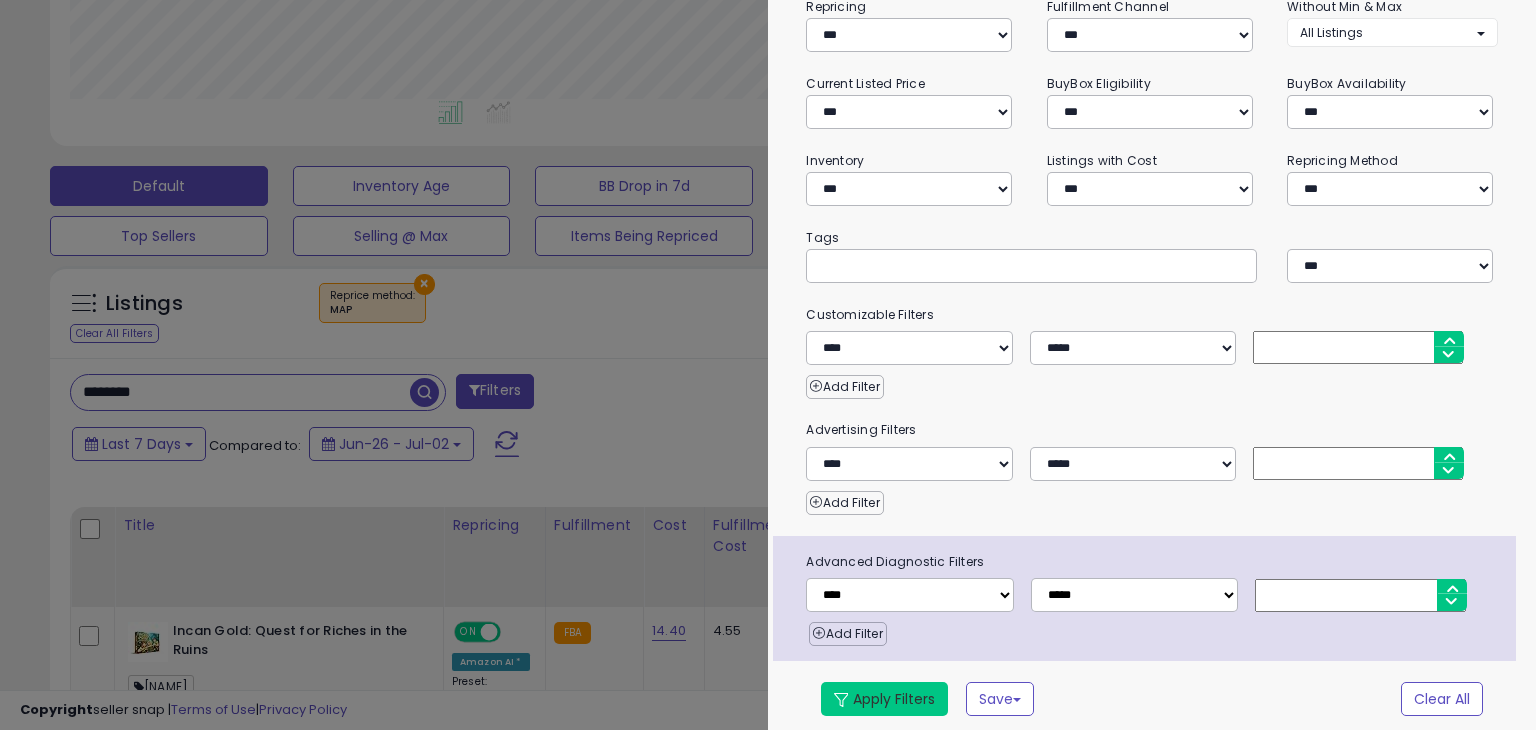click on "Apply Filters" at bounding box center [884, 699] 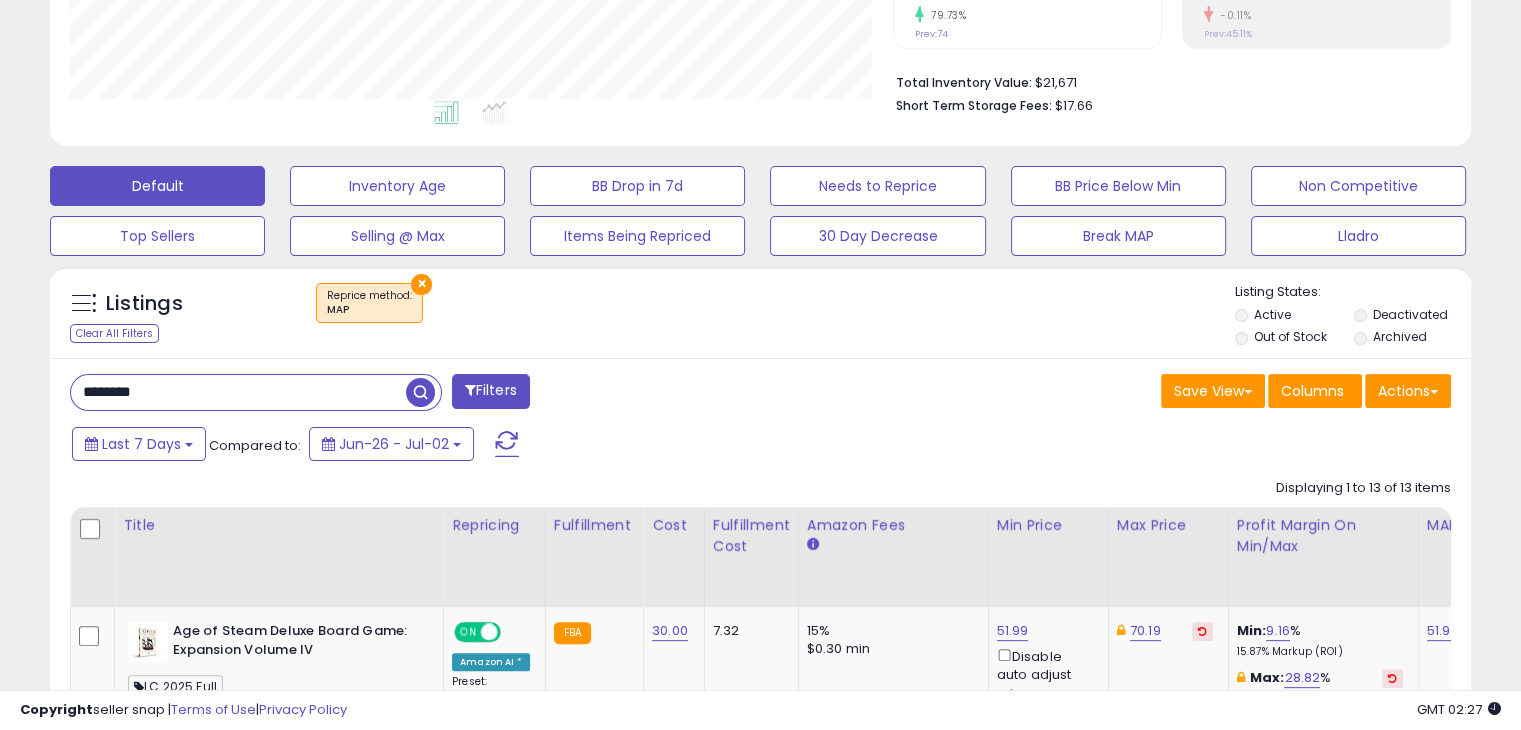 scroll, scrollTop: 409, scrollLeft: 822, axis: both 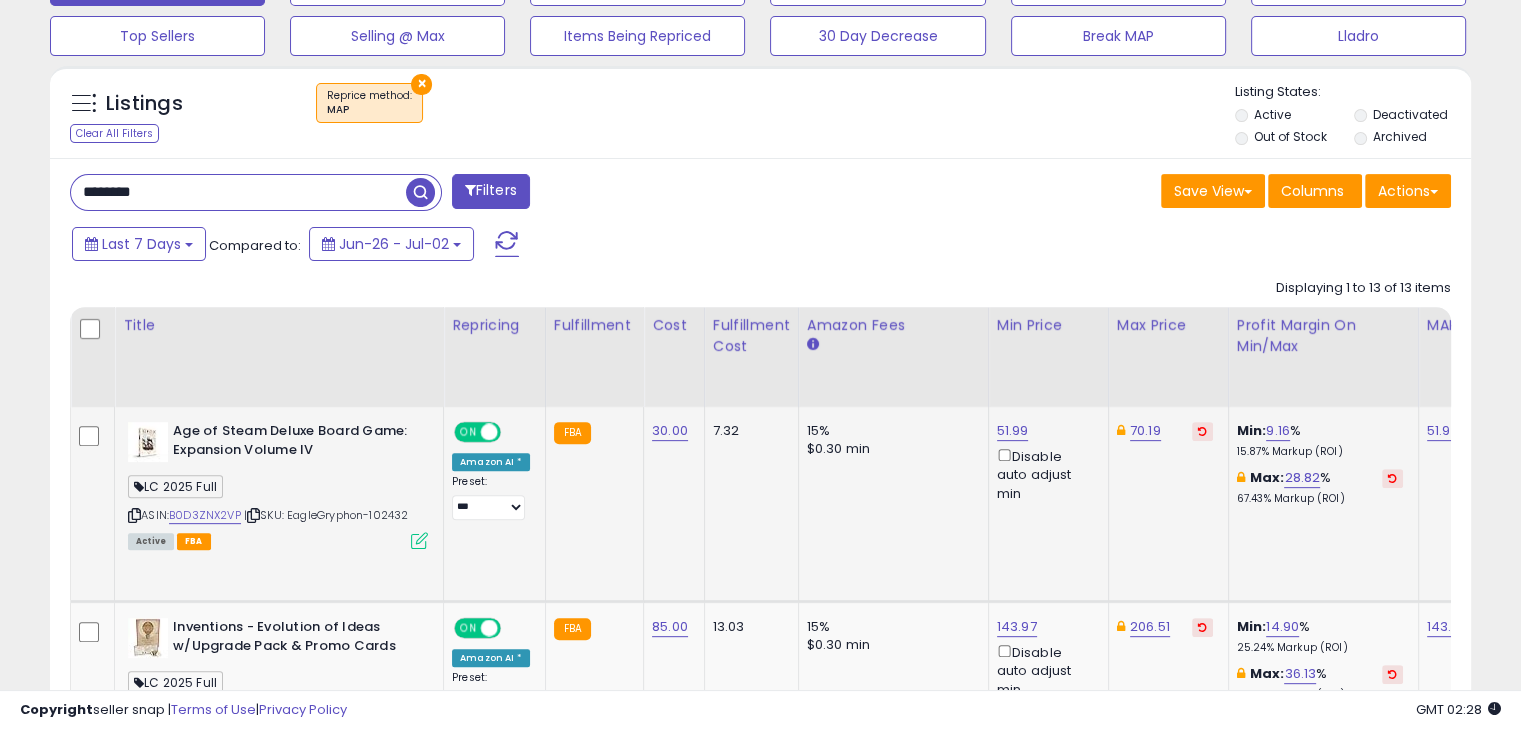 drag, startPoint x: 378, startPoint y: 512, endPoint x: 425, endPoint y: 510, distance: 47.042534 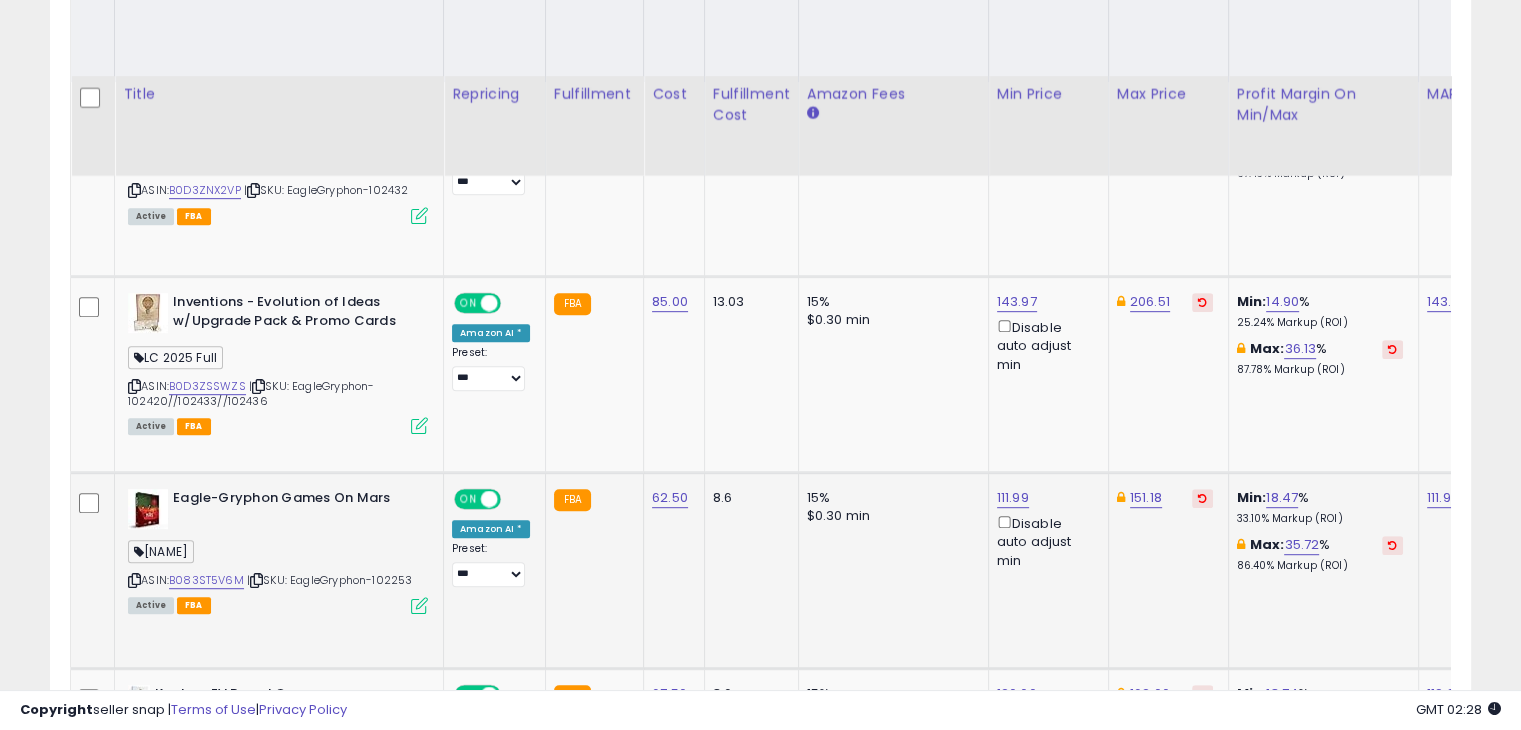 scroll, scrollTop: 1064, scrollLeft: 0, axis: vertical 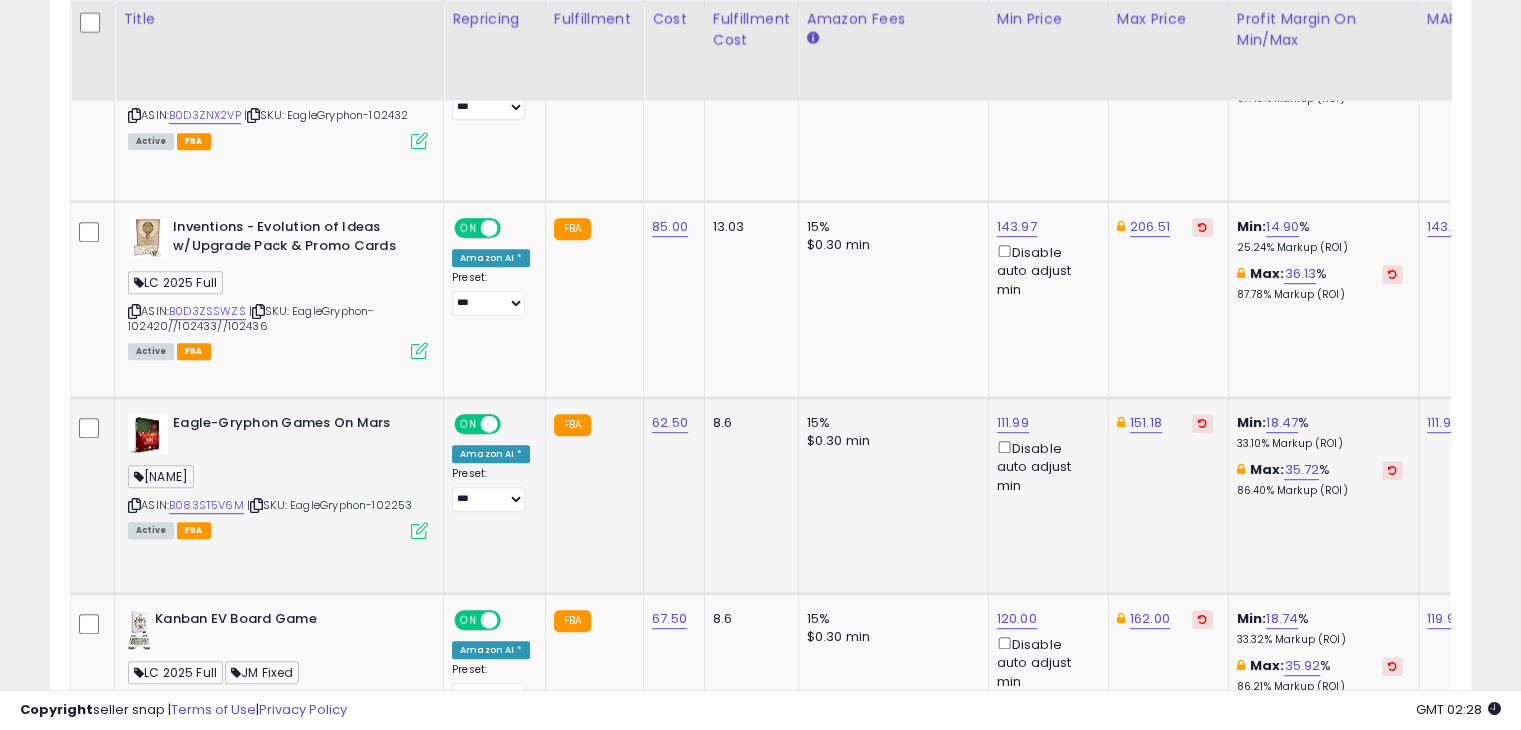 drag, startPoint x: 381, startPoint y: 501, endPoint x: 420, endPoint y: 503, distance: 39.051247 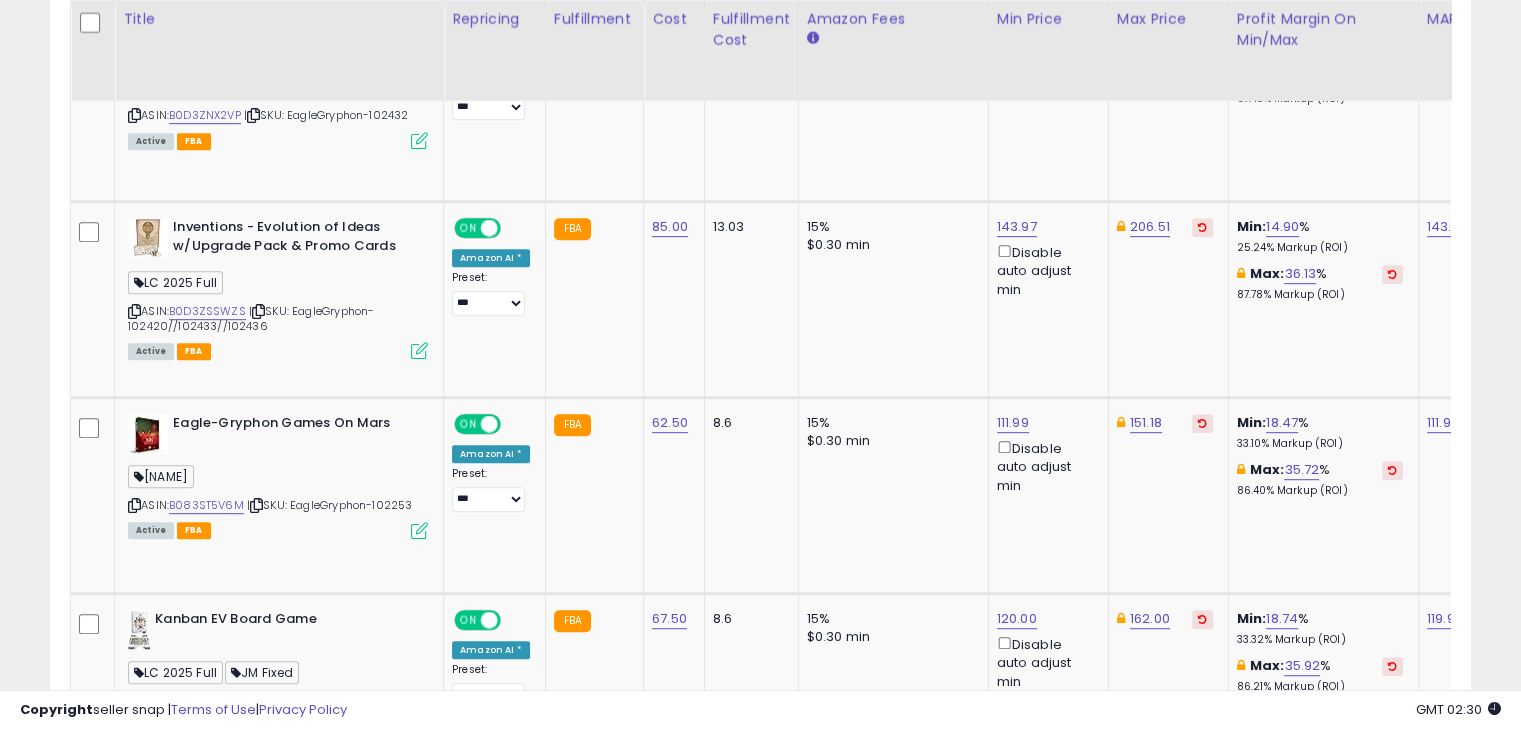 scroll, scrollTop: 0, scrollLeft: 213, axis: horizontal 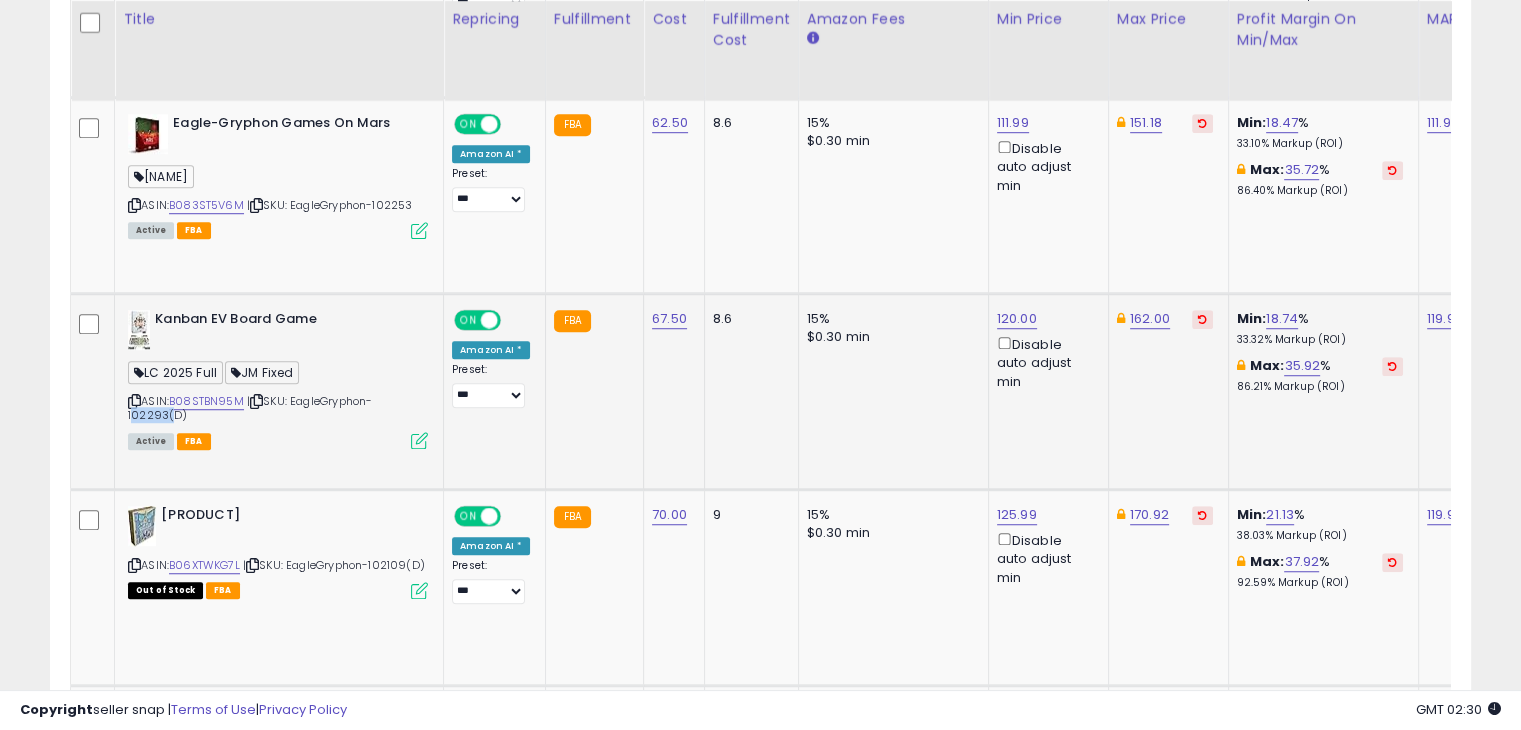drag, startPoint x: 128, startPoint y: 413, endPoint x: 166, endPoint y: 412, distance: 38.013157 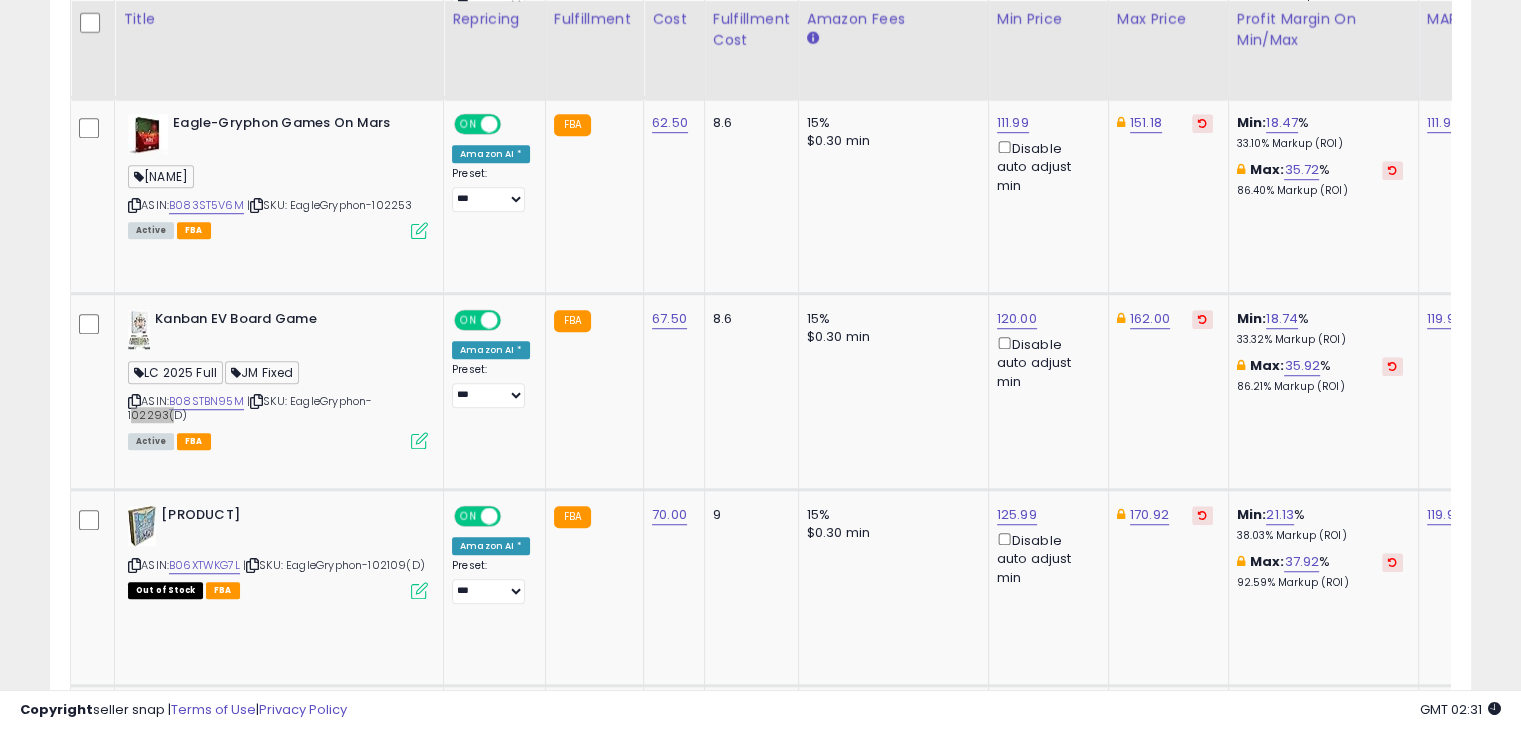 scroll, scrollTop: 0, scrollLeft: 77, axis: horizontal 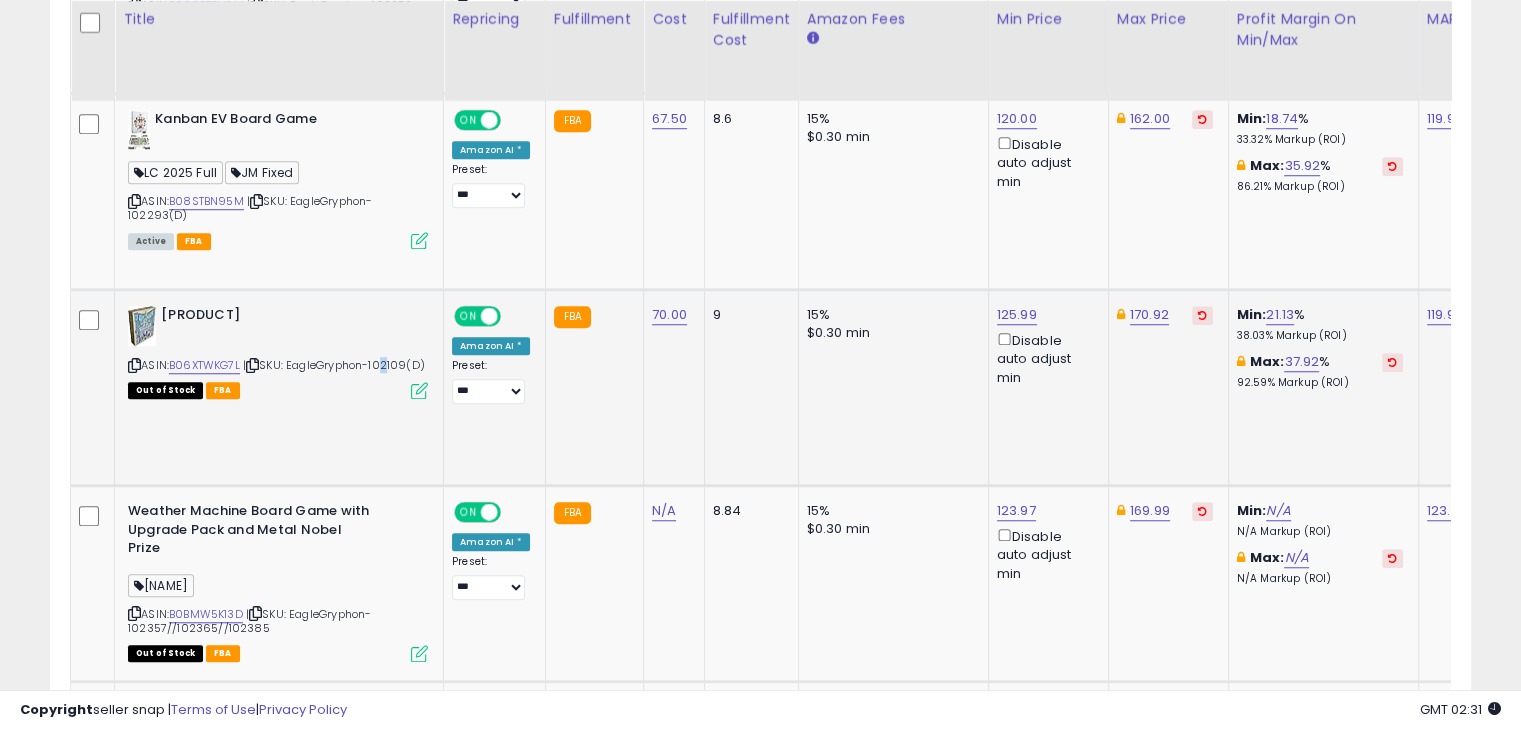 click on "|   SKU: EagleGryphon-102109(D)" at bounding box center [334, 365] 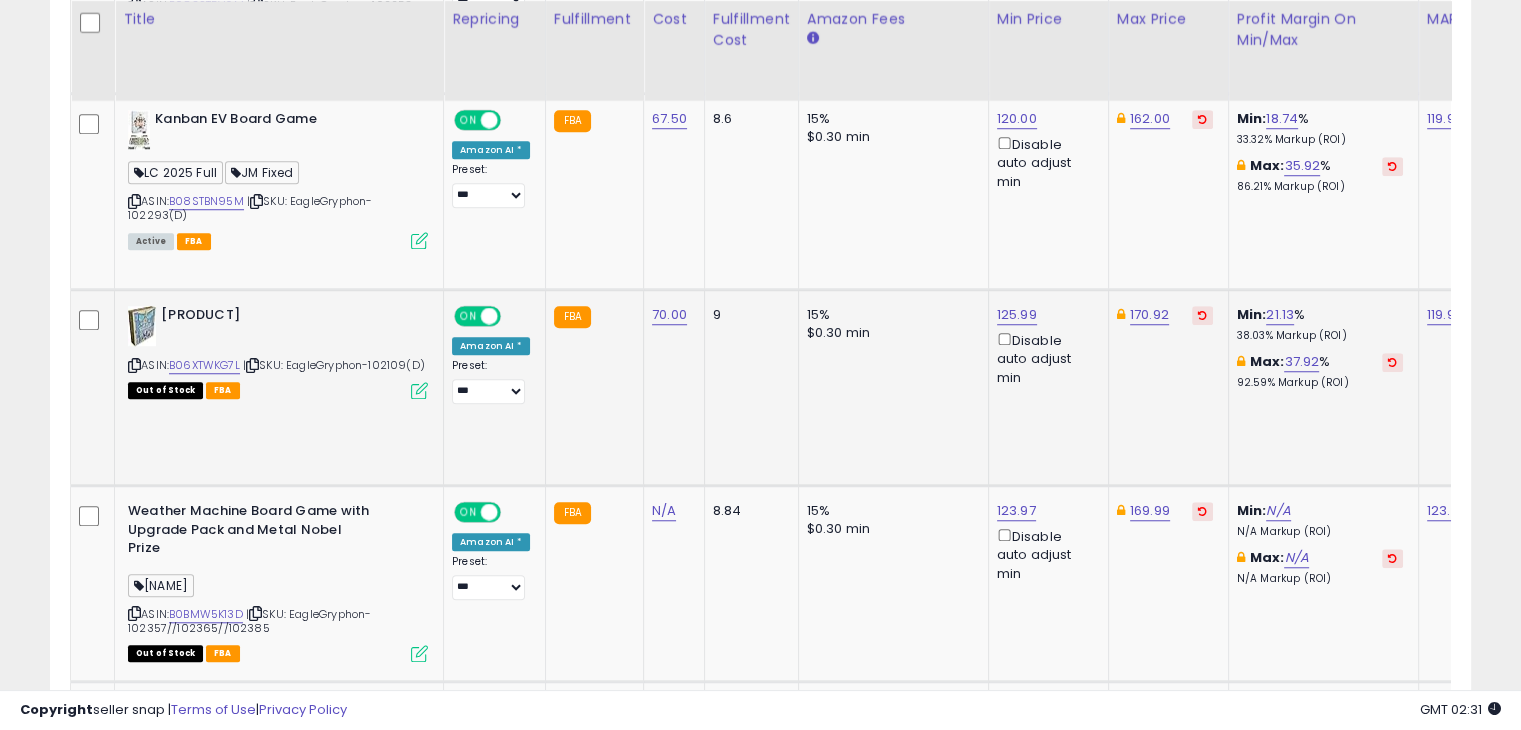 click on "[DATE] [TIME]" at bounding box center [278, 351] 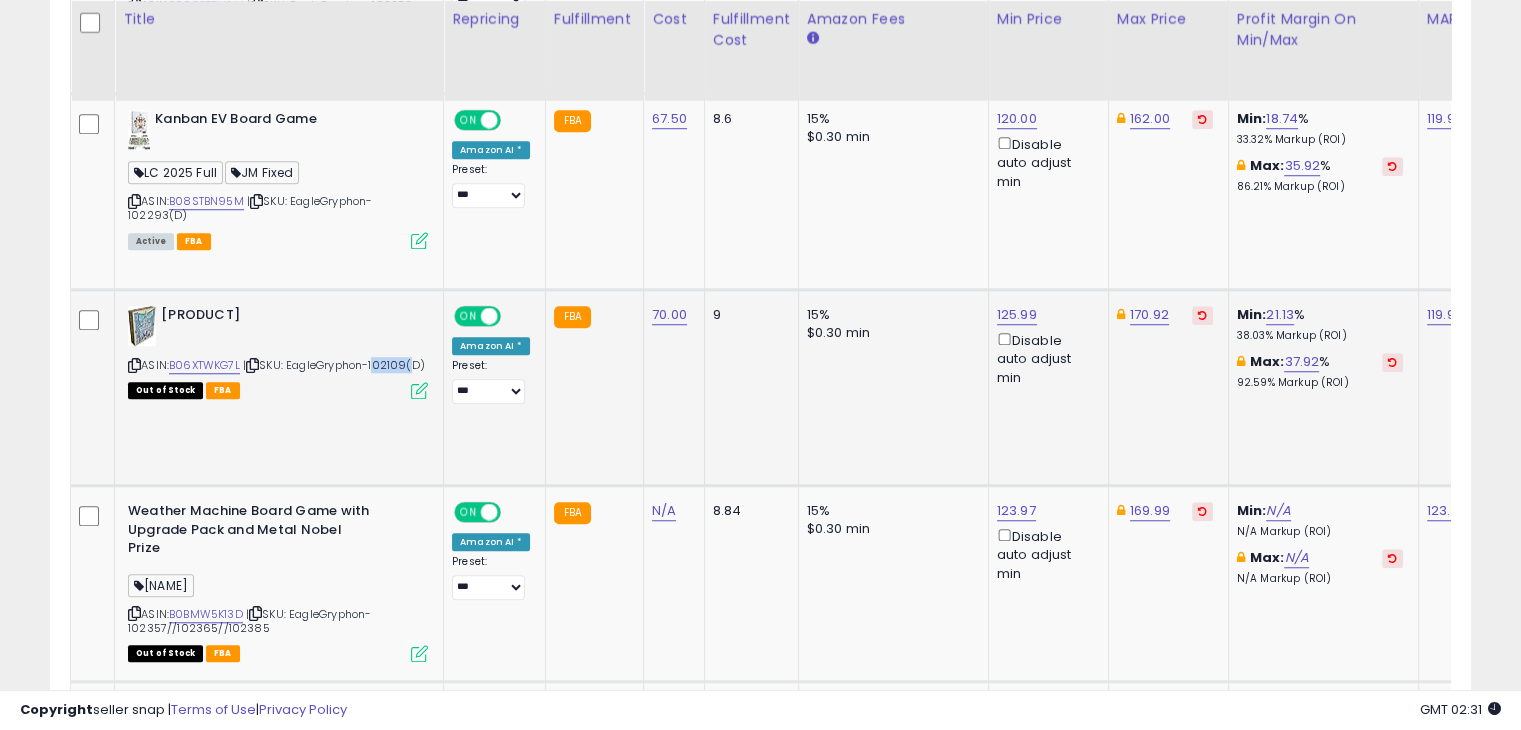 drag, startPoint x: 128, startPoint y: 377, endPoint x: 159, endPoint y: 380, distance: 31.144823 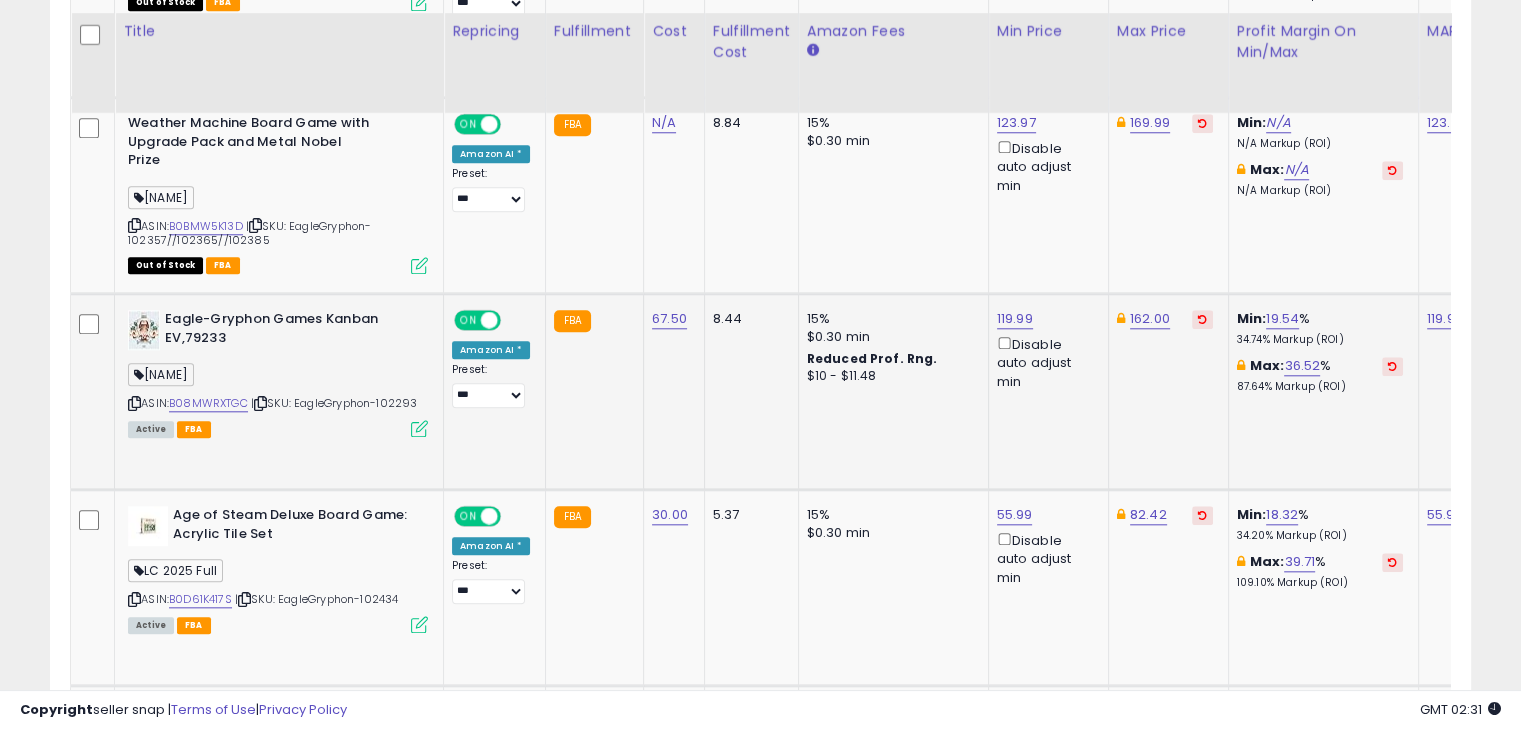 scroll, scrollTop: 1964, scrollLeft: 0, axis: vertical 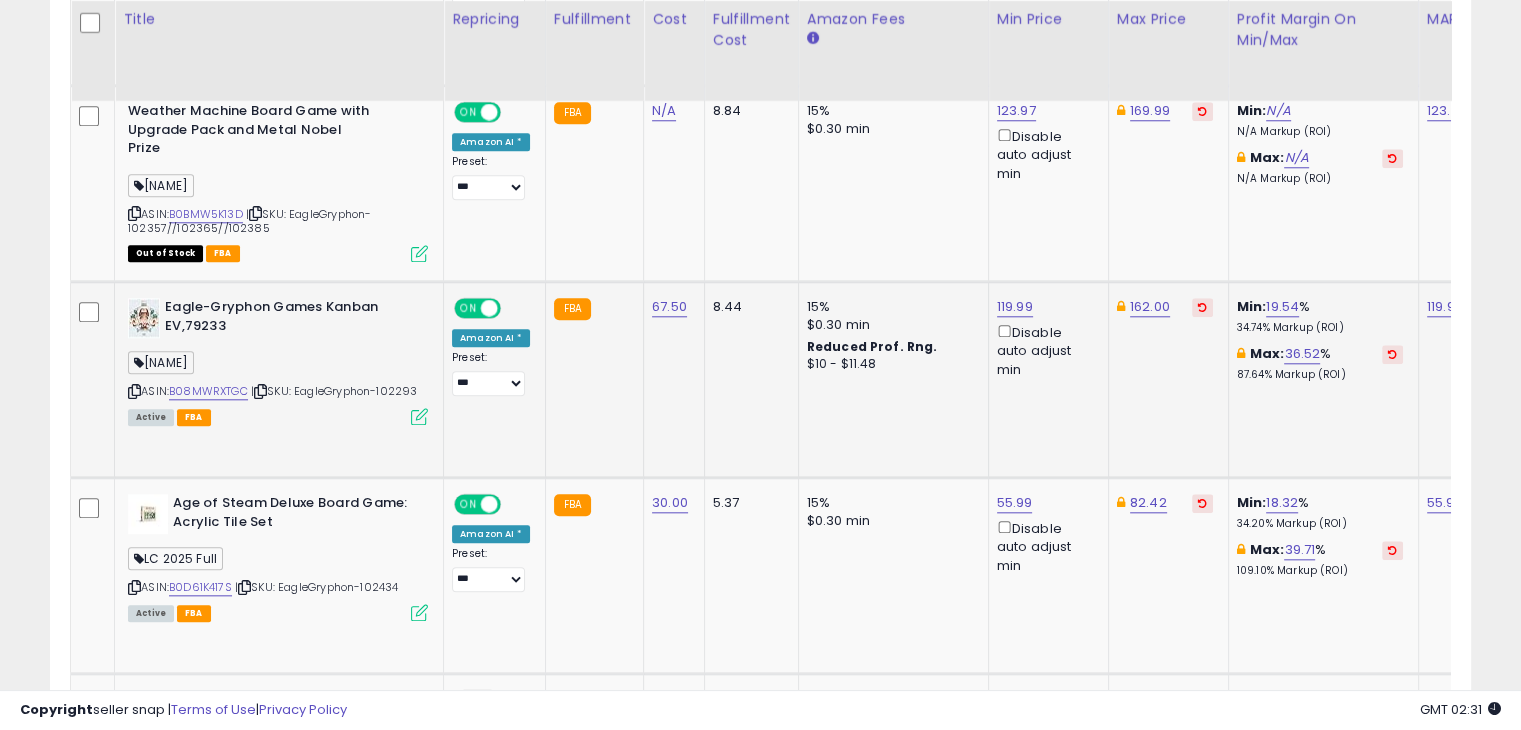 drag, startPoint x: 385, startPoint y: 382, endPoint x: 421, endPoint y: 382, distance: 36 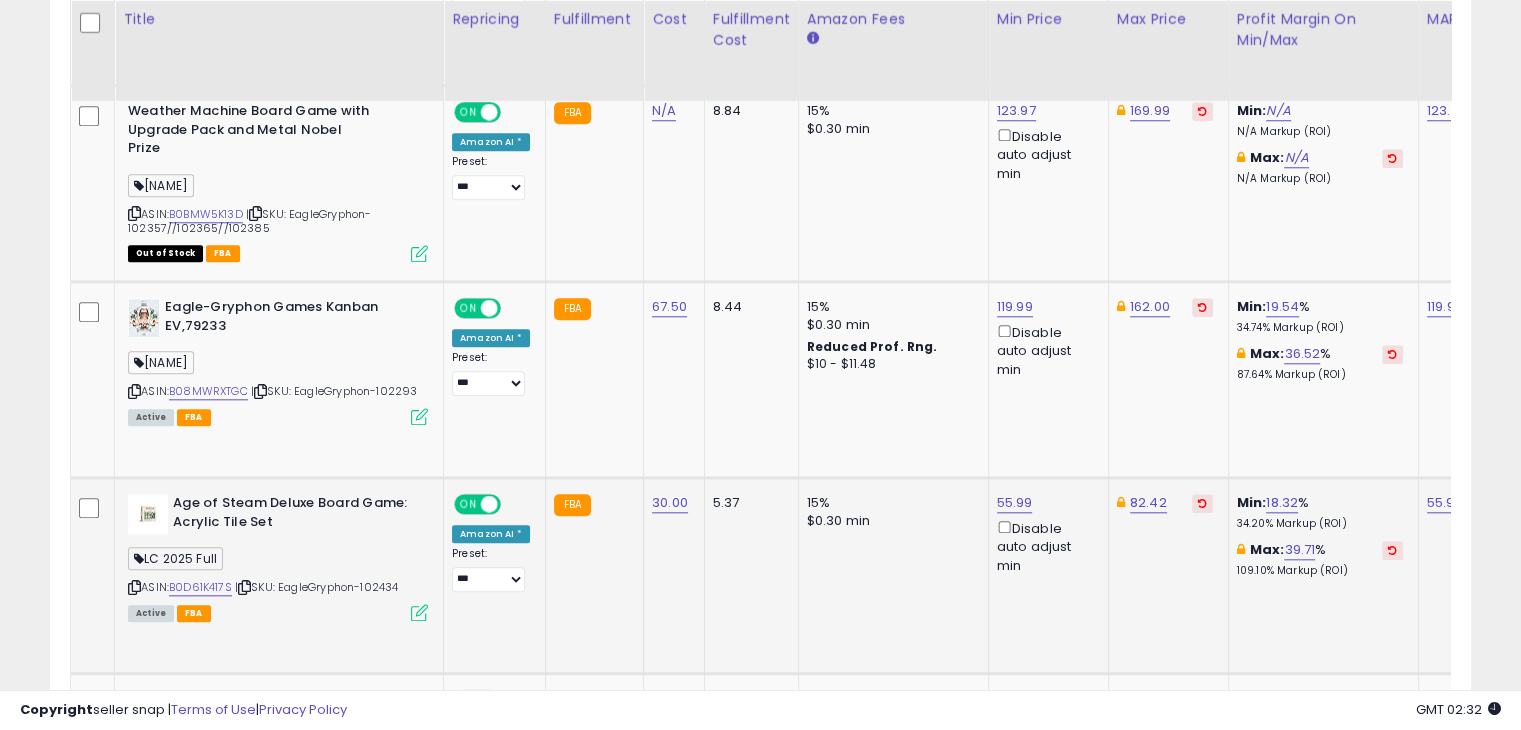 click on "ASIN:  B0D61K417S    |   SKU: EagleGryphon-102434 Active FBA" at bounding box center (278, 556) 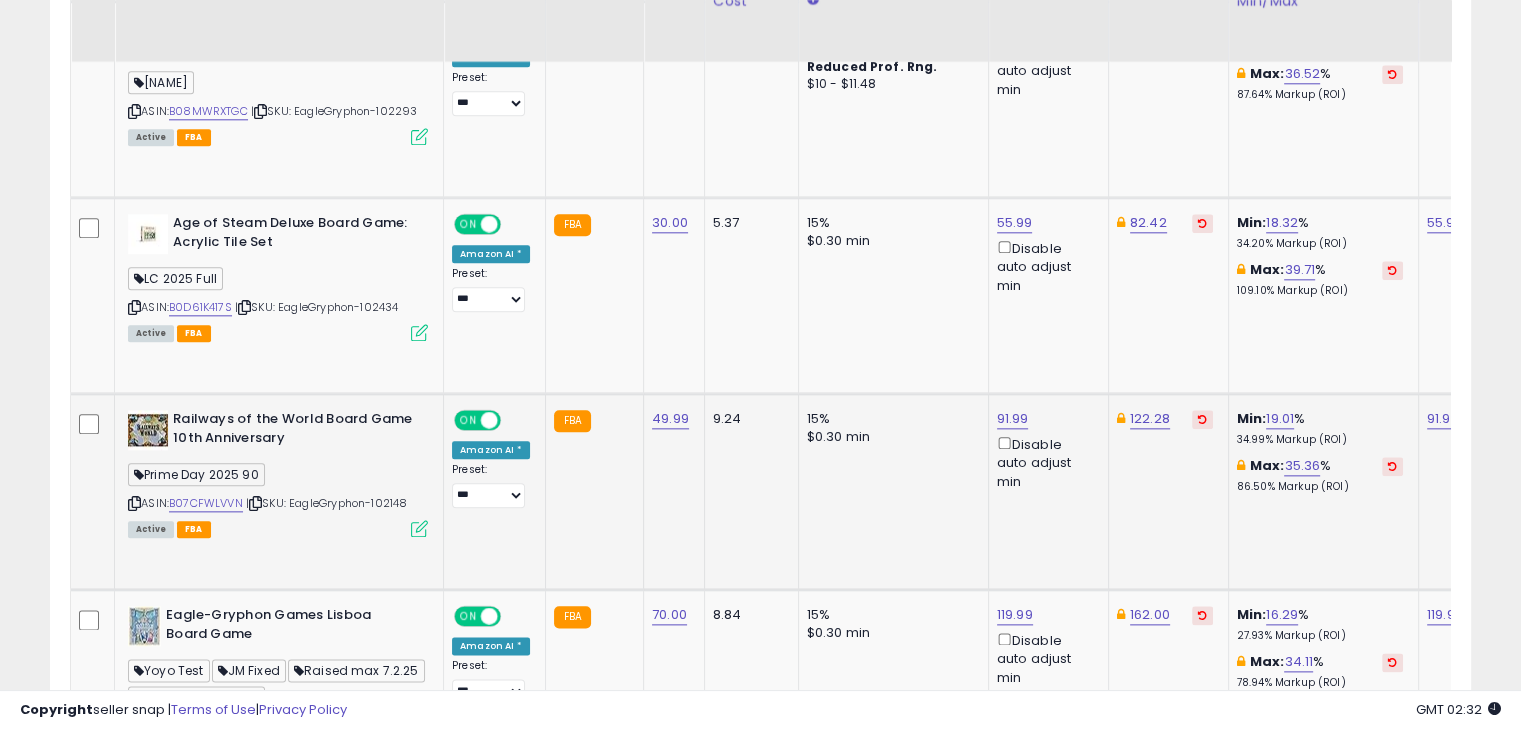 scroll, scrollTop: 2364, scrollLeft: 0, axis: vertical 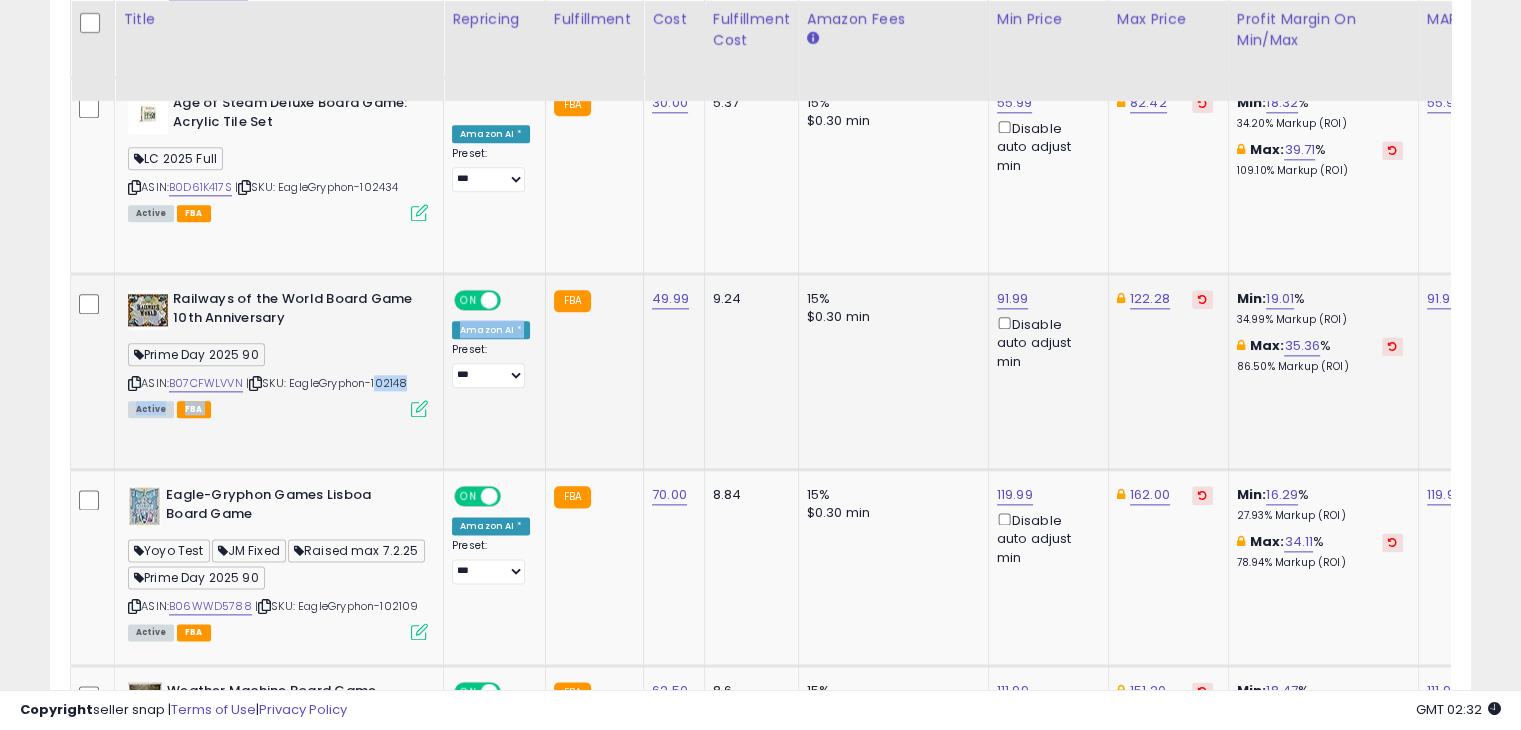 drag, startPoint x: 381, startPoint y: 377, endPoint x: 443, endPoint y: 376, distance: 62.008064 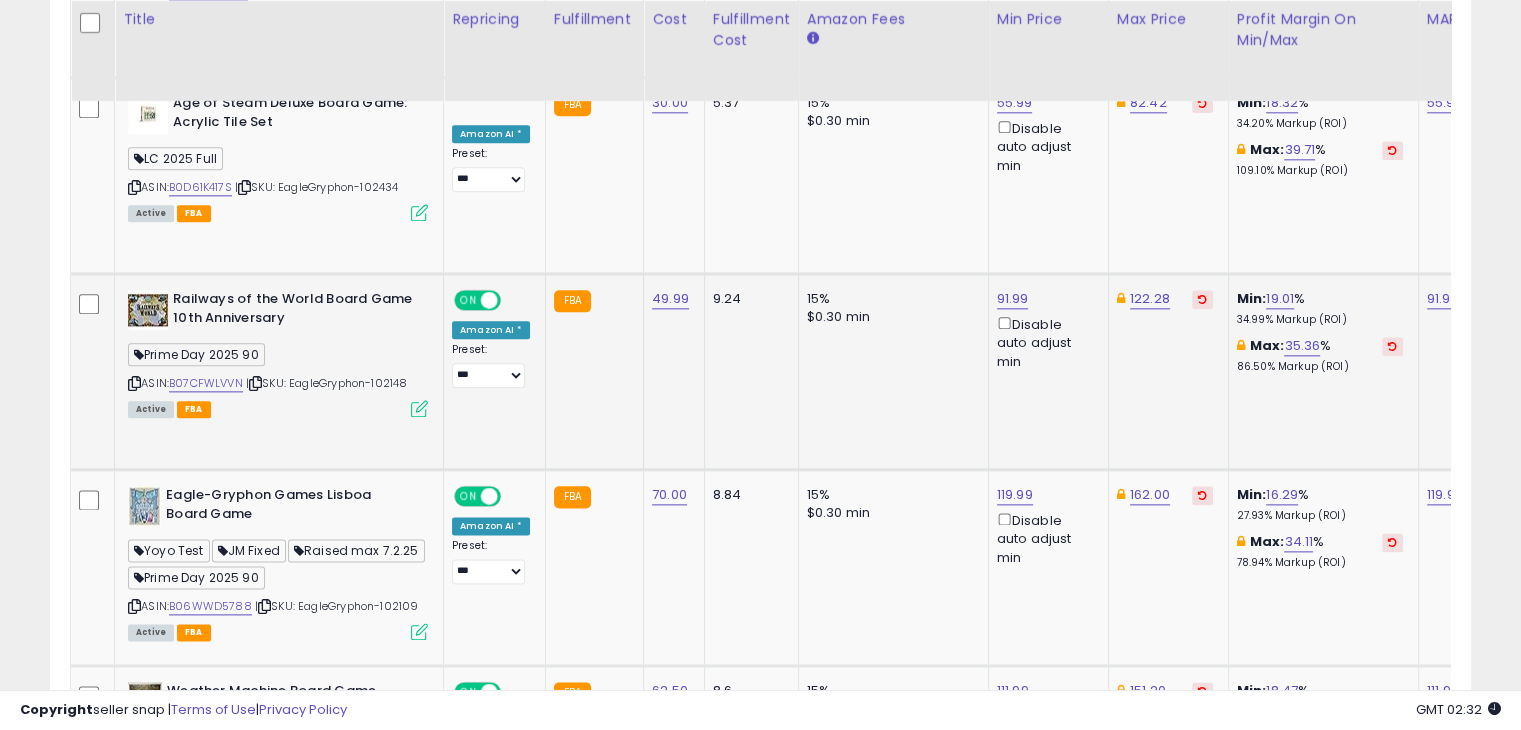 drag, startPoint x: 417, startPoint y: 376, endPoint x: 428, endPoint y: 377, distance: 11.045361 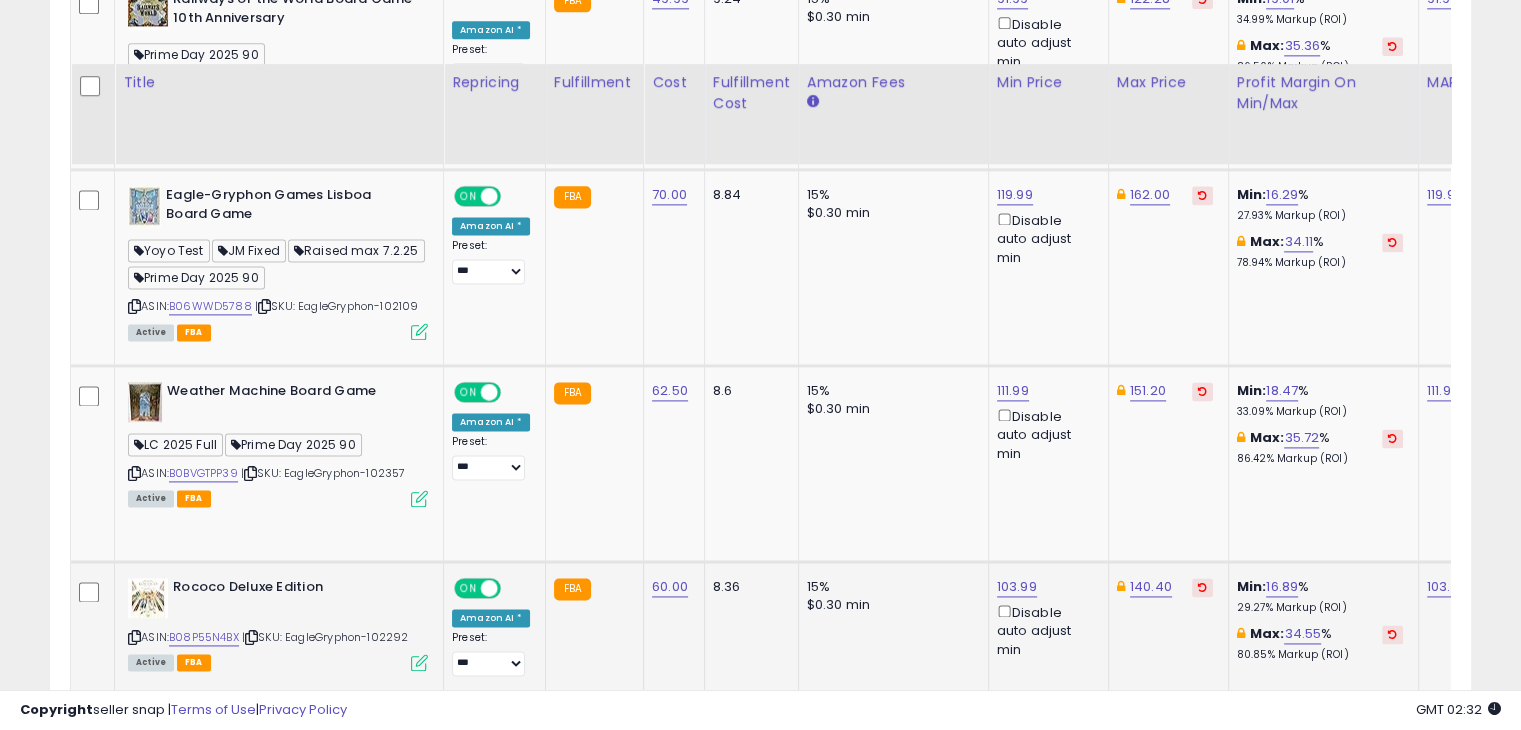 scroll, scrollTop: 2764, scrollLeft: 0, axis: vertical 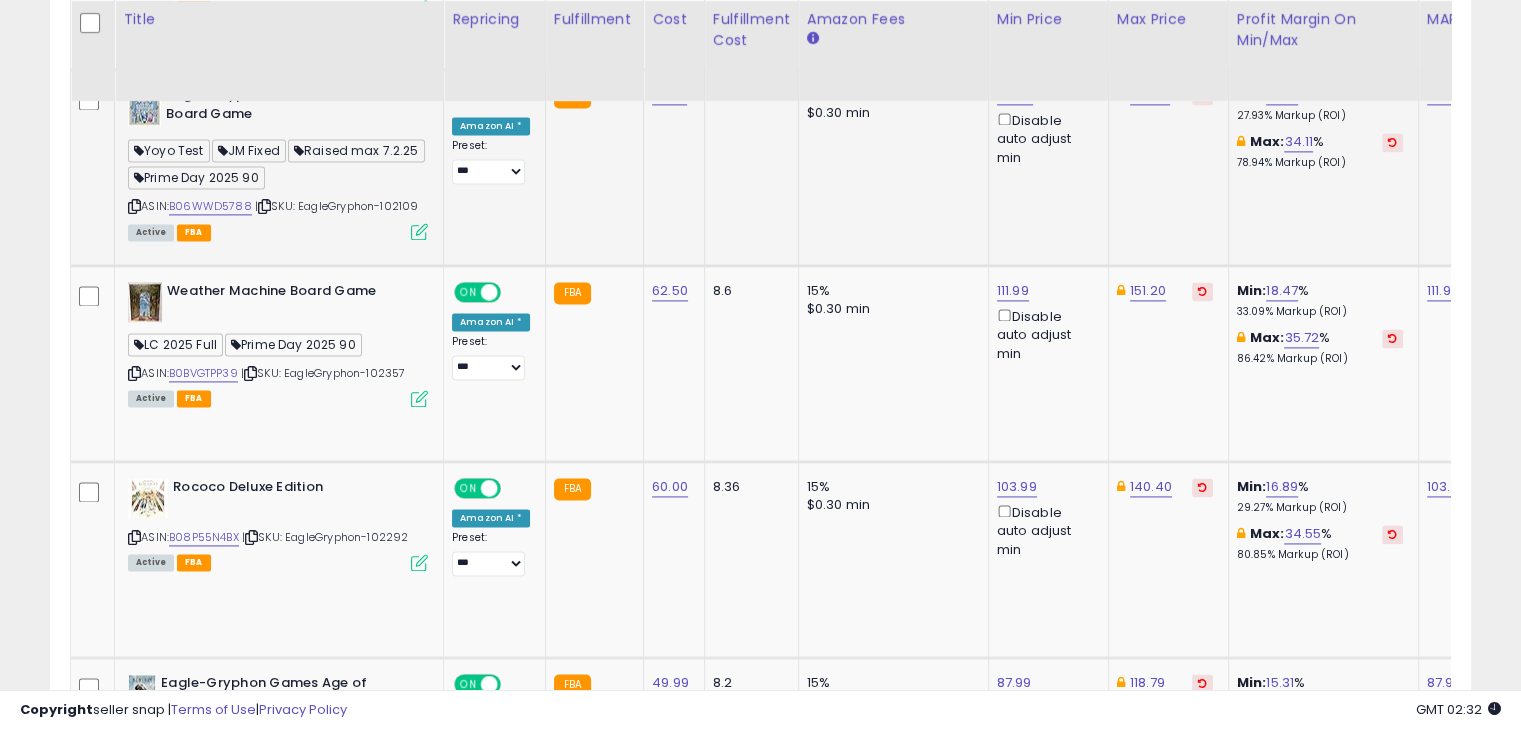 drag, startPoint x: 386, startPoint y: 198, endPoint x: 428, endPoint y: 198, distance: 42 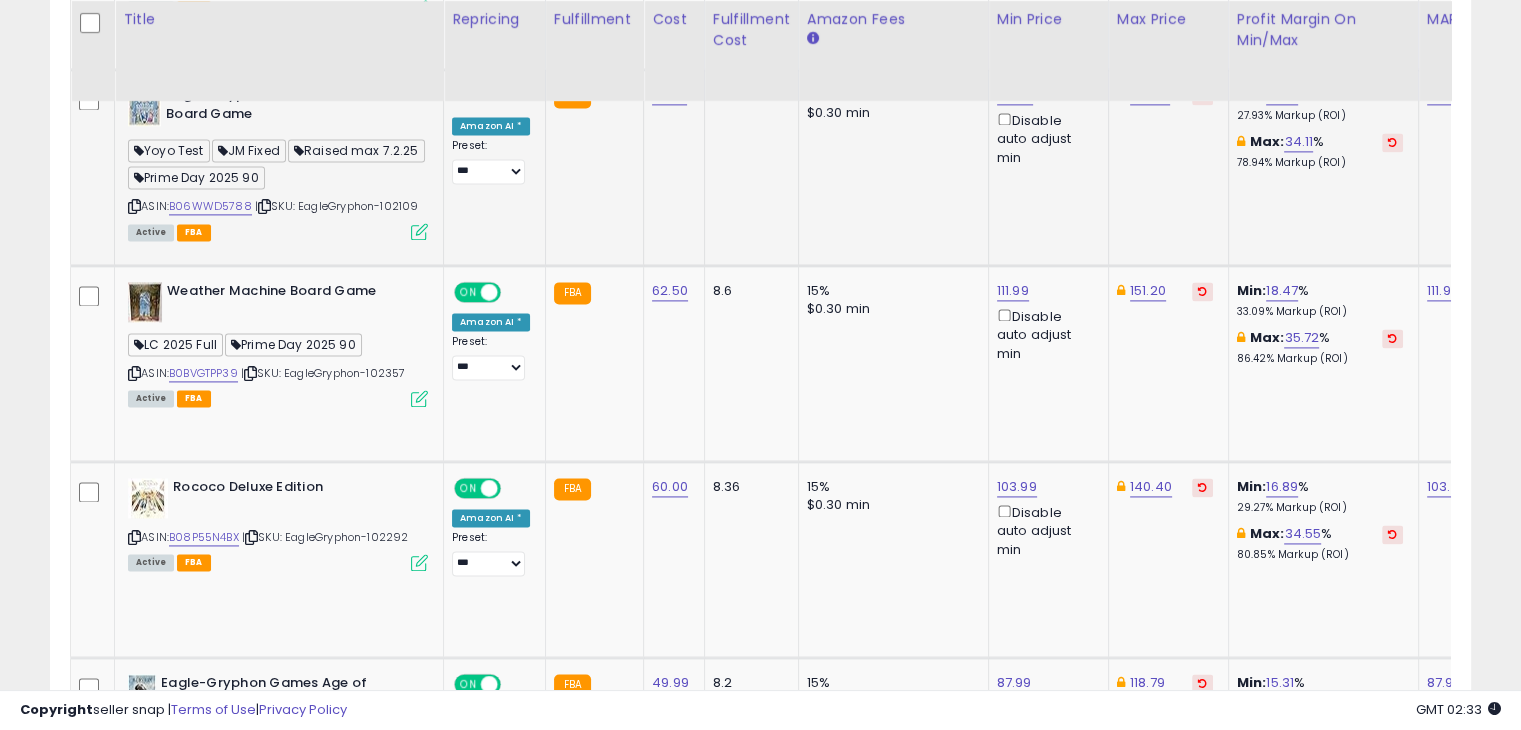 click on "Active FBA" at bounding box center (278, 231) 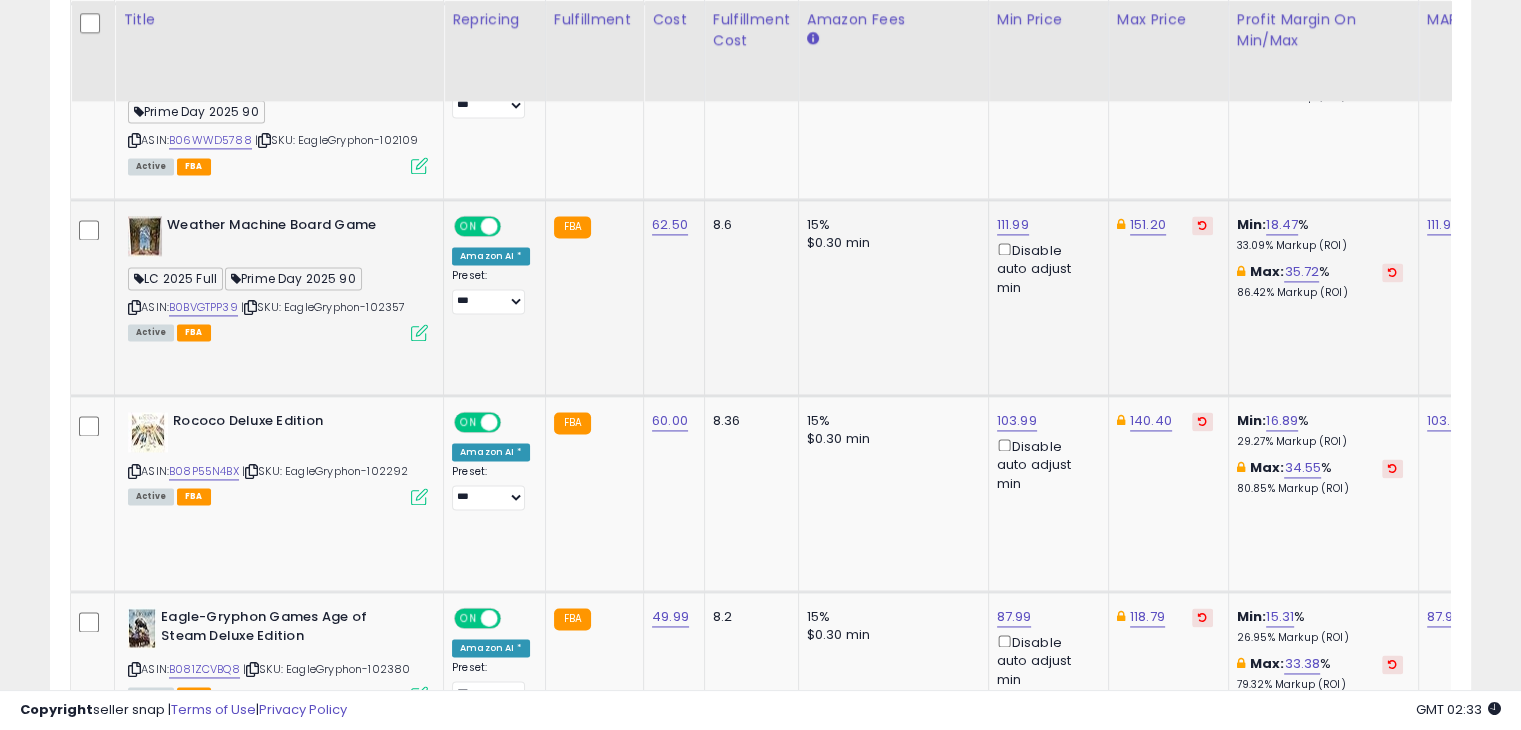 scroll, scrollTop: 2864, scrollLeft: 0, axis: vertical 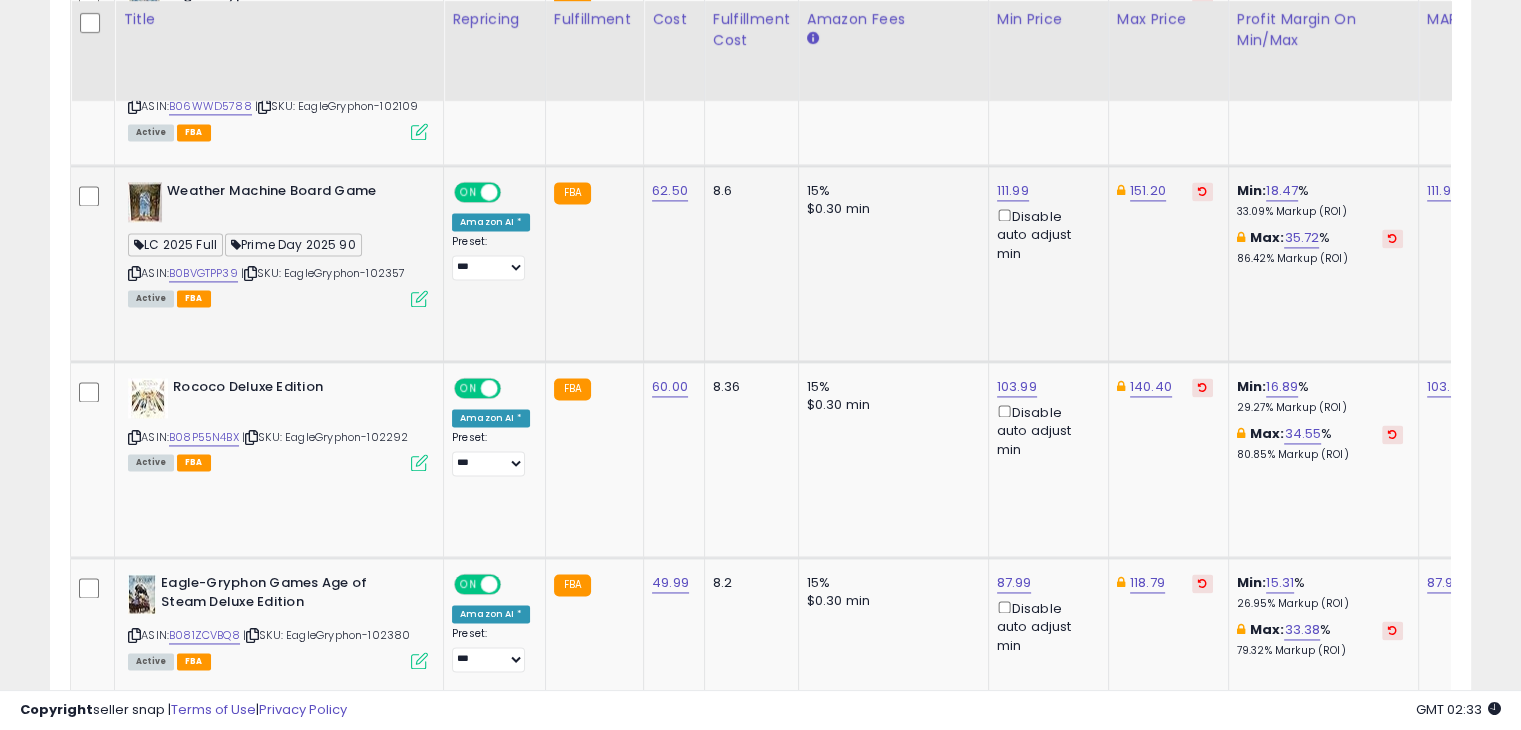 drag, startPoint x: 377, startPoint y: 265, endPoint x: 438, endPoint y: 269, distance: 61.13101 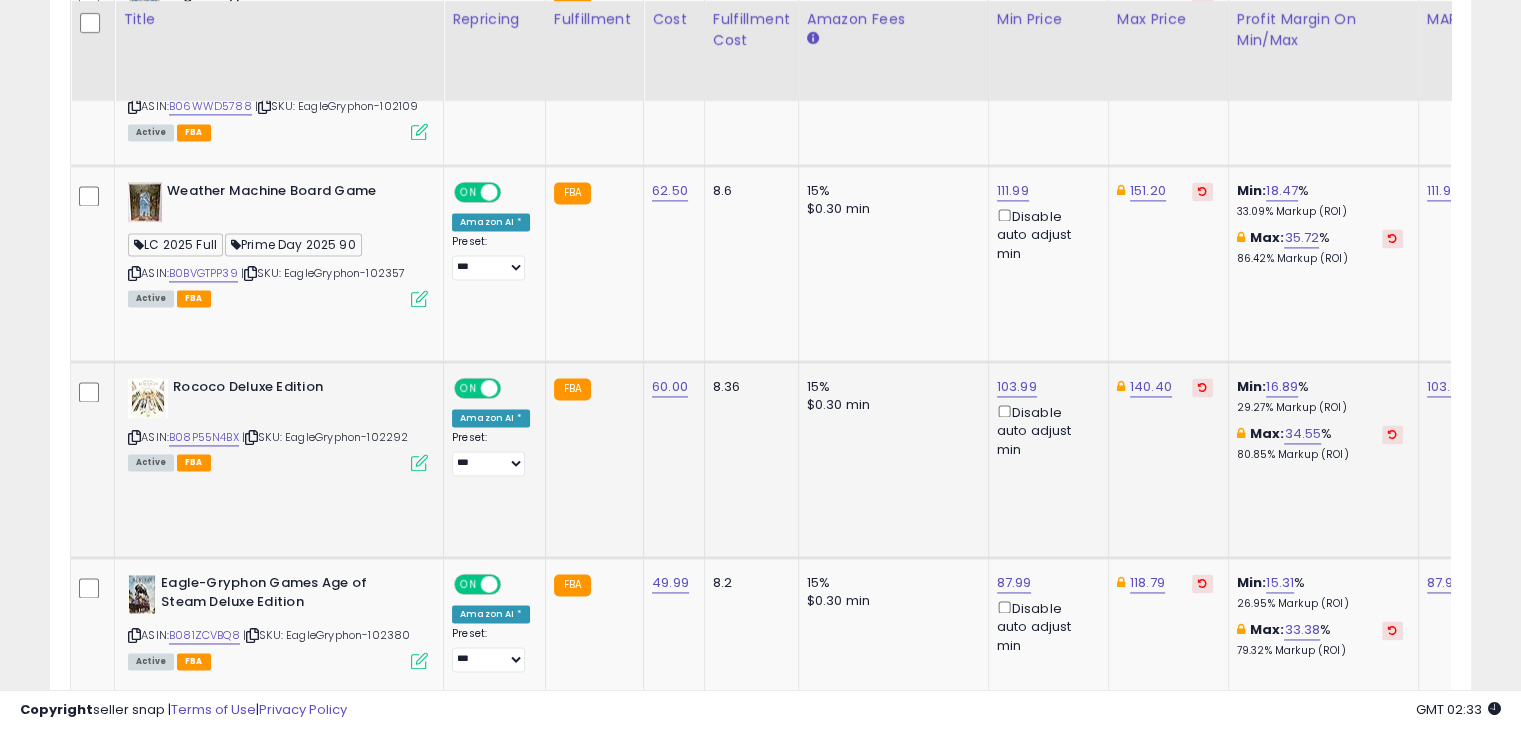 click on "[PRODUCT] [DATE]" 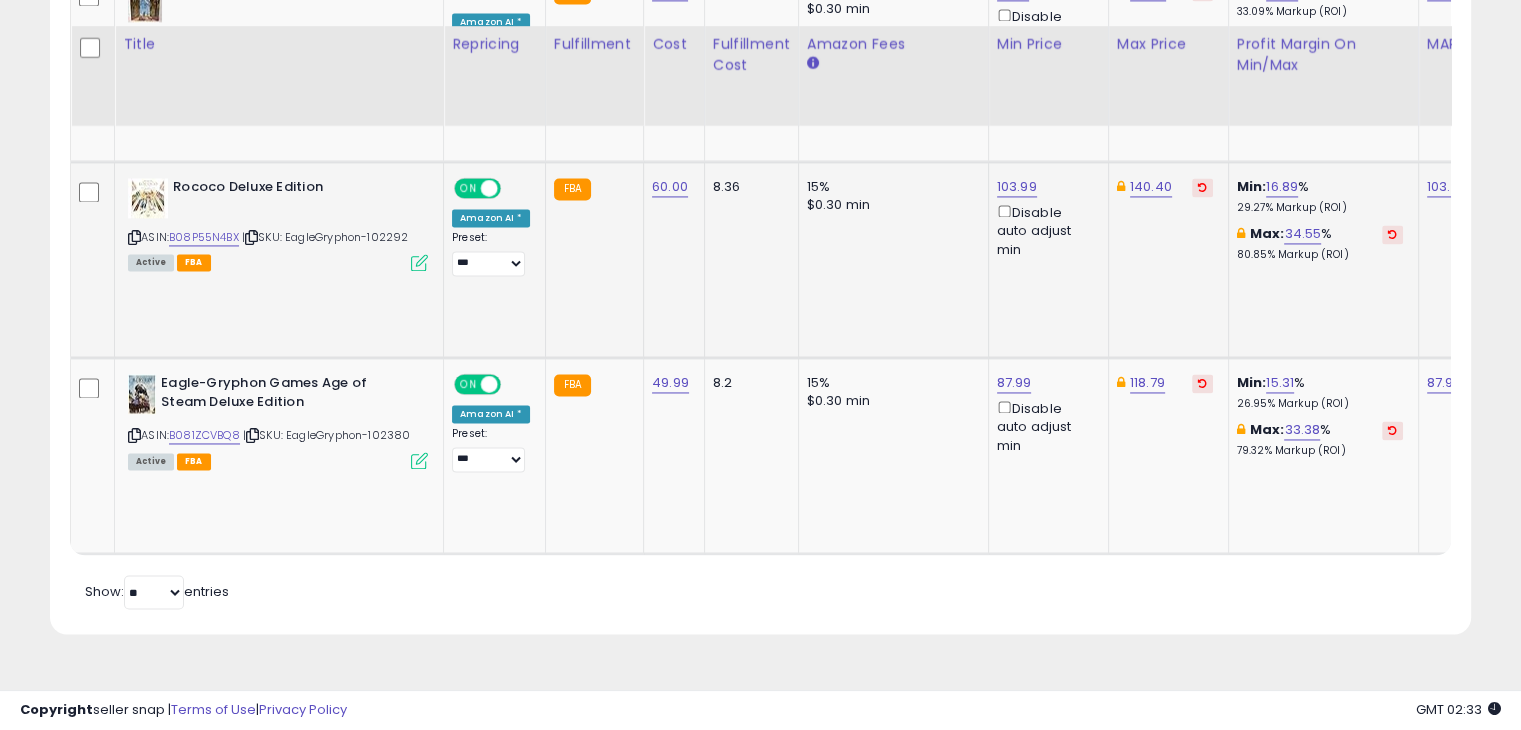 scroll, scrollTop: 3164, scrollLeft: 0, axis: vertical 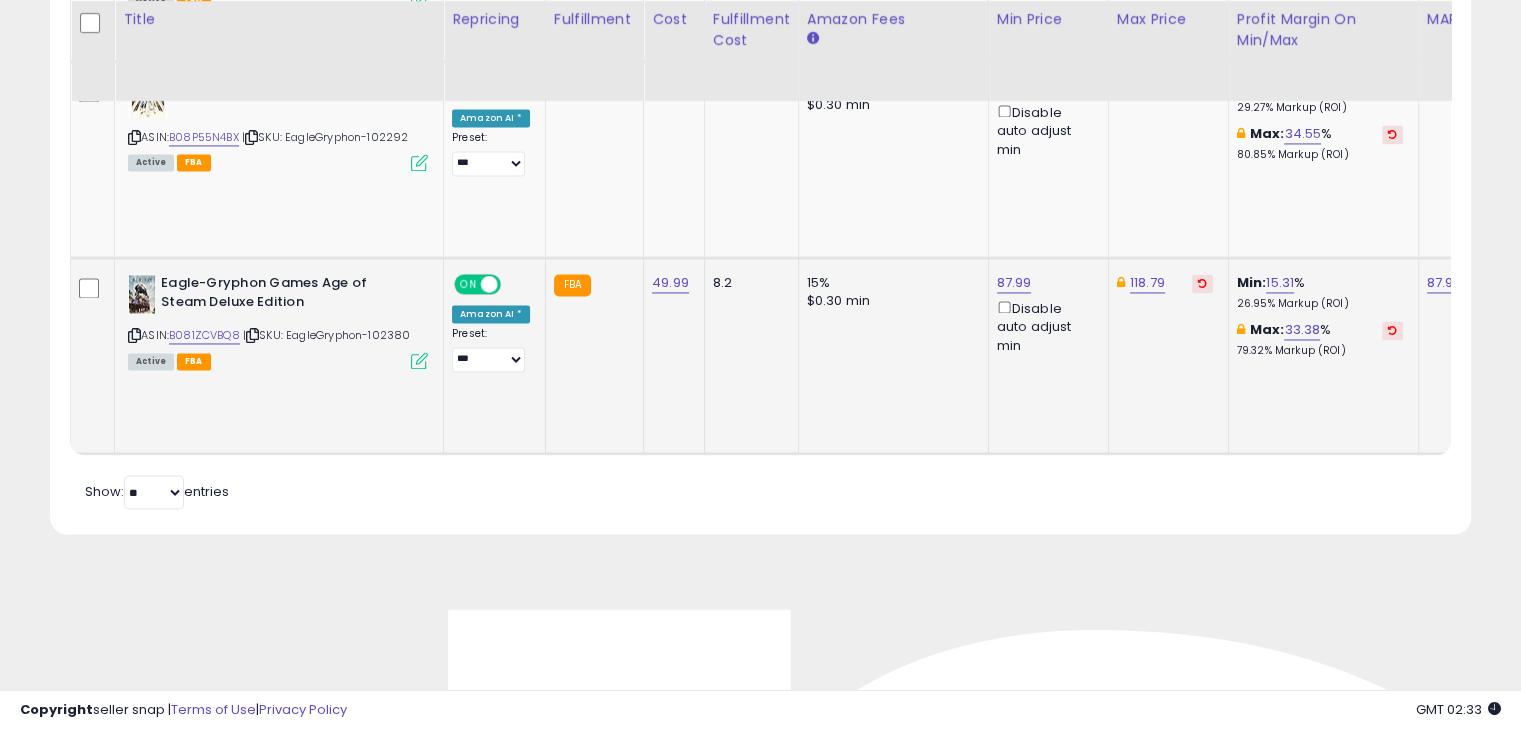 drag, startPoint x: 378, startPoint y: 326, endPoint x: 425, endPoint y: 323, distance: 47.095646 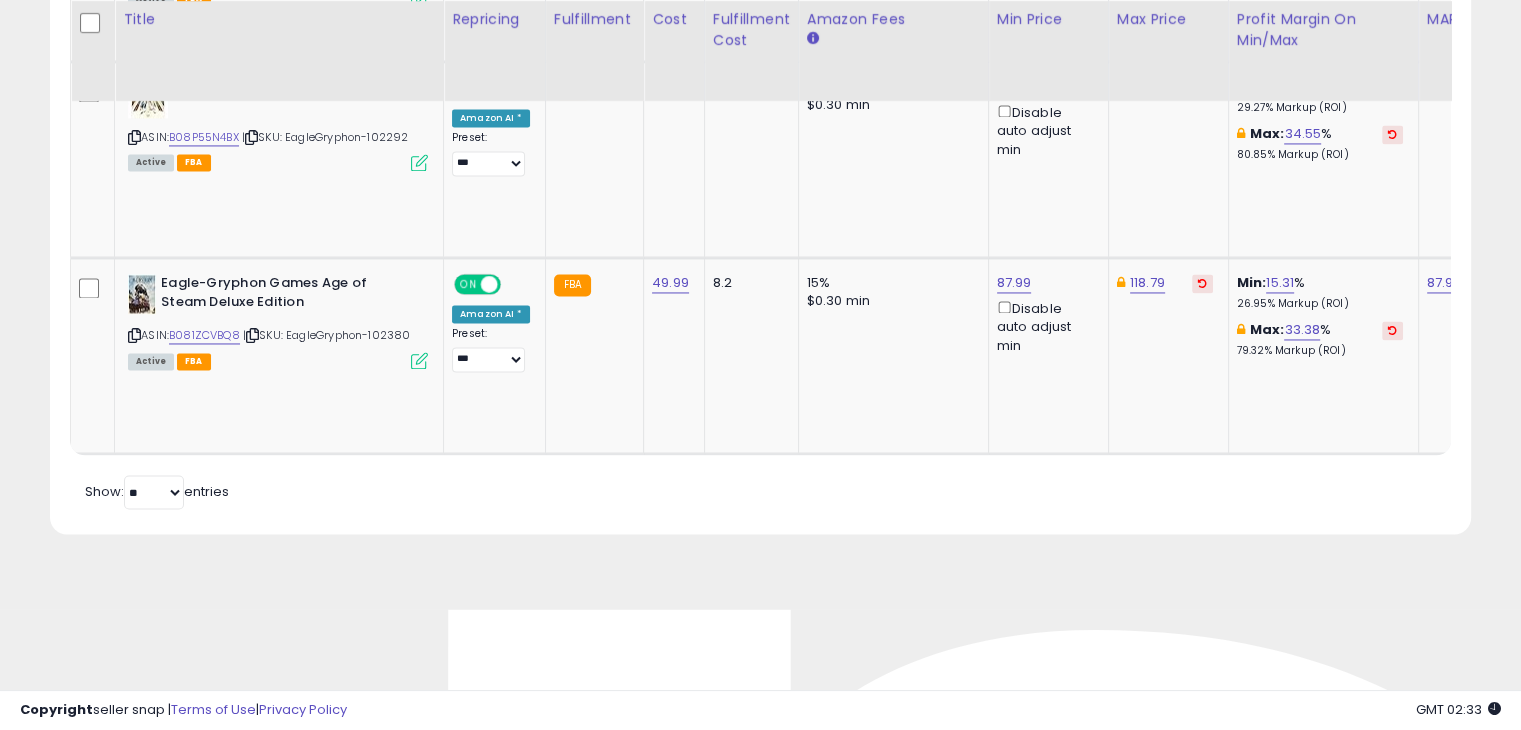 click on "Retrieving listings data..
Displaying 1 to 13 of 13 items
Title
Repricing" at bounding box center [760, -858] 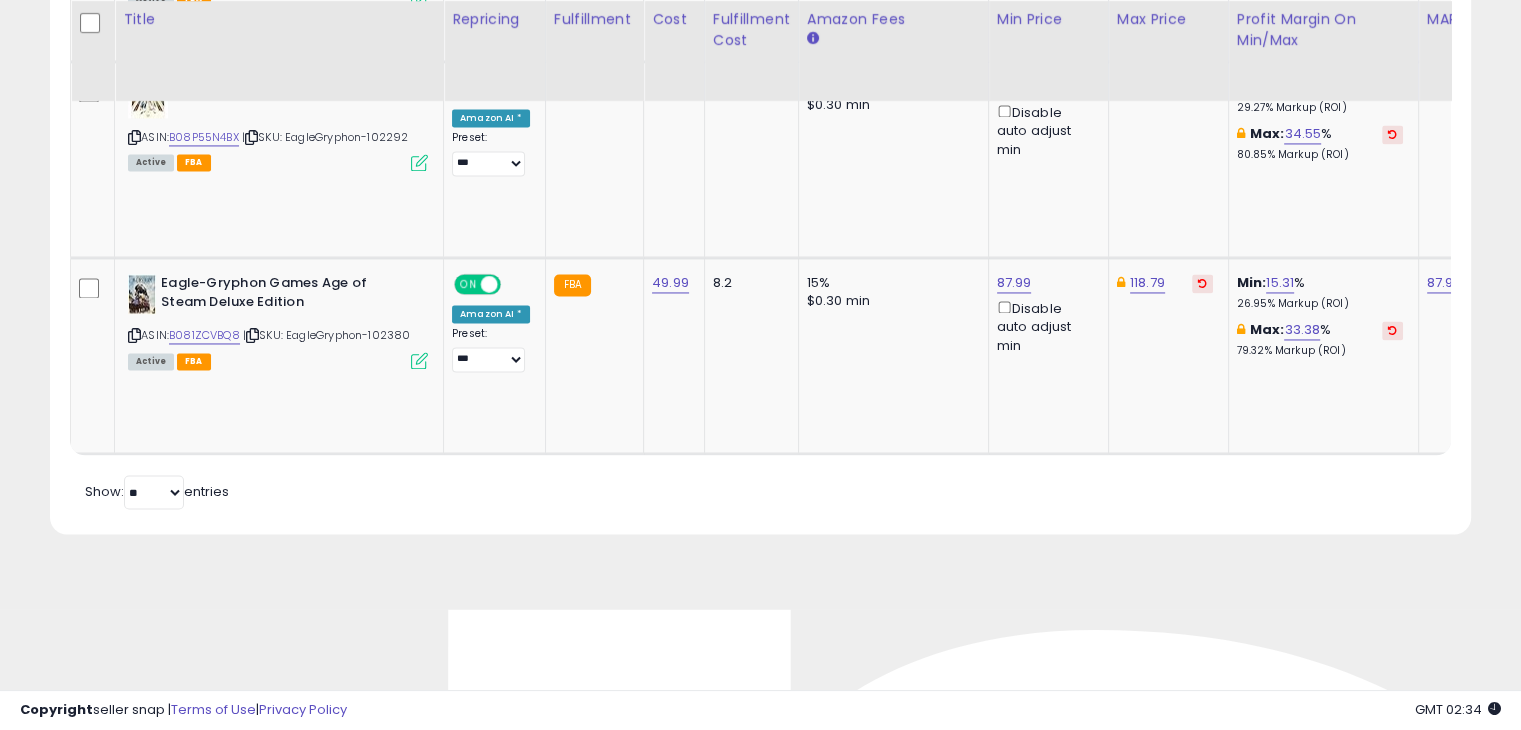 scroll, scrollTop: 0, scrollLeft: 25, axis: horizontal 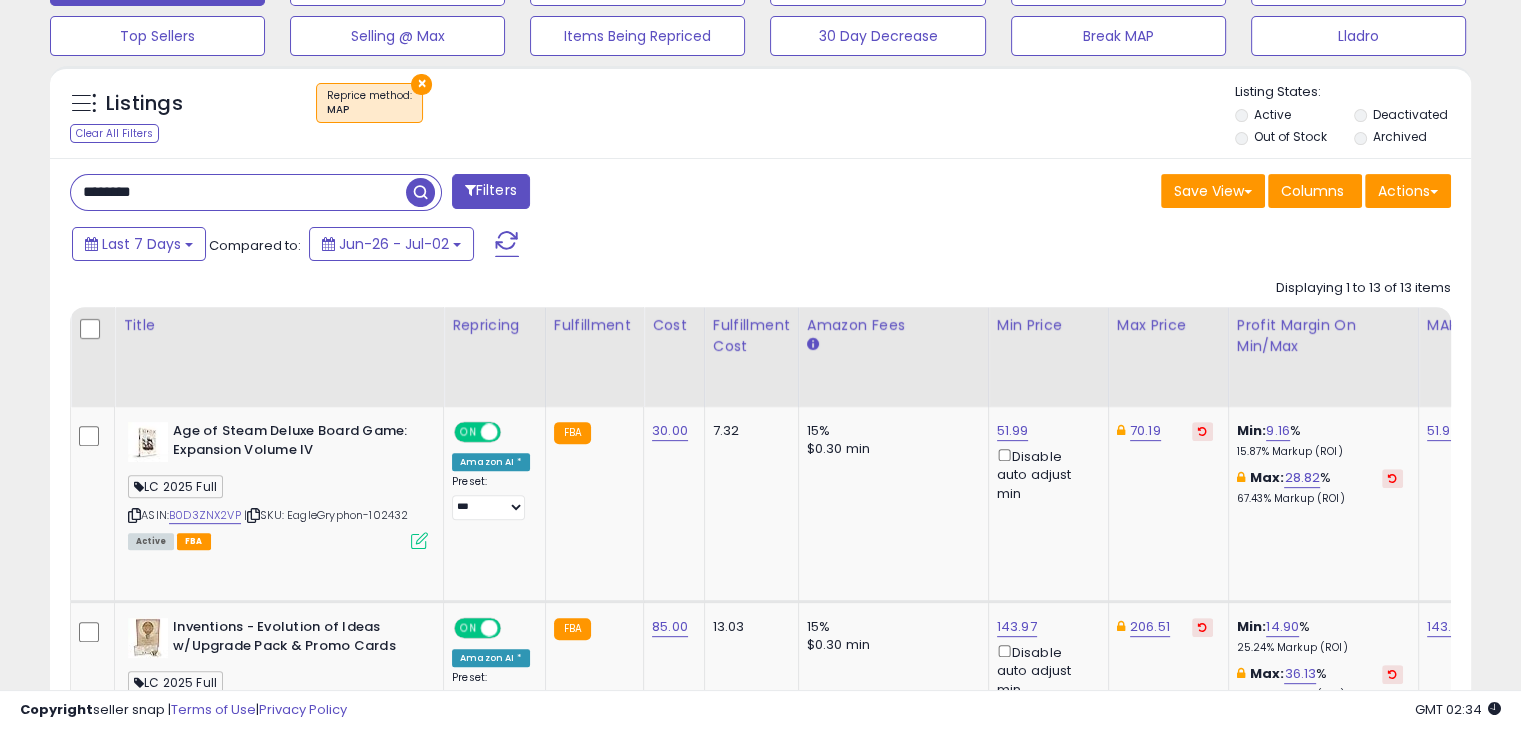click on "Filters" at bounding box center [491, 191] 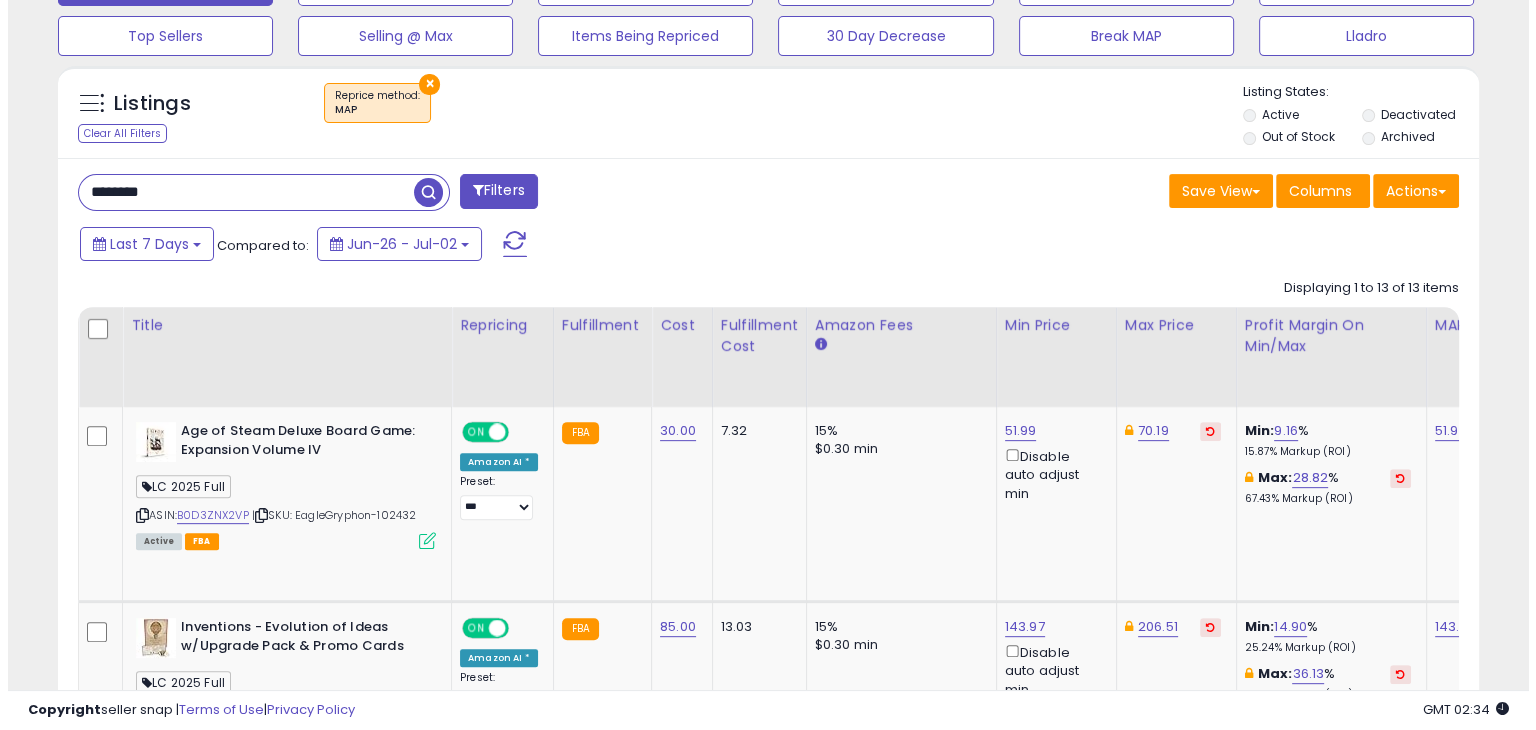 scroll, scrollTop: 233, scrollLeft: 0, axis: vertical 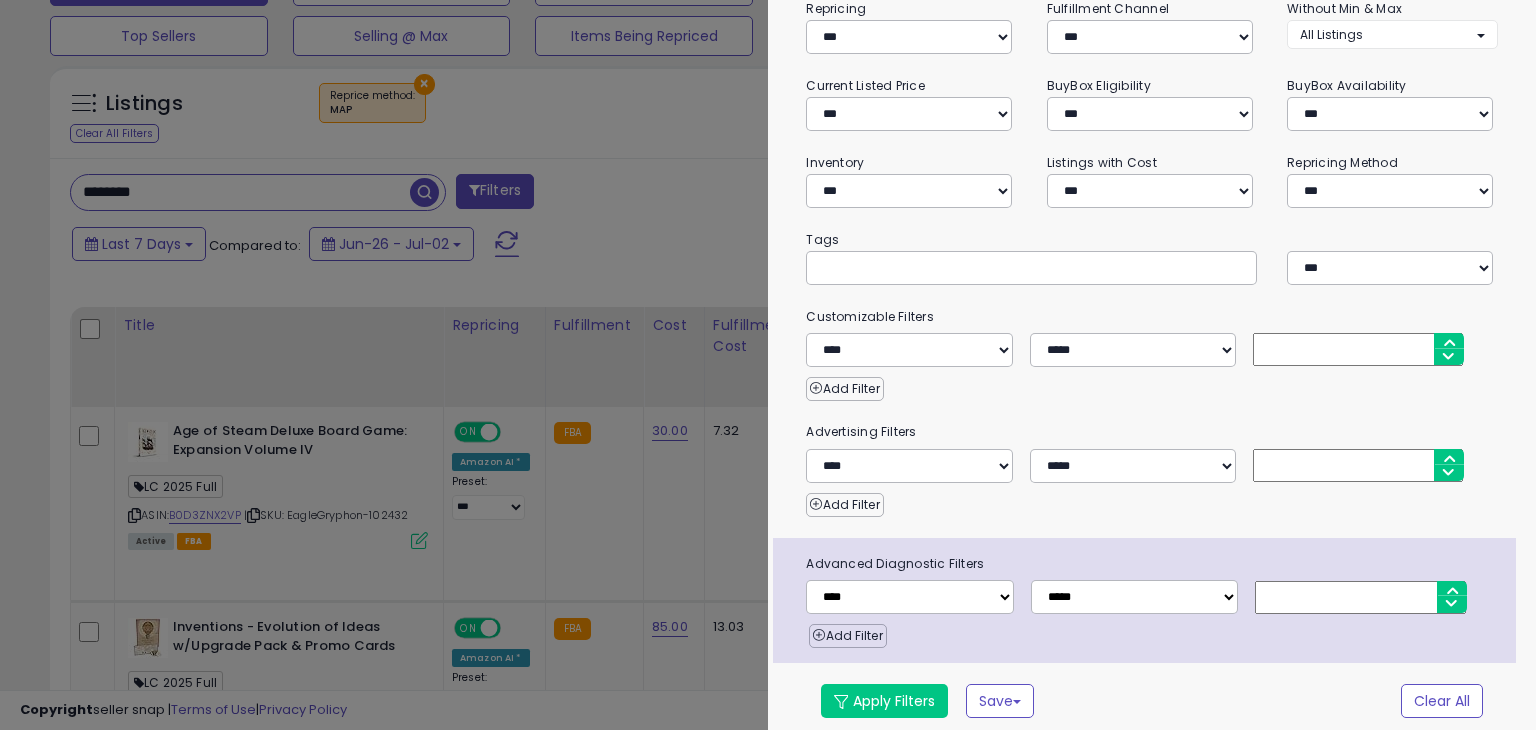 click at bounding box center (768, 365) 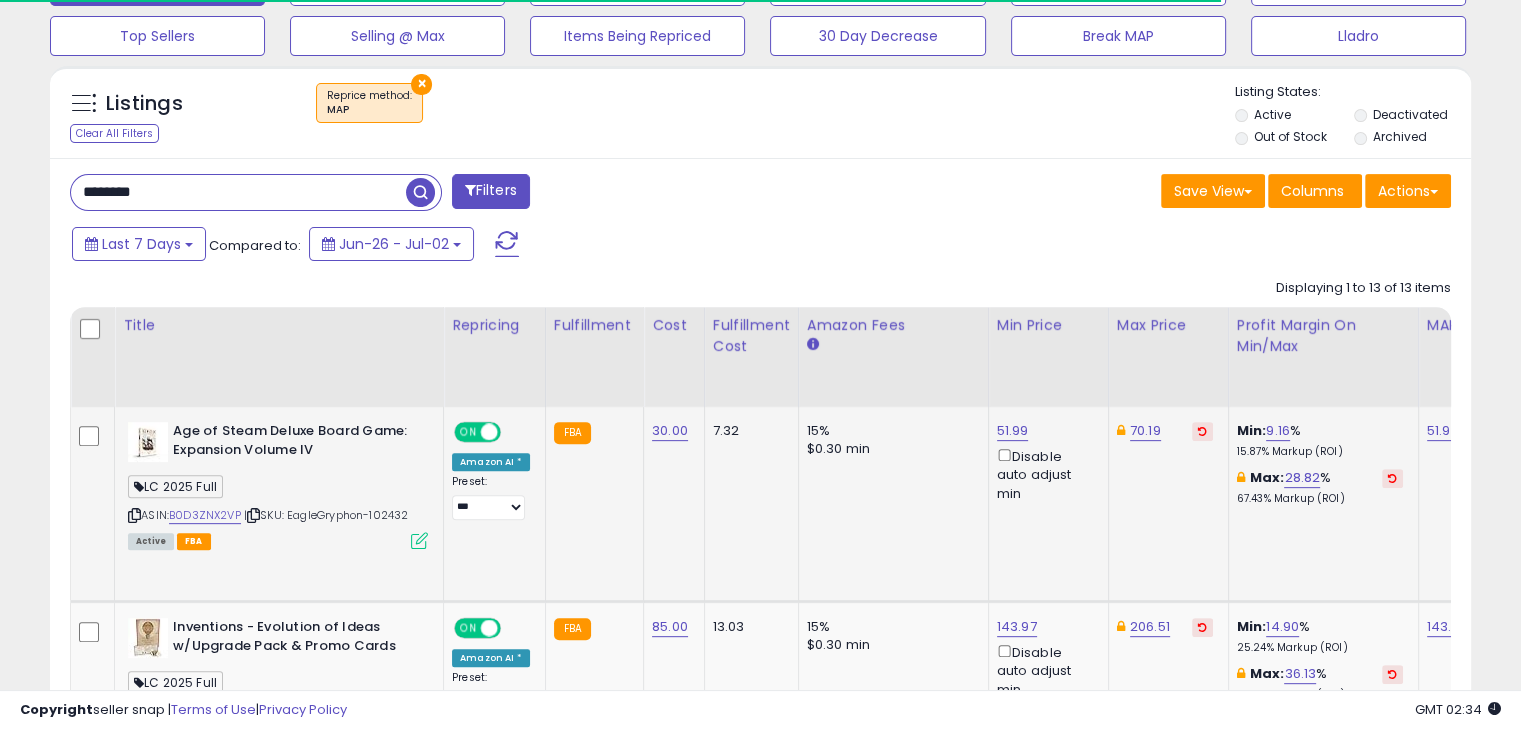 scroll, scrollTop: 409, scrollLeft: 822, axis: both 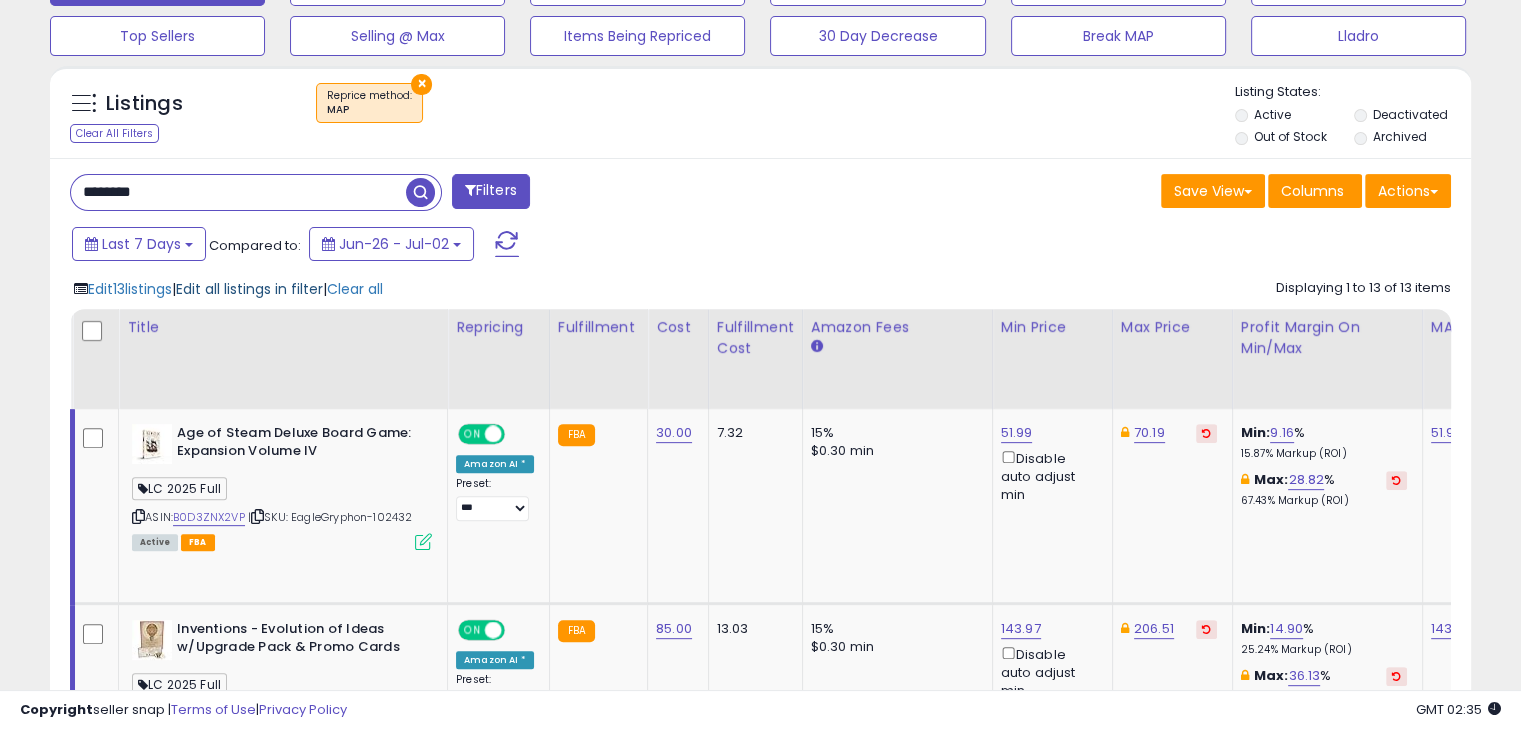 click on "Edit all listings in filter" at bounding box center (249, 289) 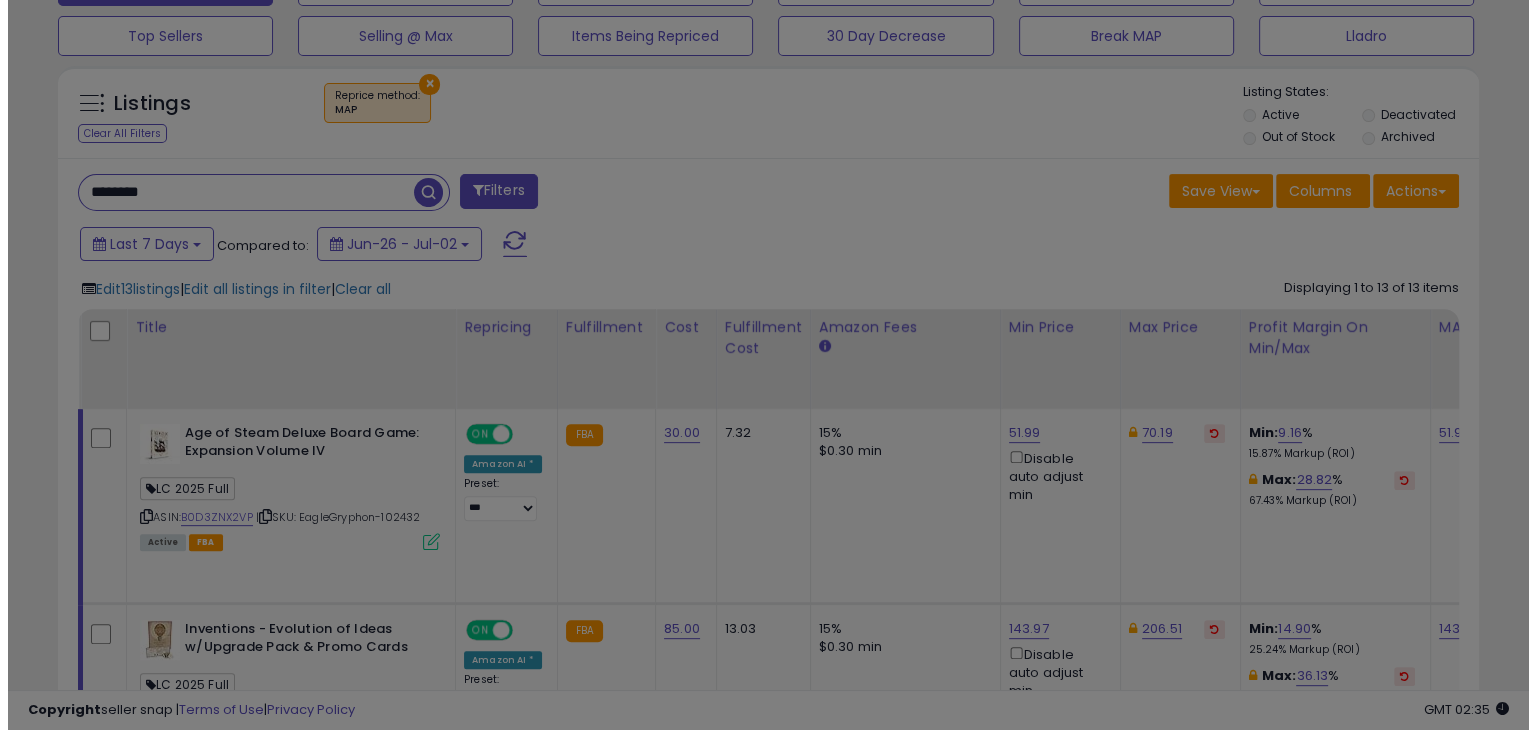scroll, scrollTop: 999589, scrollLeft: 999168, axis: both 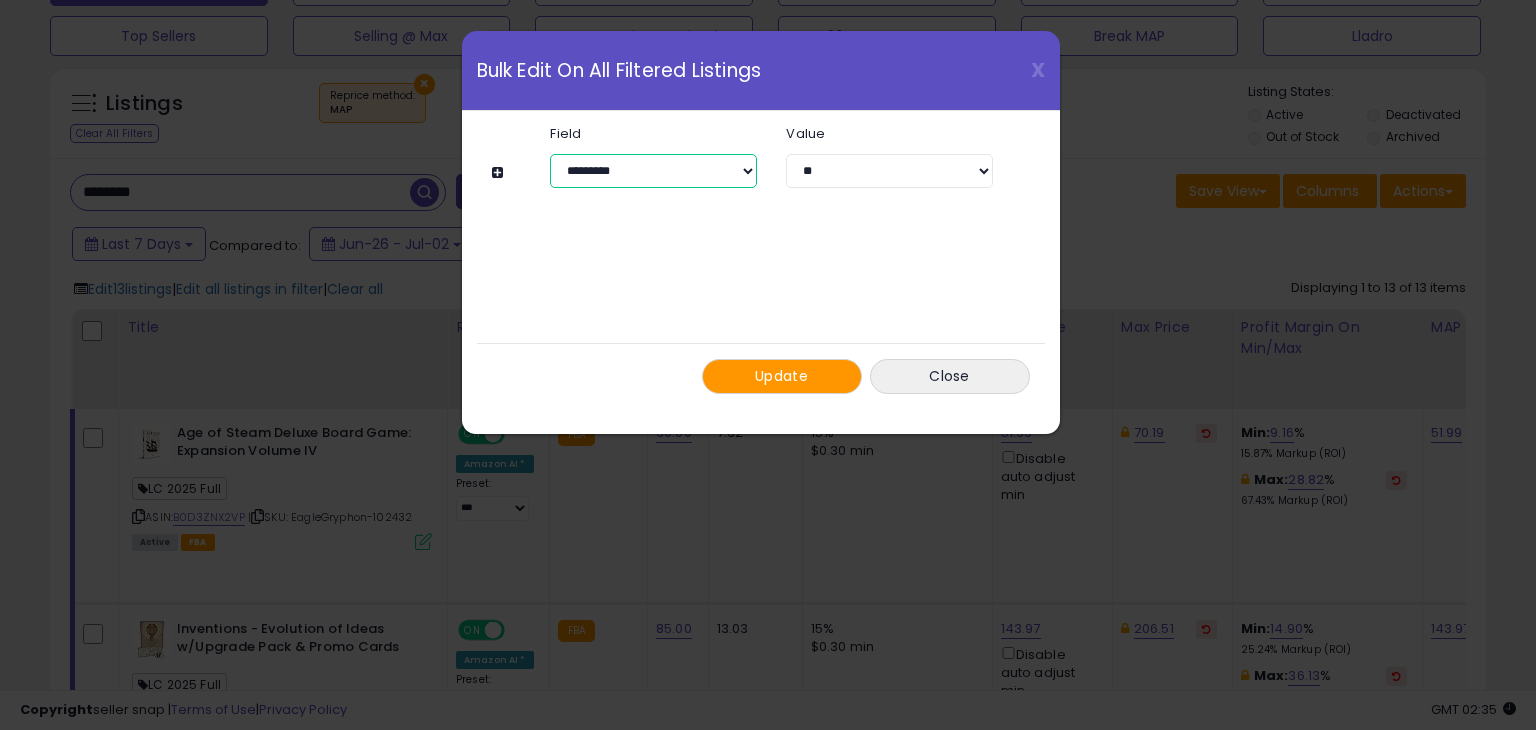 click on "**********" at bounding box center [653, 171] 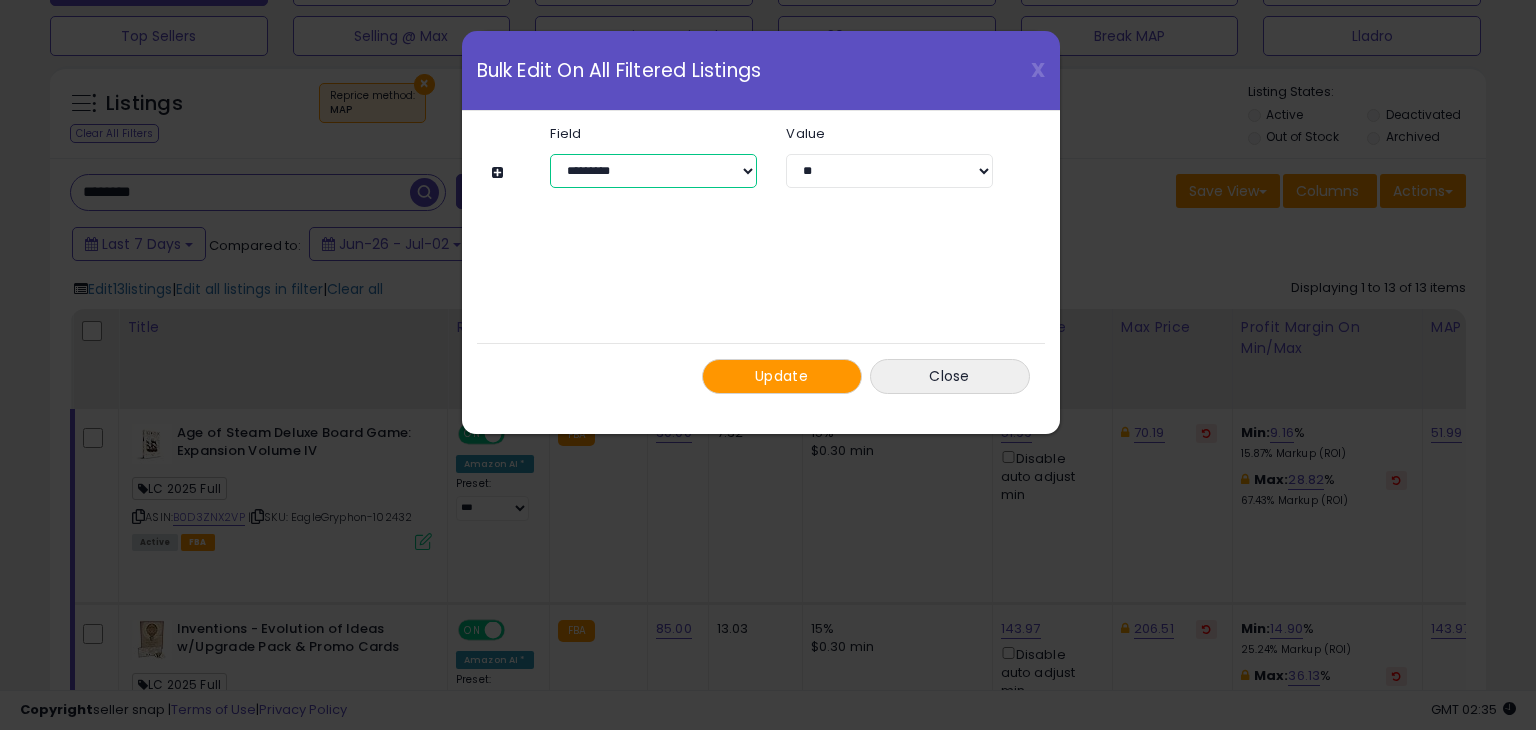 select on "**********" 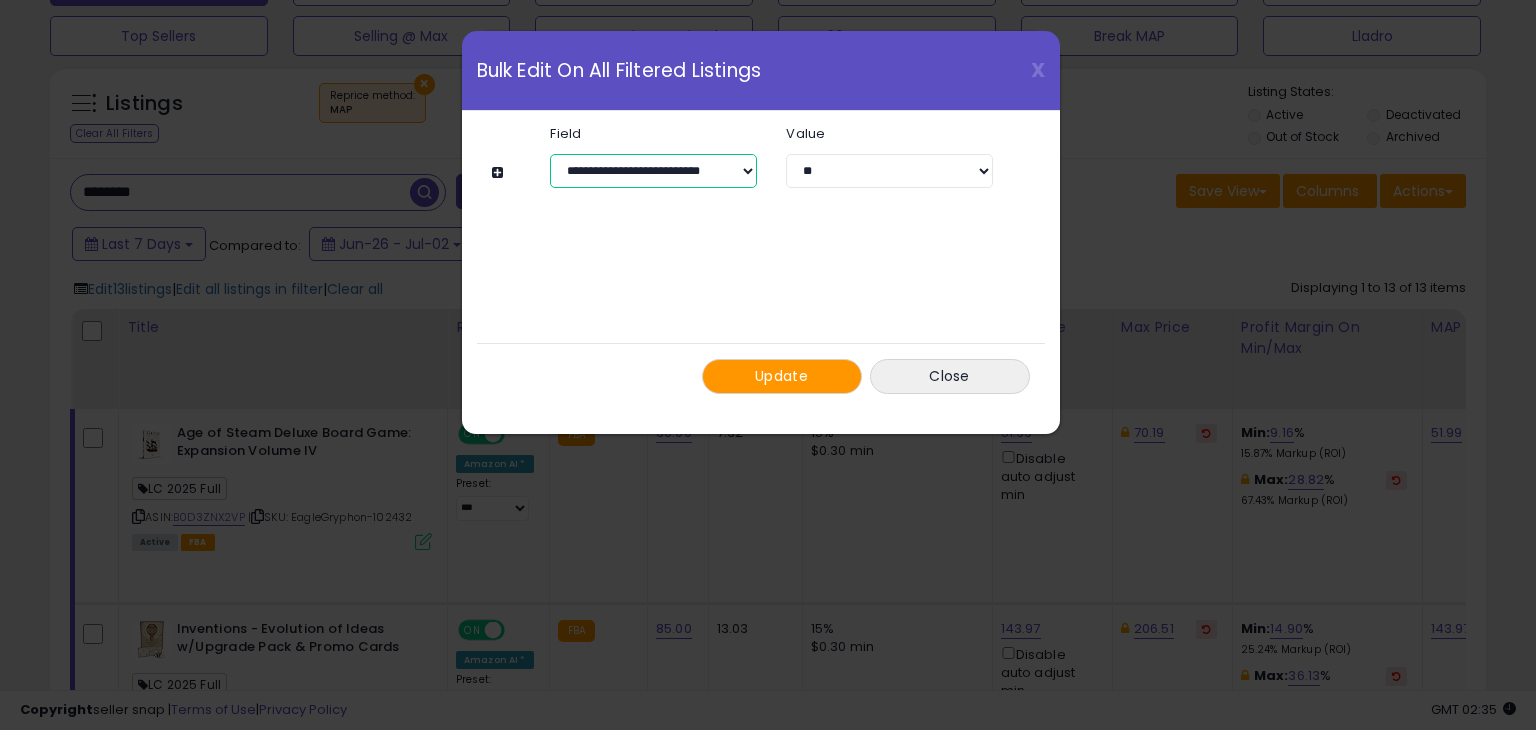 click on "**********" at bounding box center [653, 171] 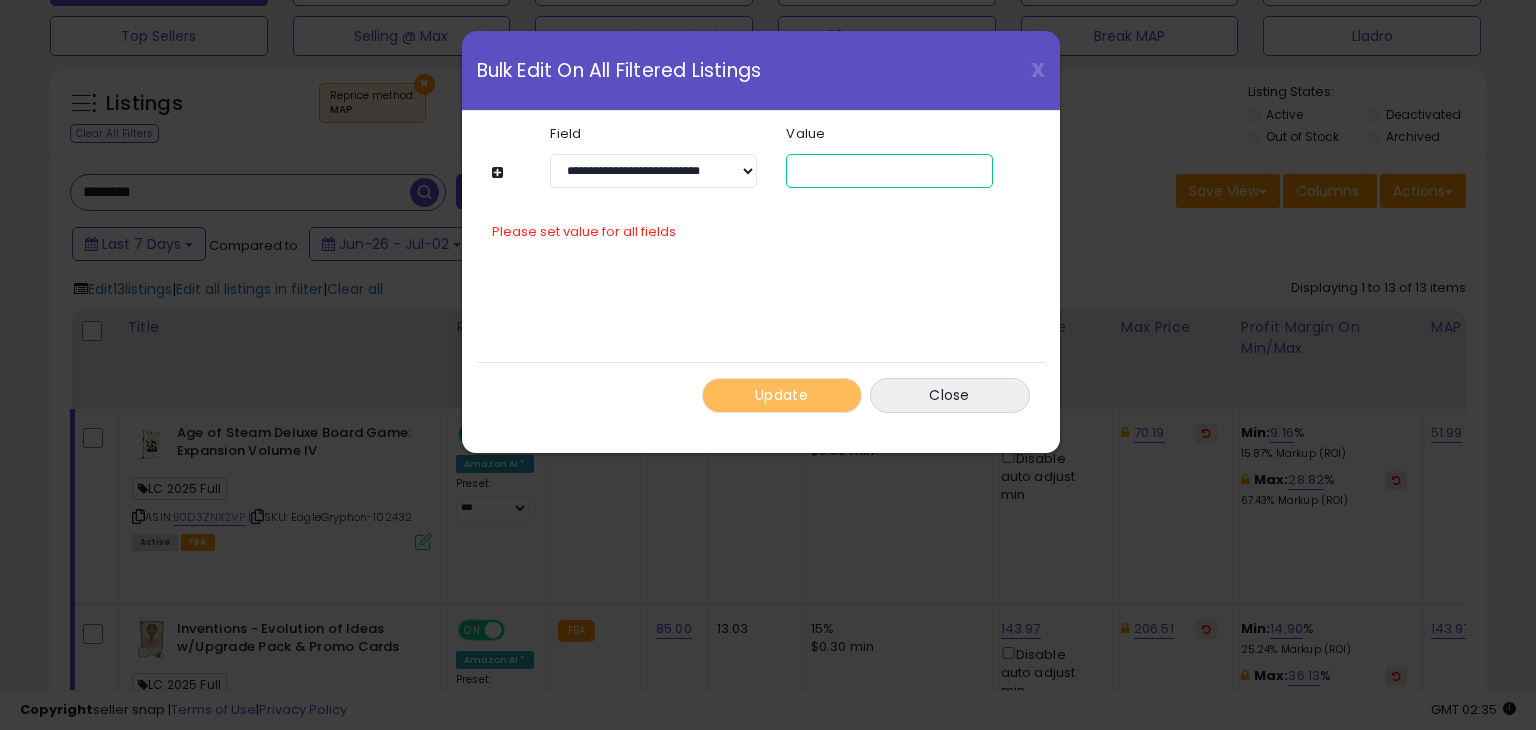 click at bounding box center (889, 171) 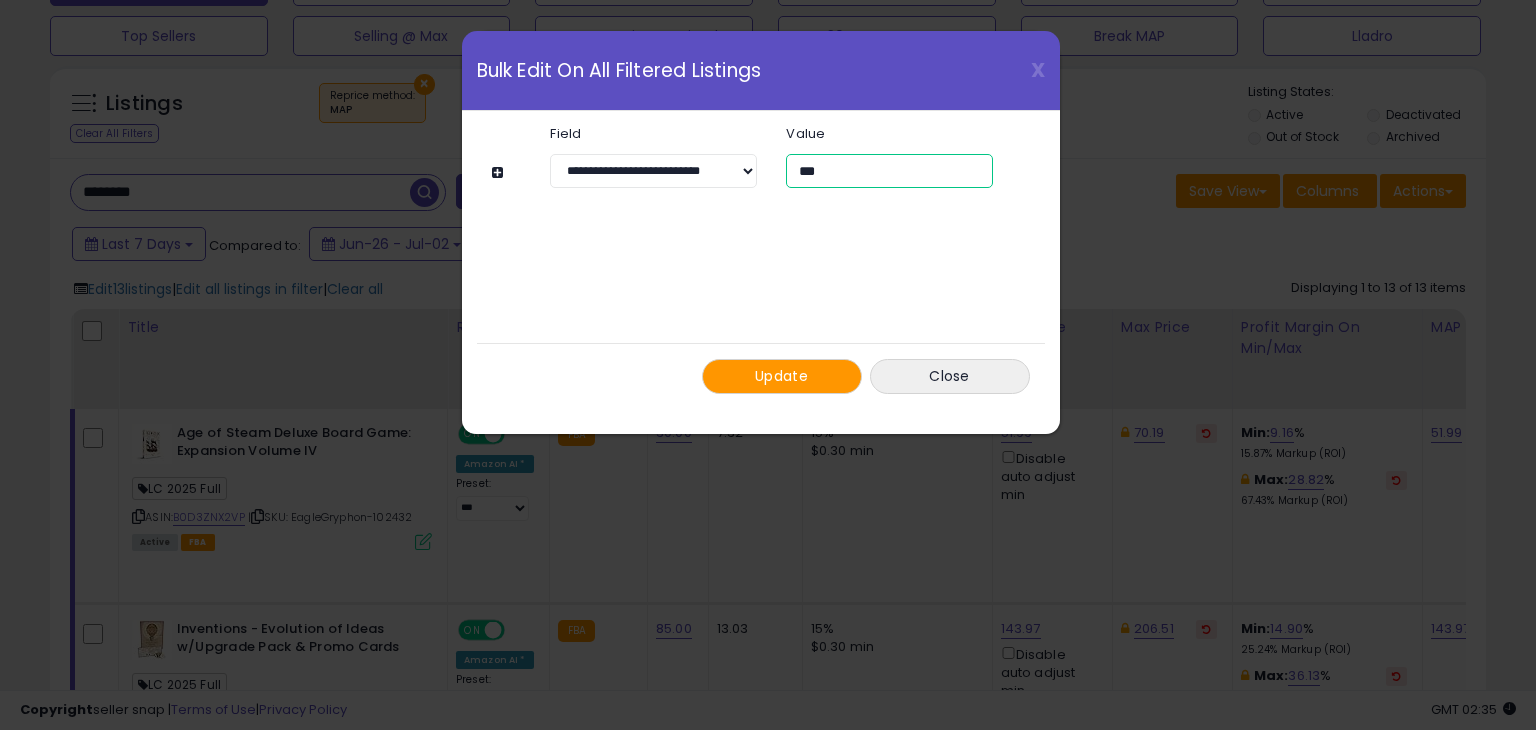 type on "***" 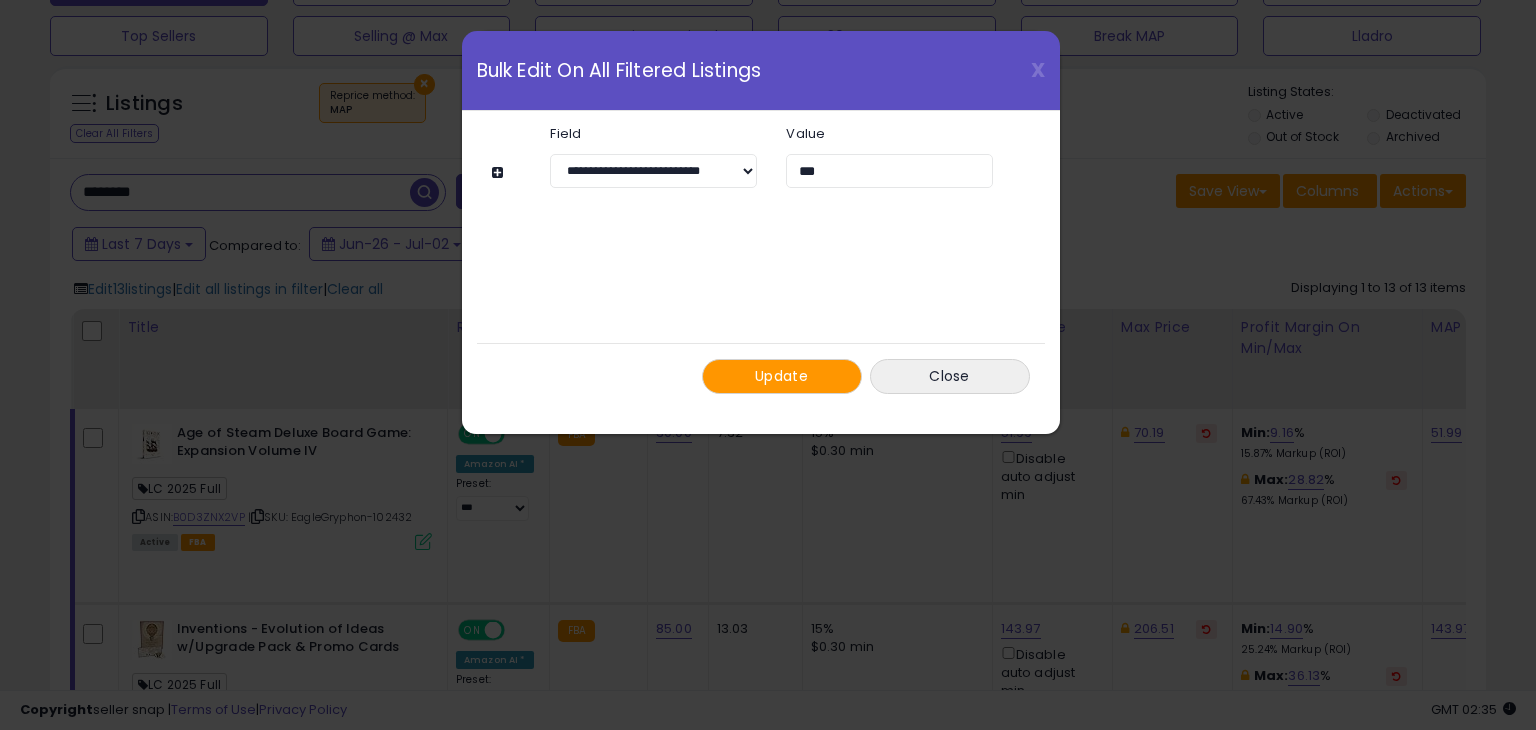 click on "Update" at bounding box center [781, 376] 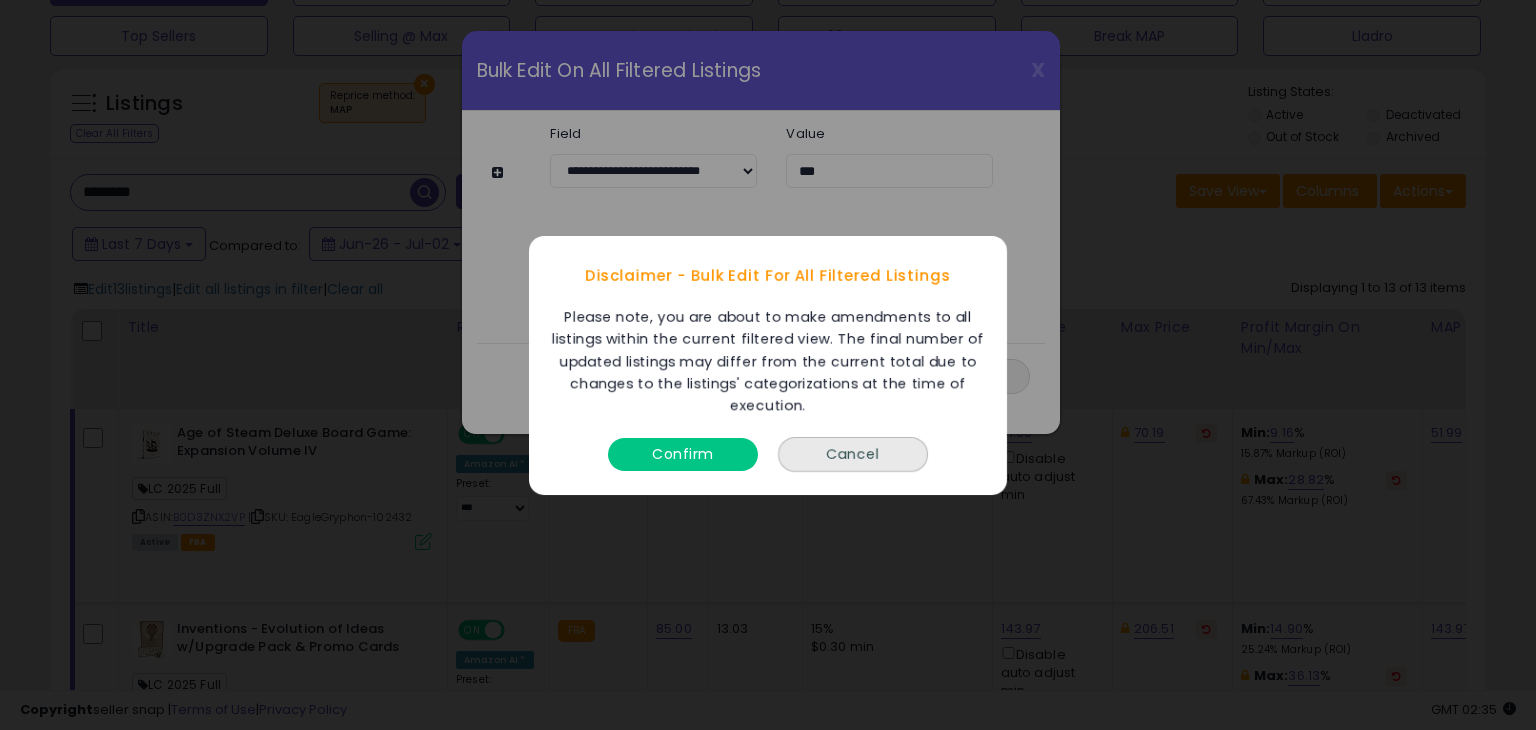 click on "Confirm" at bounding box center (683, 453) 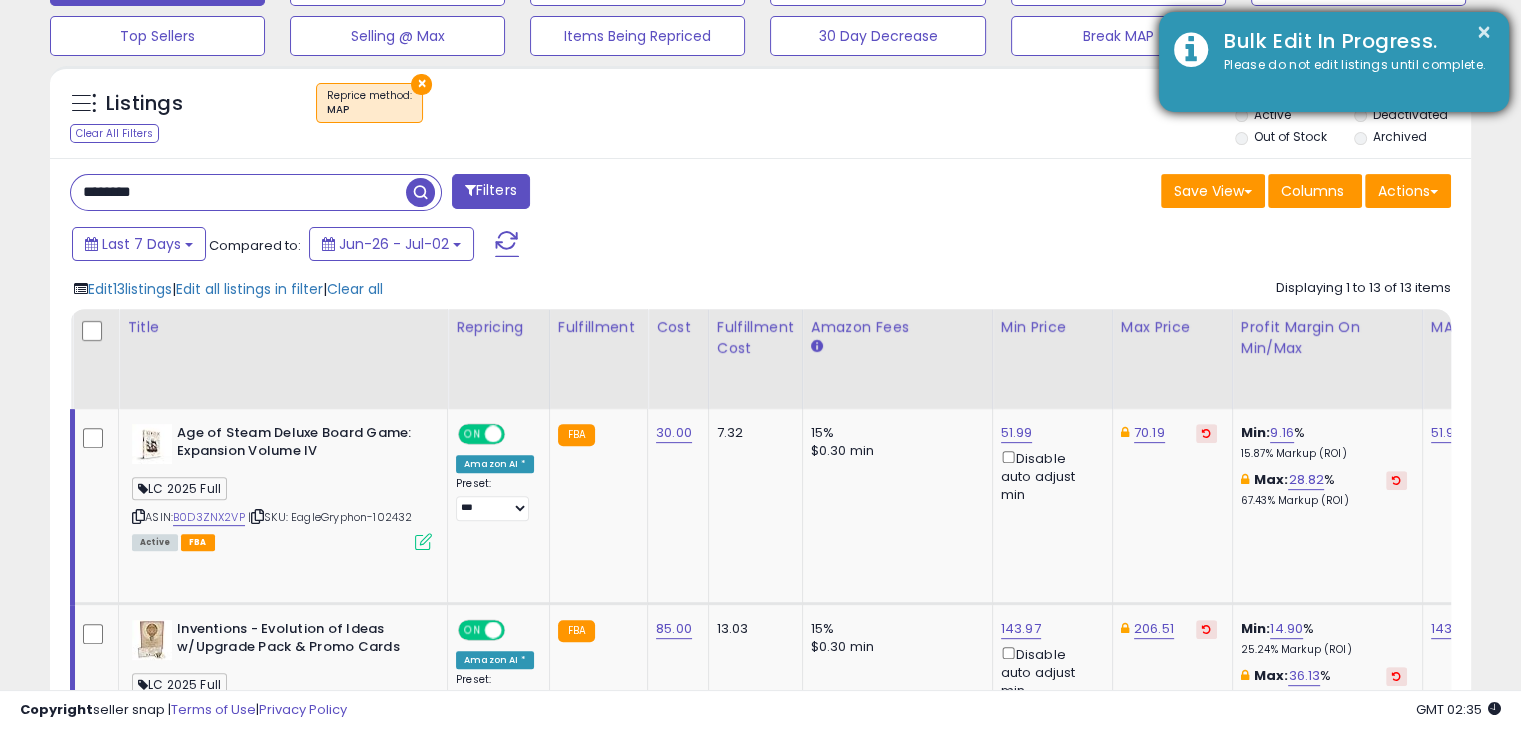 scroll, scrollTop: 409, scrollLeft: 822, axis: both 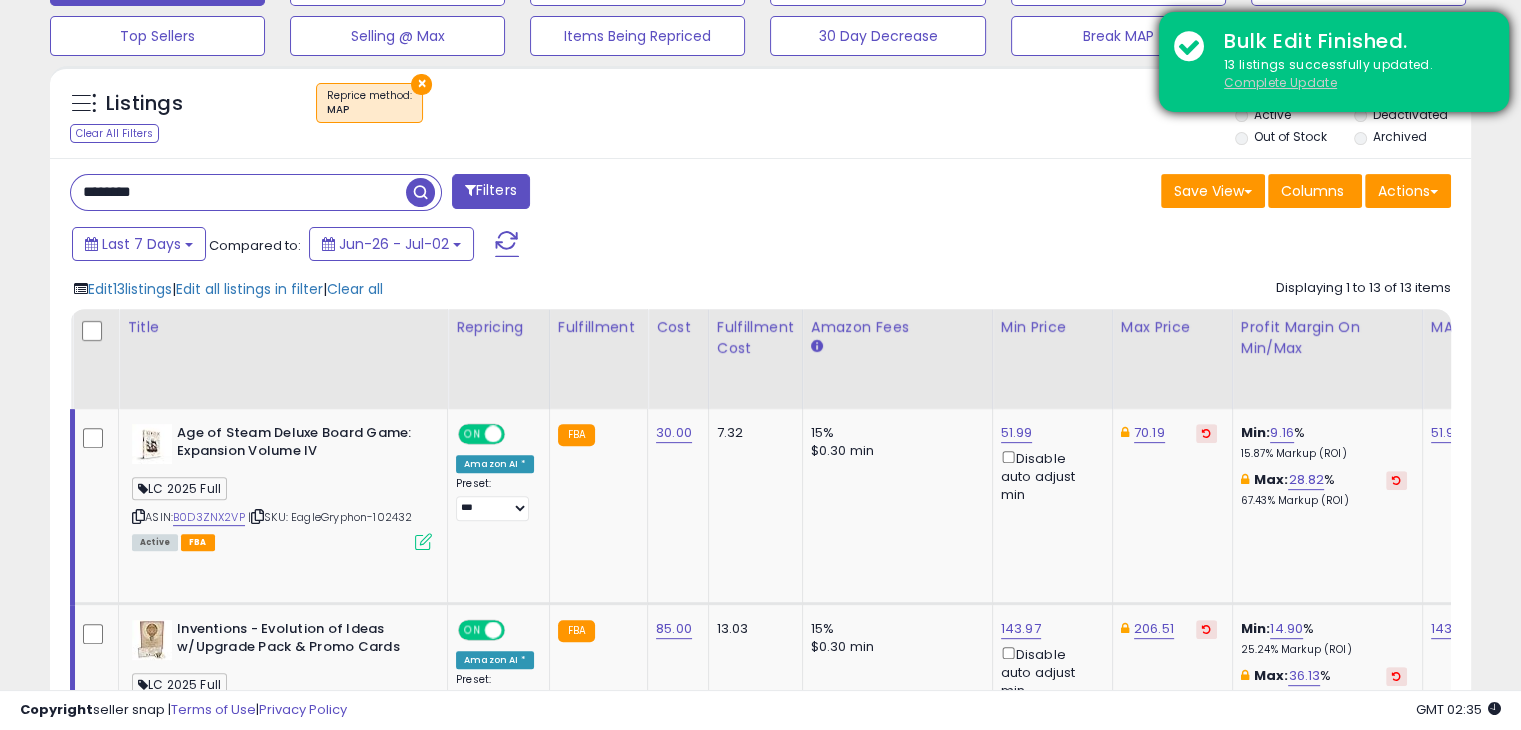 click on "Complete Update" at bounding box center [1280, 82] 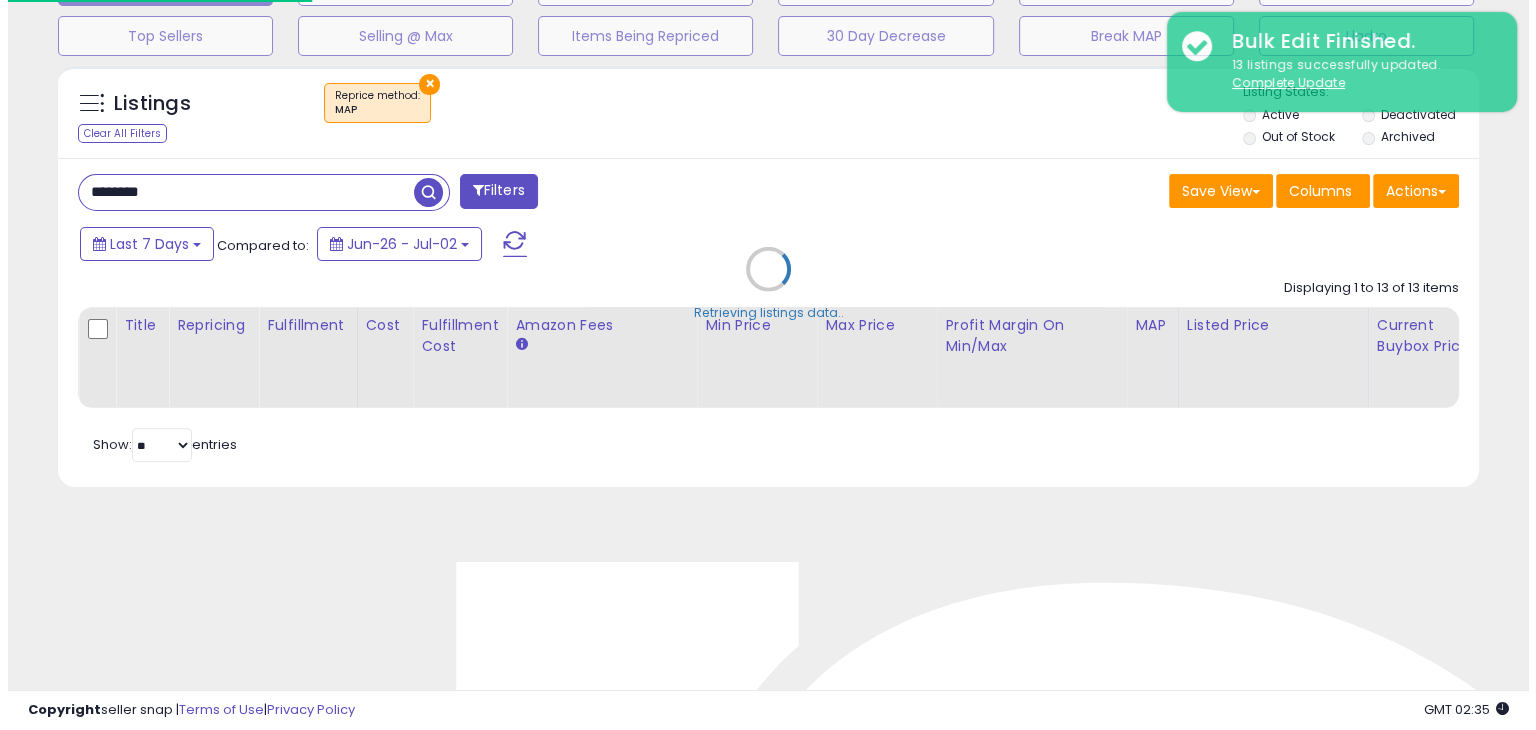 scroll, scrollTop: 999589, scrollLeft: 999168, axis: both 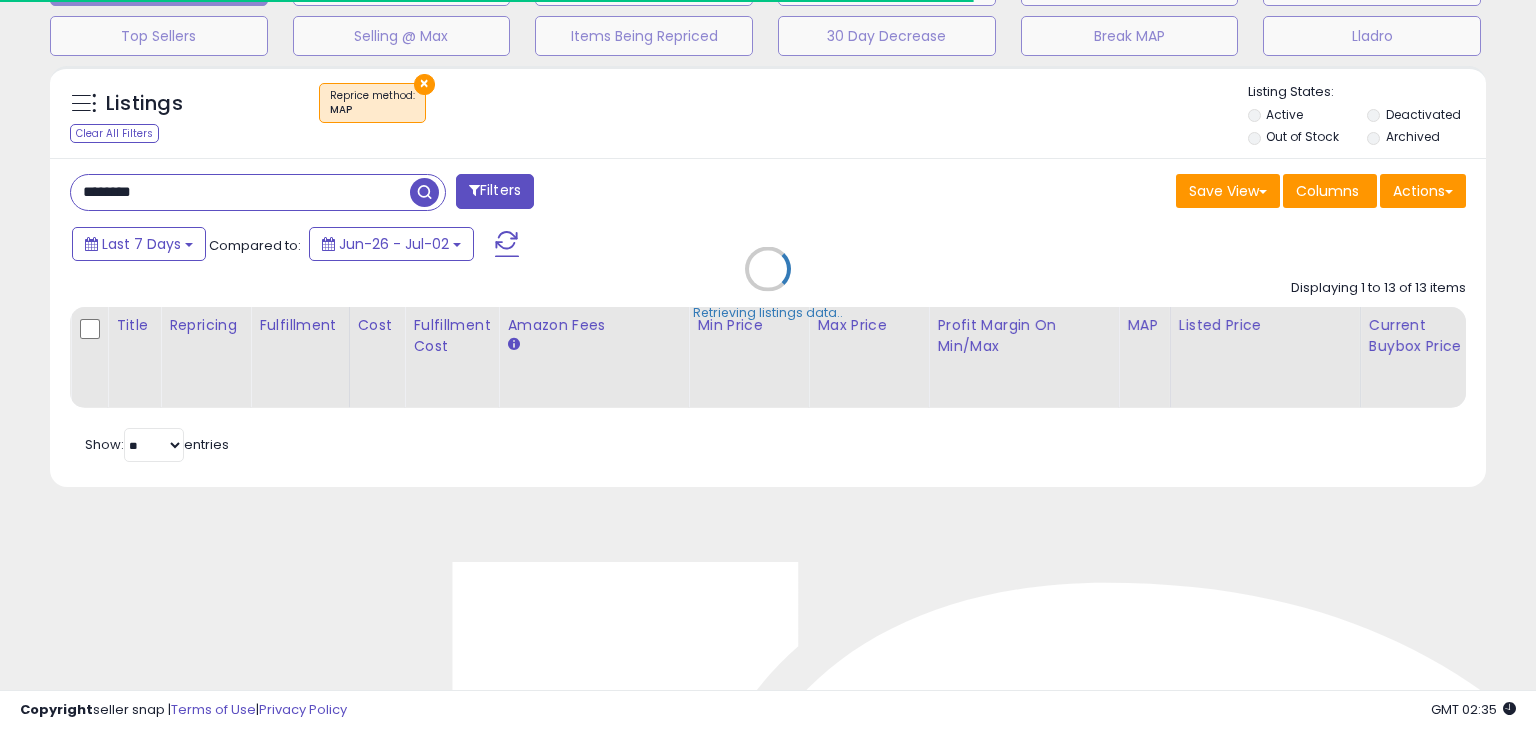 click on "Retrieving listings data.." at bounding box center [768, 284] 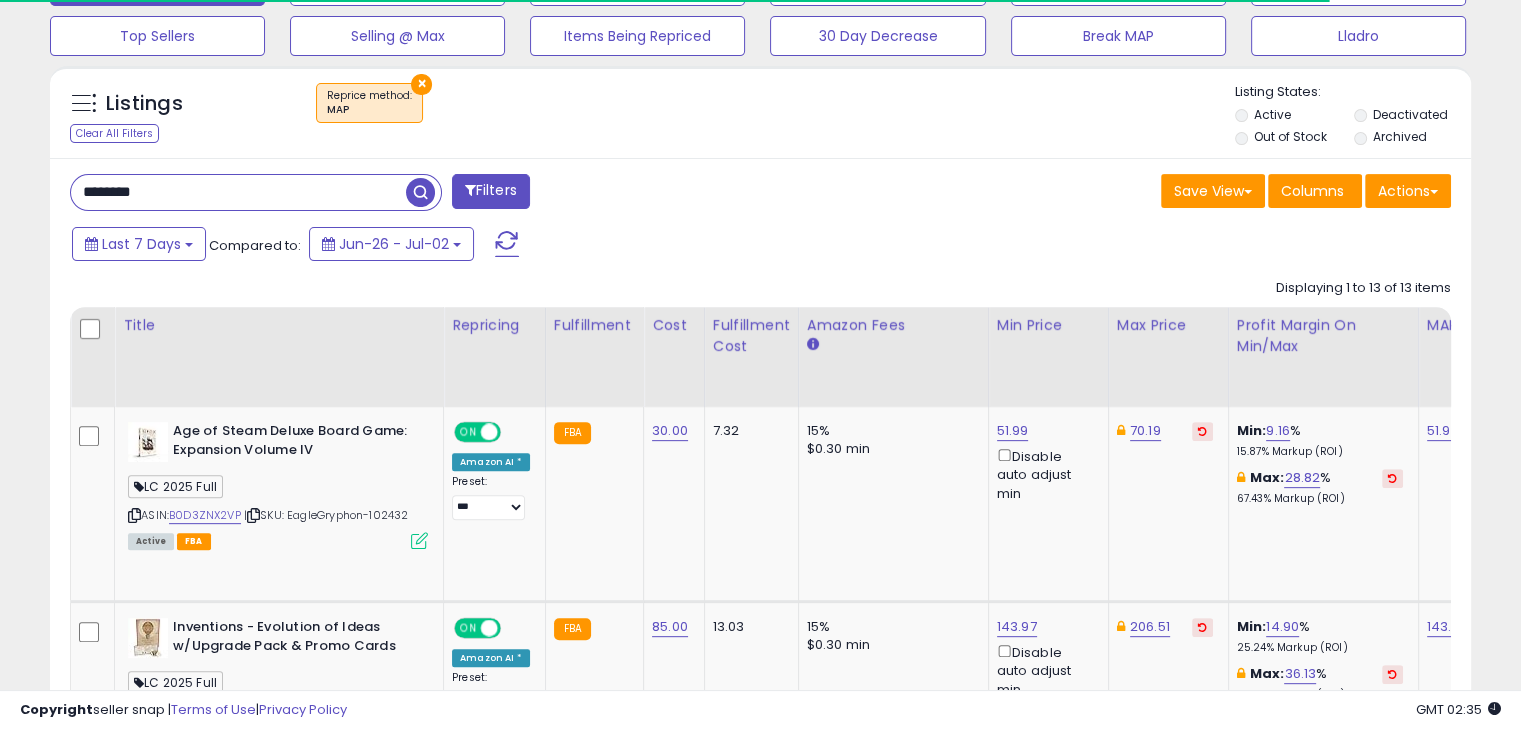scroll, scrollTop: 409, scrollLeft: 822, axis: both 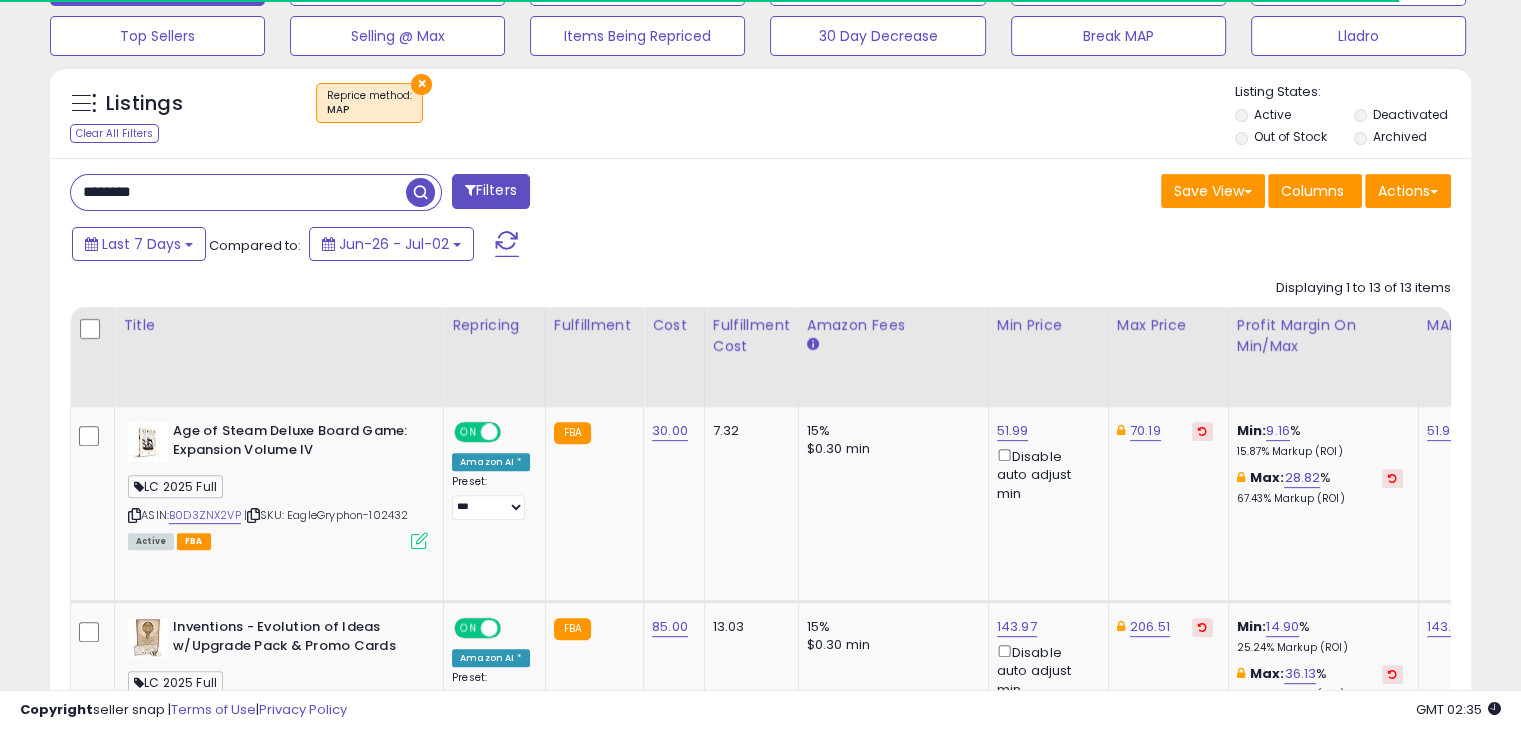 click on "×" at bounding box center [421, 84] 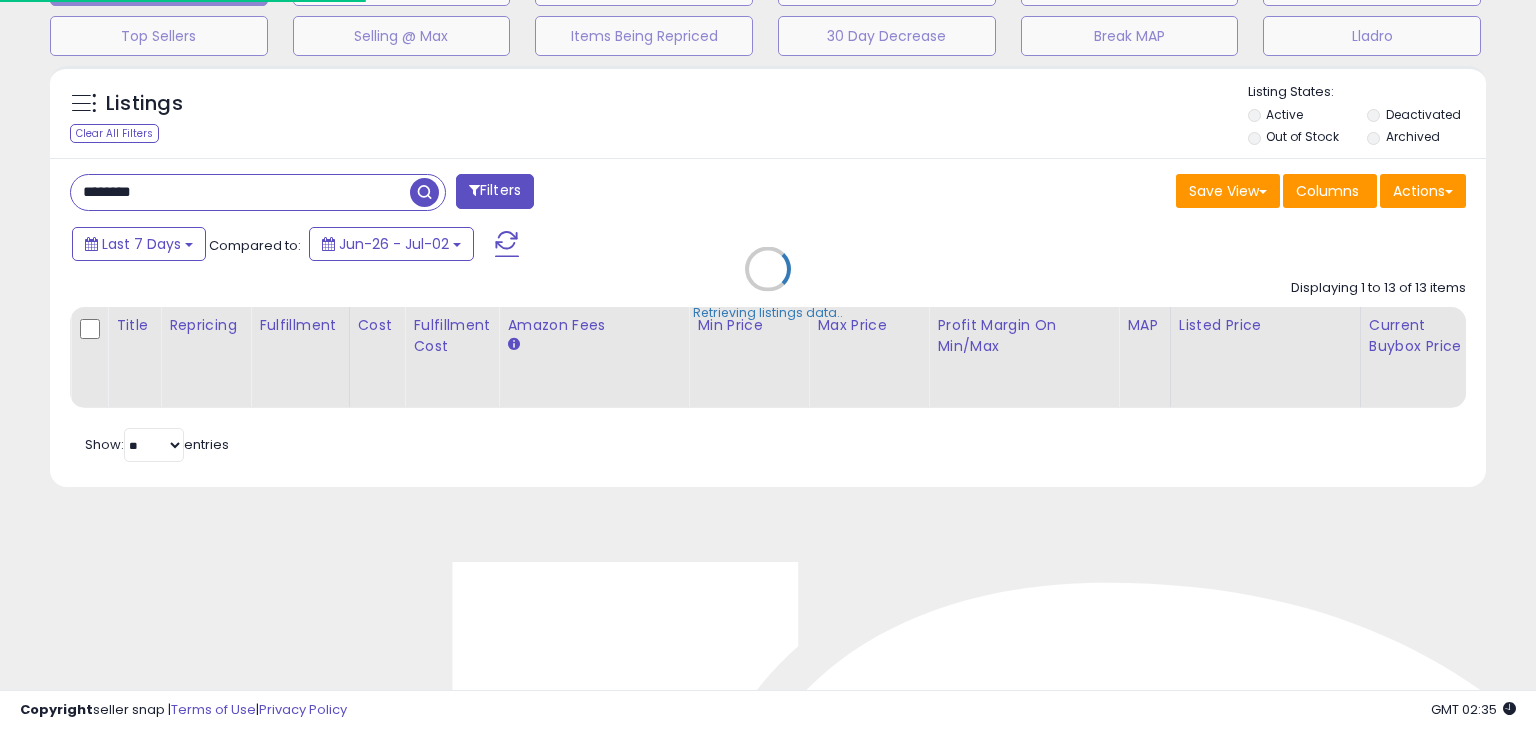 scroll 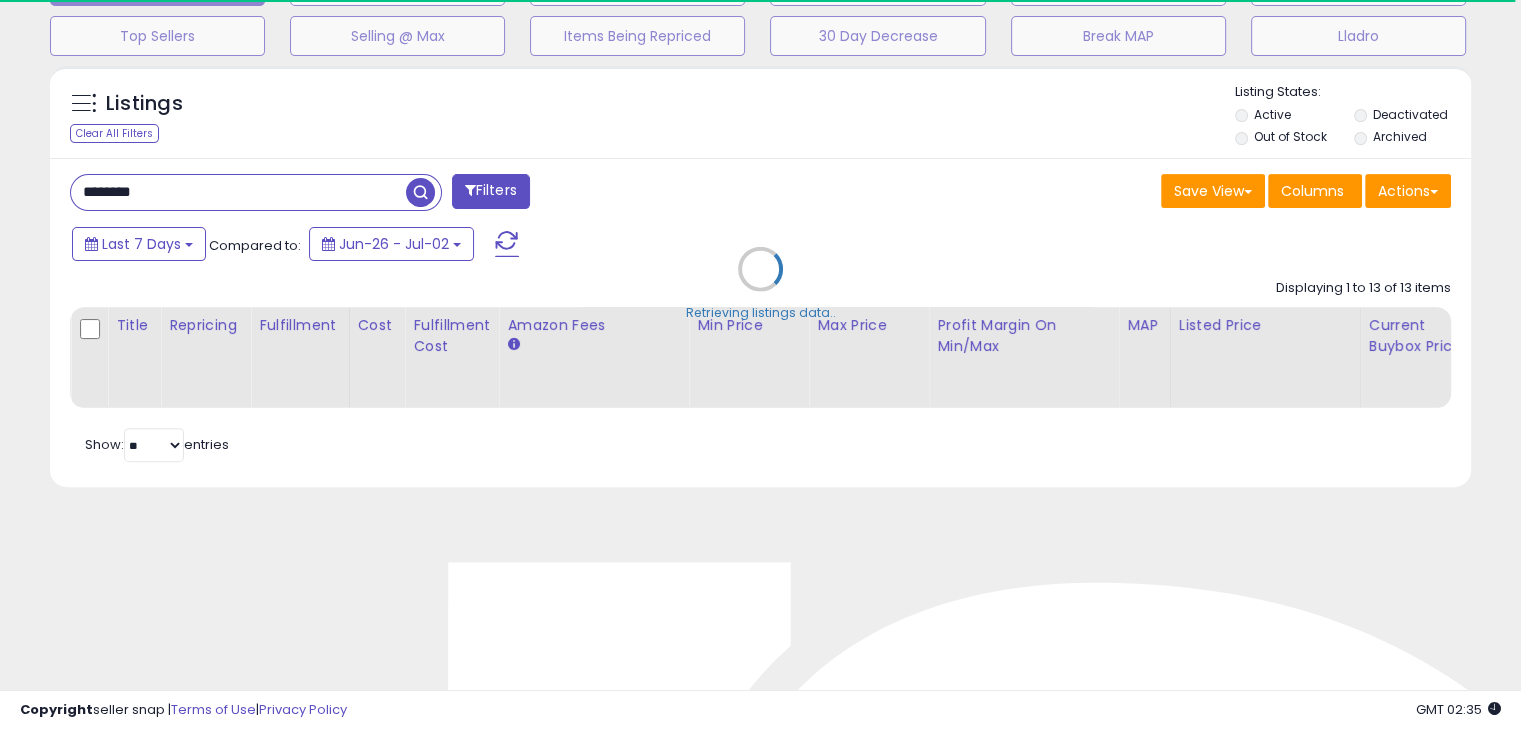 select on "*" 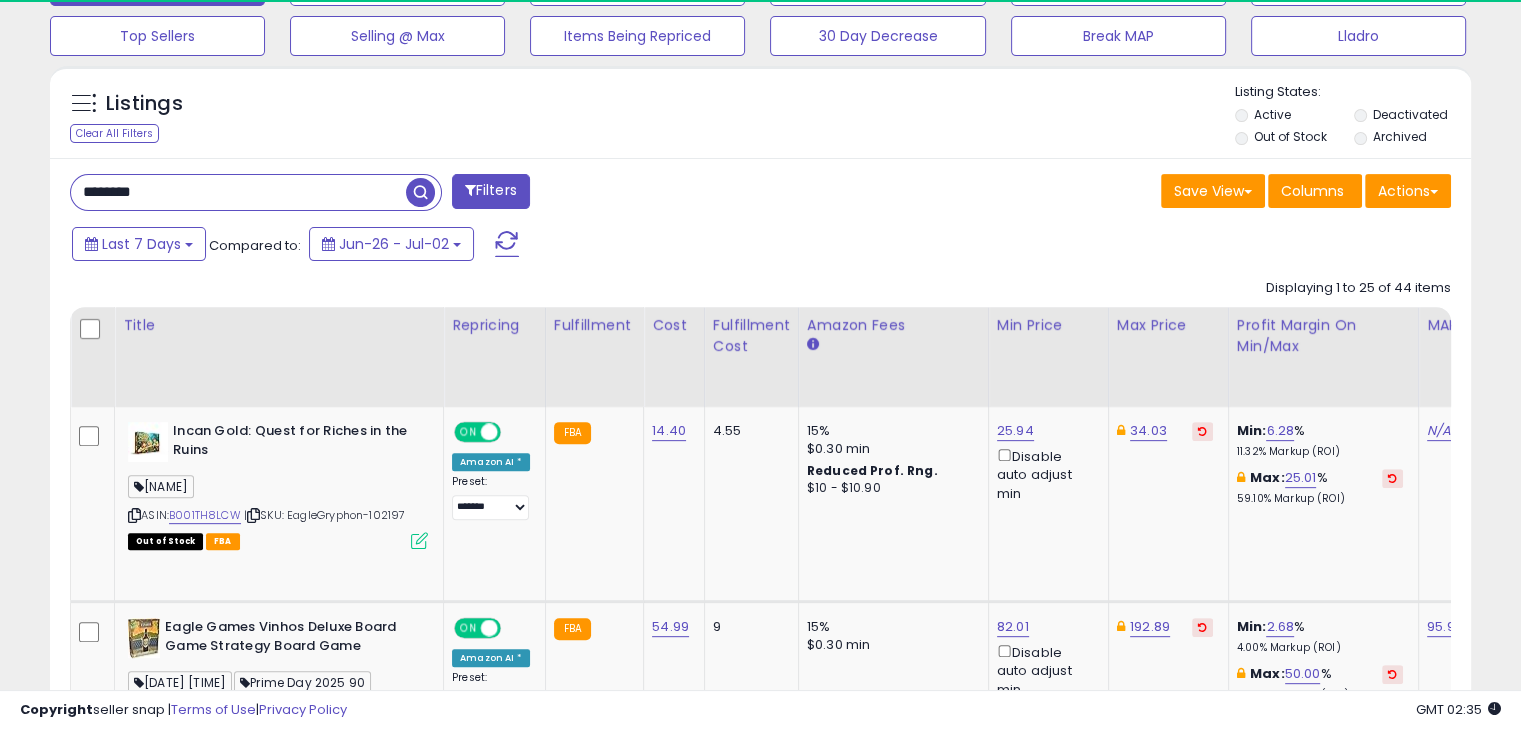 click on "Filters" at bounding box center (491, 191) 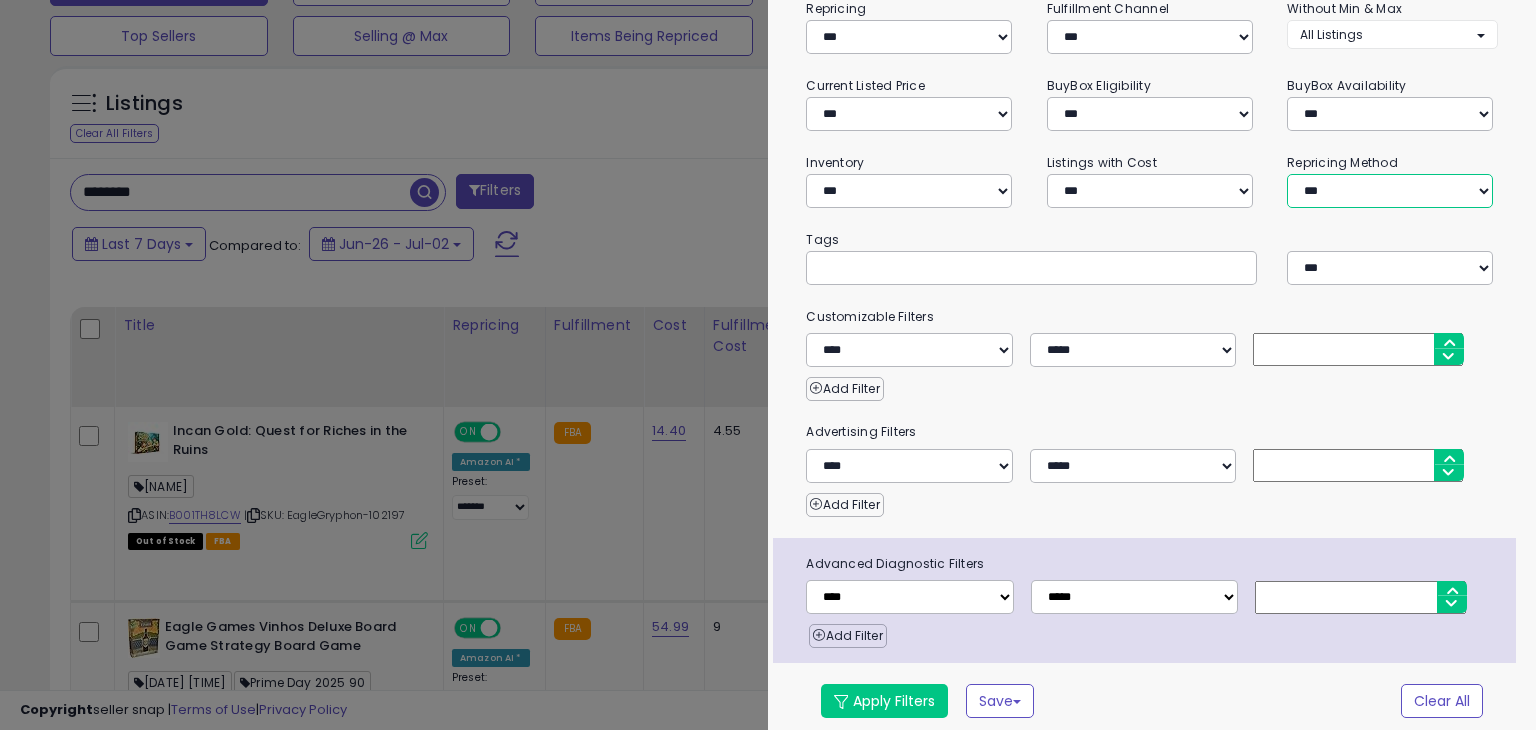 click on "**********" at bounding box center (1390, 191) 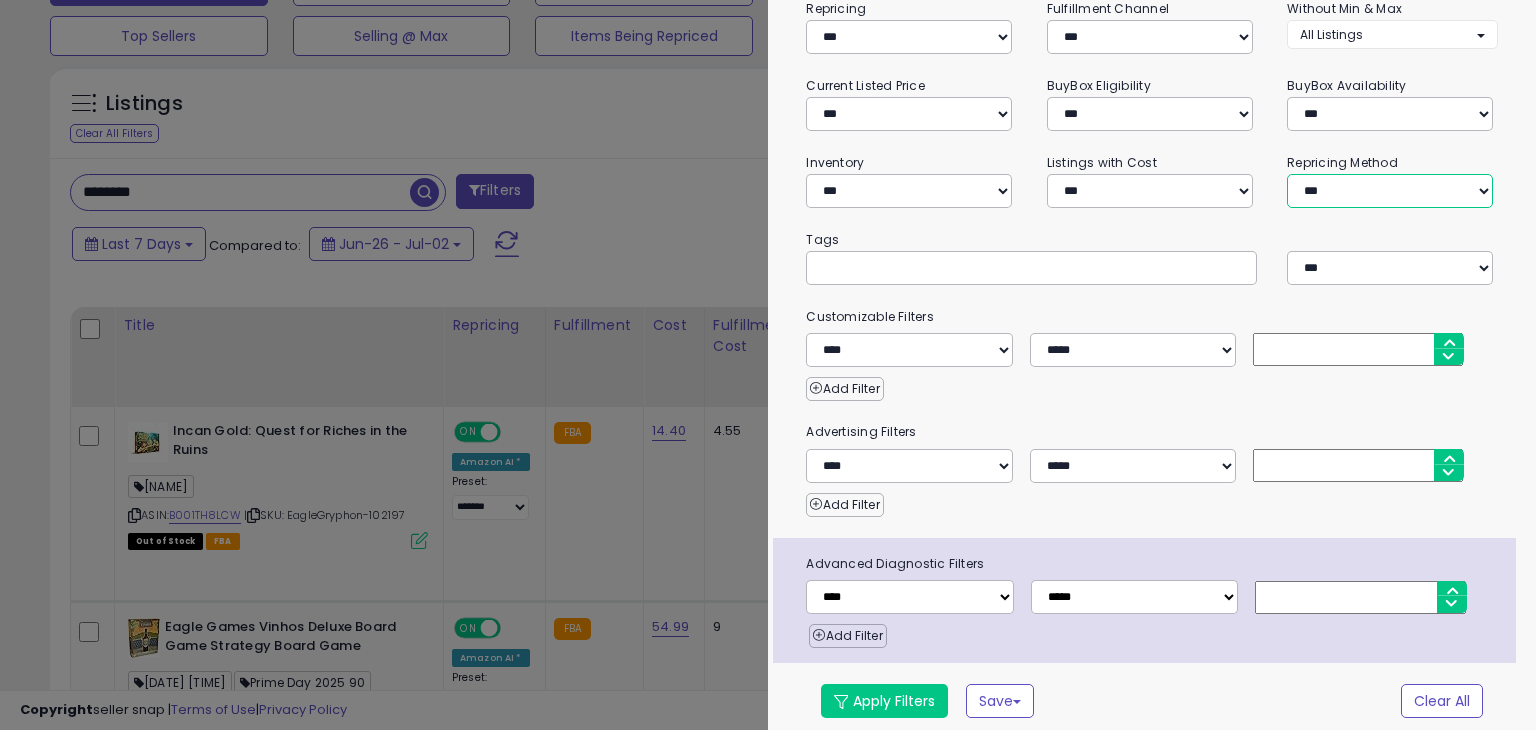 select on "*******" 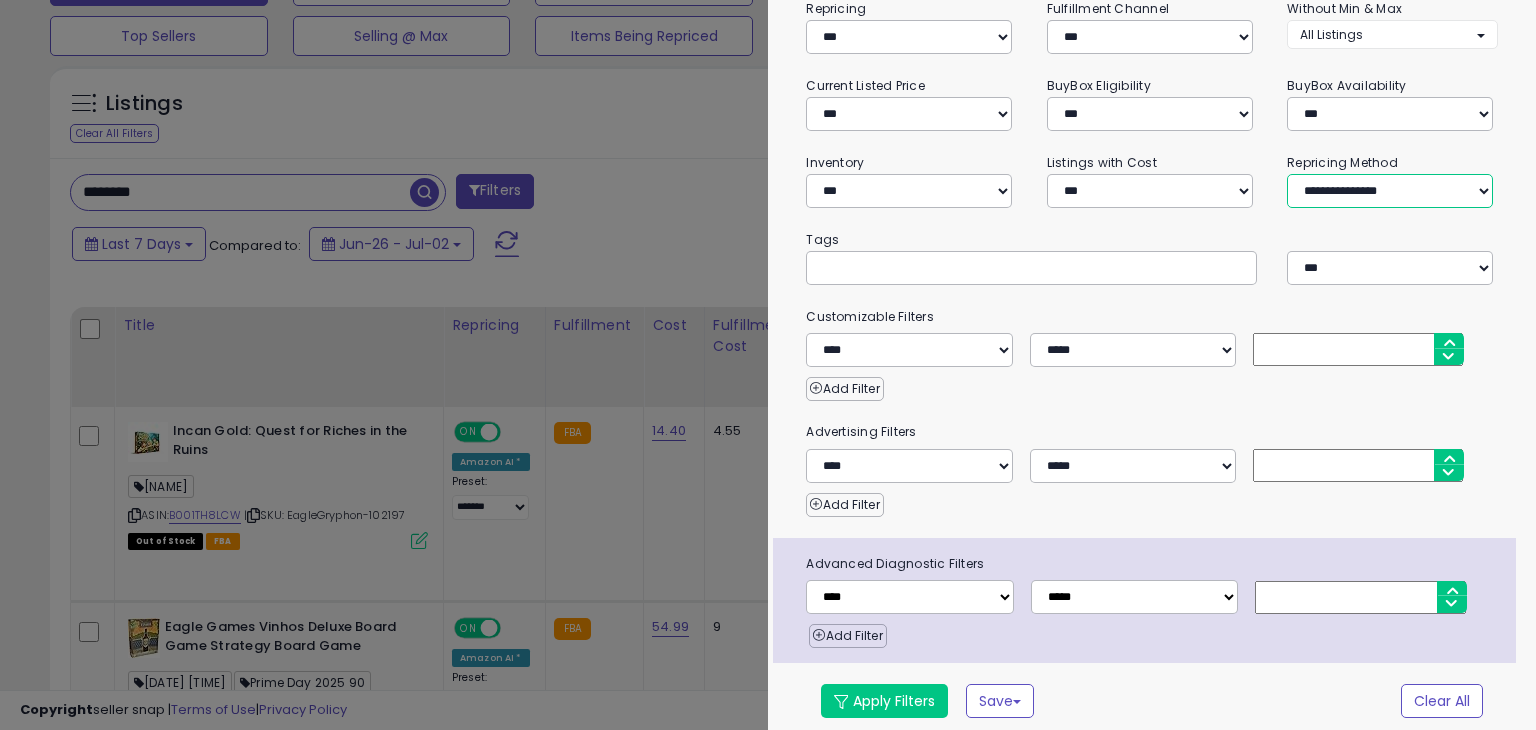 click on "**********" at bounding box center (1390, 191) 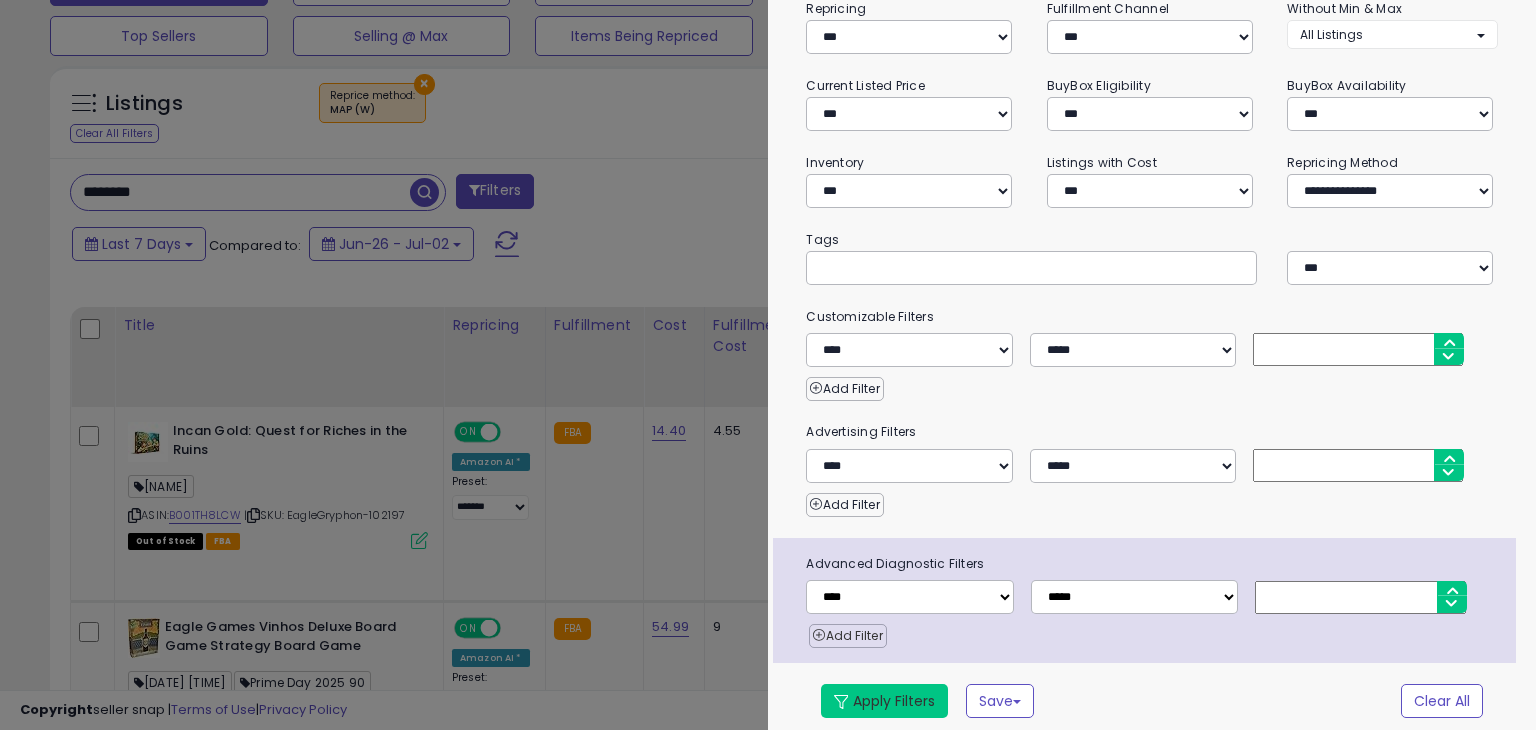 drag, startPoint x: 888, startPoint y: 691, endPoint x: 888, endPoint y: 638, distance: 53 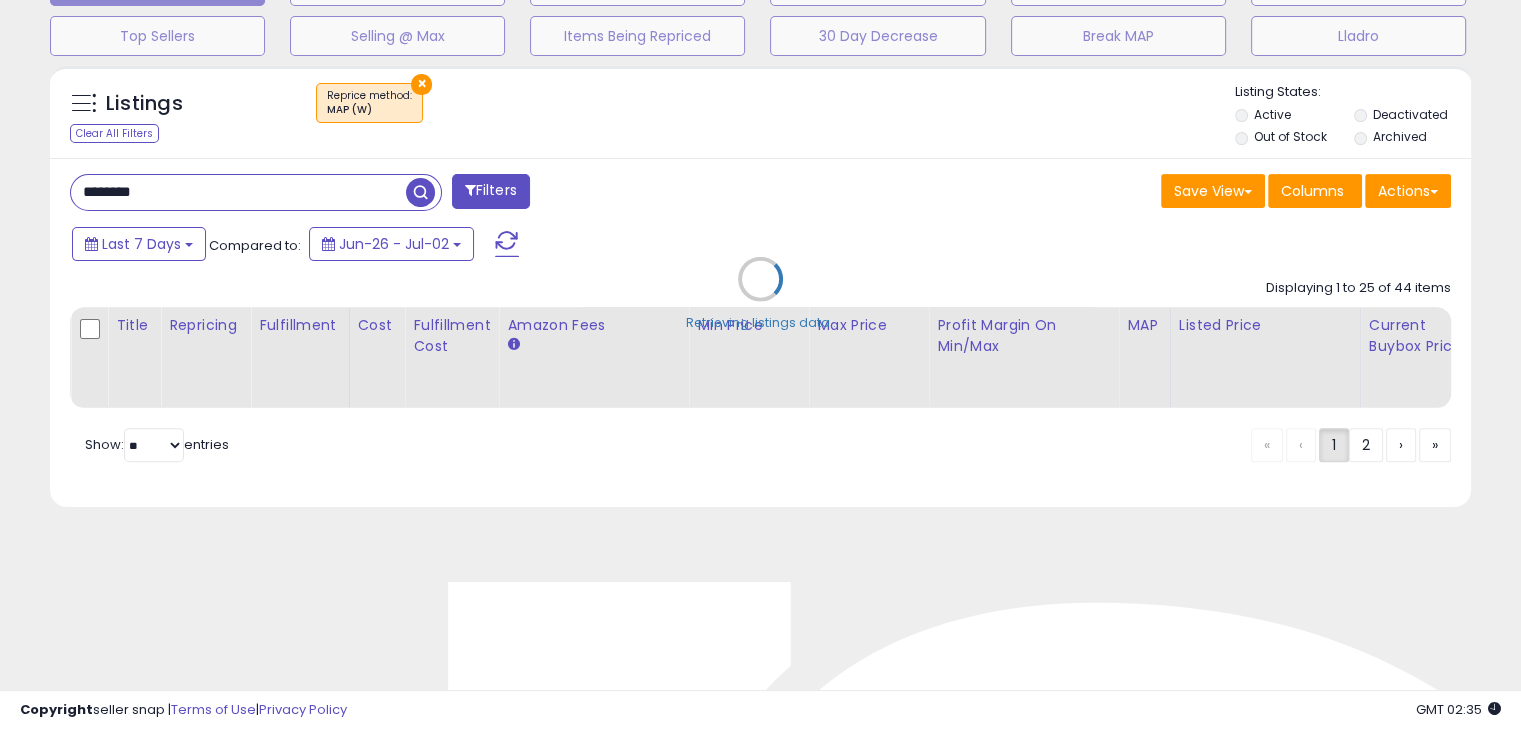 scroll, scrollTop: 409, scrollLeft: 822, axis: both 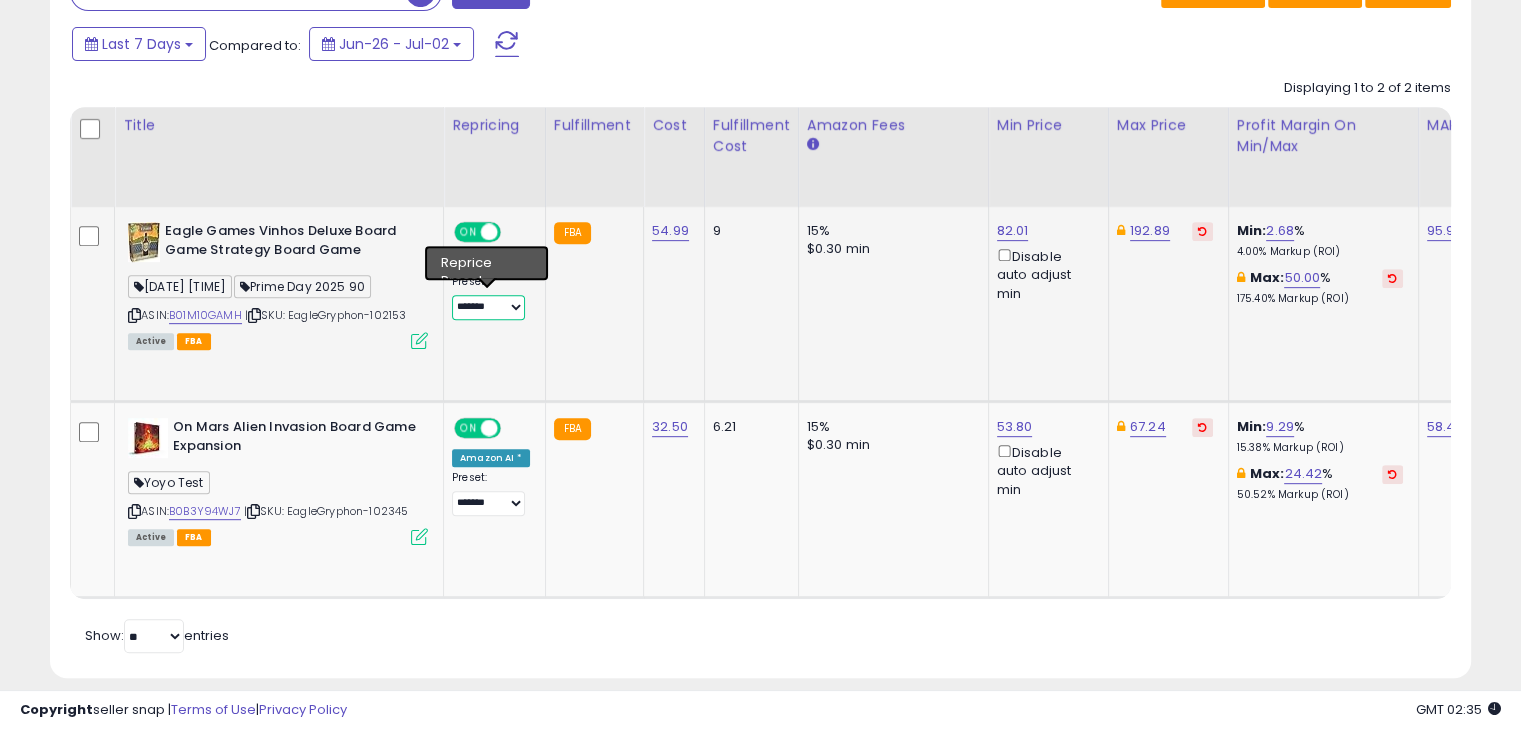 click on "**********" at bounding box center (488, 307) 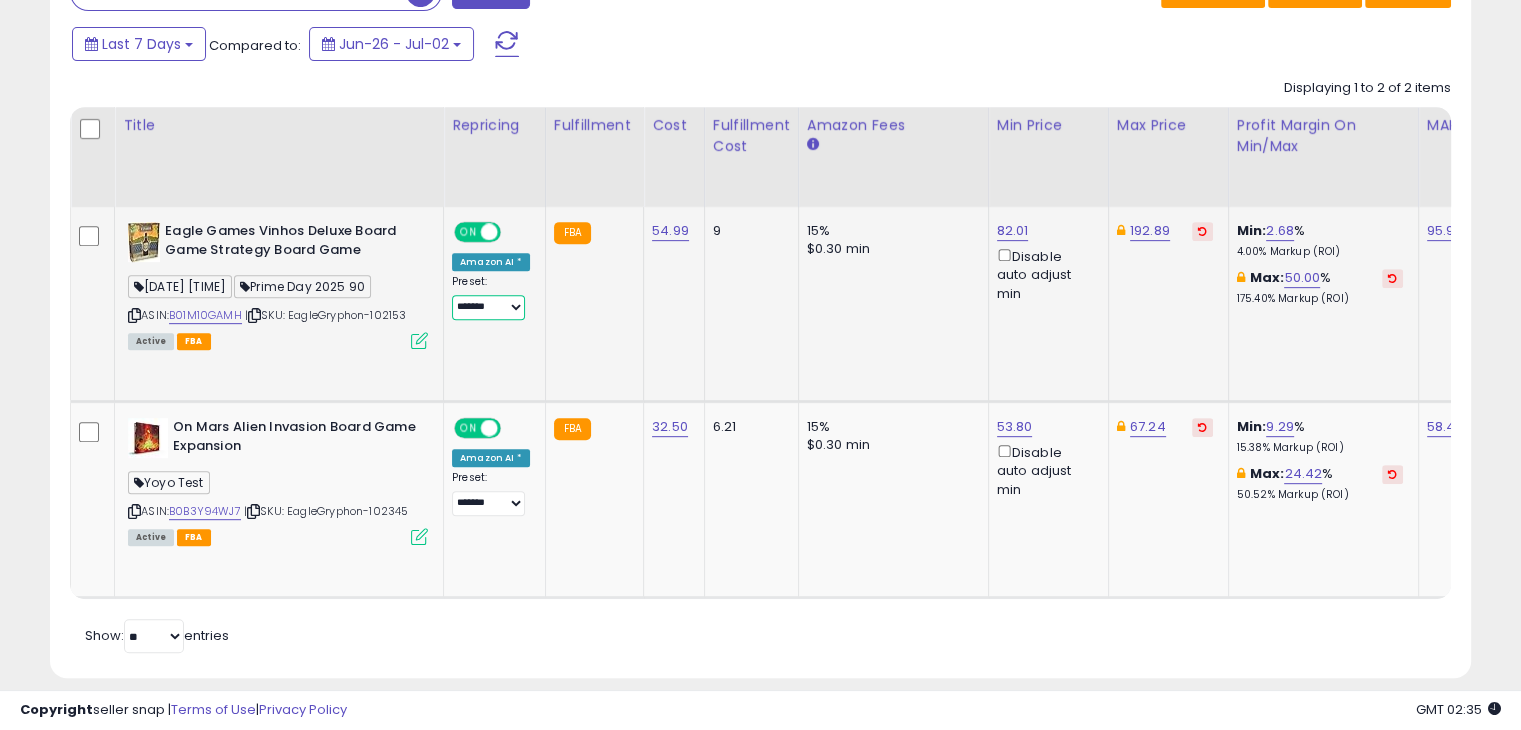 select on "***" 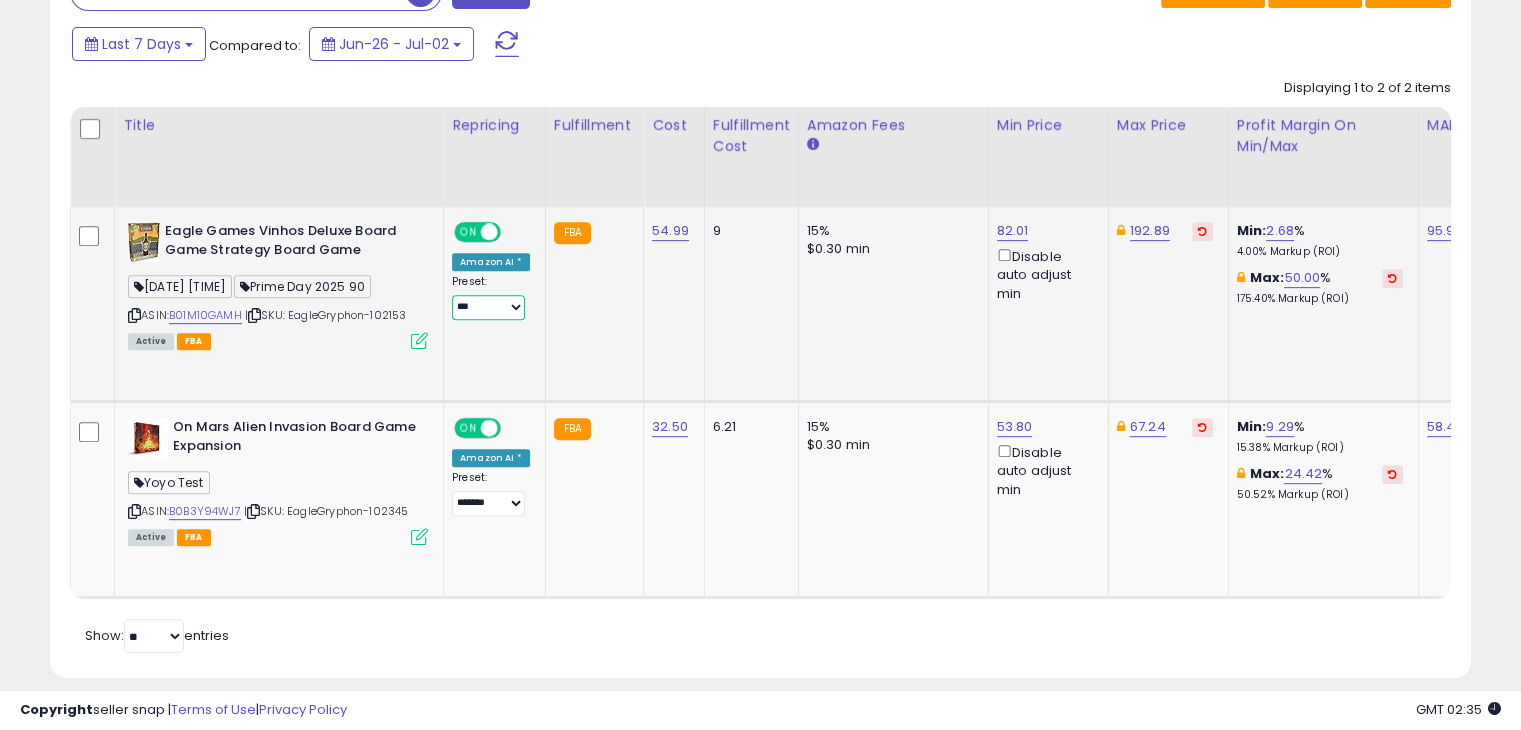 click on "**********" at bounding box center (488, 307) 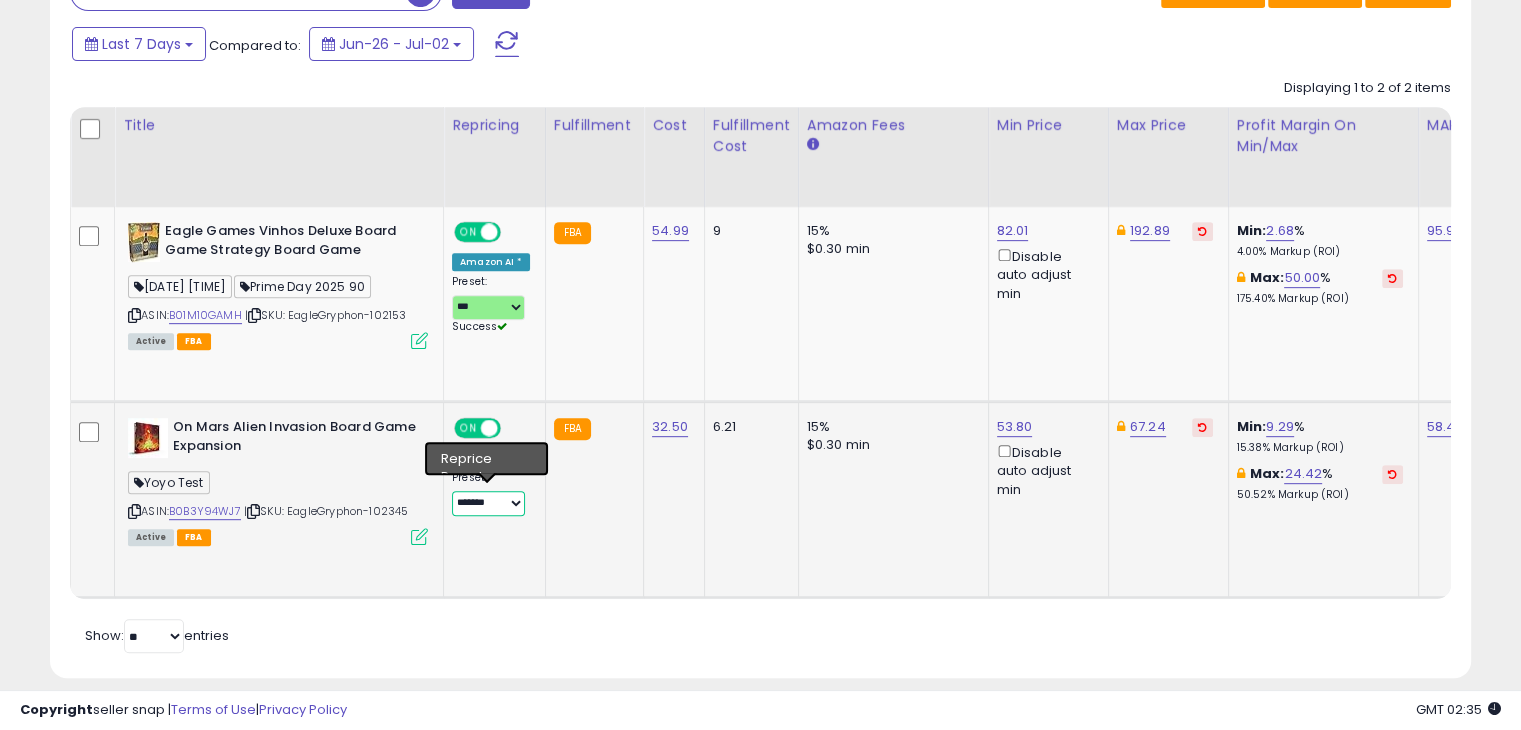 click on "**********" at bounding box center [488, 503] 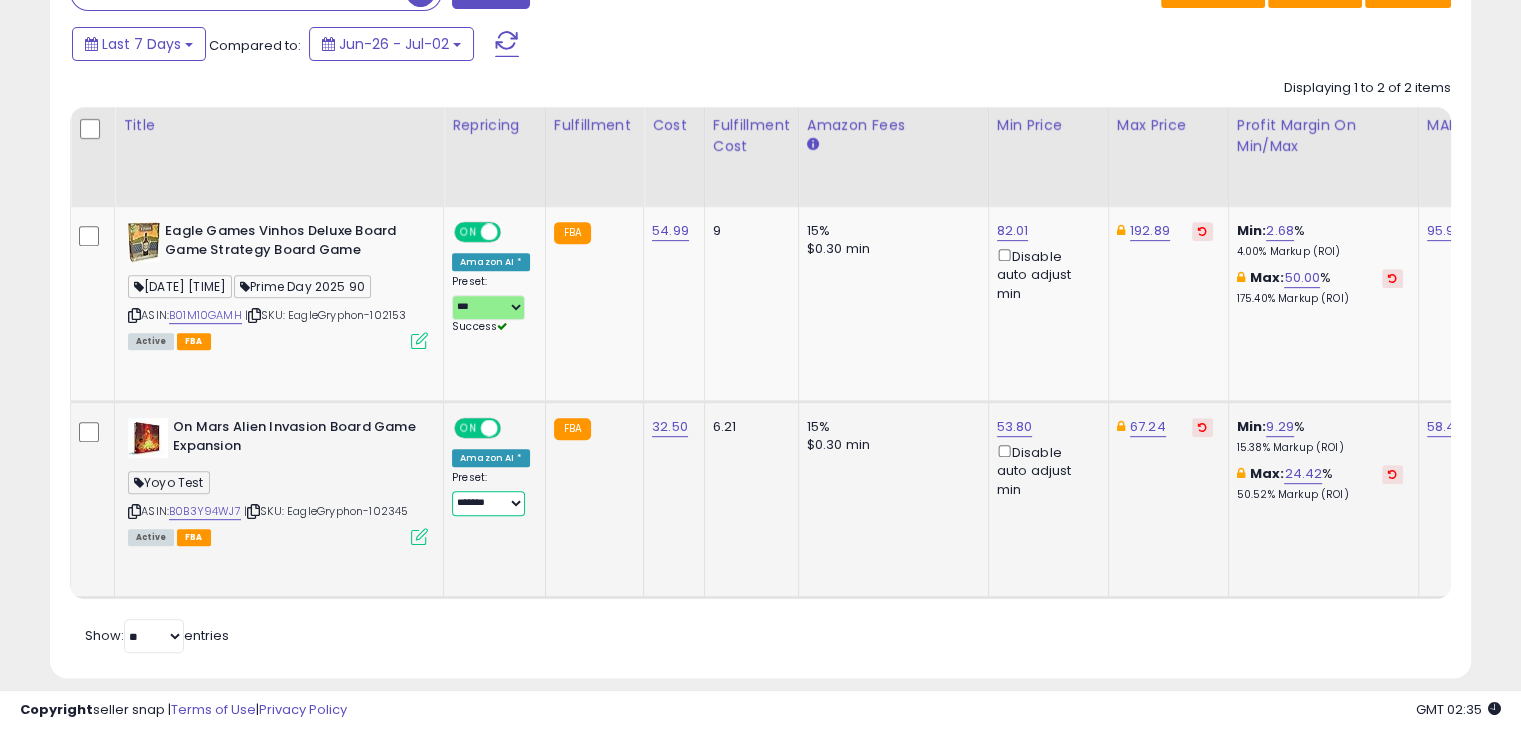 select on "***" 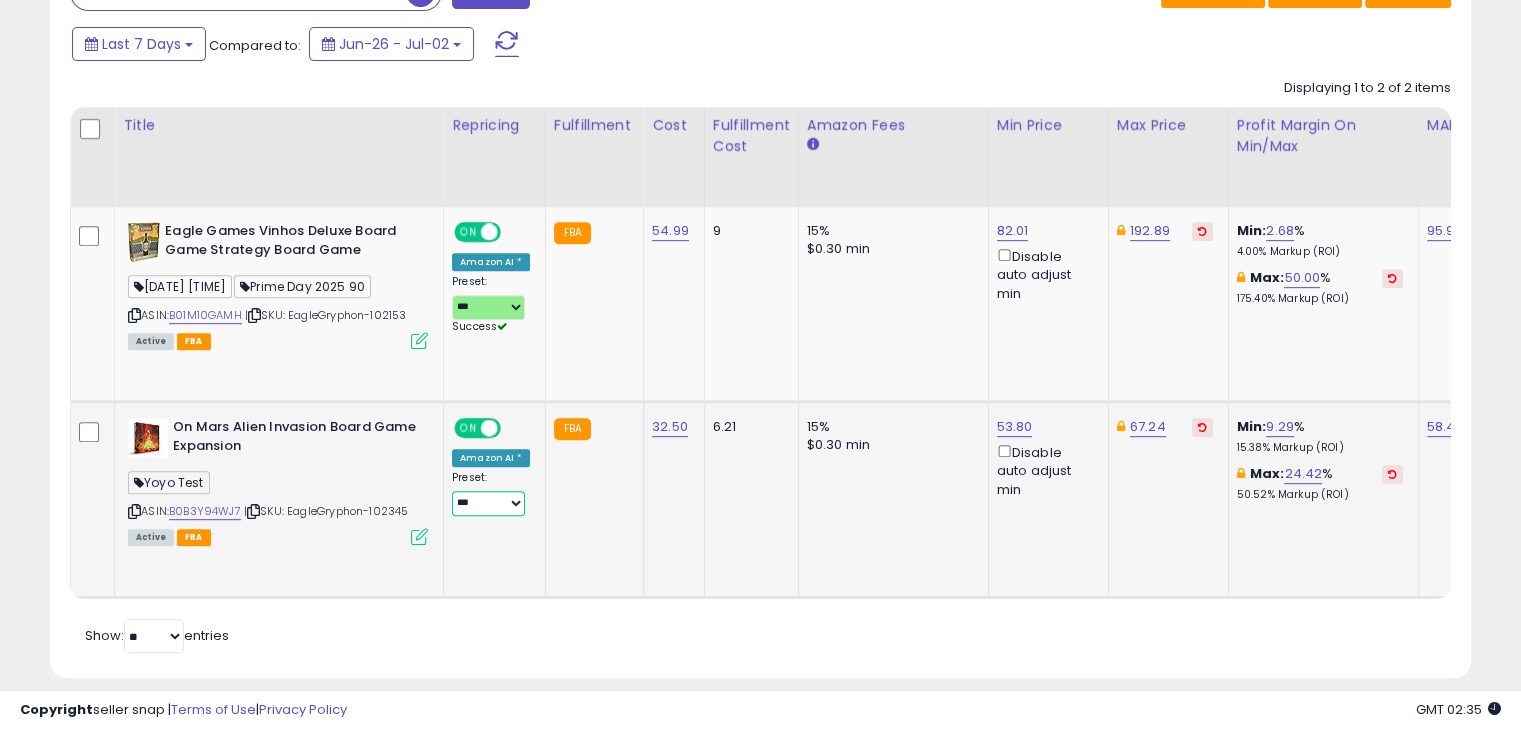 click on "**********" at bounding box center (488, 503) 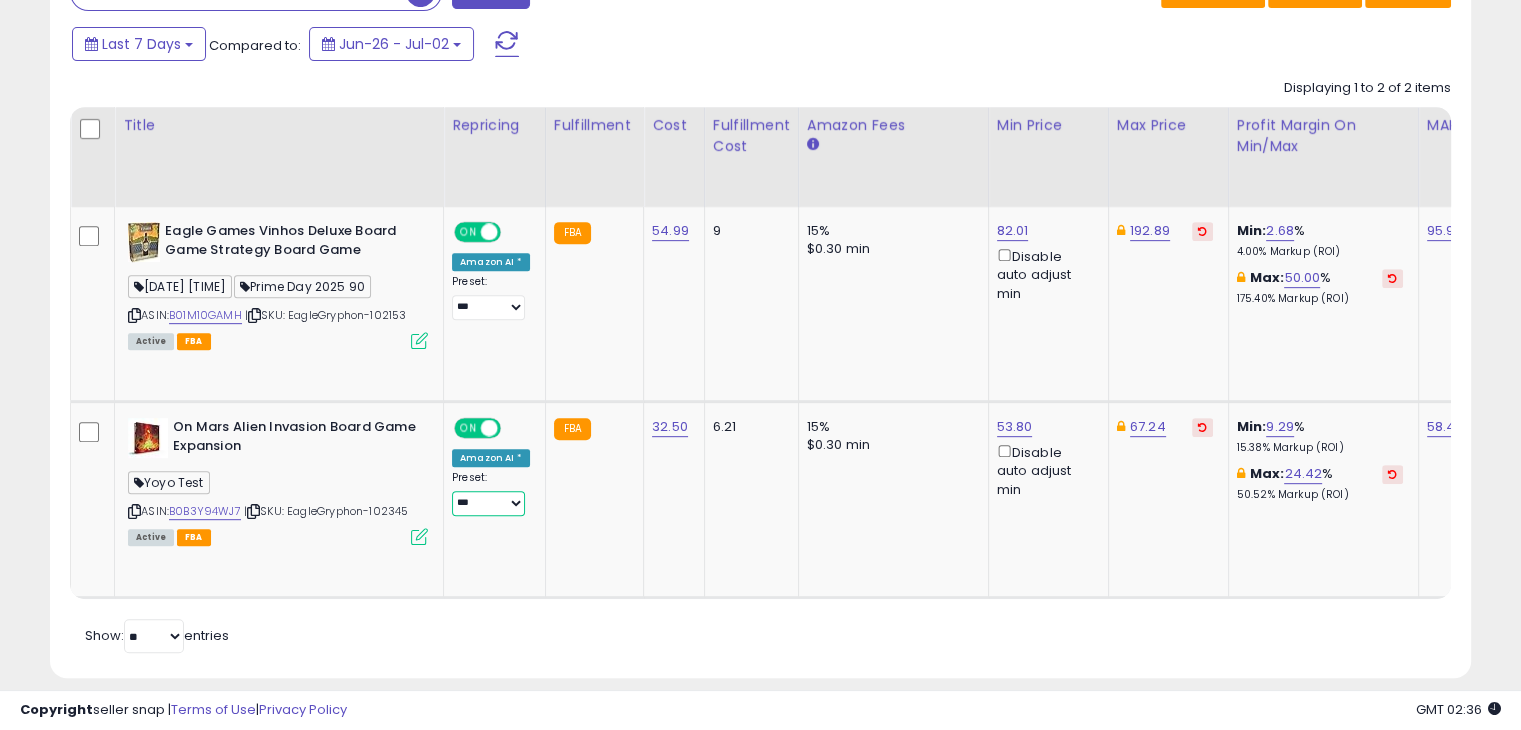scroll, scrollTop: 0, scrollLeft: 760, axis: horizontal 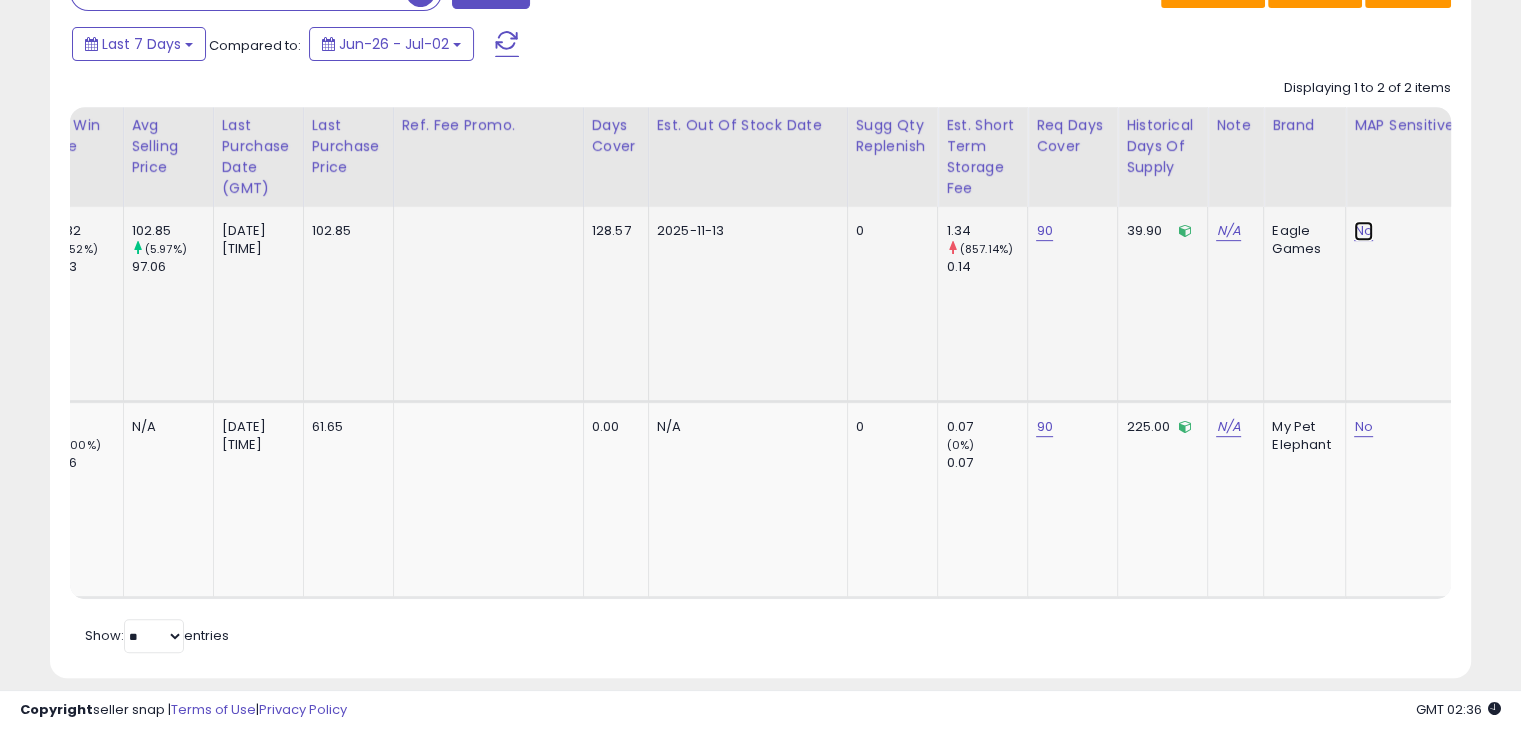 click on "No" at bounding box center [1363, 231] 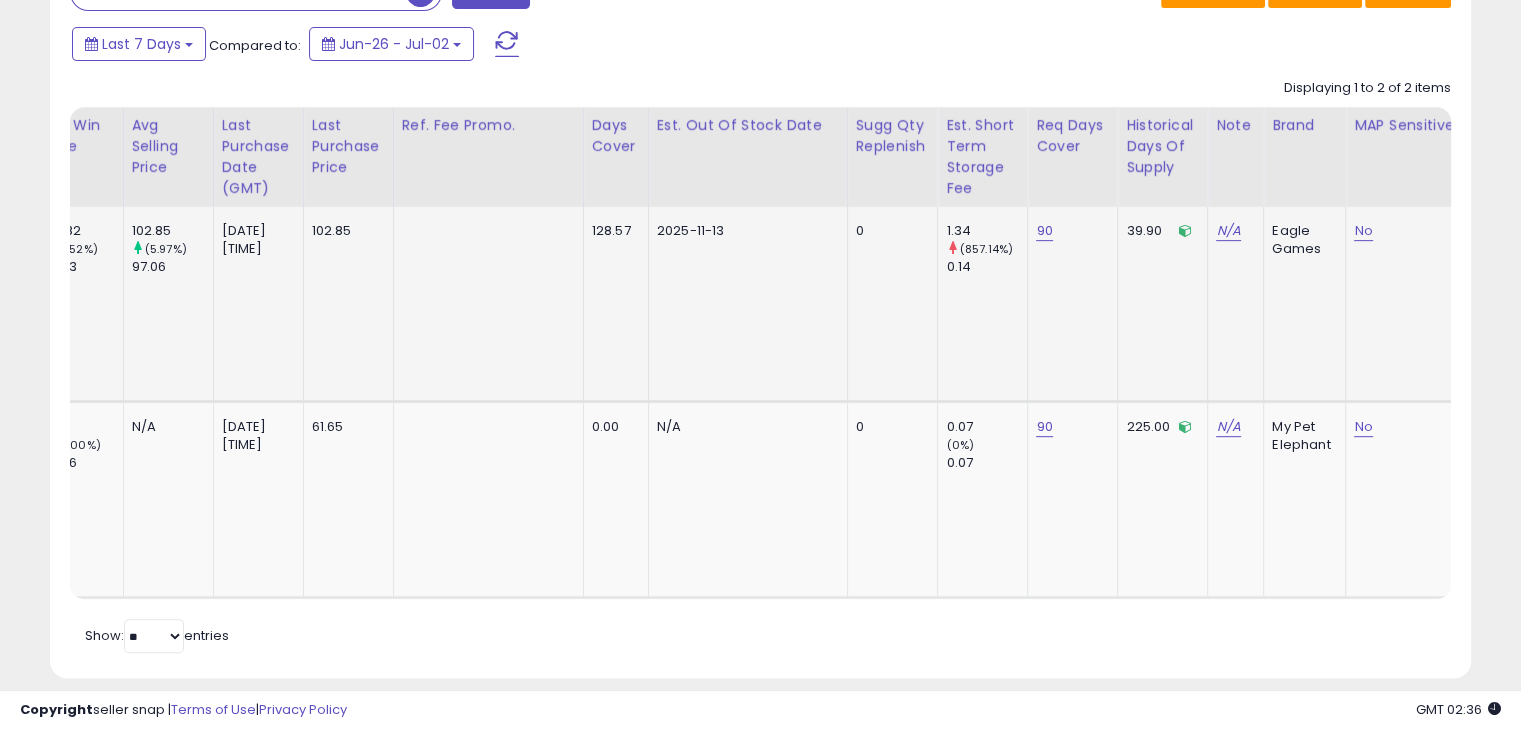 scroll, scrollTop: 0, scrollLeft: 4784, axis: horizontal 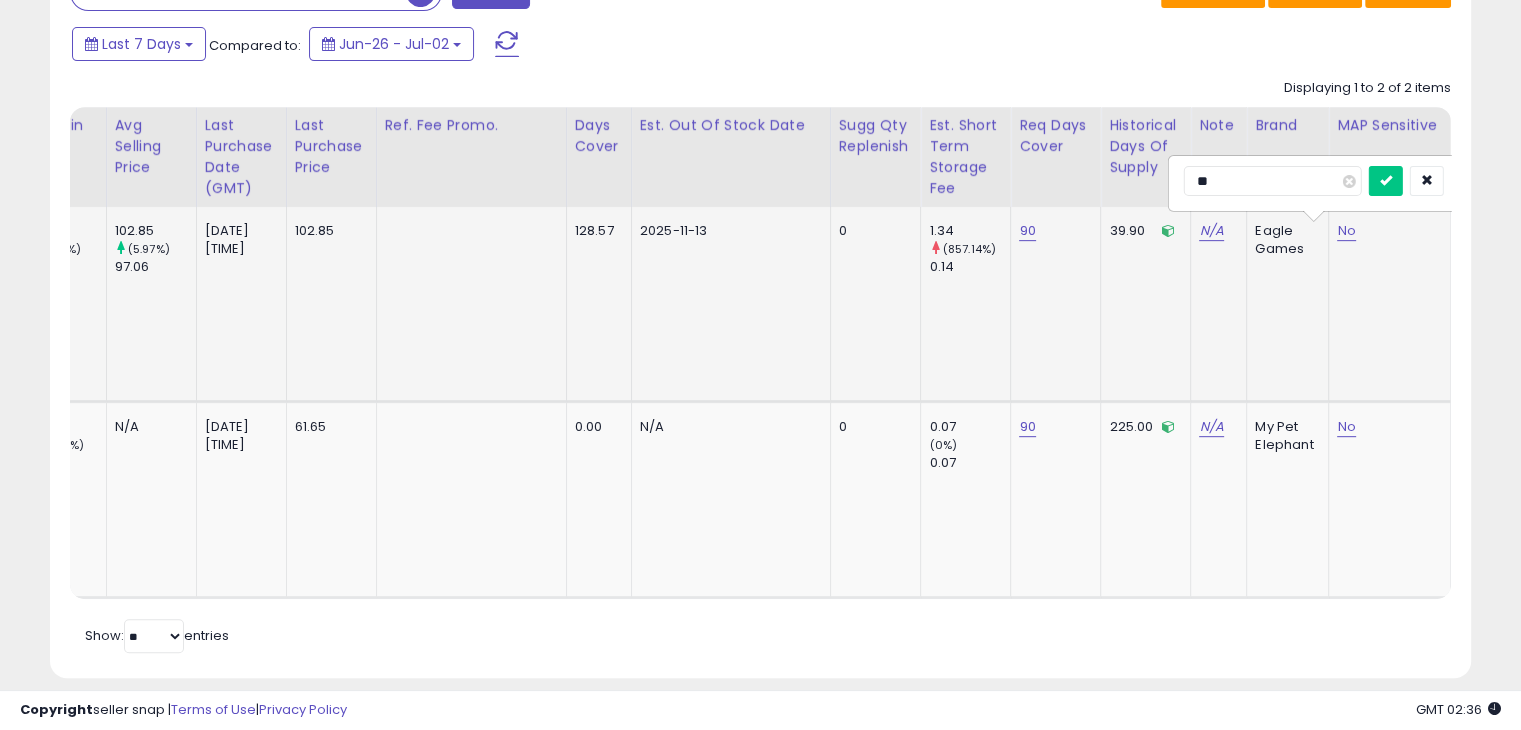 drag, startPoint x: 1247, startPoint y: 183, endPoint x: 1186, endPoint y: 173, distance: 61.81424 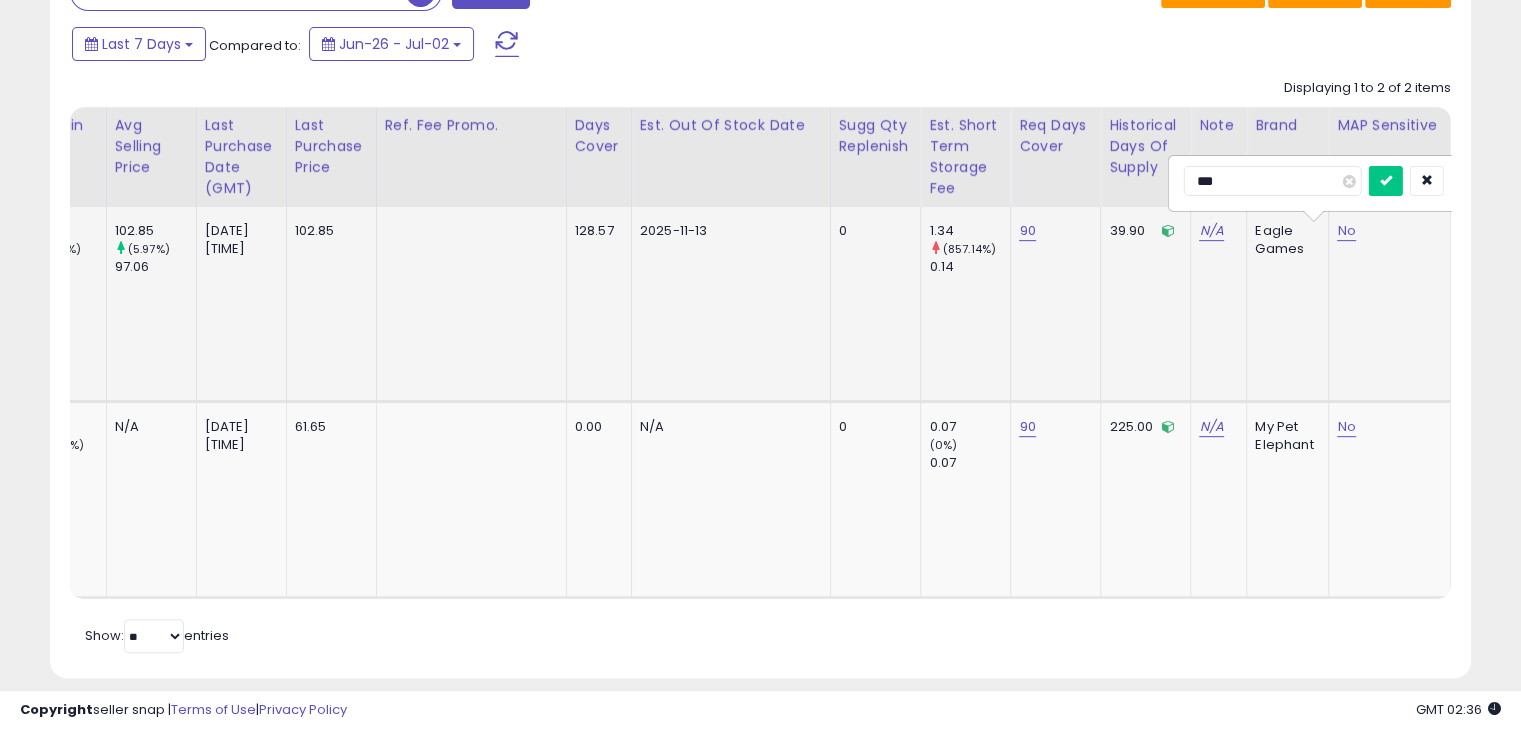 click at bounding box center (1386, 181) 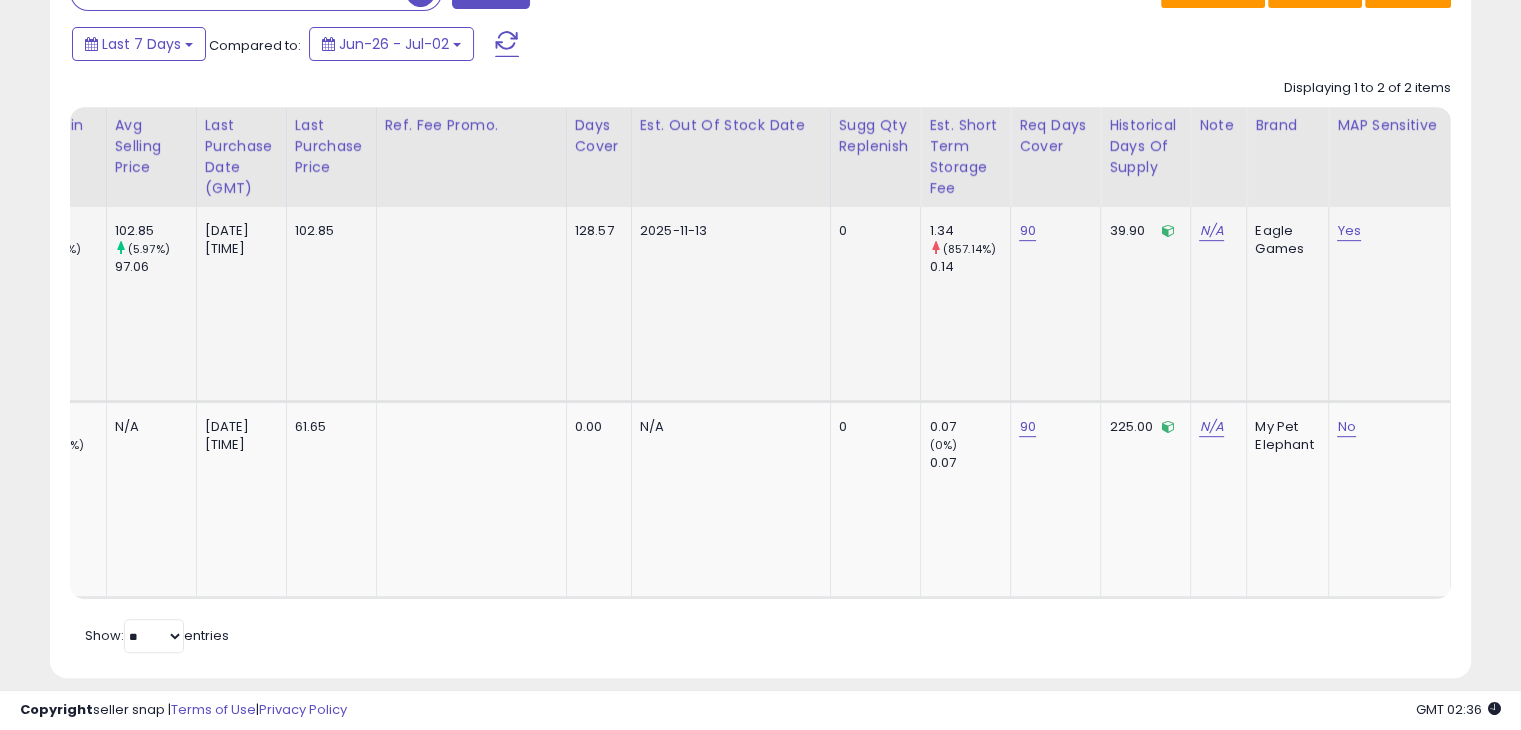scroll, scrollTop: 0, scrollLeft: 4768, axis: horizontal 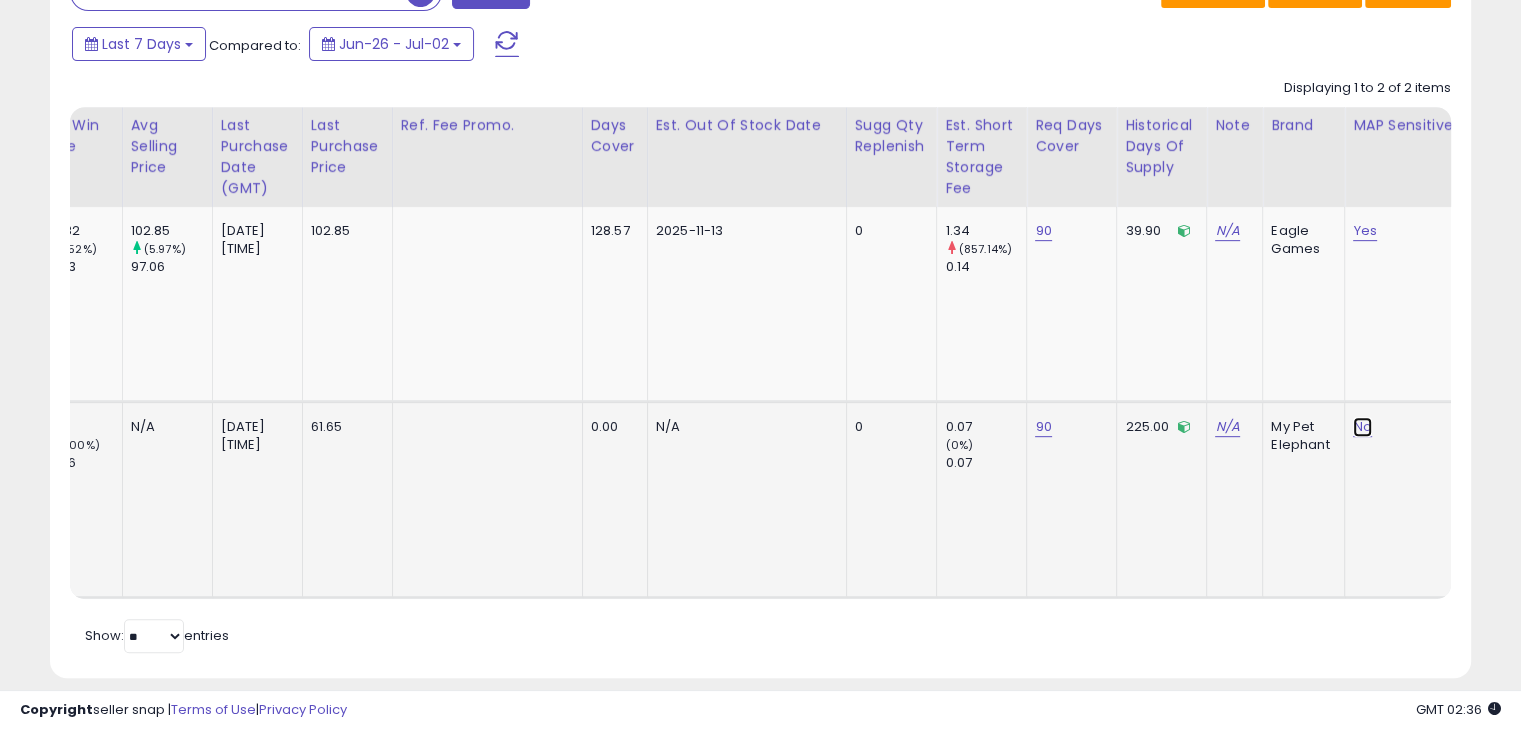 click on "No" at bounding box center [1364, 231] 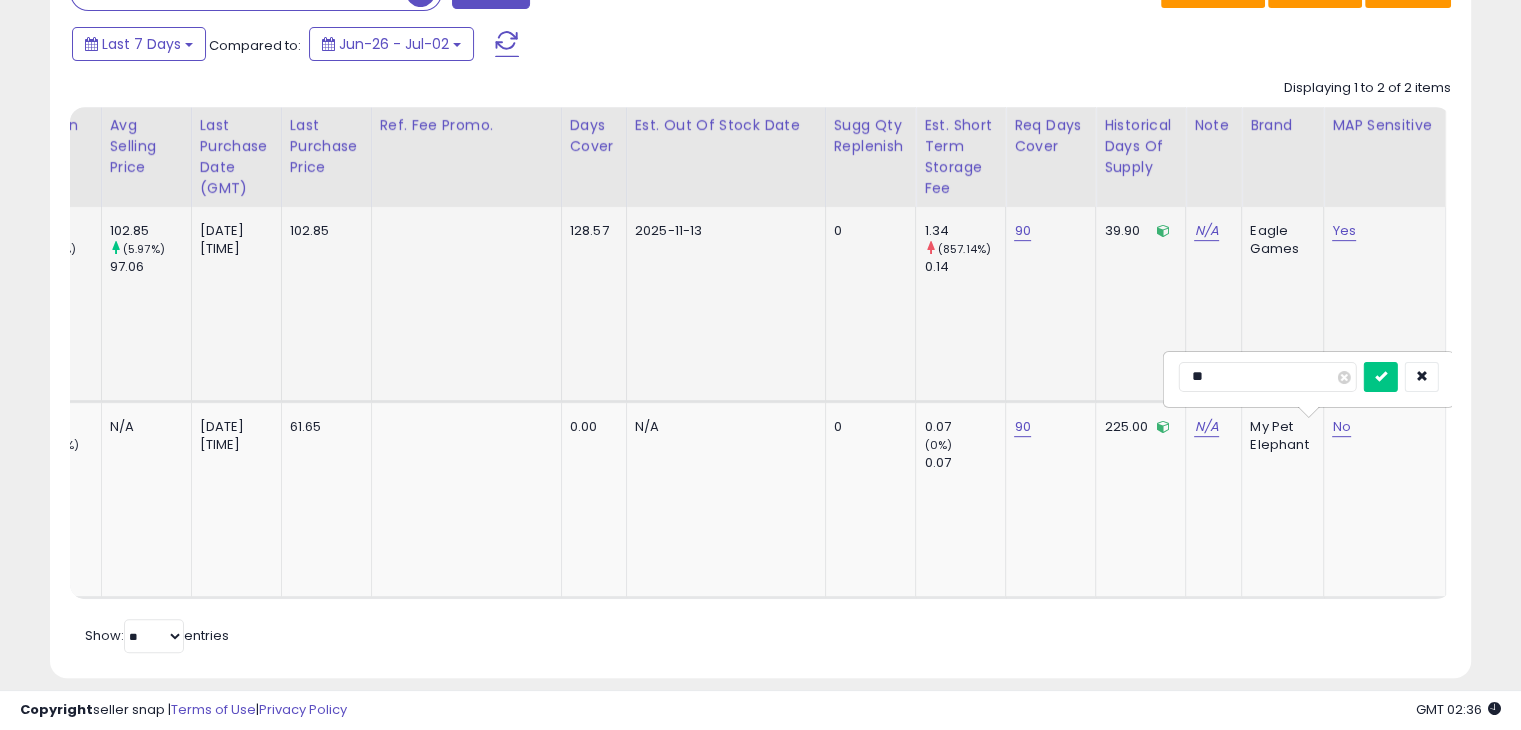 drag, startPoint x: 1260, startPoint y: 380, endPoint x: 1121, endPoint y: 359, distance: 140.57738 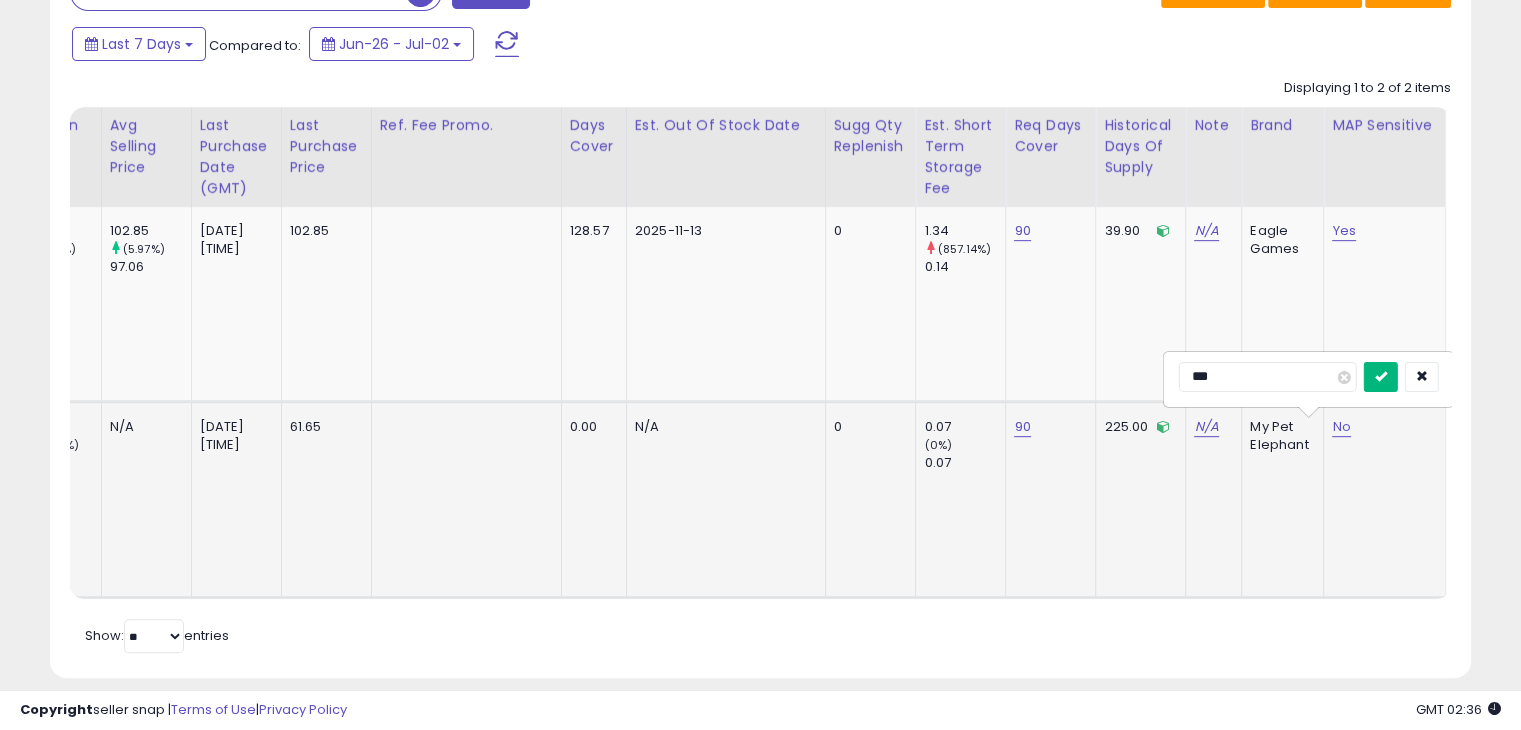 type on "***" 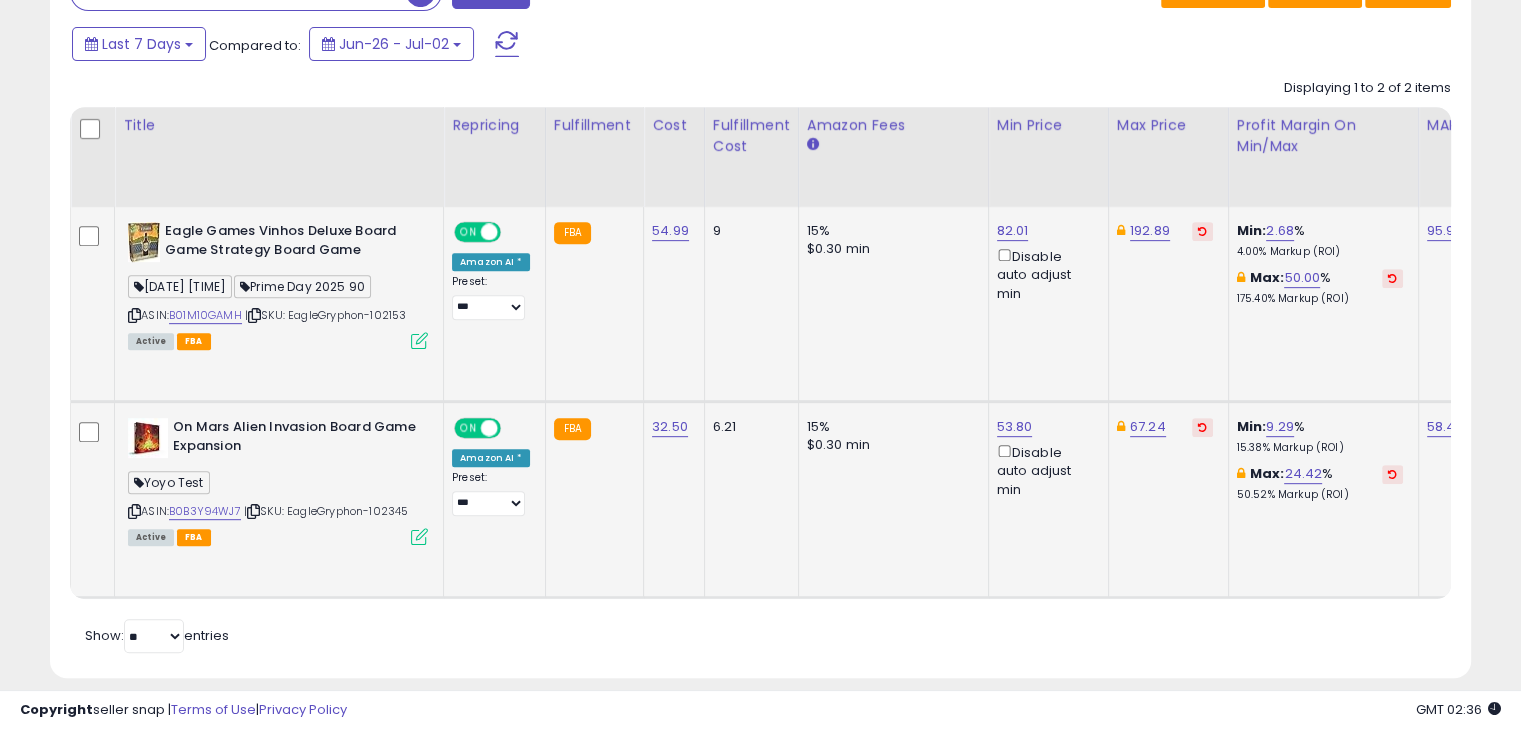 click on "ASIN:  B01M10GAMH    |   SKU: EagleGryphon-102153 Active FBA" at bounding box center (278, 284) 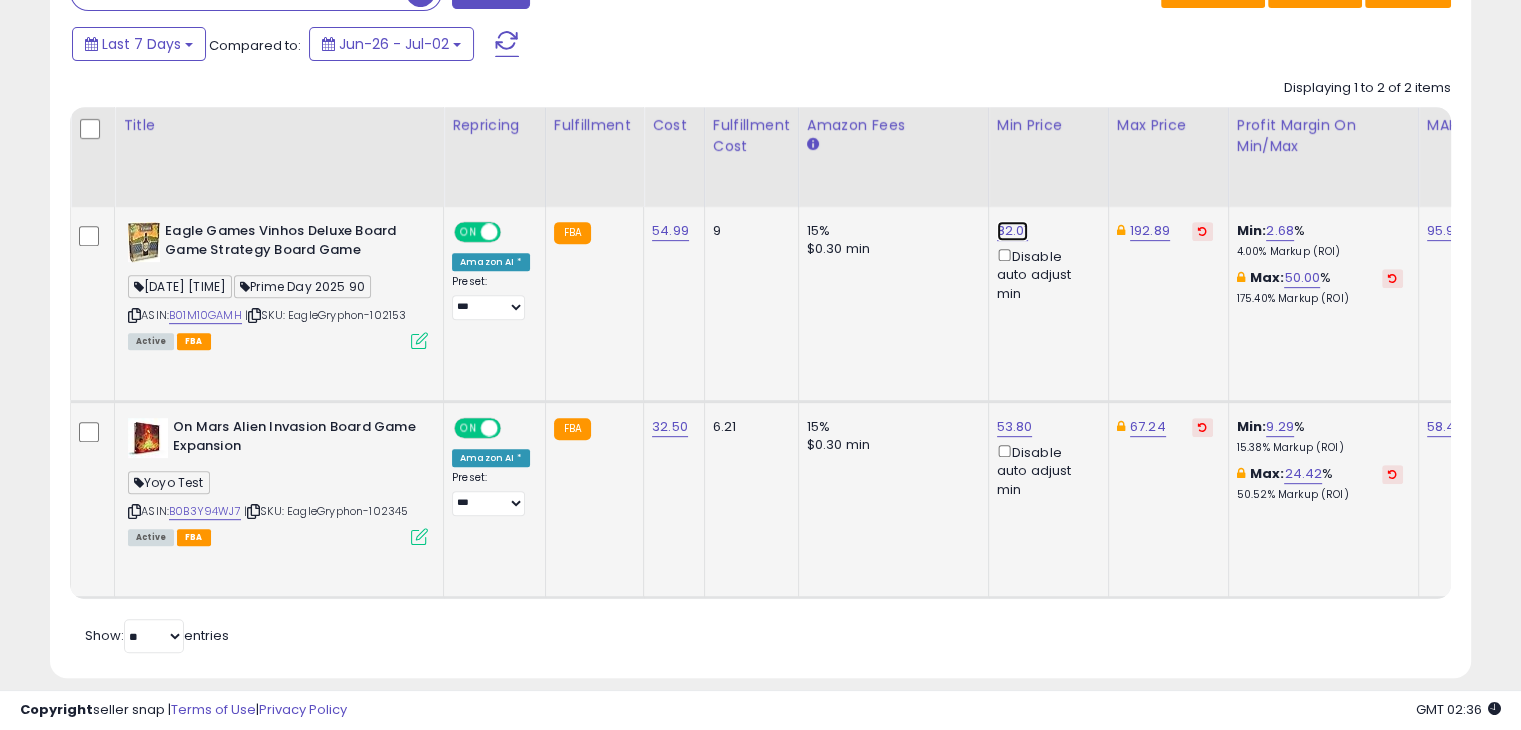 click on "82.01" at bounding box center [1013, 231] 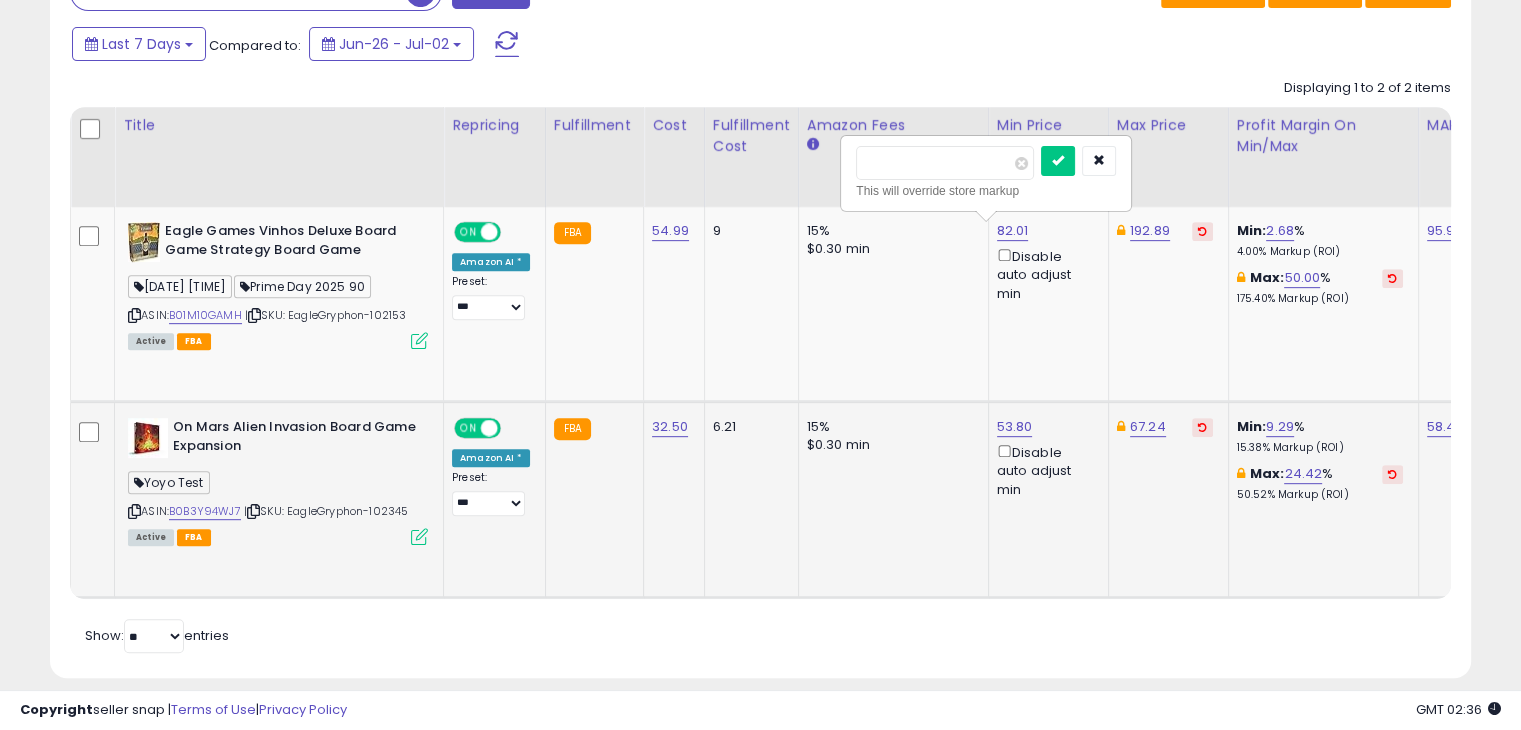 drag, startPoint x: 845, startPoint y: 161, endPoint x: 806, endPoint y: 161, distance: 39 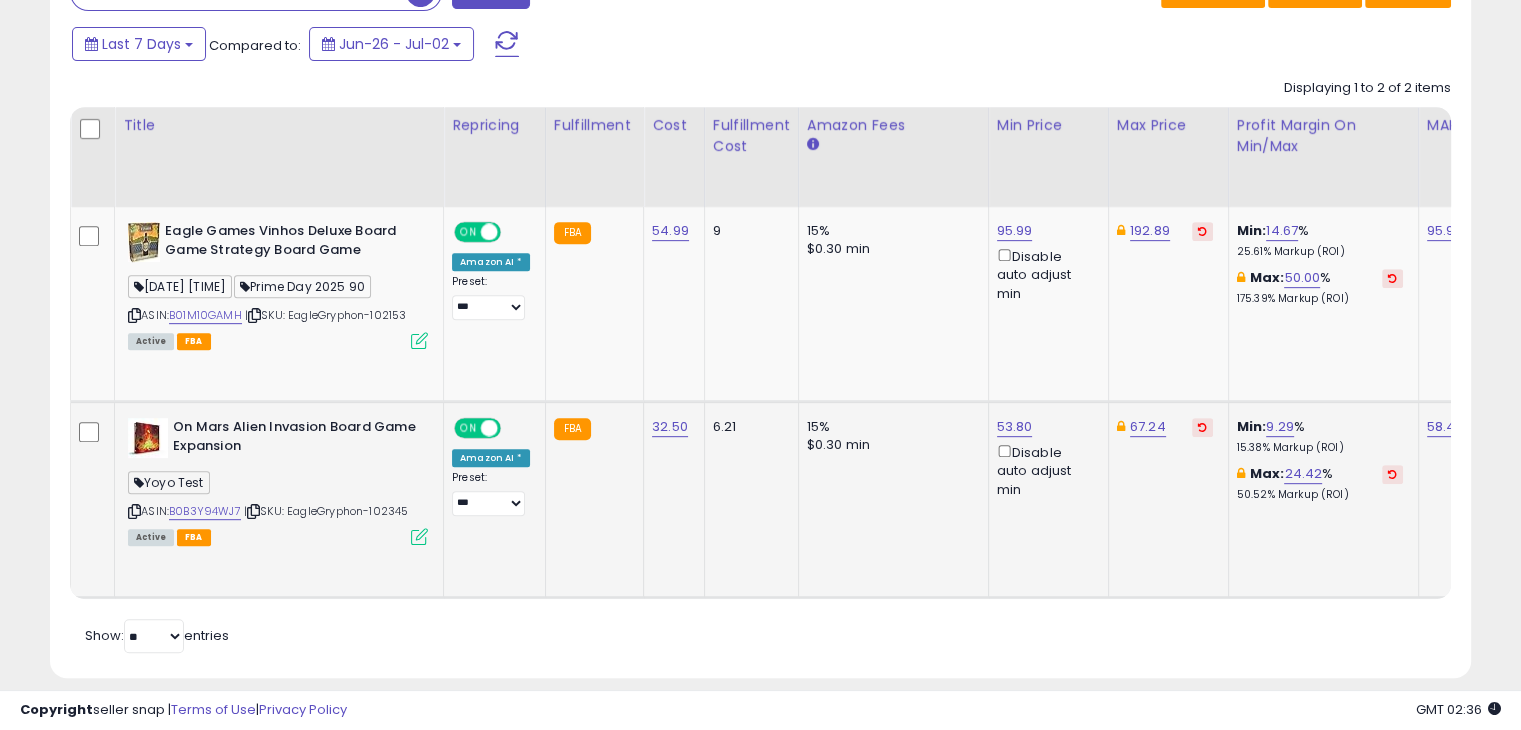 drag, startPoint x: 380, startPoint y: 509, endPoint x: 417, endPoint y: 509, distance: 37 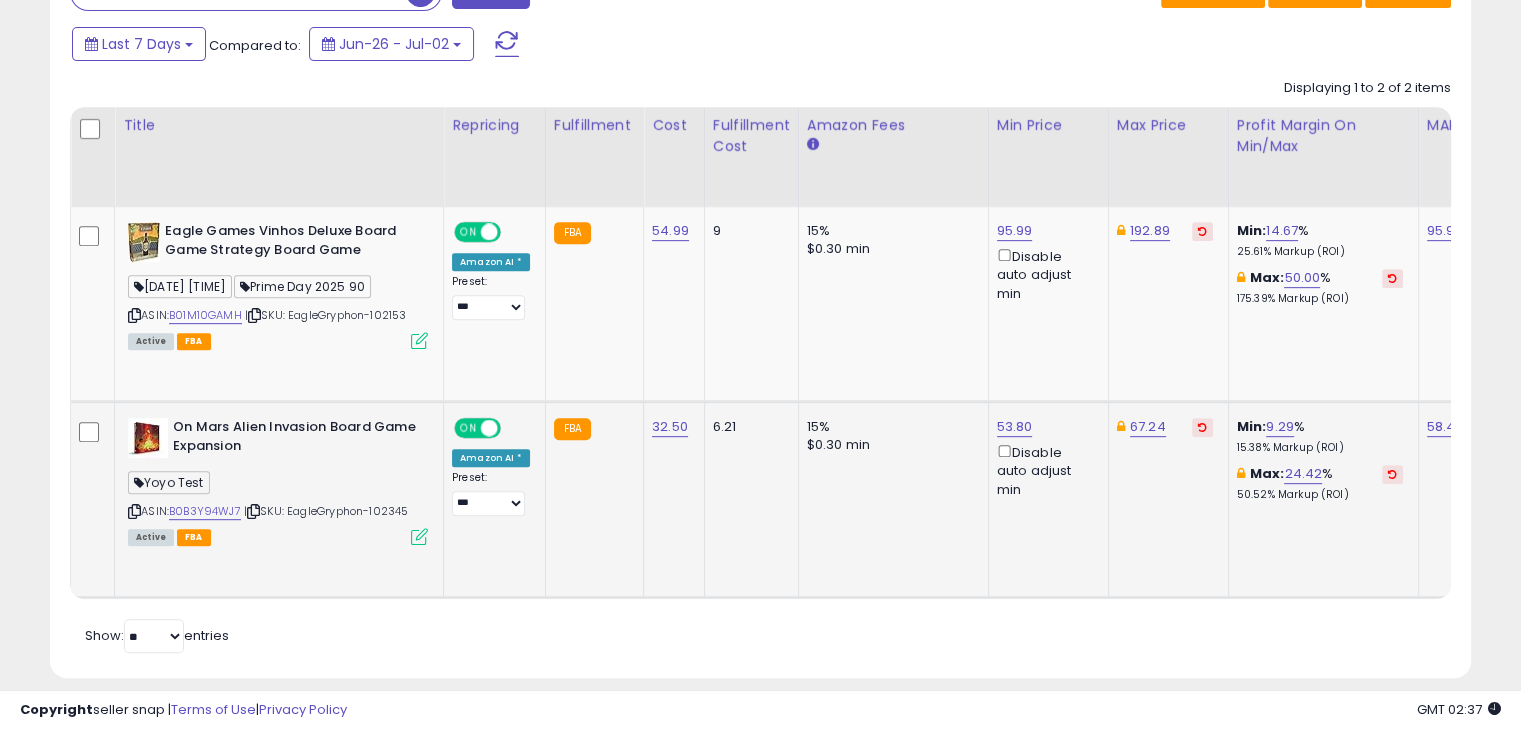 click on "FBA" 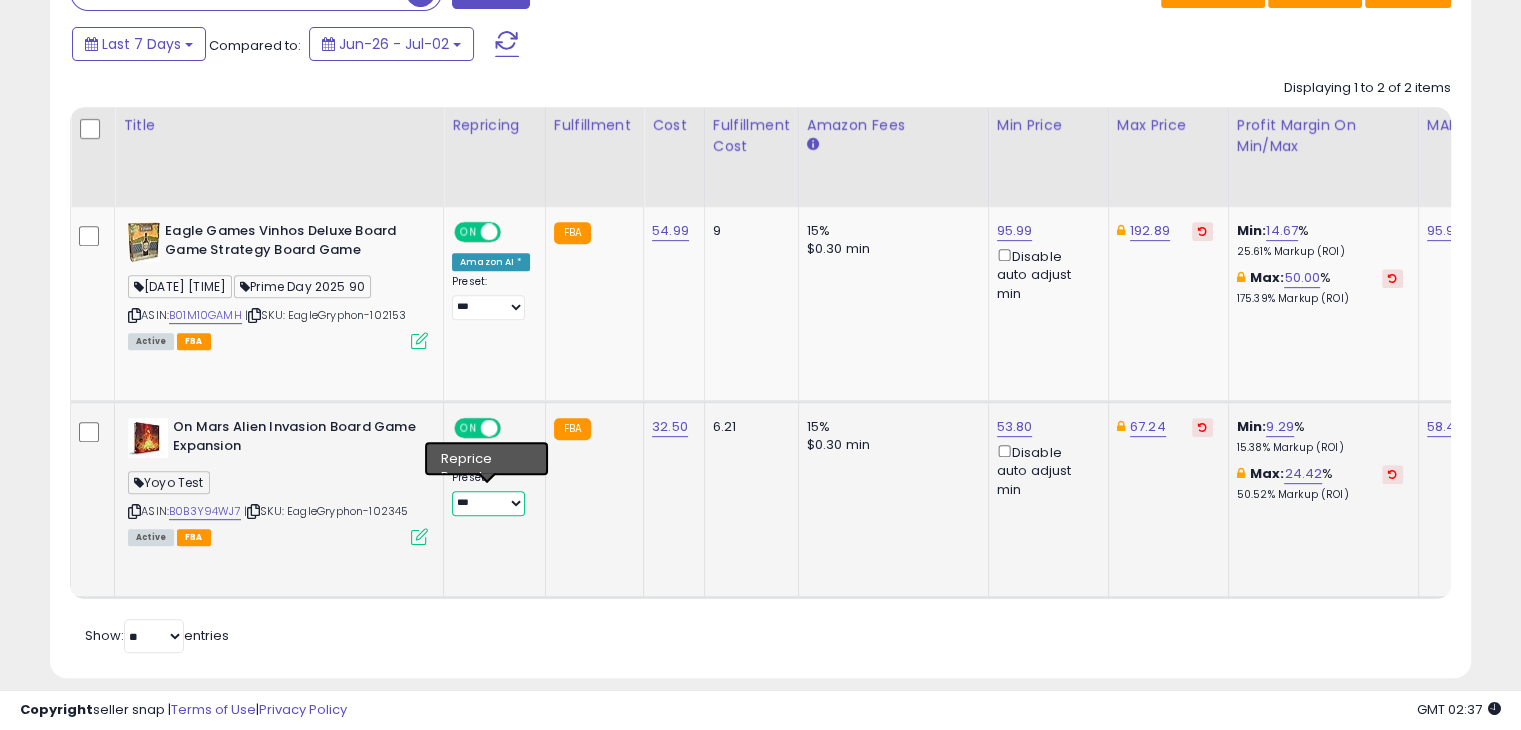 click on "**********" at bounding box center (488, 503) 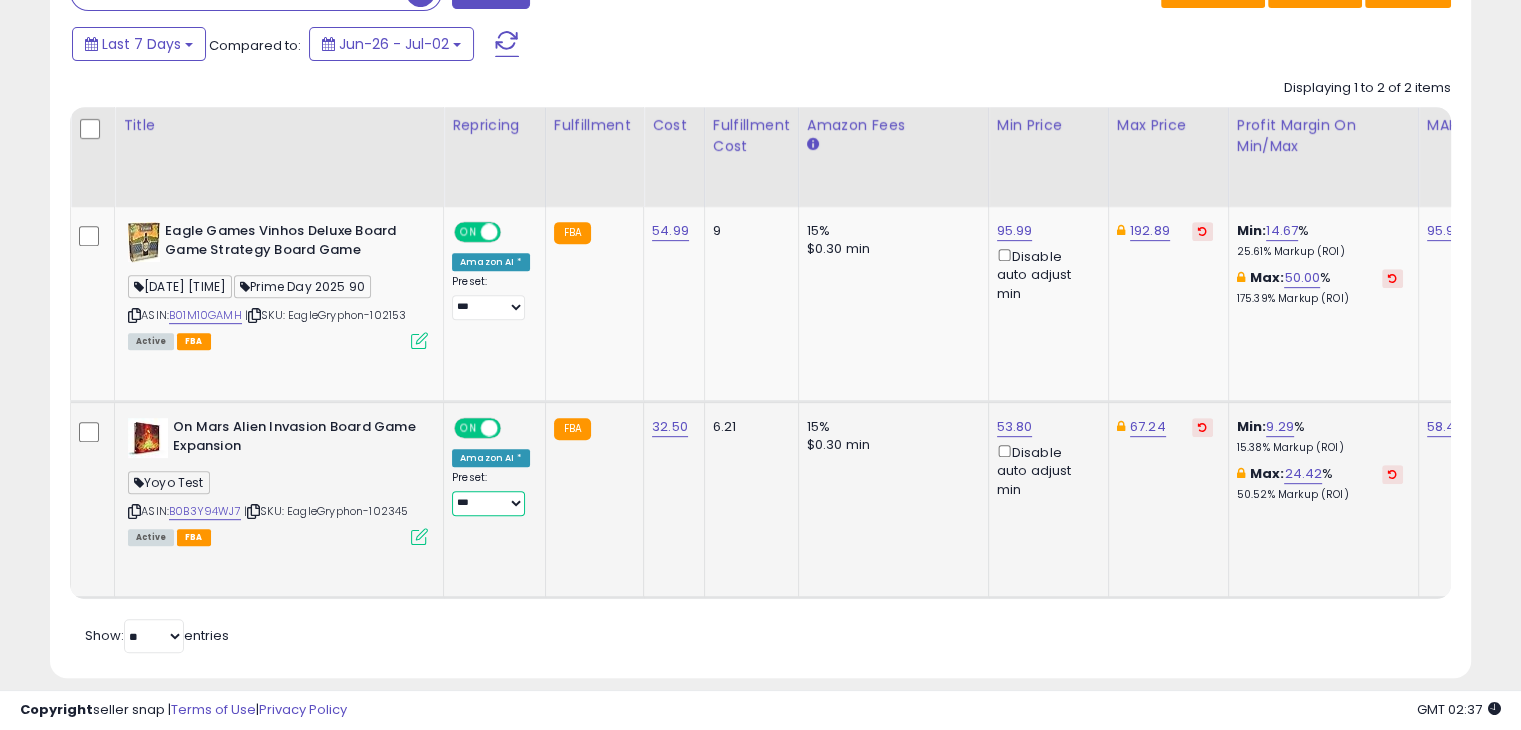 select on "*******" 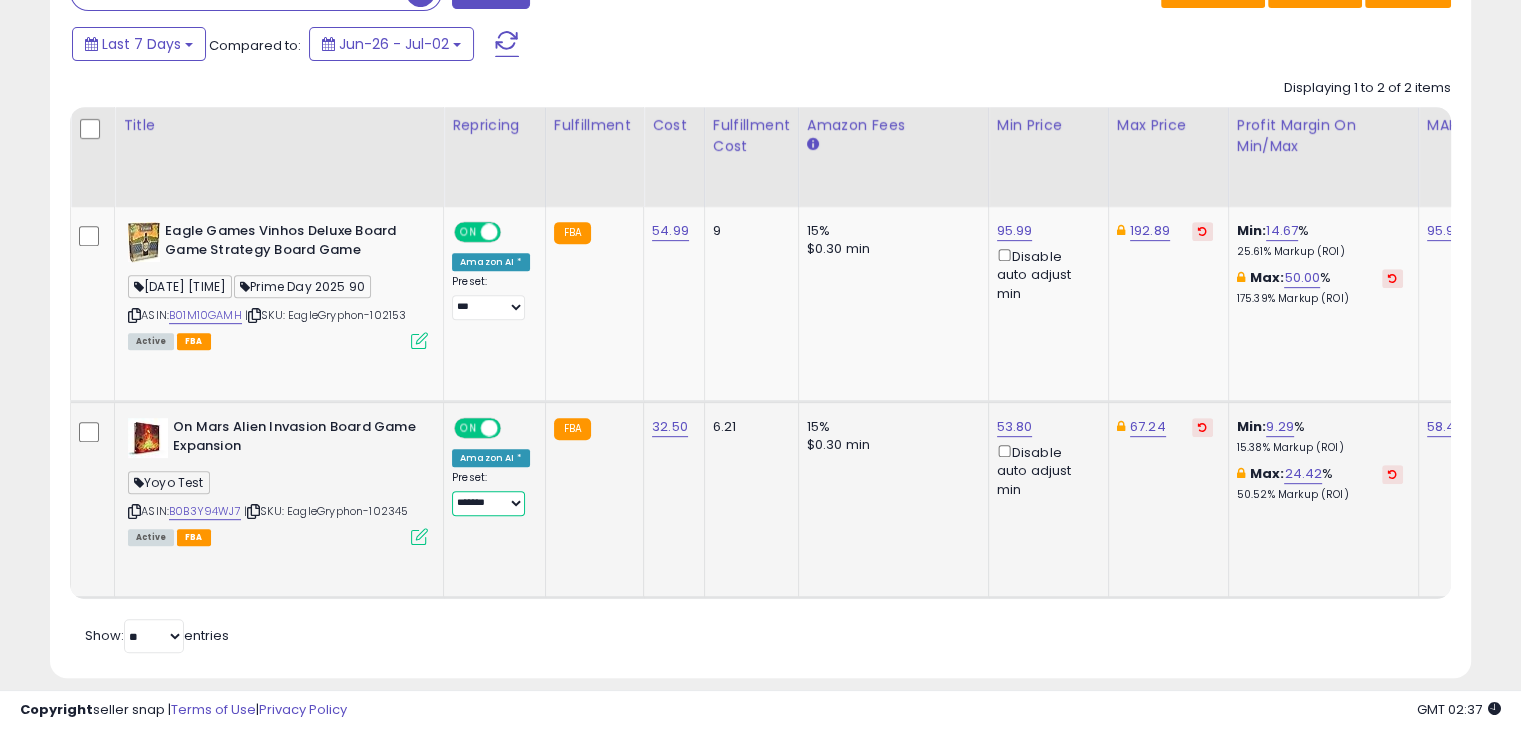 click on "**********" at bounding box center (488, 503) 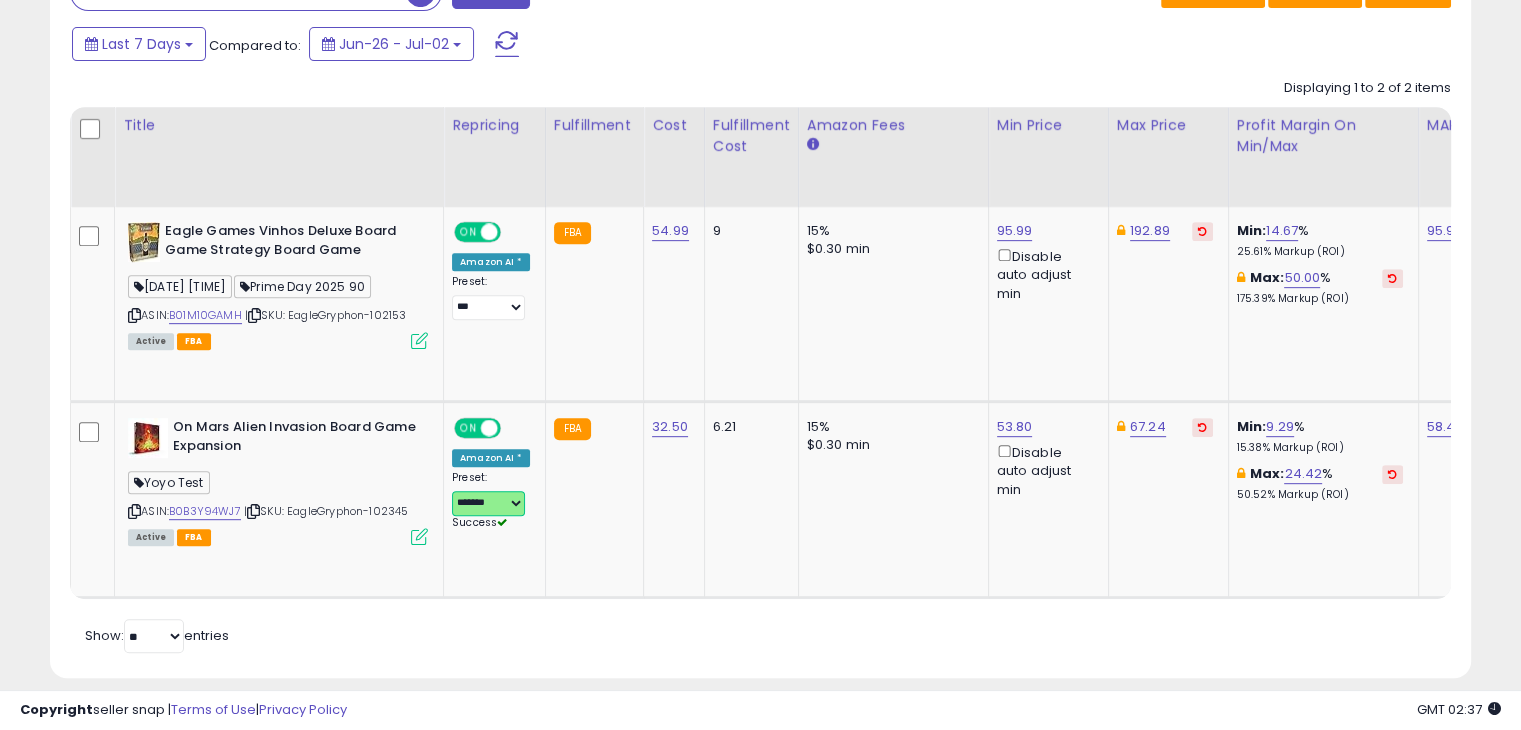scroll, scrollTop: 0, scrollLeft: 11, axis: horizontal 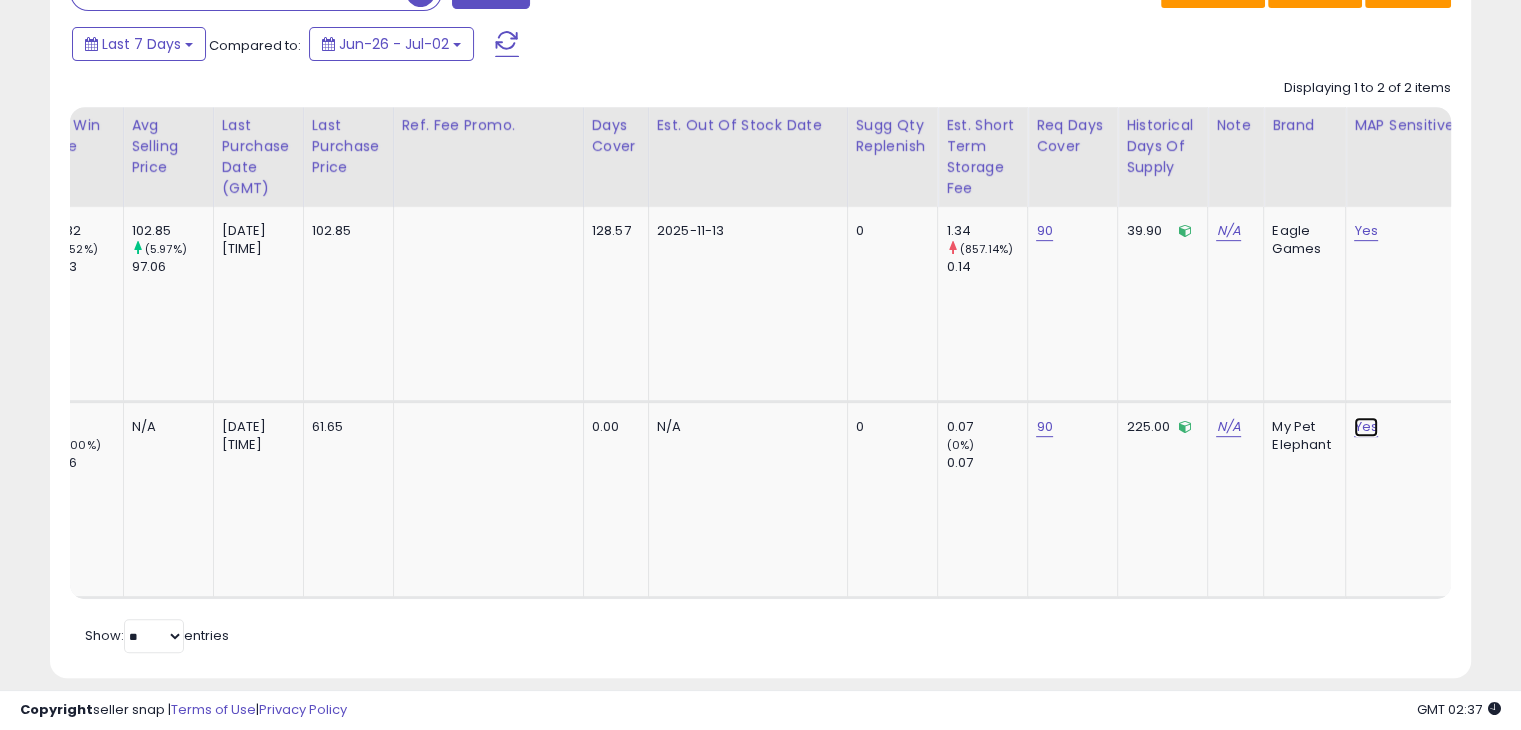click on "Yes" at bounding box center (1365, 231) 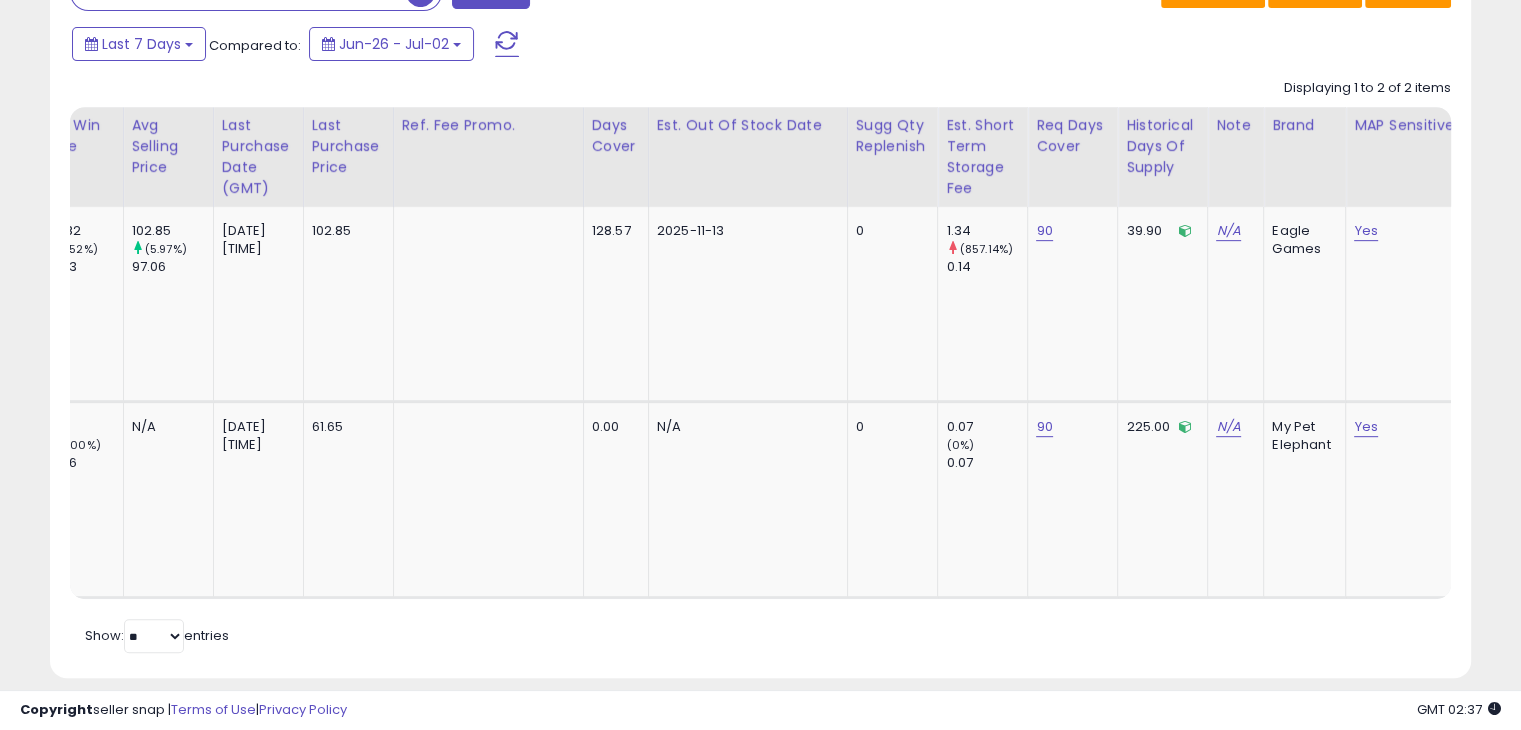 scroll, scrollTop: 0, scrollLeft: 4792, axis: horizontal 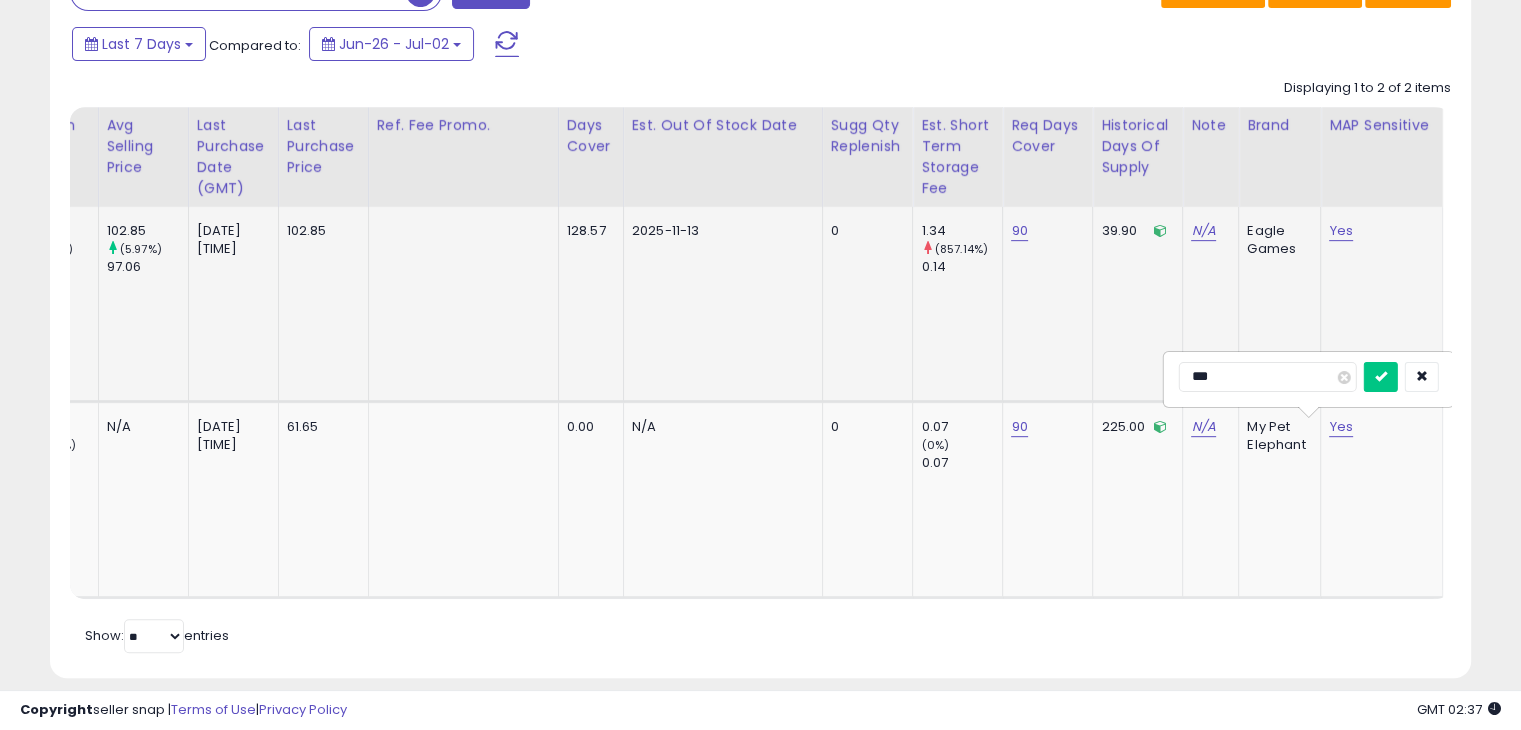 drag, startPoint x: 1238, startPoint y: 372, endPoint x: 1134, endPoint y: 369, distance: 104.04326 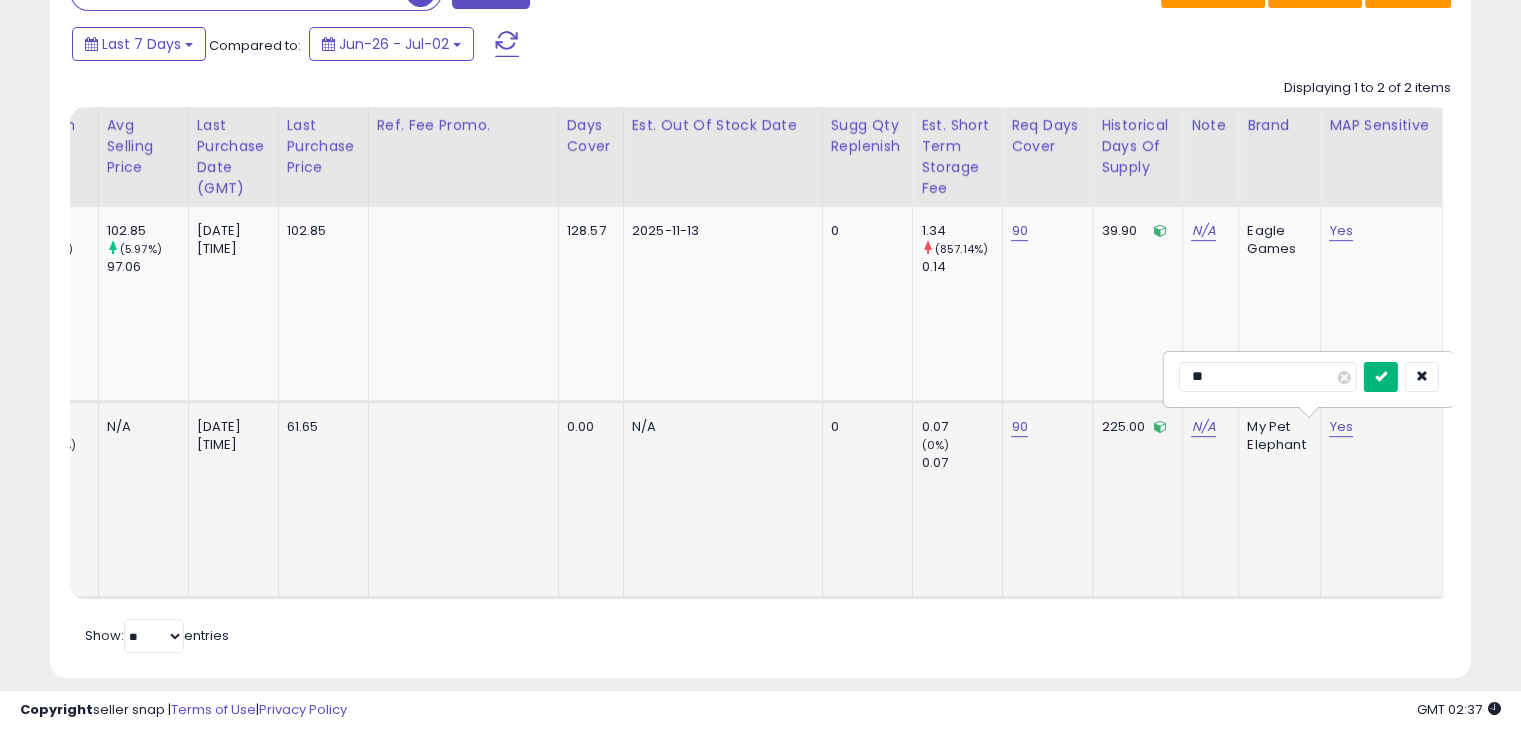 type on "**" 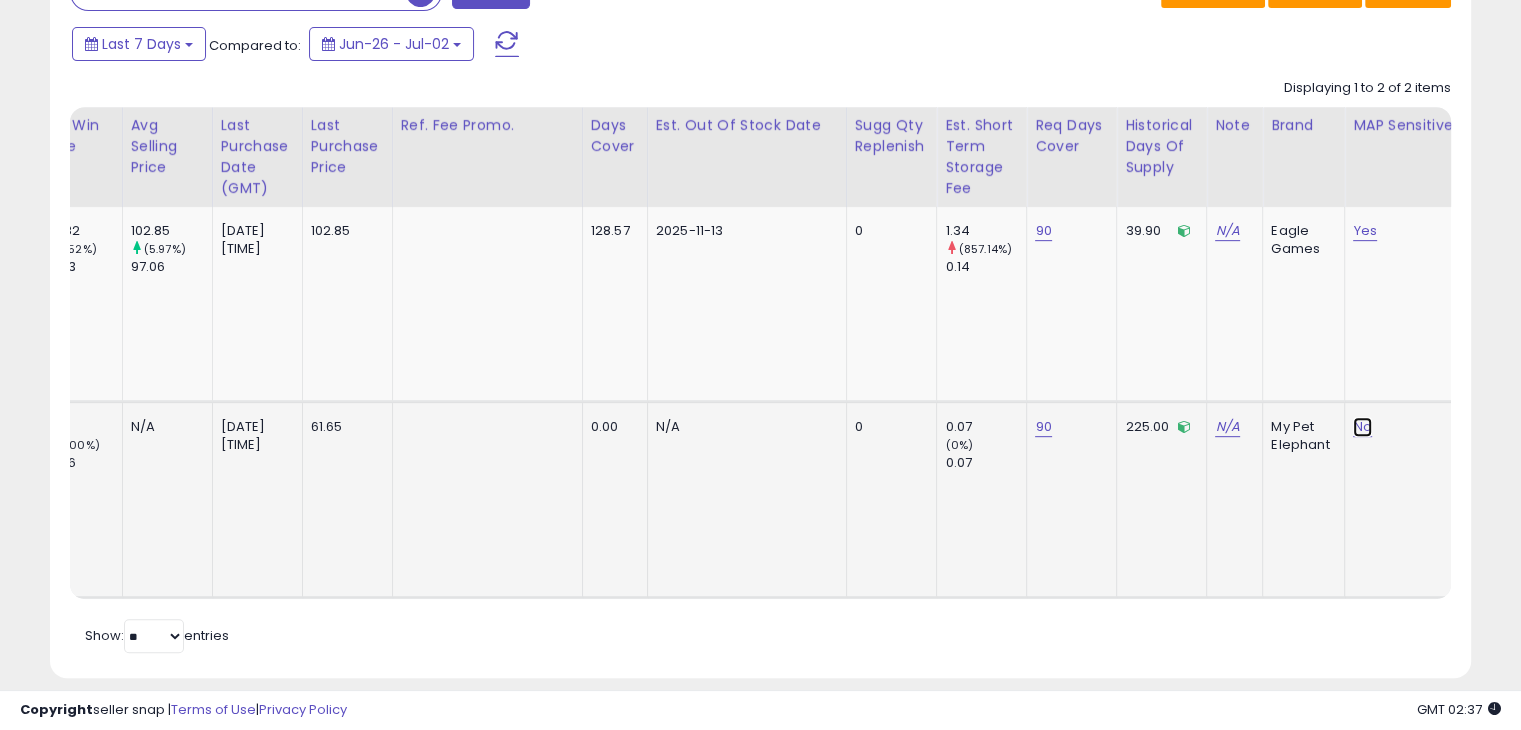 click on "No" at bounding box center (1362, 427) 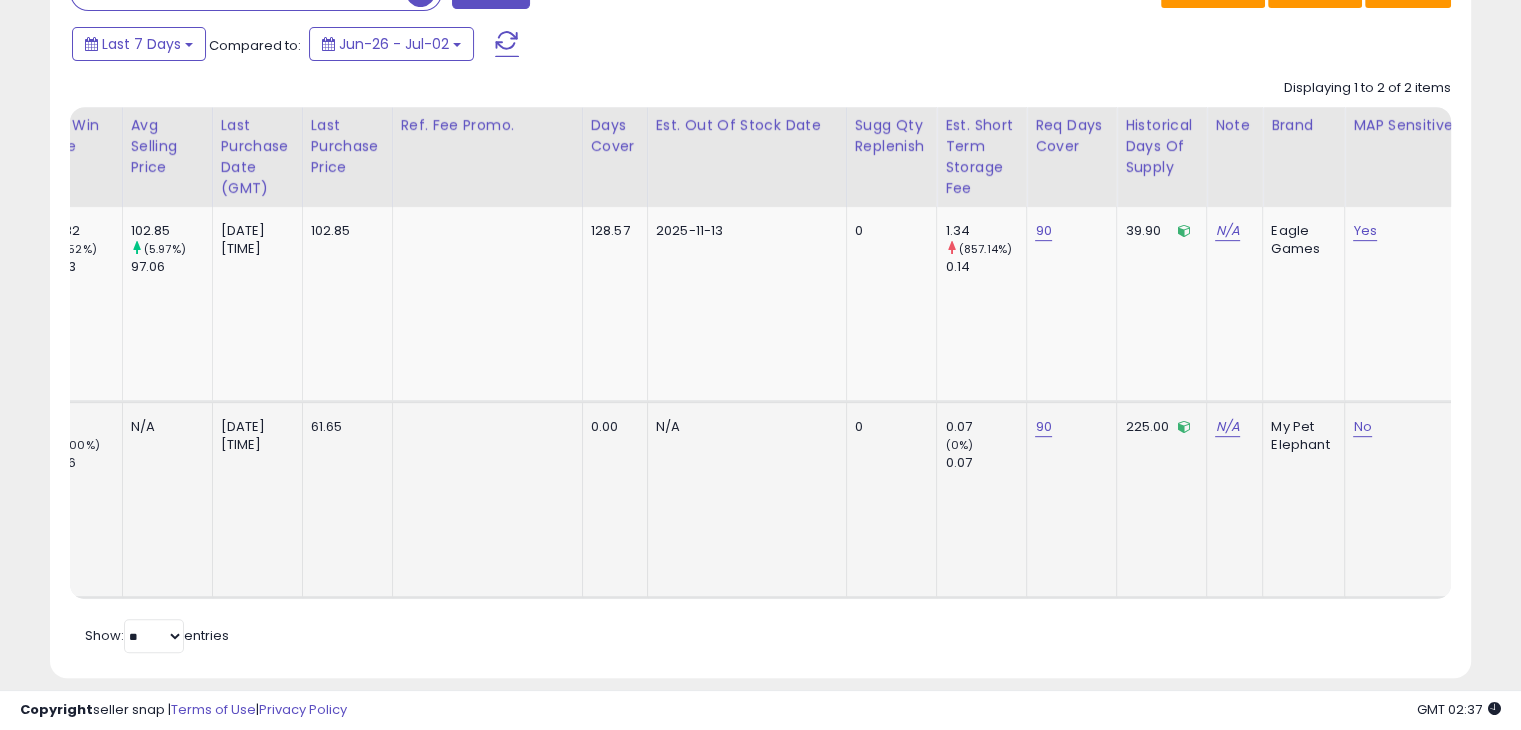 scroll, scrollTop: 0, scrollLeft: 4789, axis: horizontal 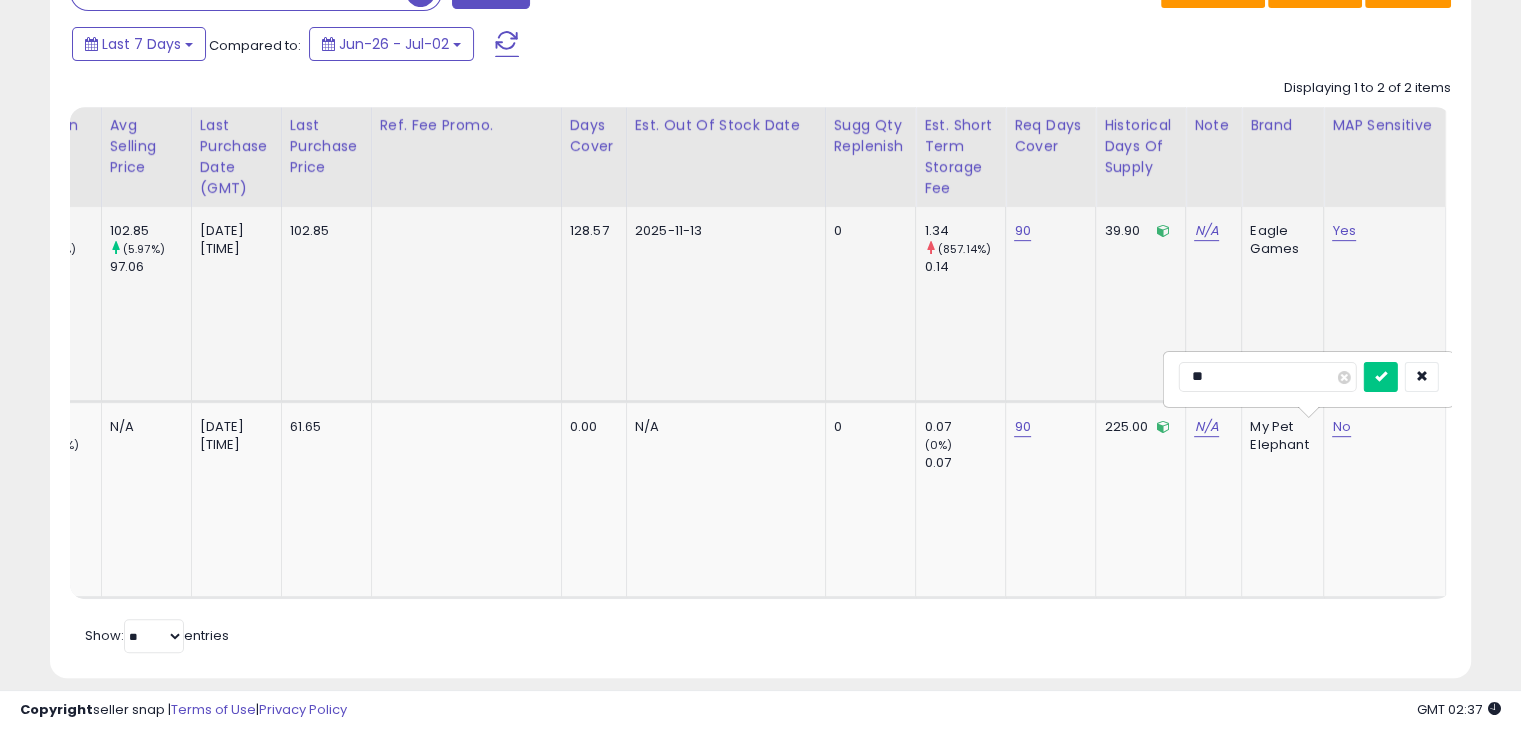 drag, startPoint x: 1239, startPoint y: 376, endPoint x: 1155, endPoint y: 356, distance: 86.34813 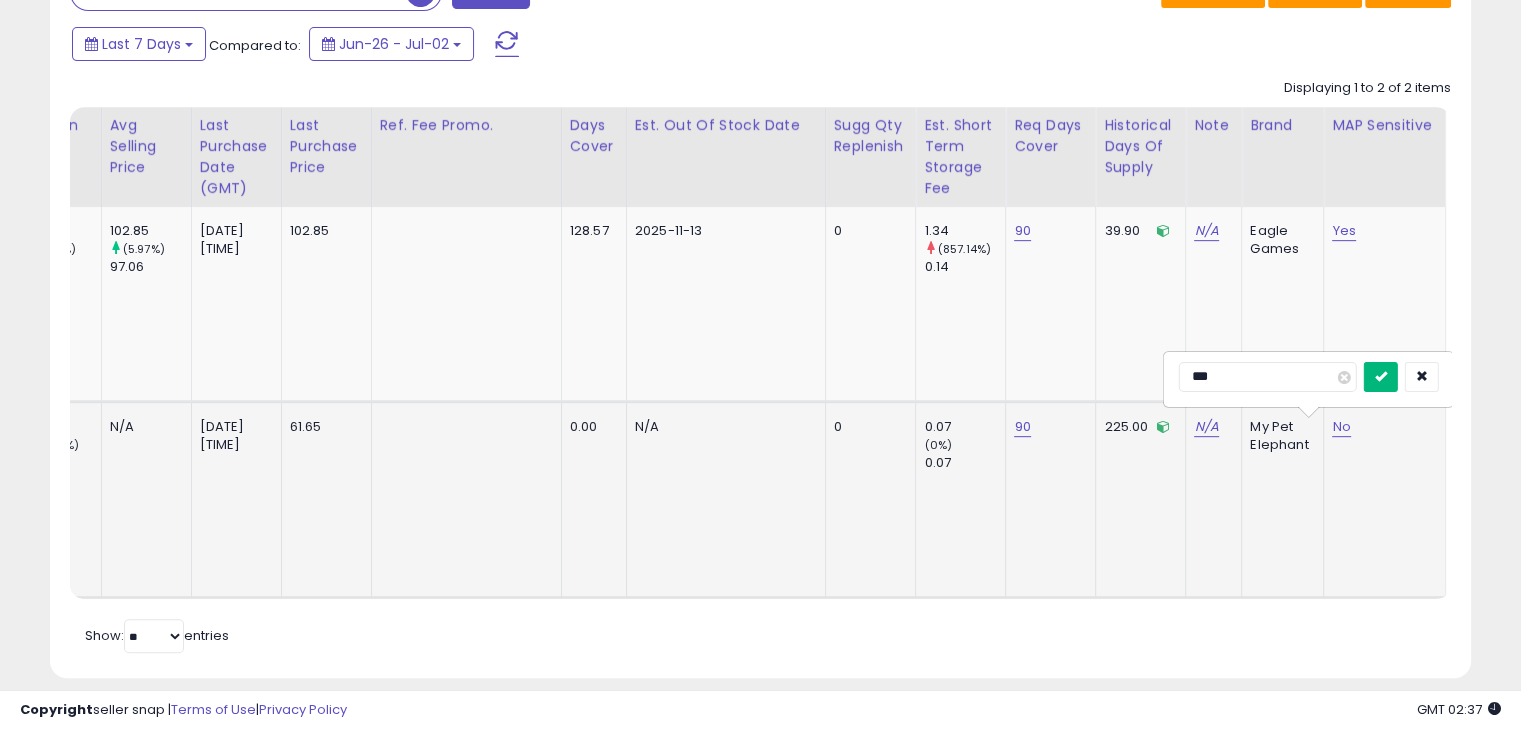 type on "***" 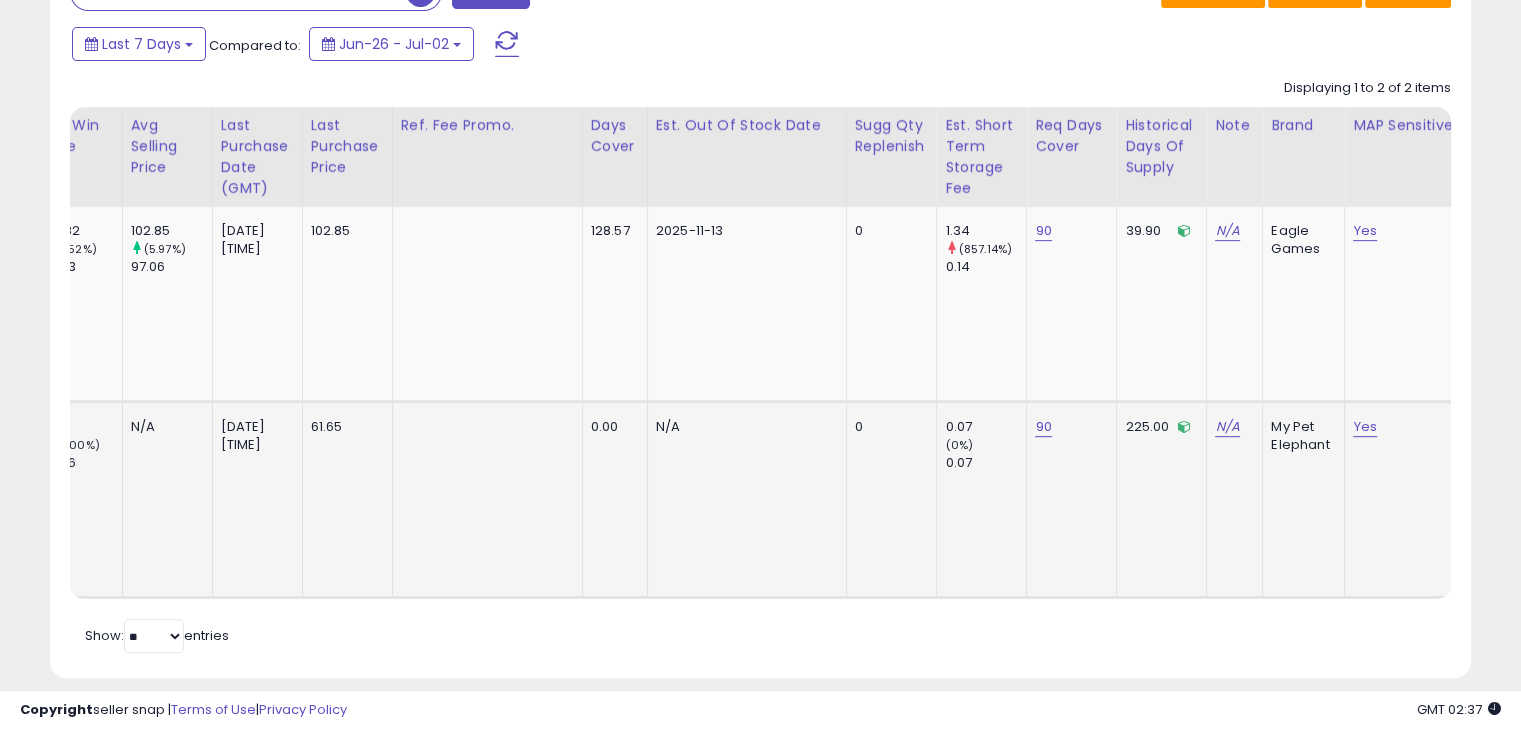 scroll, scrollTop: 0, scrollLeft: 3509, axis: horizontal 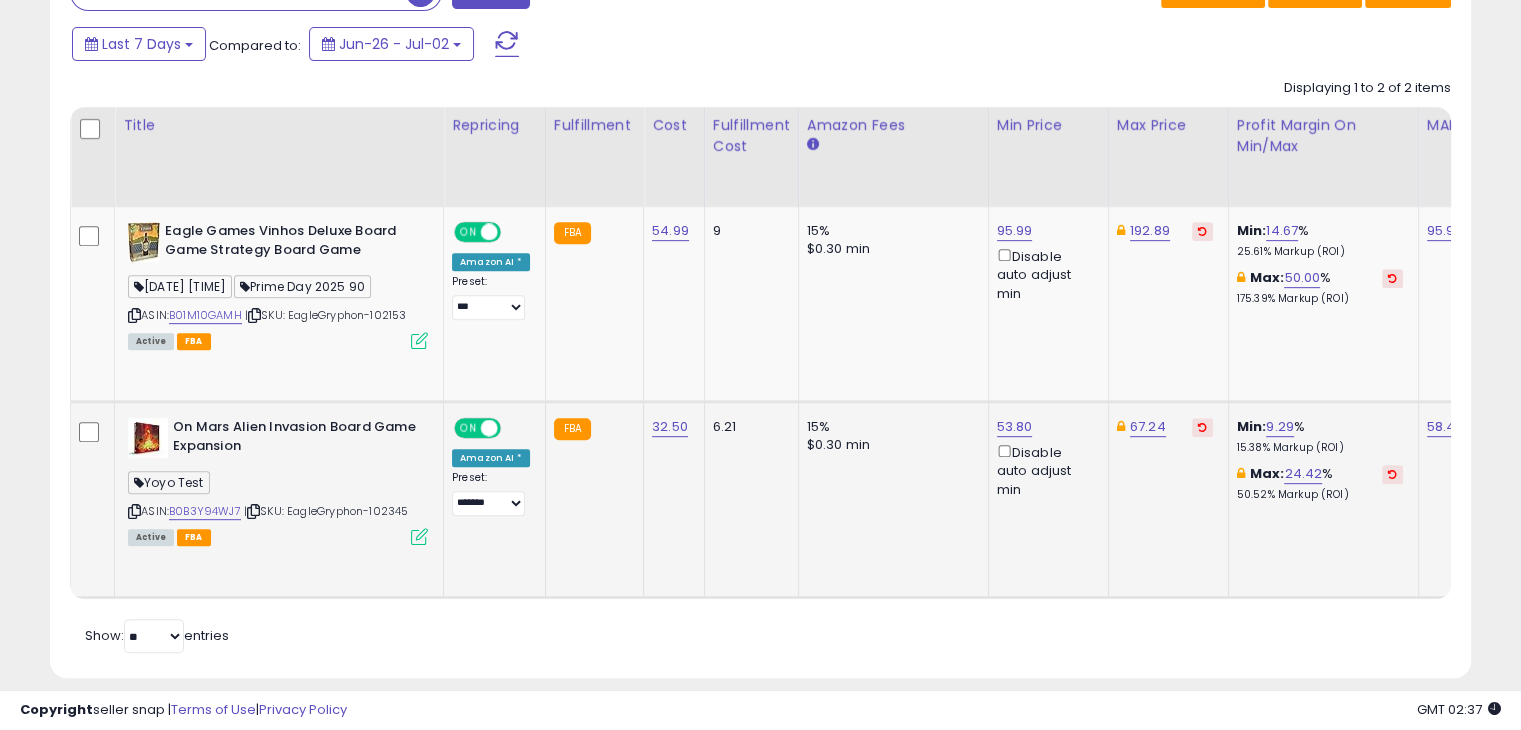 drag, startPoint x: 296, startPoint y: 511, endPoint x: 416, endPoint y: 509, distance: 120.01666 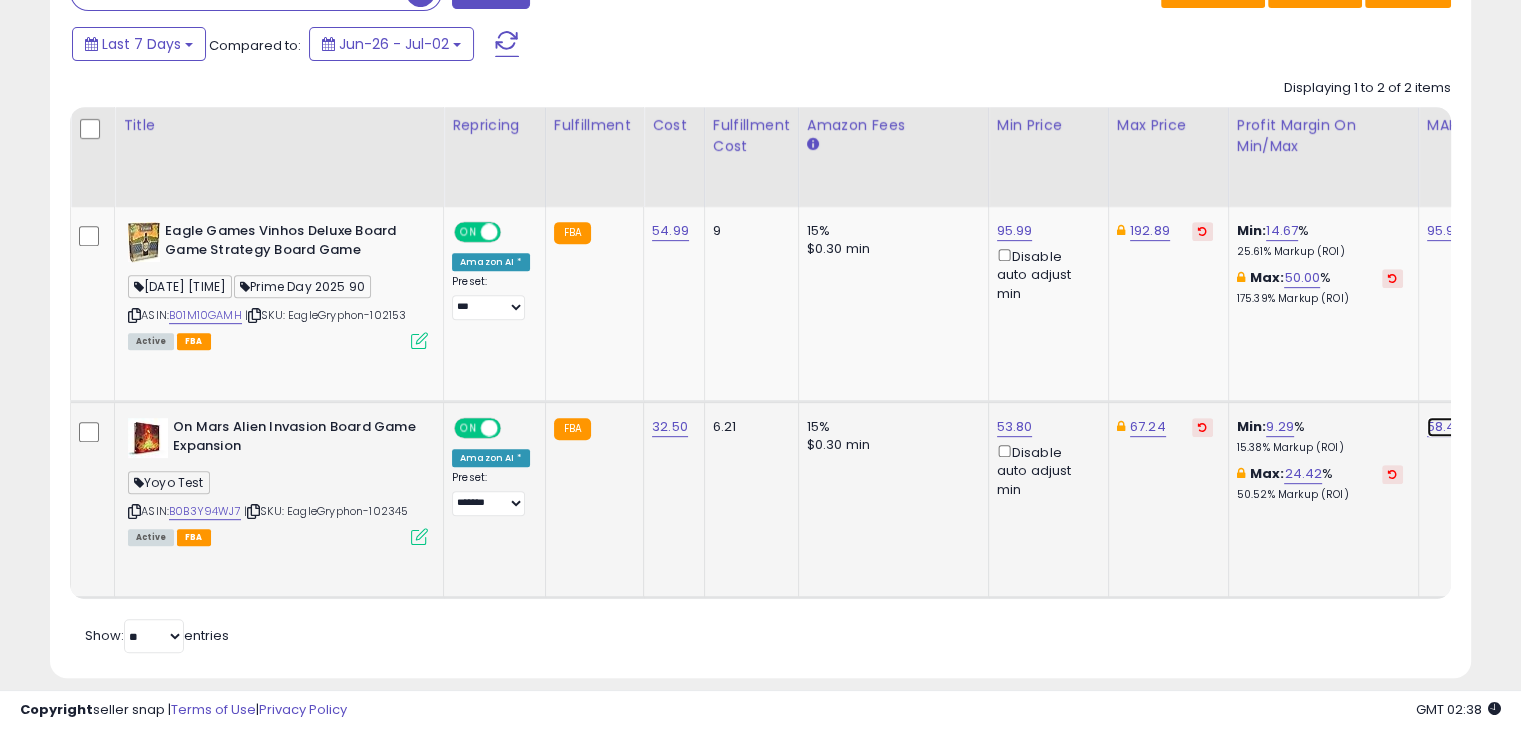 click on "58.49" at bounding box center (1445, 231) 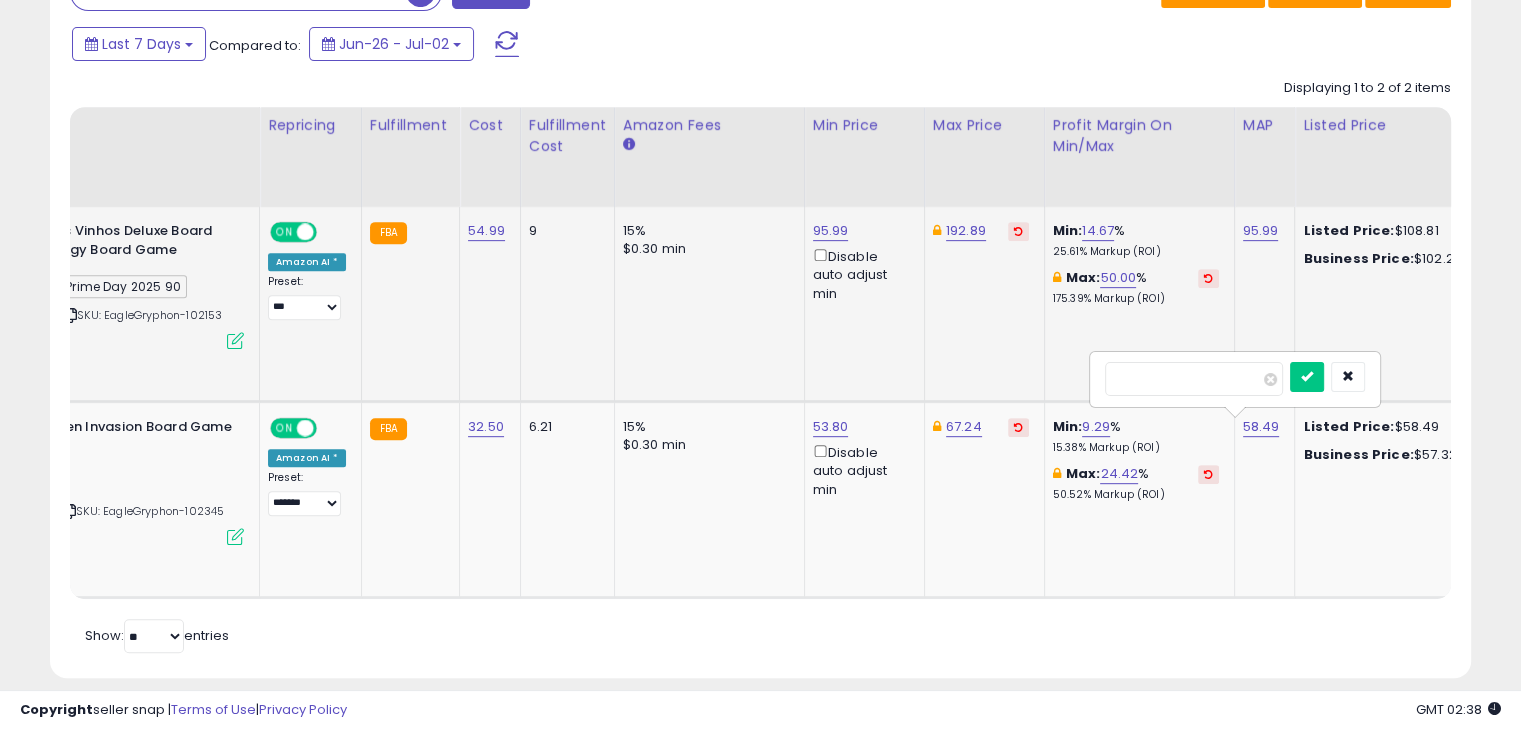 drag, startPoint x: 1196, startPoint y: 376, endPoint x: 1046, endPoint y: 372, distance: 150.05333 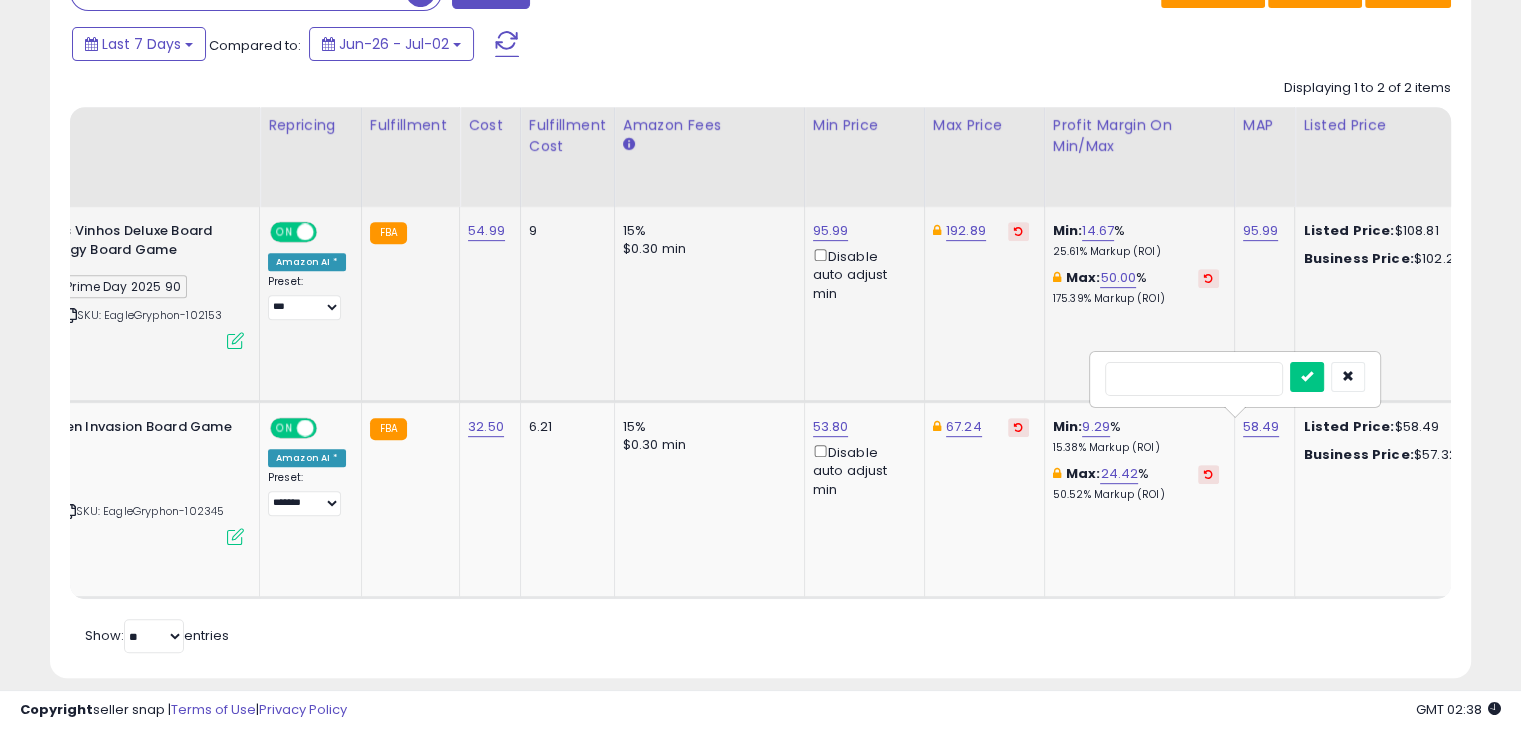 click at bounding box center [1307, 377] 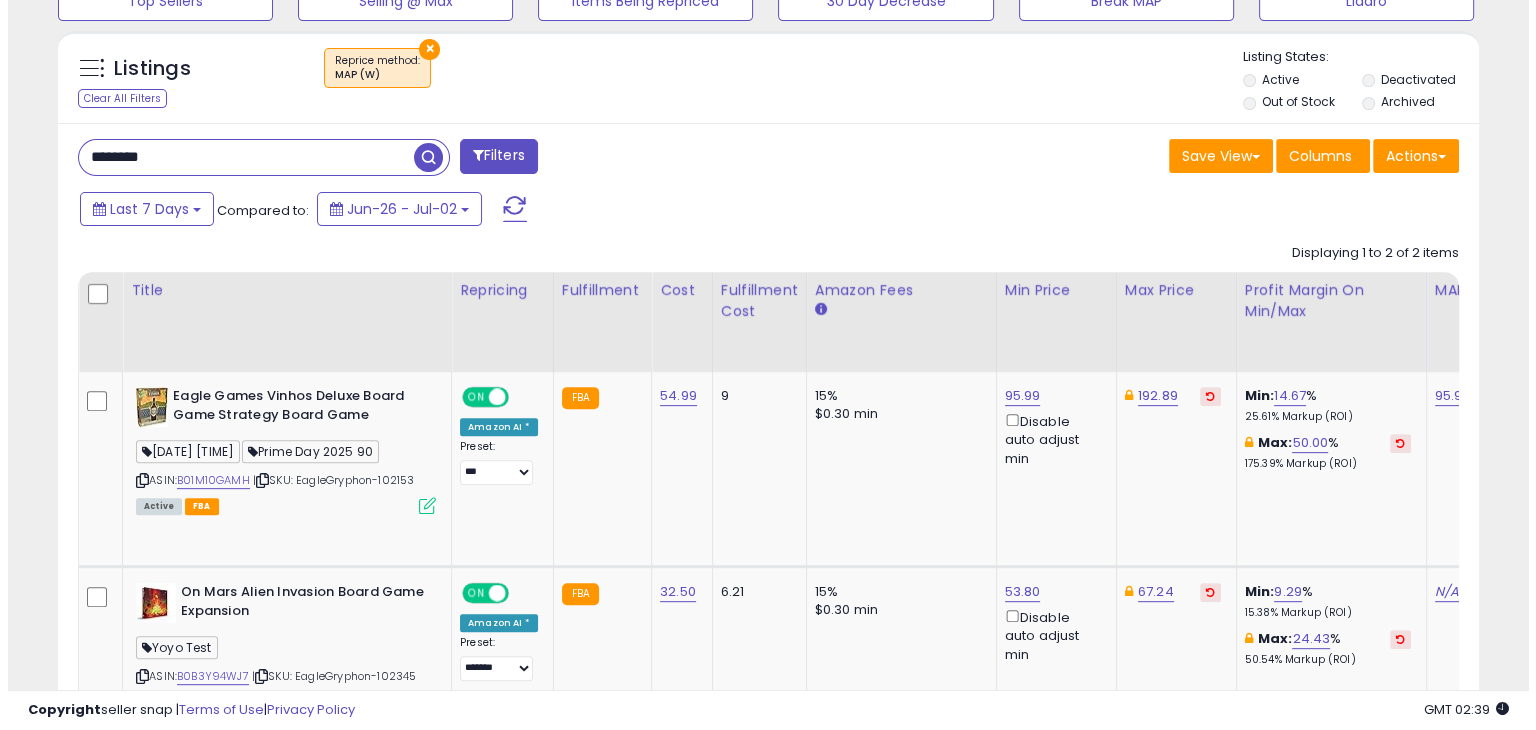scroll, scrollTop: 664, scrollLeft: 0, axis: vertical 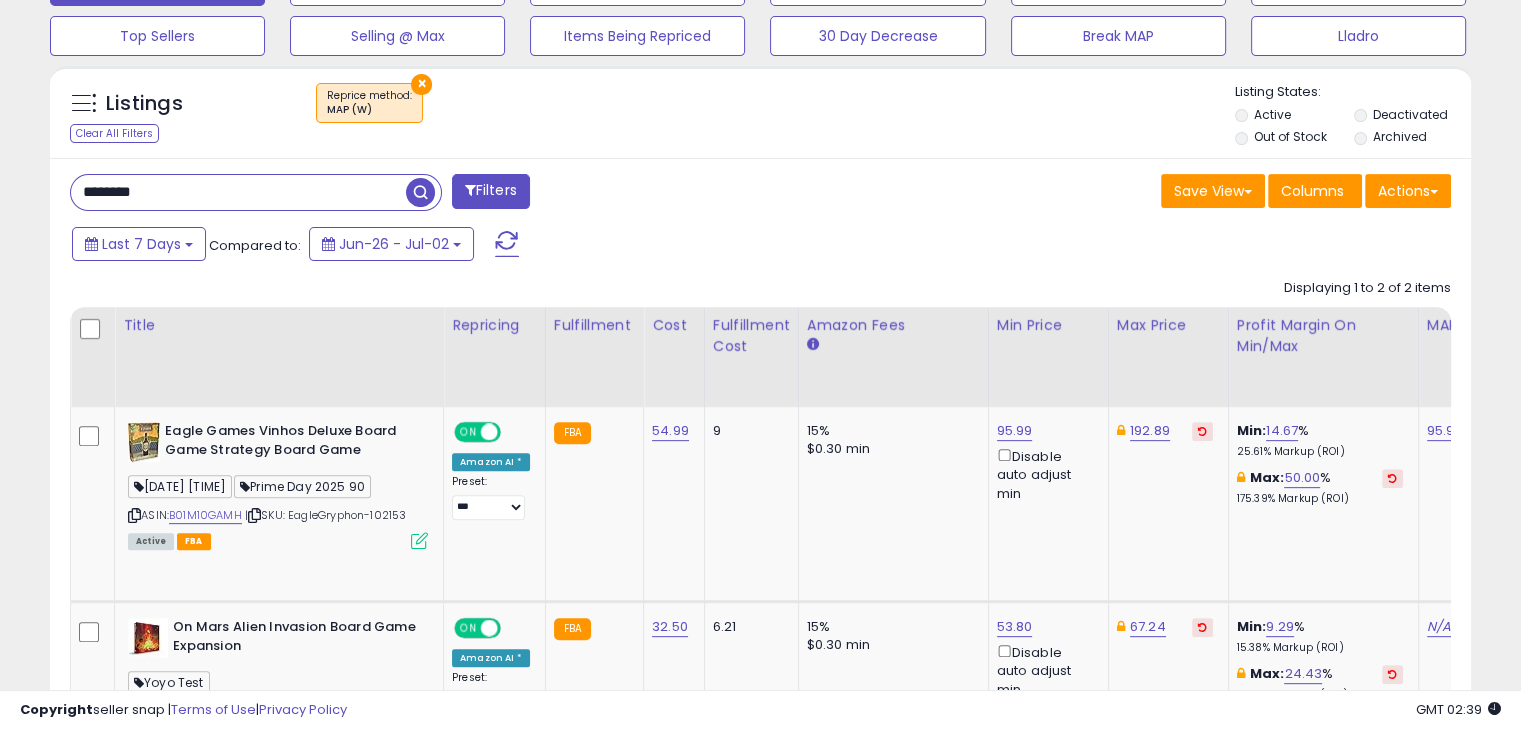 click on "×" at bounding box center [421, 84] 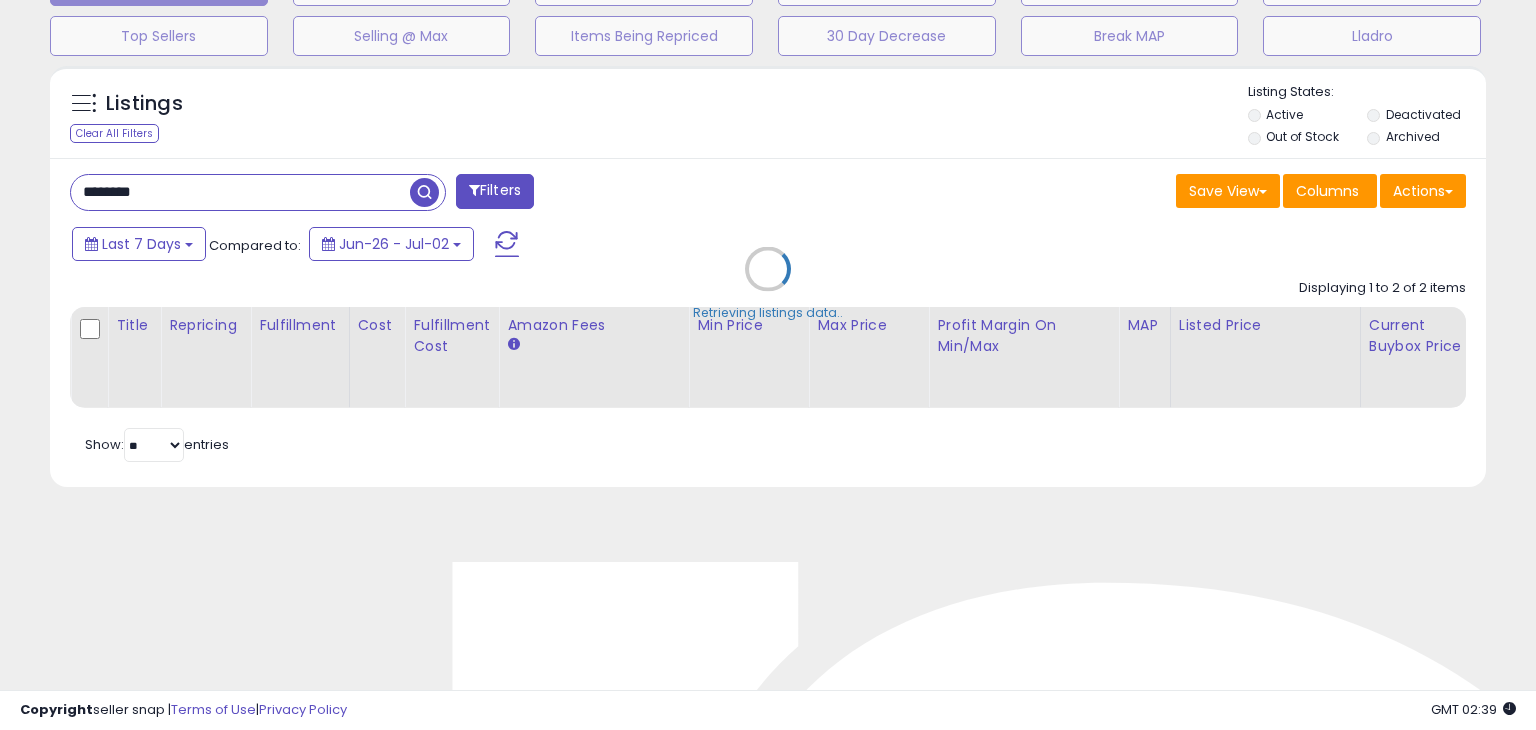 scroll, scrollTop: 999589, scrollLeft: 999168, axis: both 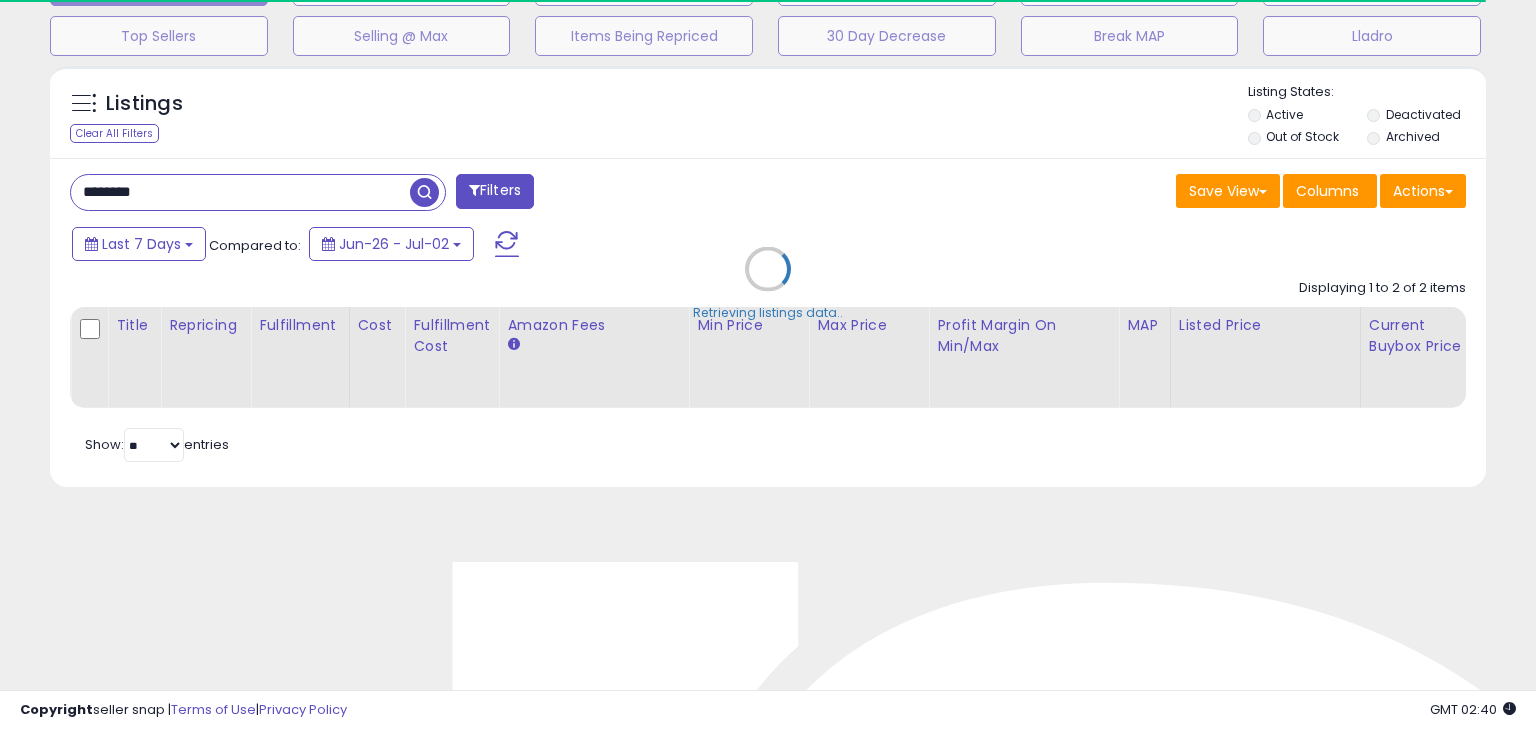 select on "*" 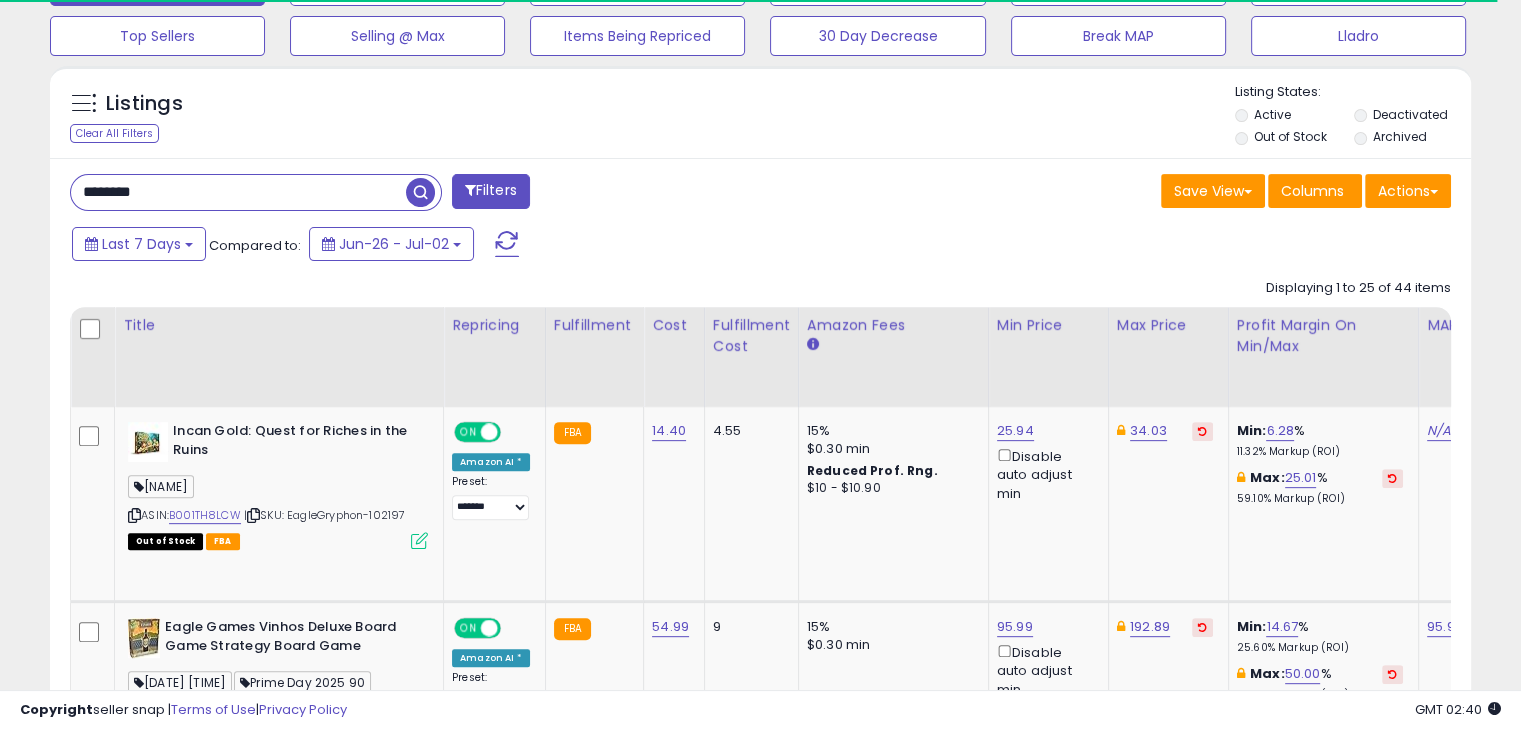 scroll, scrollTop: 409, scrollLeft: 822, axis: both 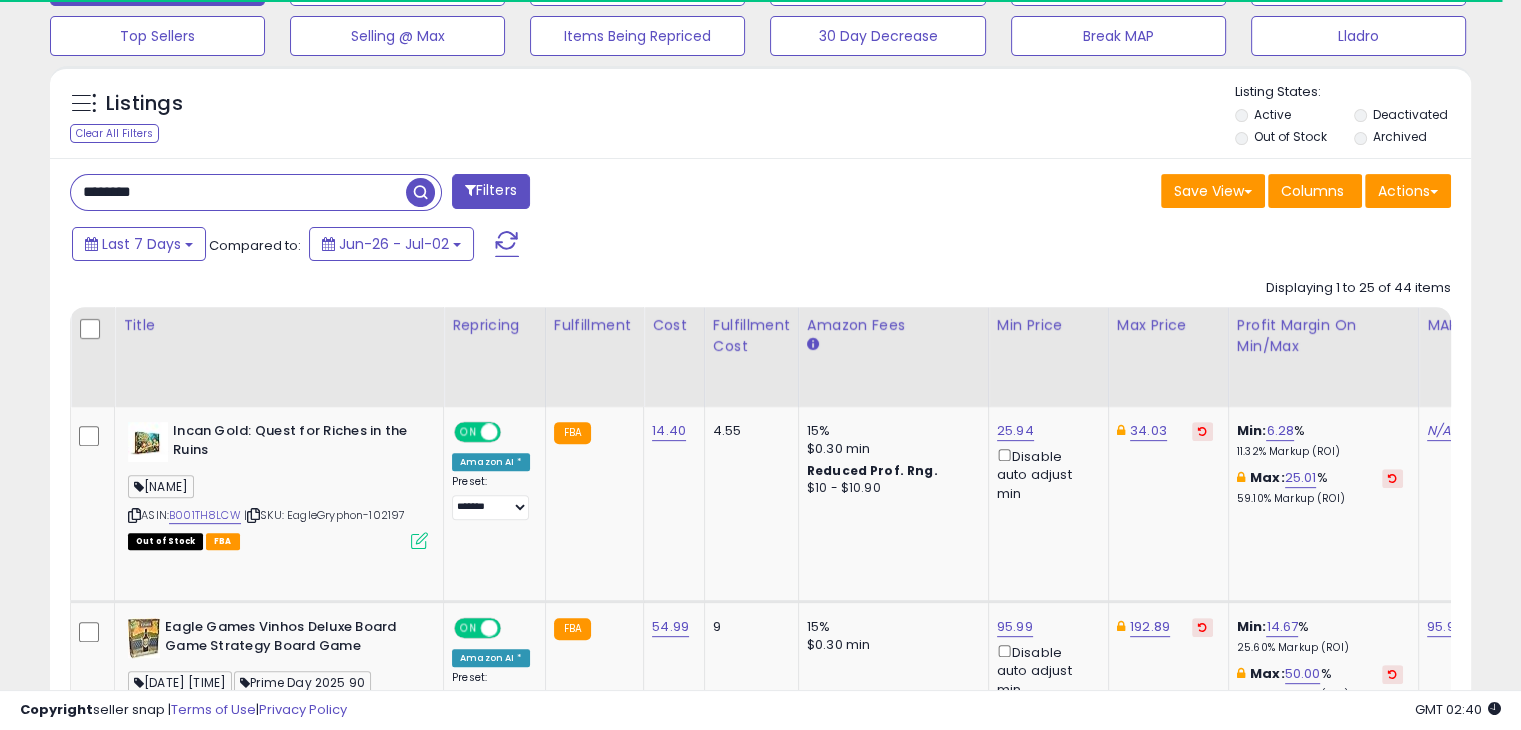 click on "Filters" at bounding box center [491, 191] 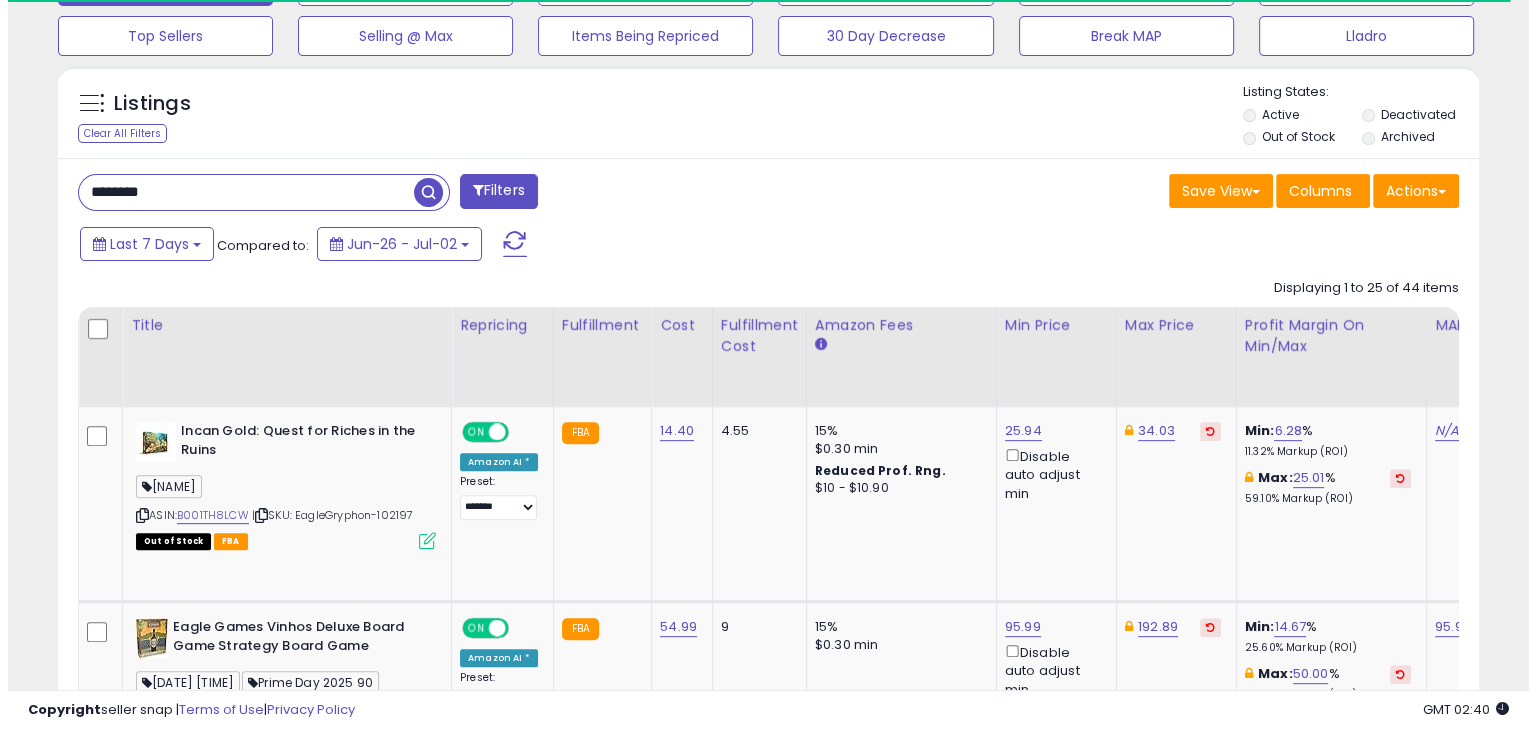 scroll, scrollTop: 999589, scrollLeft: 999168, axis: both 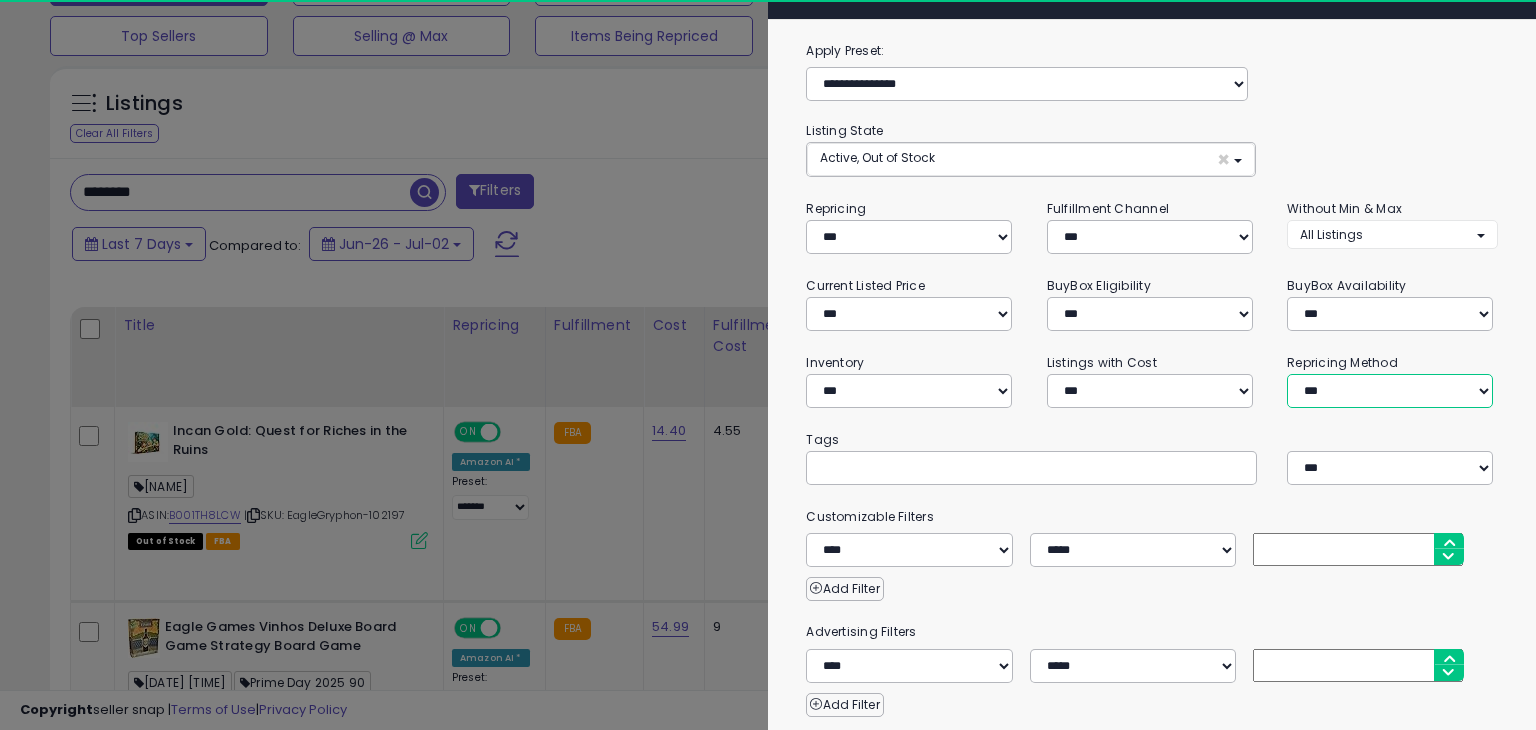 click on "**********" at bounding box center (1390, 391) 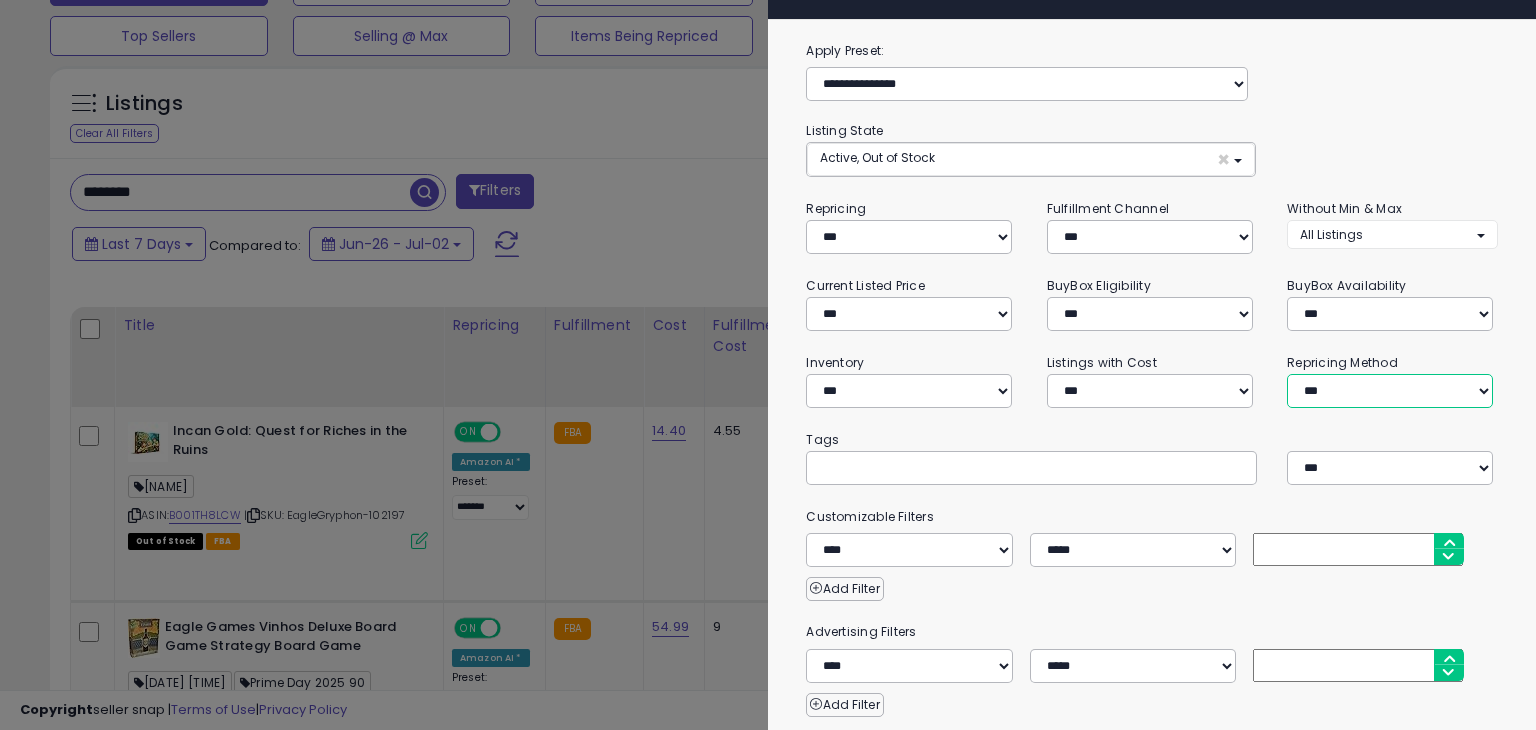 scroll, scrollTop: 999589, scrollLeft: 999168, axis: both 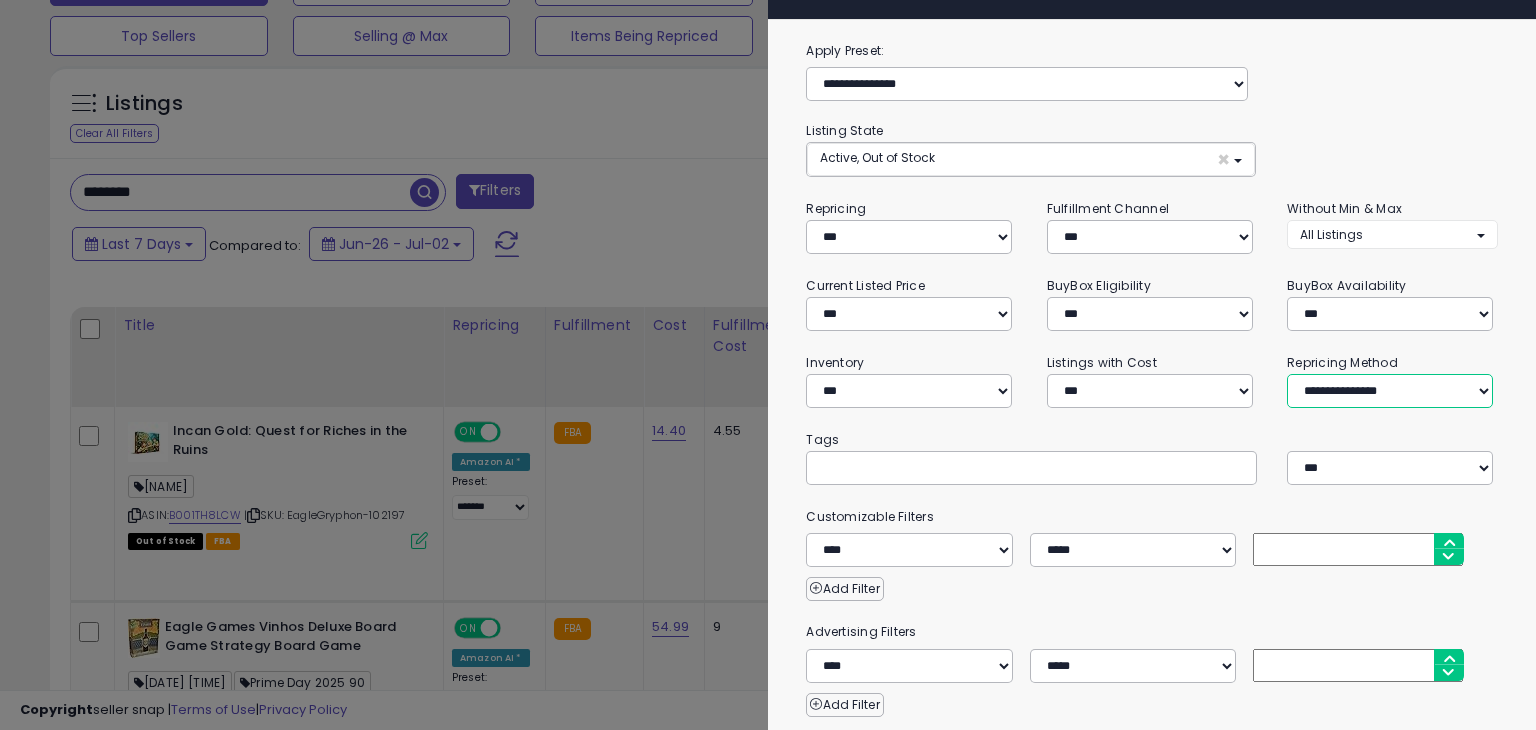 click on "**********" at bounding box center (1390, 391) 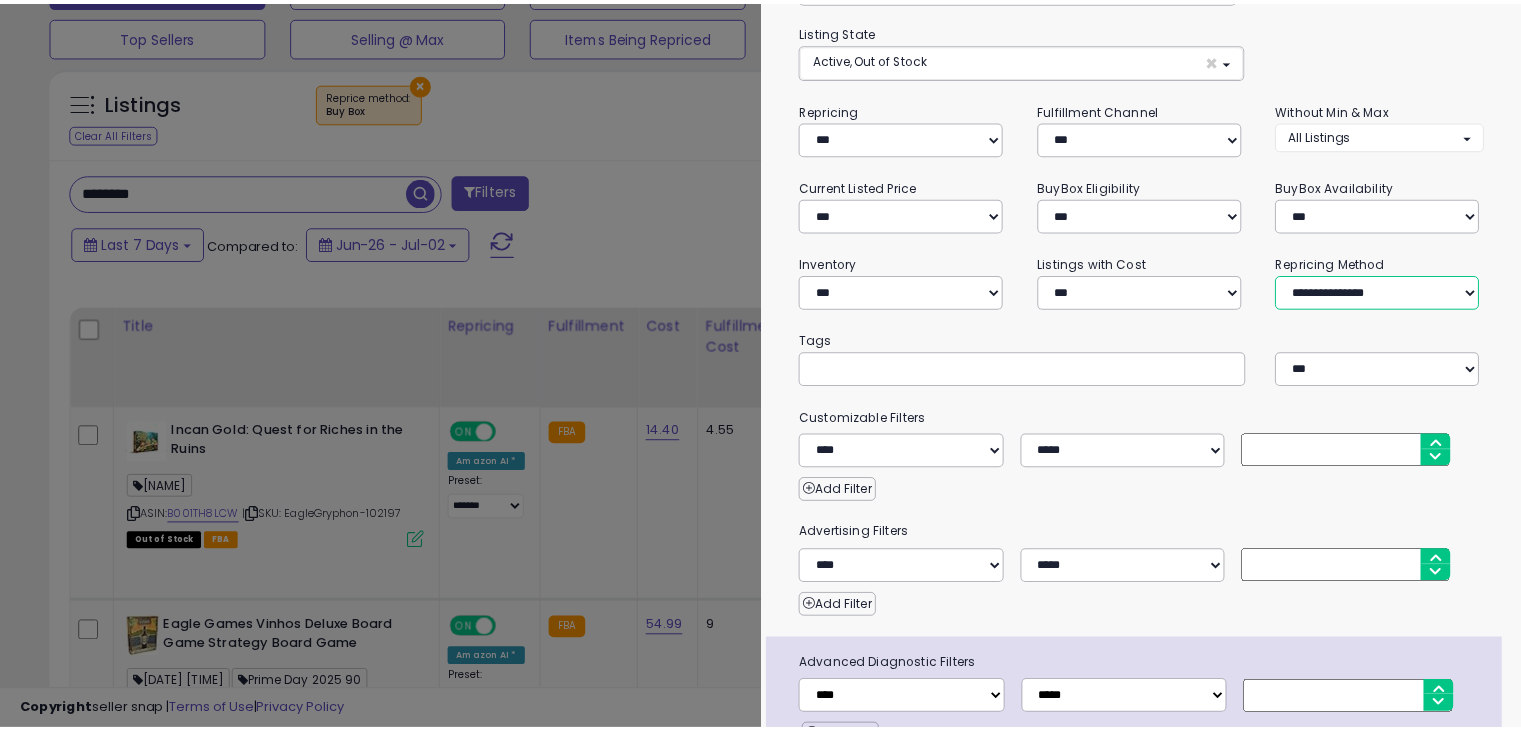 scroll, scrollTop: 235, scrollLeft: 0, axis: vertical 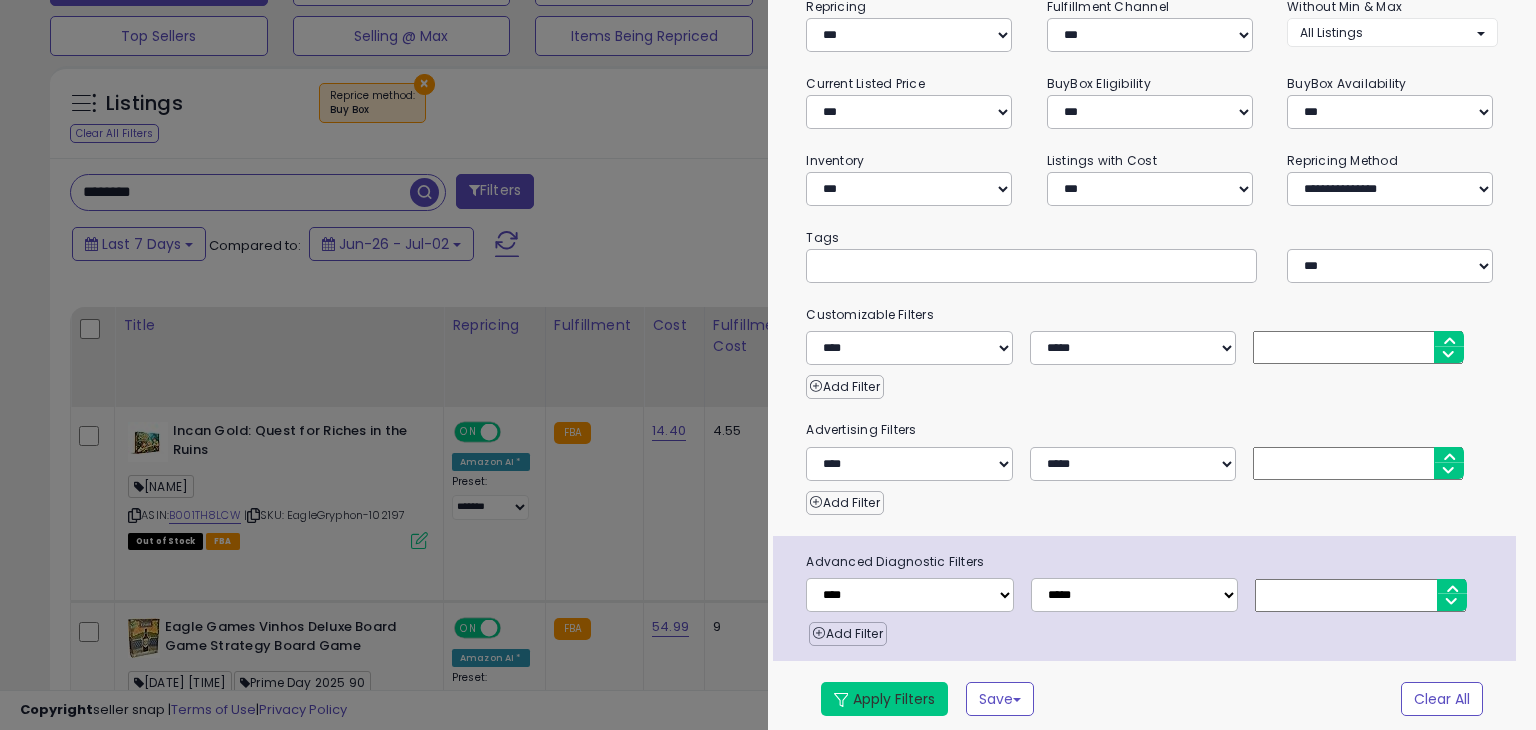 click on "Apply Filters" at bounding box center [884, 699] 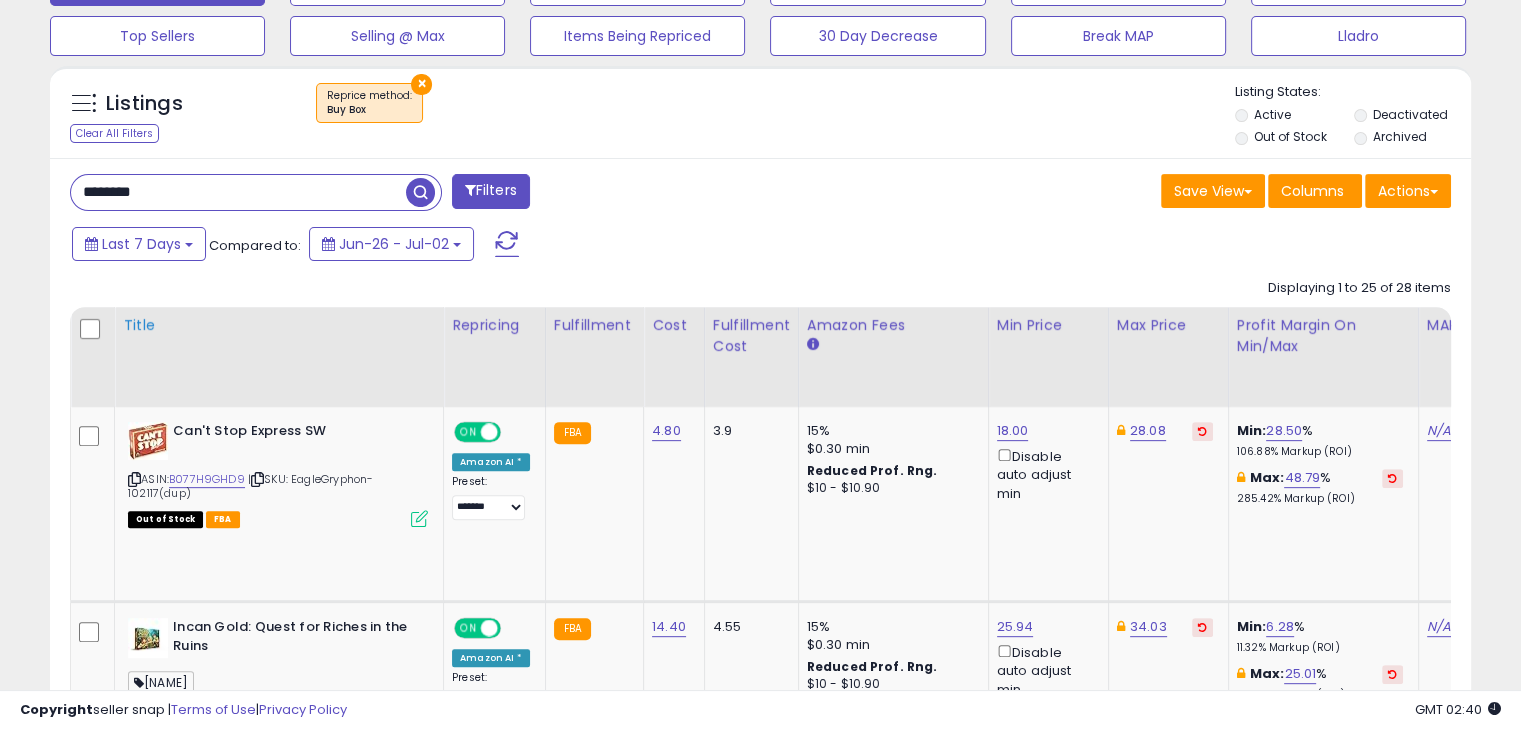 scroll, scrollTop: 409, scrollLeft: 822, axis: both 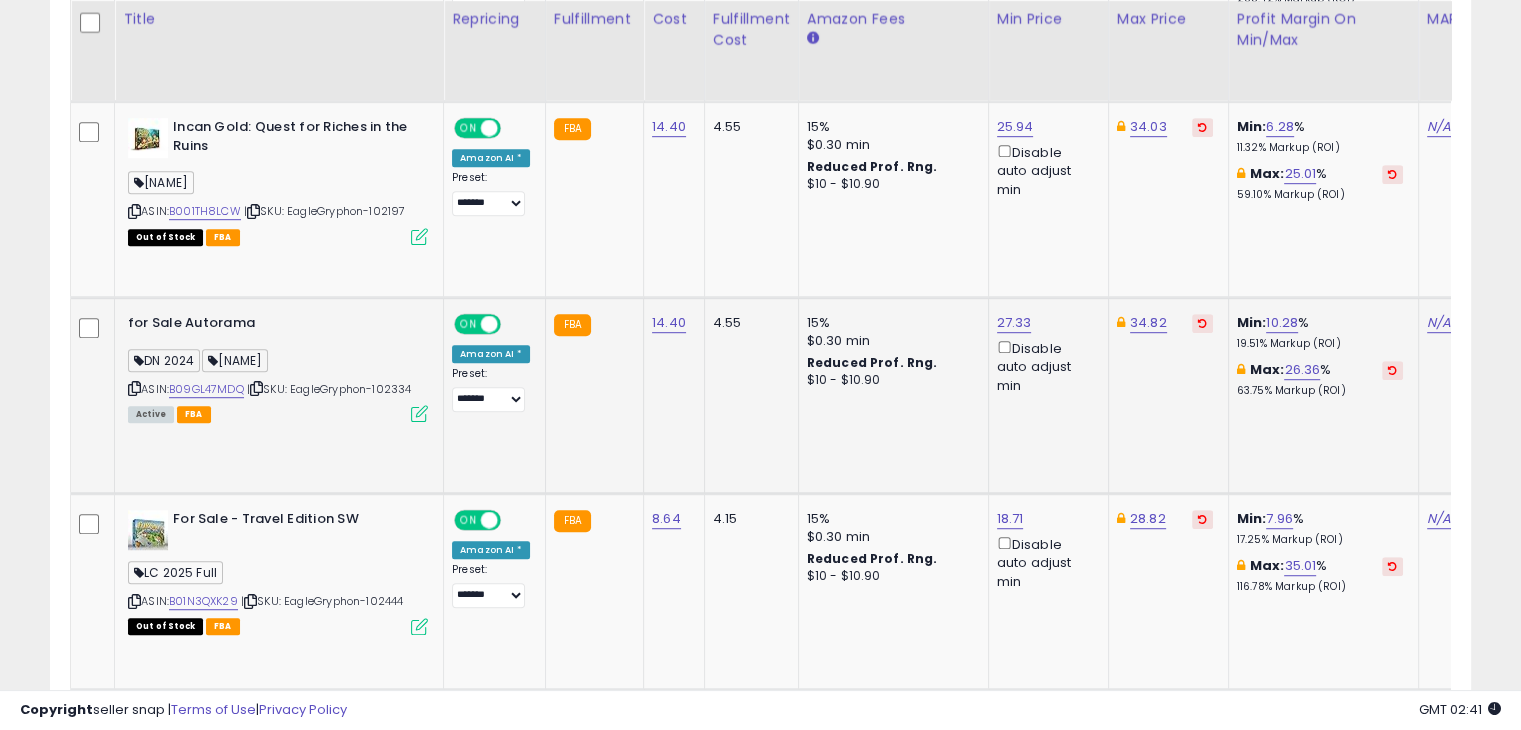drag, startPoint x: 381, startPoint y: 385, endPoint x: 424, endPoint y: 385, distance: 43 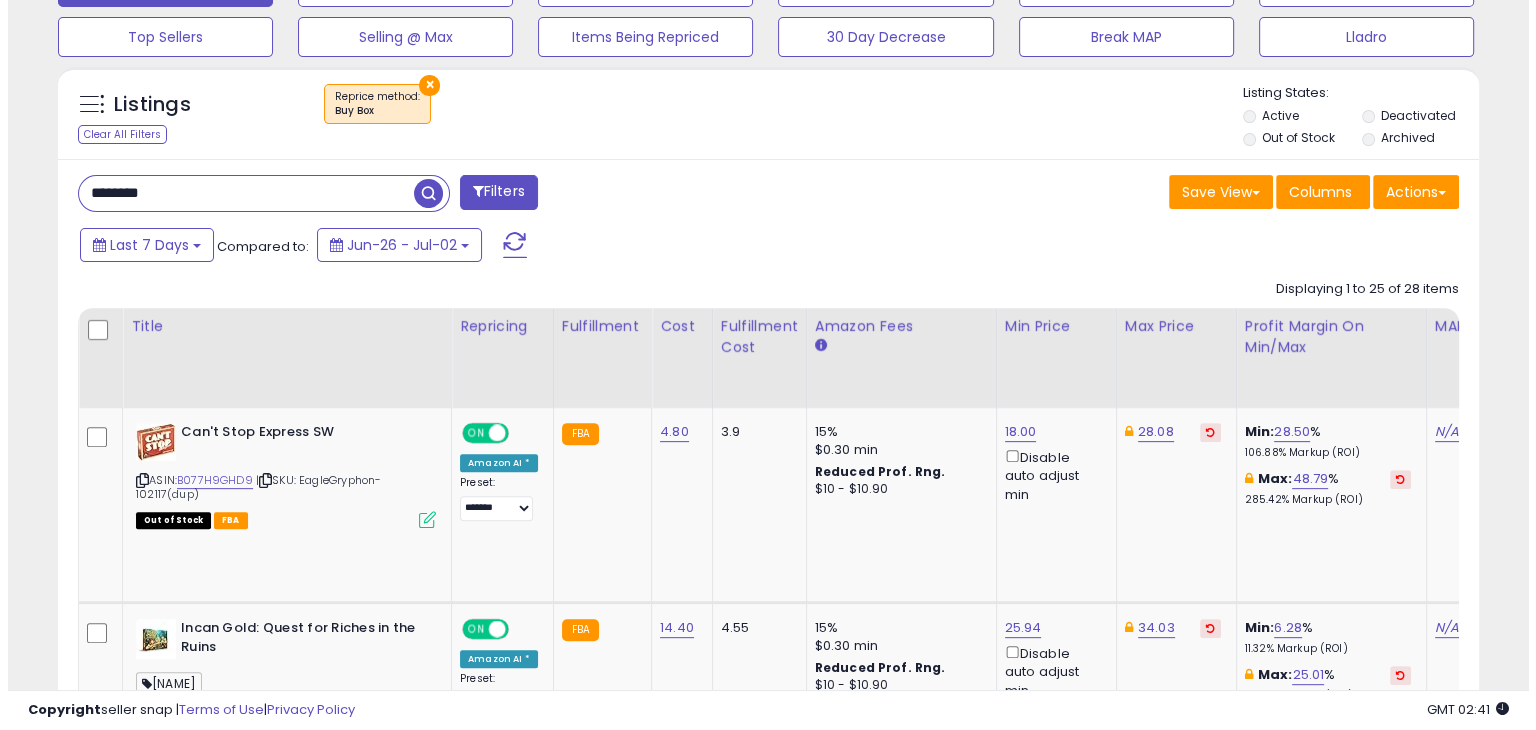 scroll, scrollTop: 664, scrollLeft: 0, axis: vertical 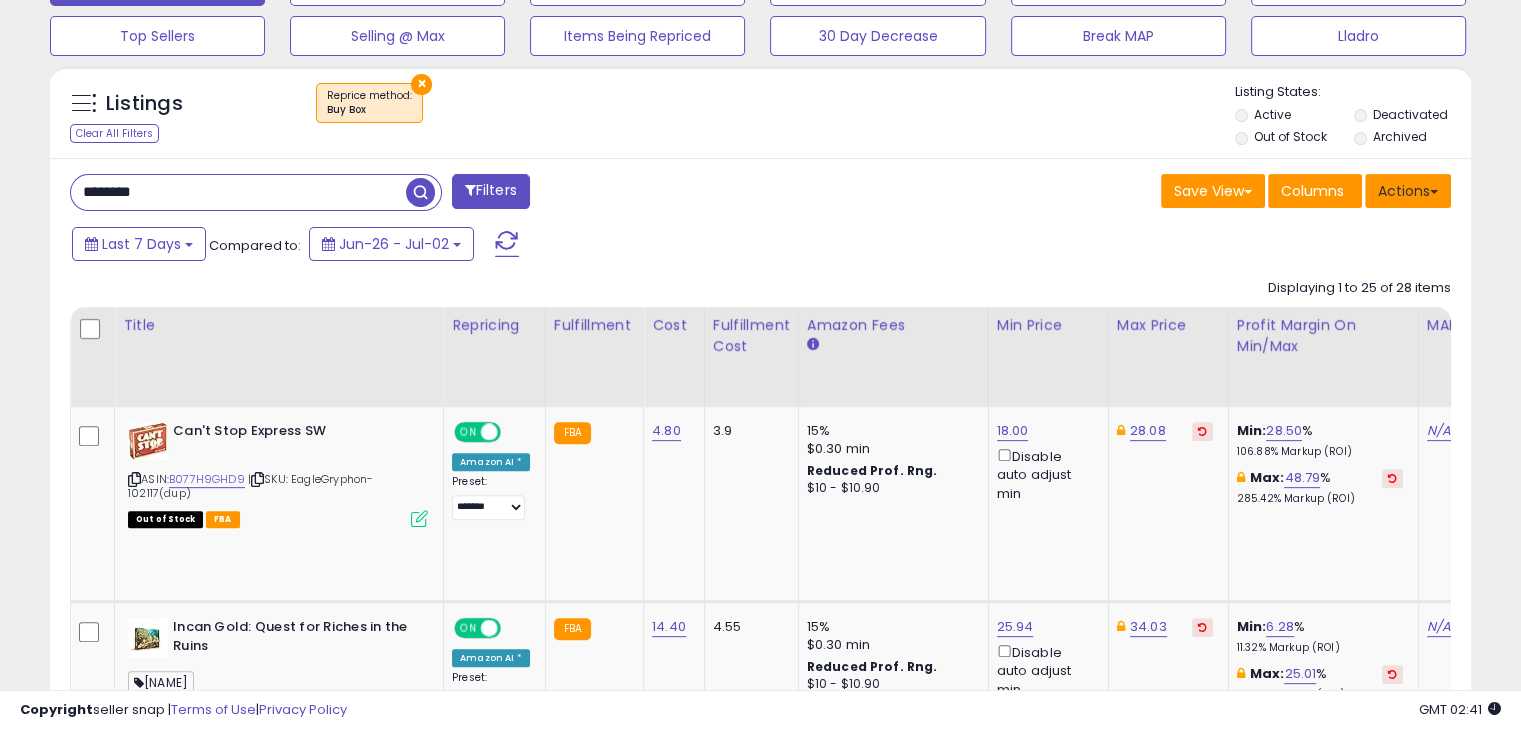 click on "Actions" at bounding box center [1408, 191] 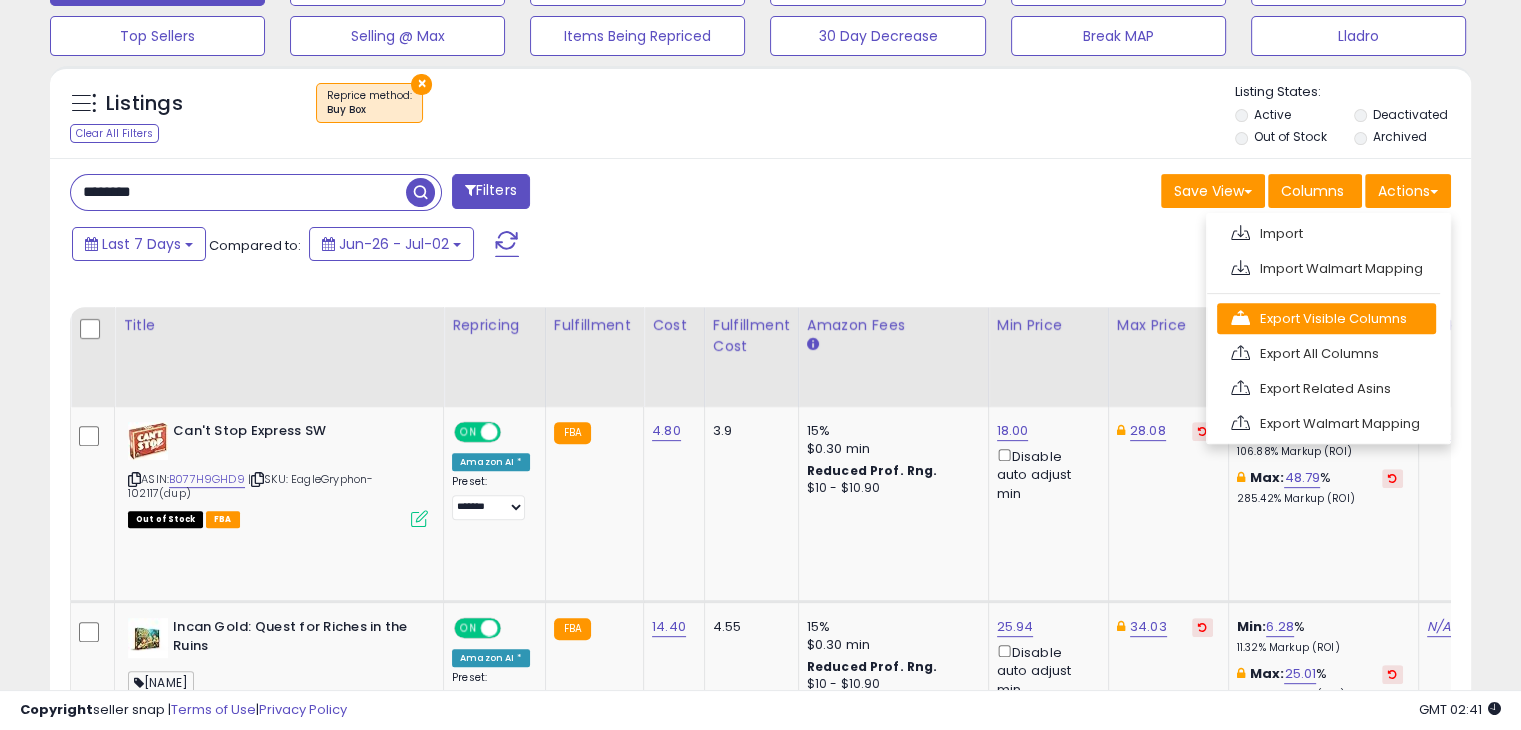 click on "Export Visible Columns" at bounding box center (1326, 318) 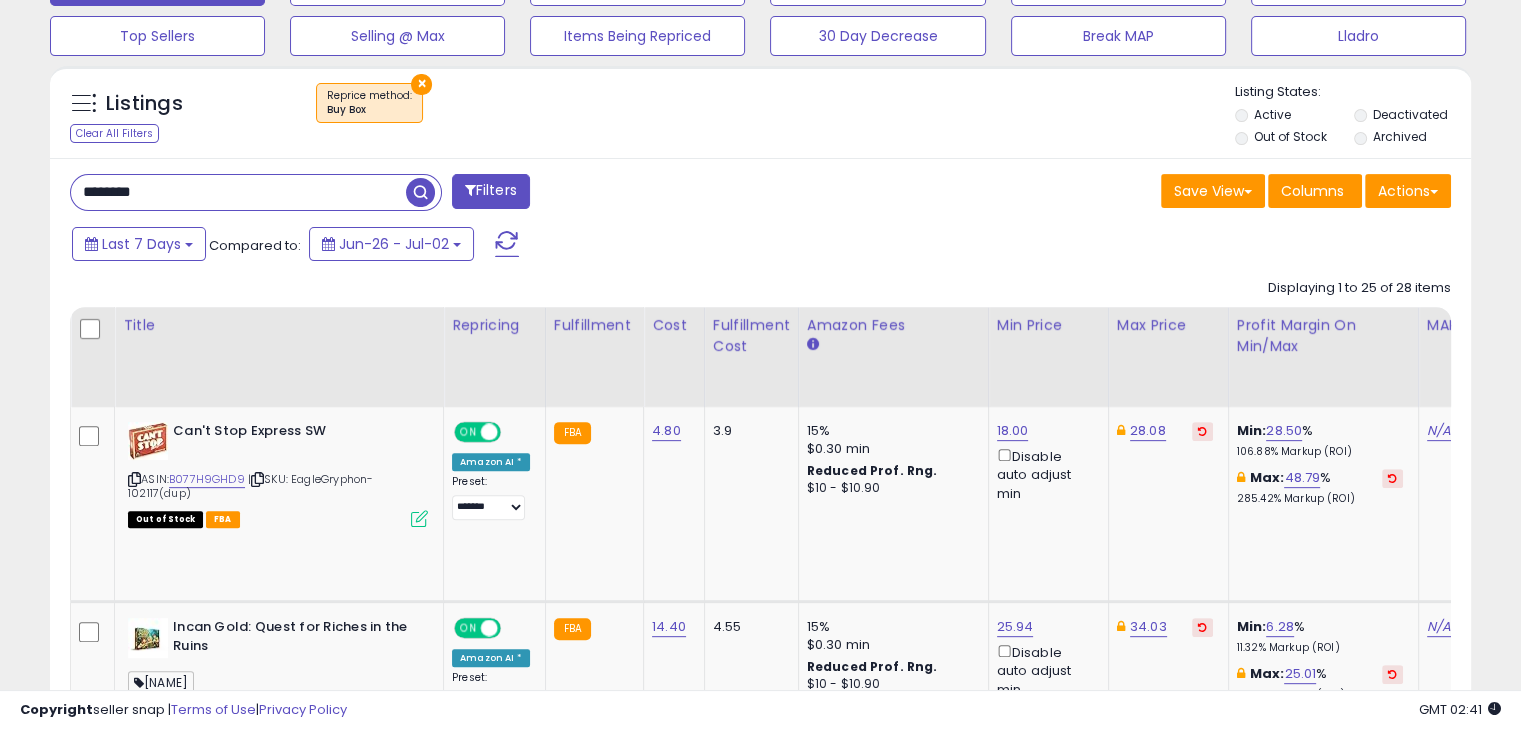click on "Save View
Save As New View
Update Current View
Columns
Actions
Import  Import Walmart Mapping" at bounding box center (1114, 193) 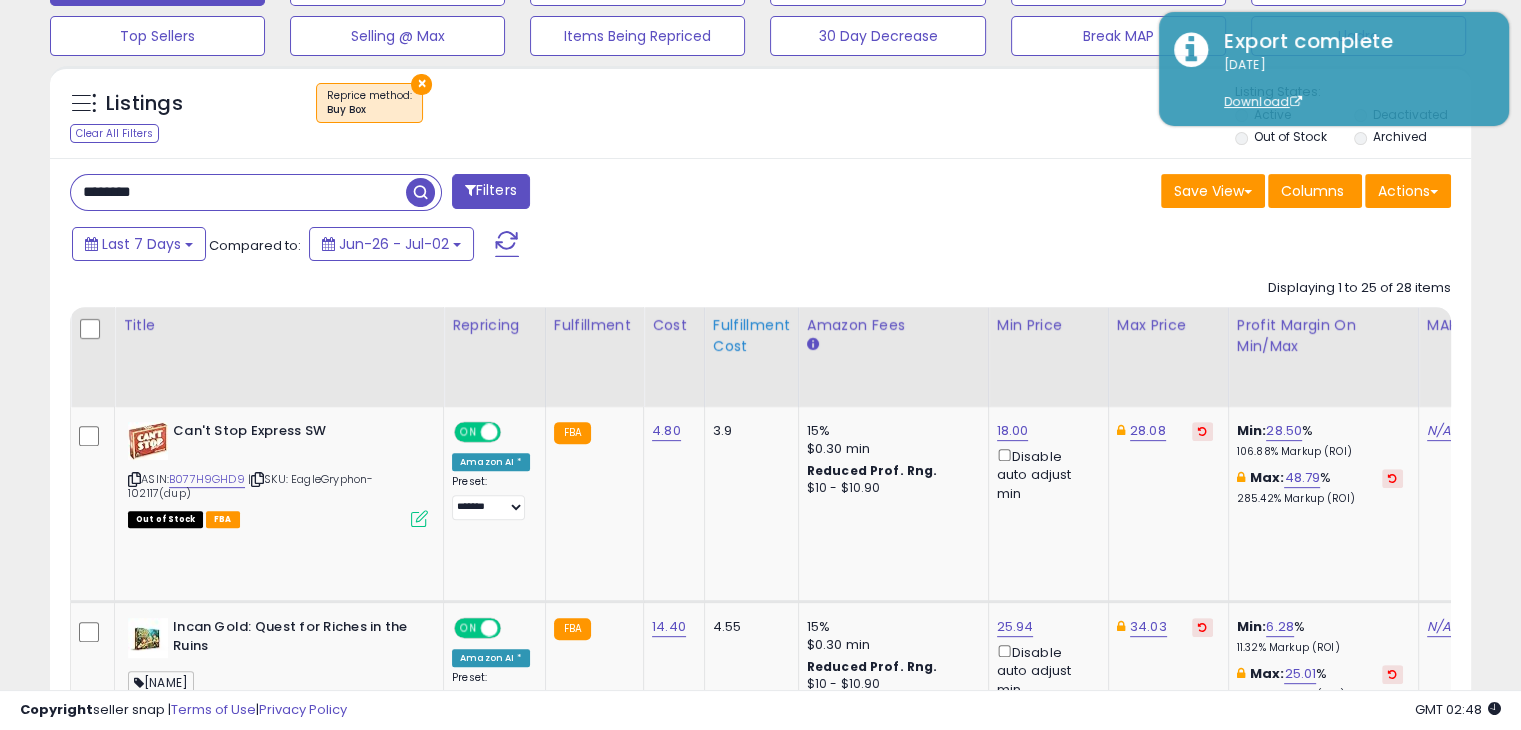 drag, startPoint x: 698, startPoint y: 210, endPoint x: 713, endPoint y: 319, distance: 110.02727 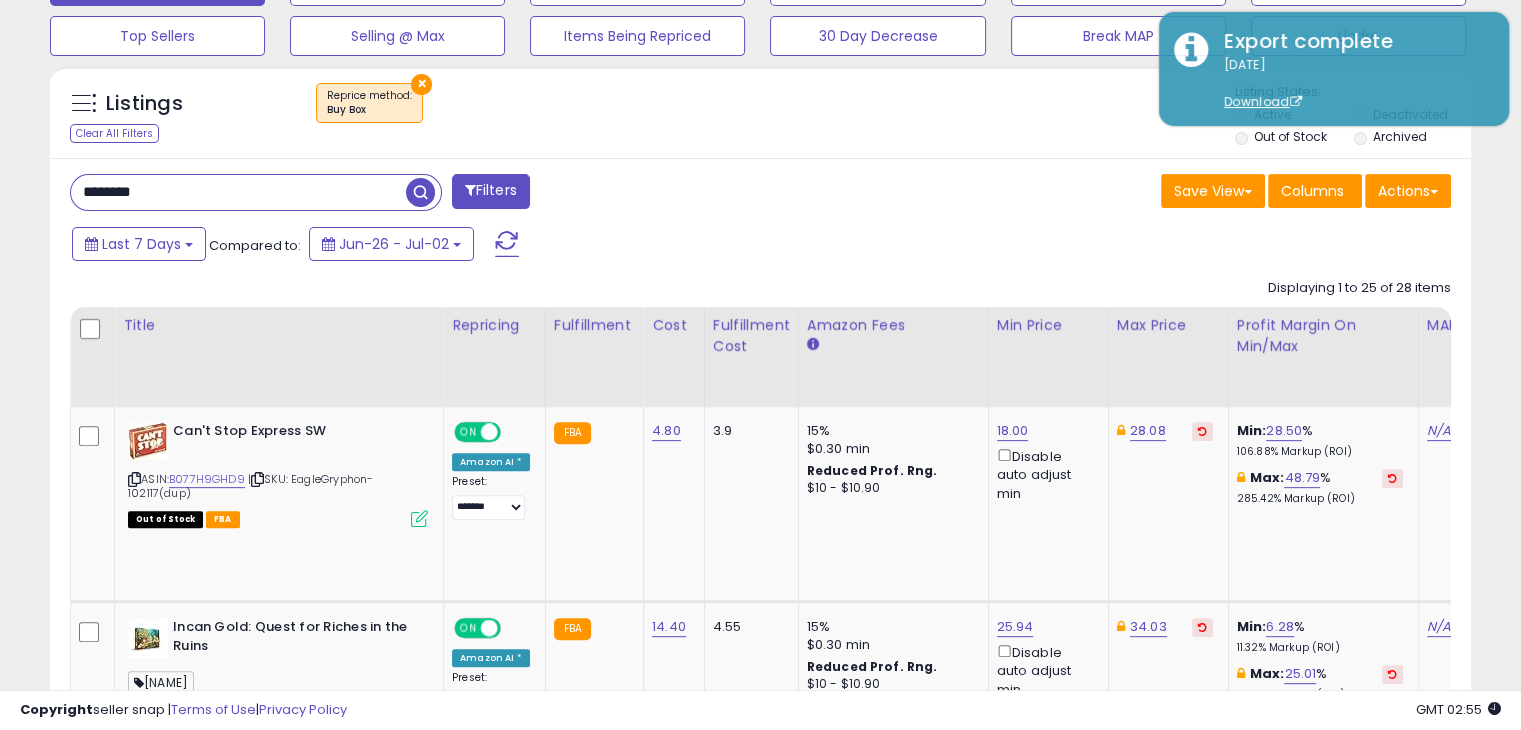 click on "×" at bounding box center (421, 84) 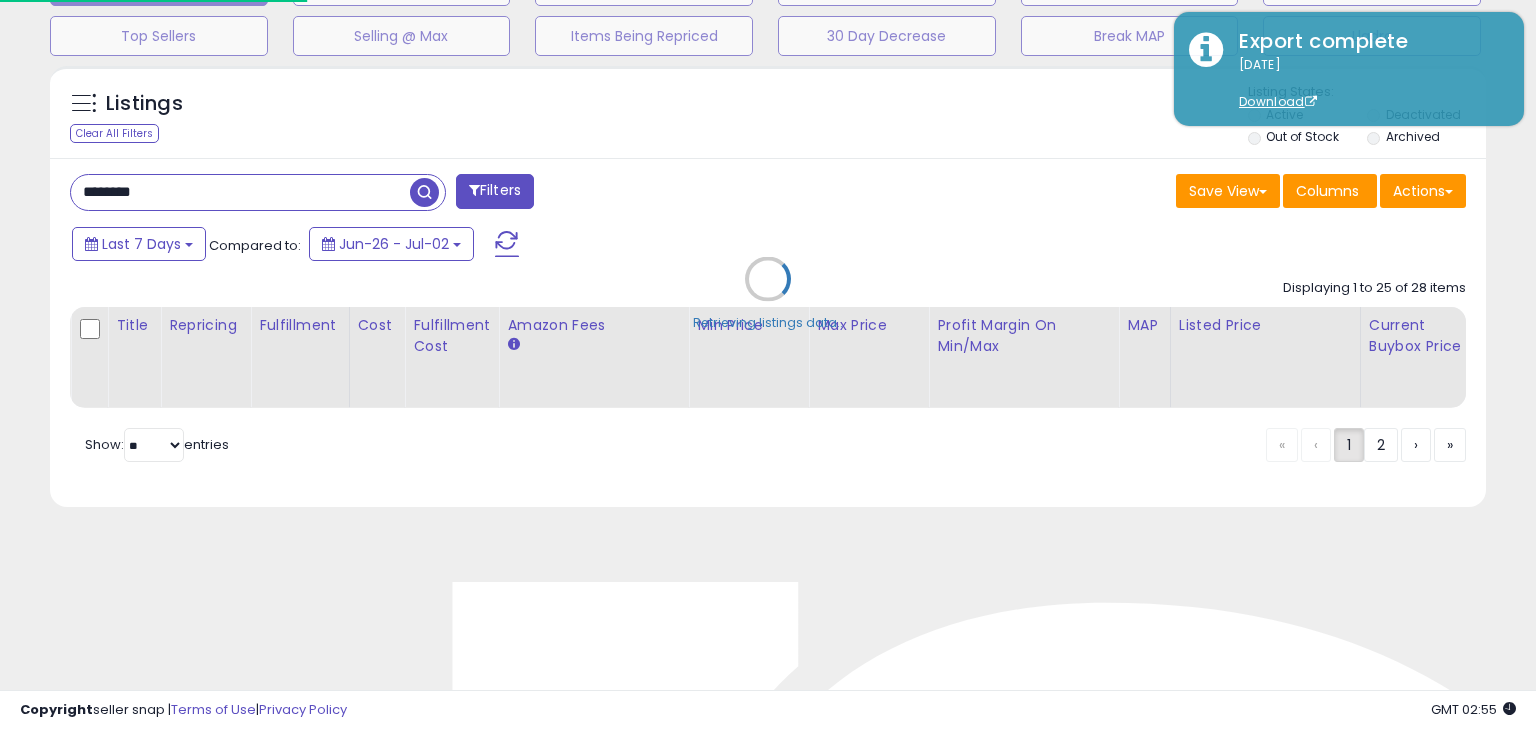 scroll, scrollTop: 999589, scrollLeft: 999168, axis: both 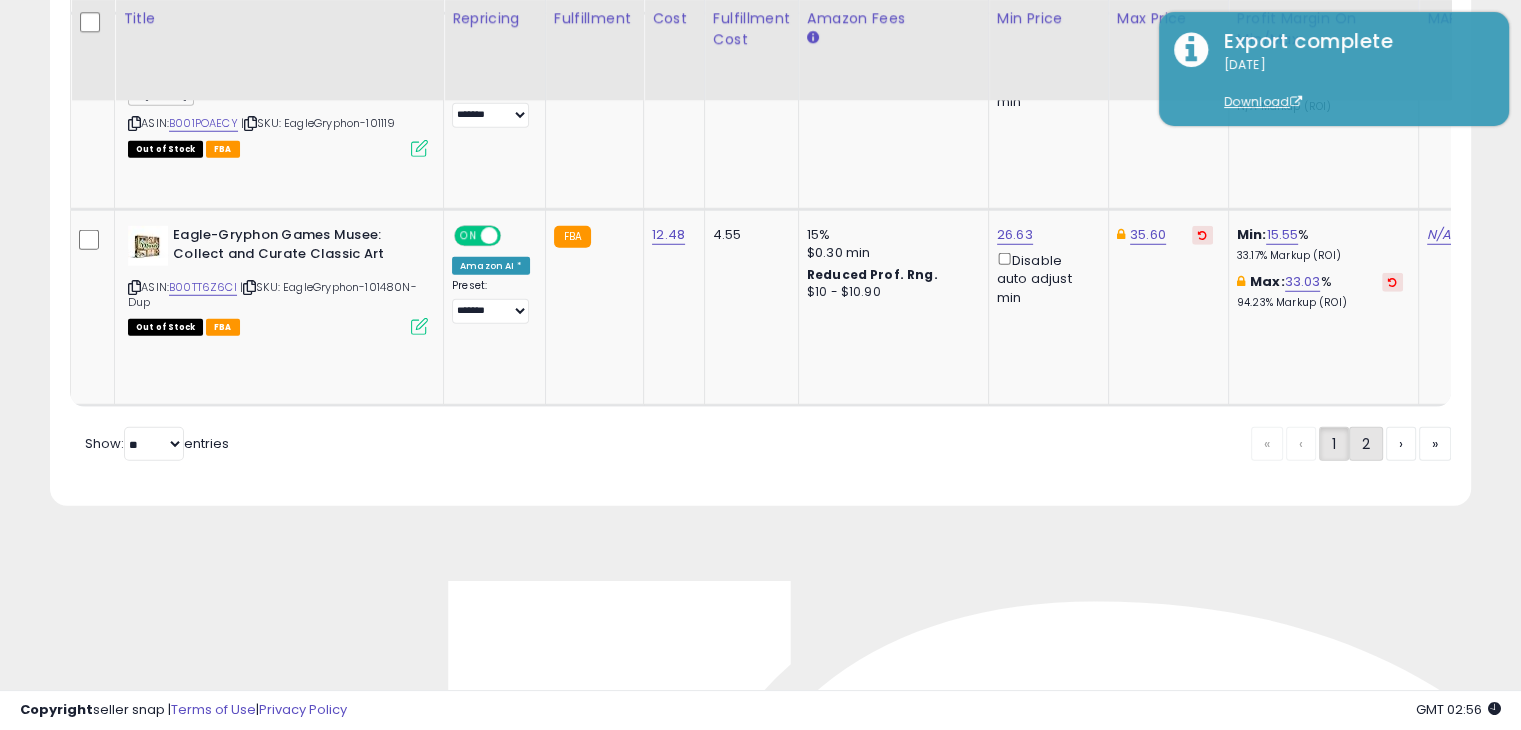 click on "2" 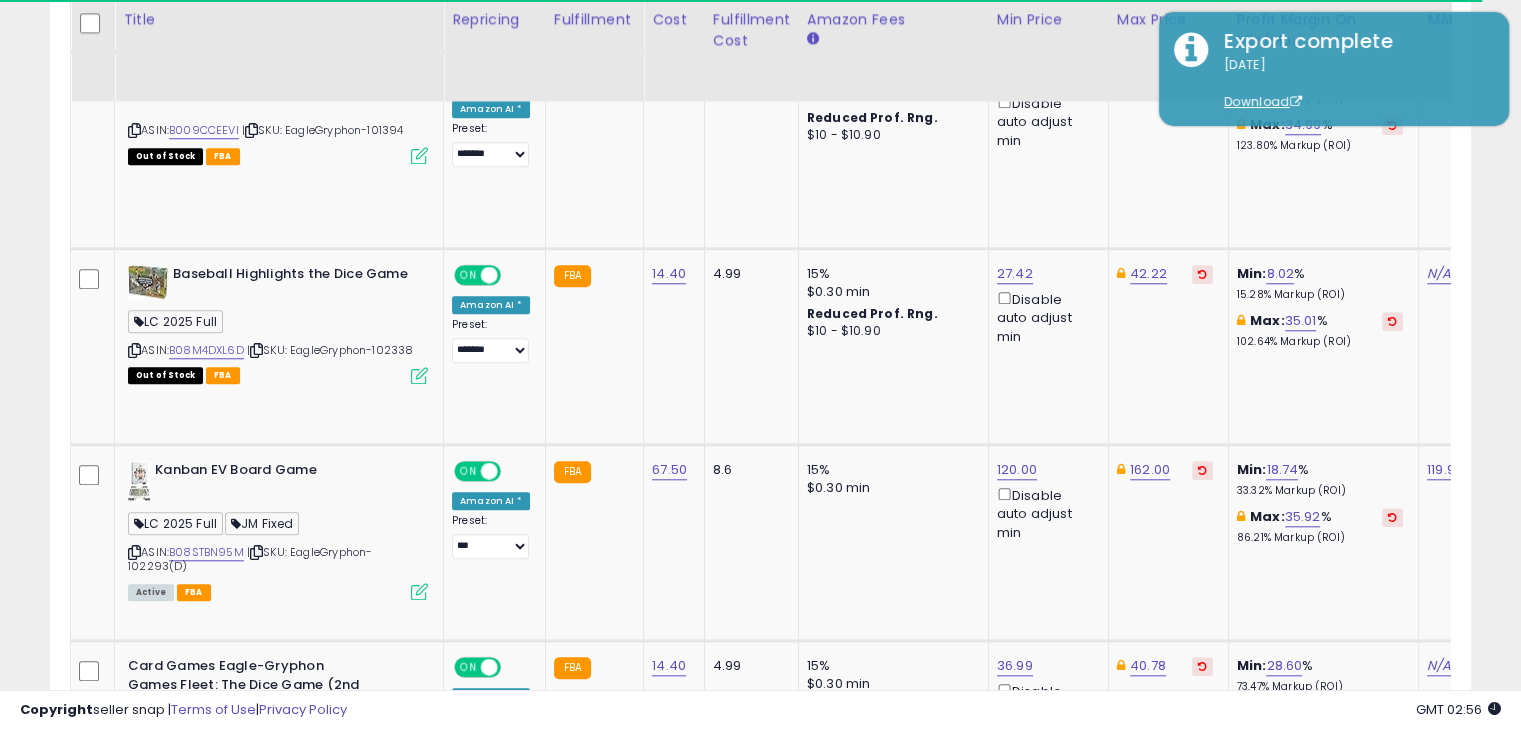 scroll, scrollTop: 5513, scrollLeft: 0, axis: vertical 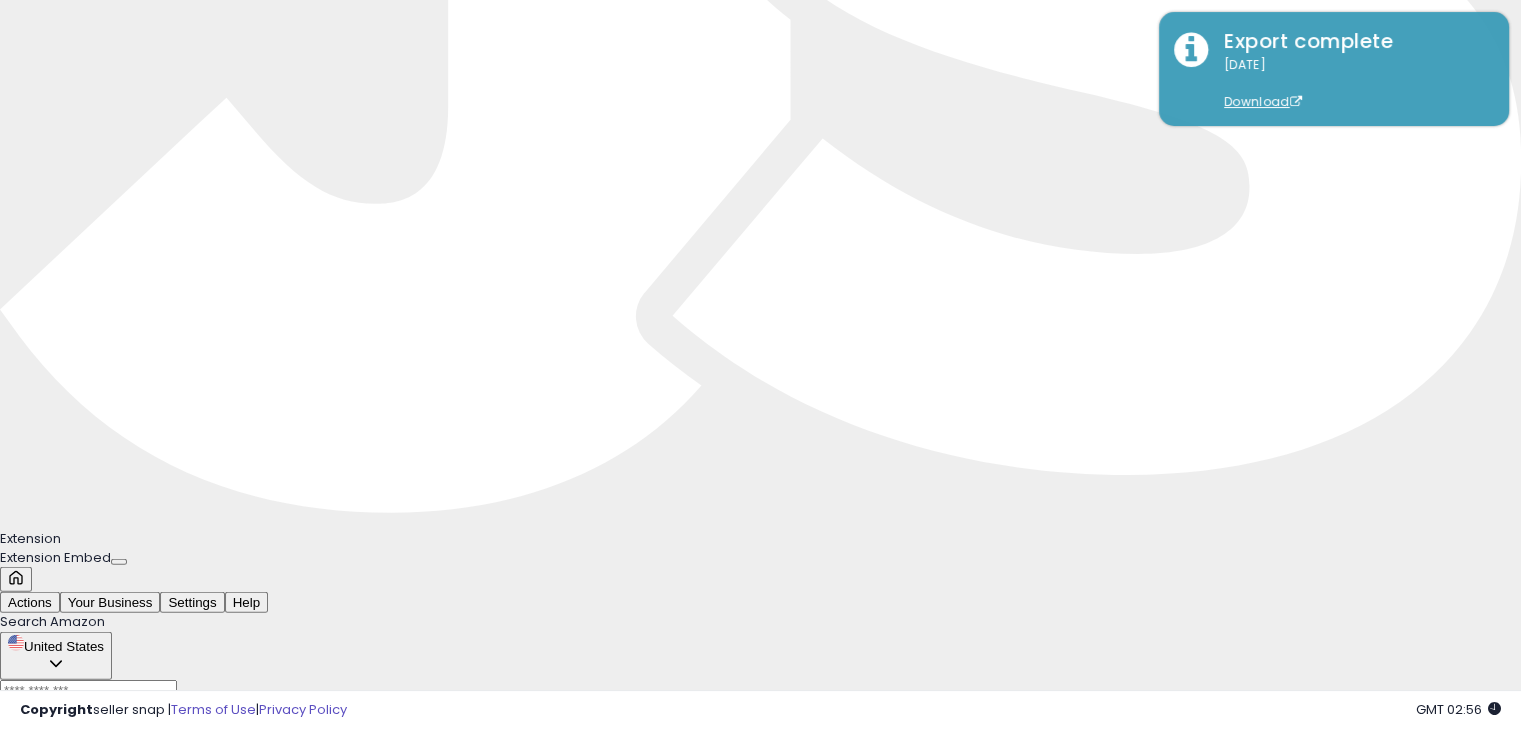 click 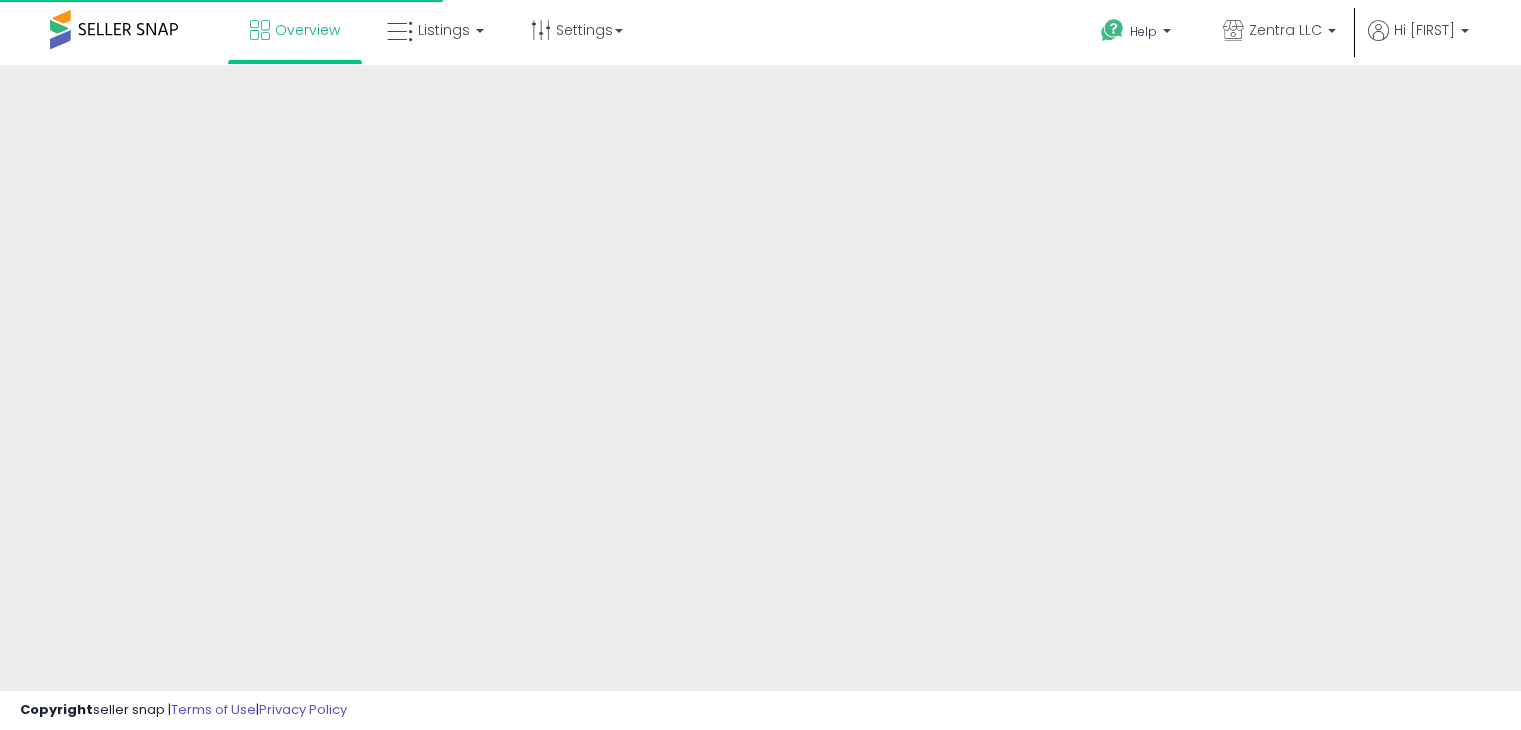 scroll, scrollTop: 0, scrollLeft: 0, axis: both 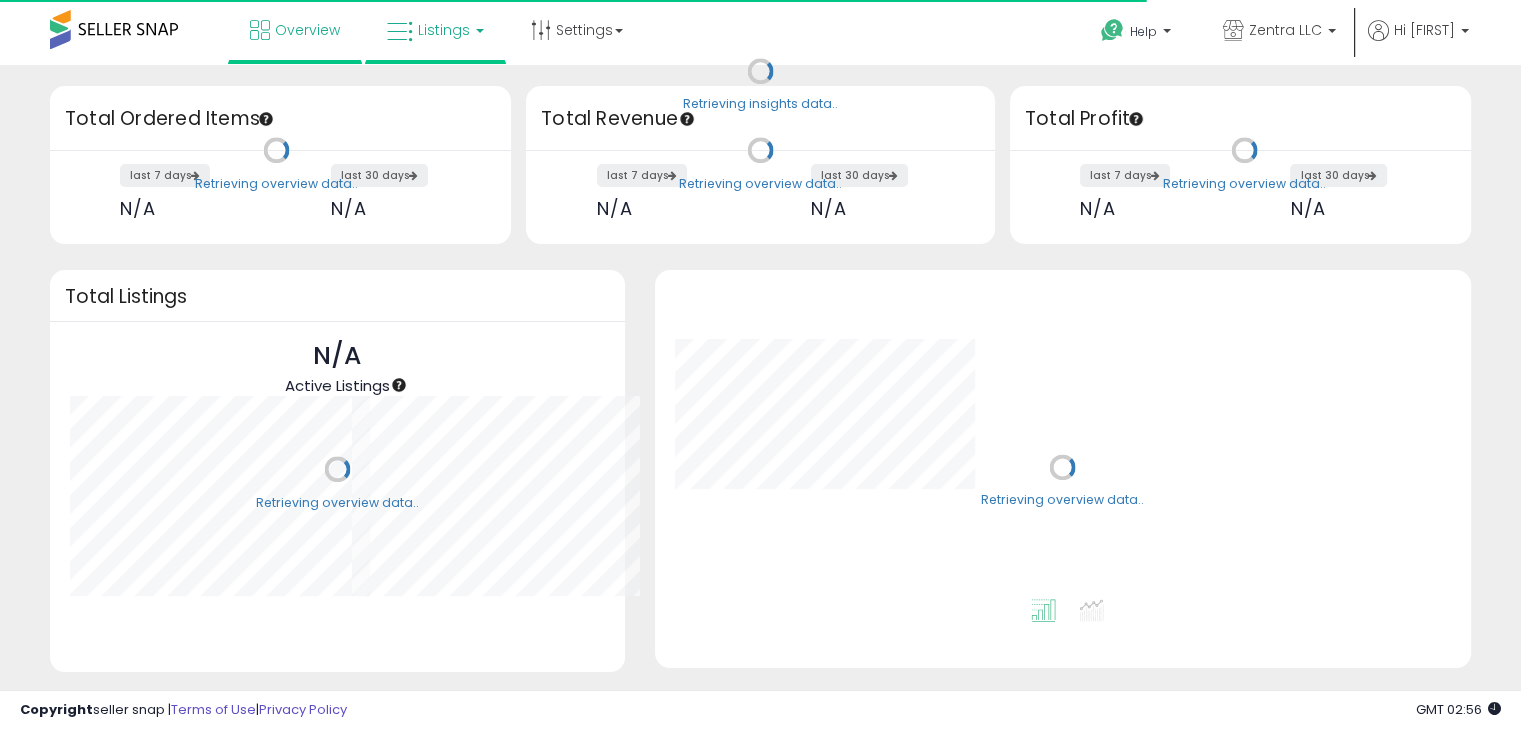 click on "Listings" at bounding box center (444, 30) 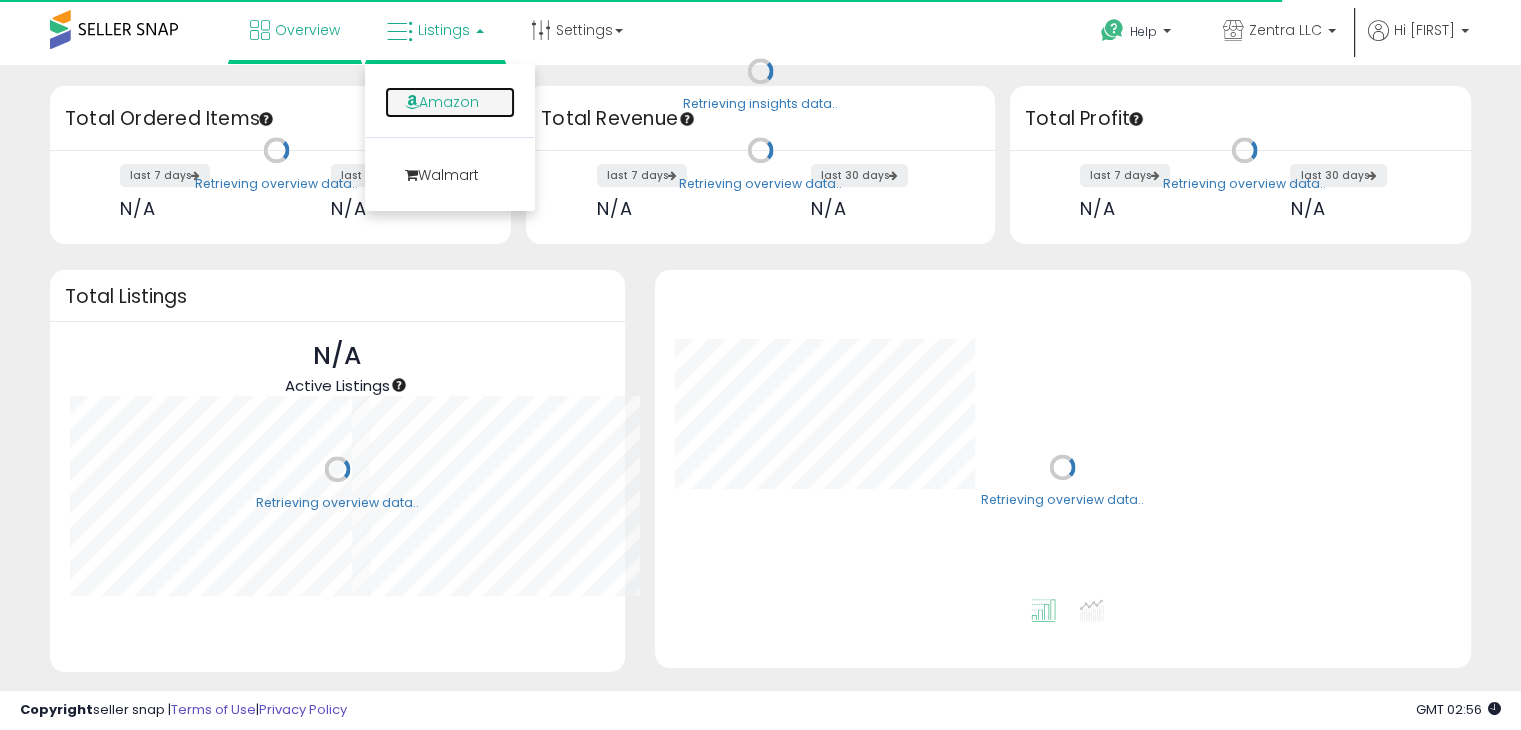click on "Amazon" at bounding box center (450, 102) 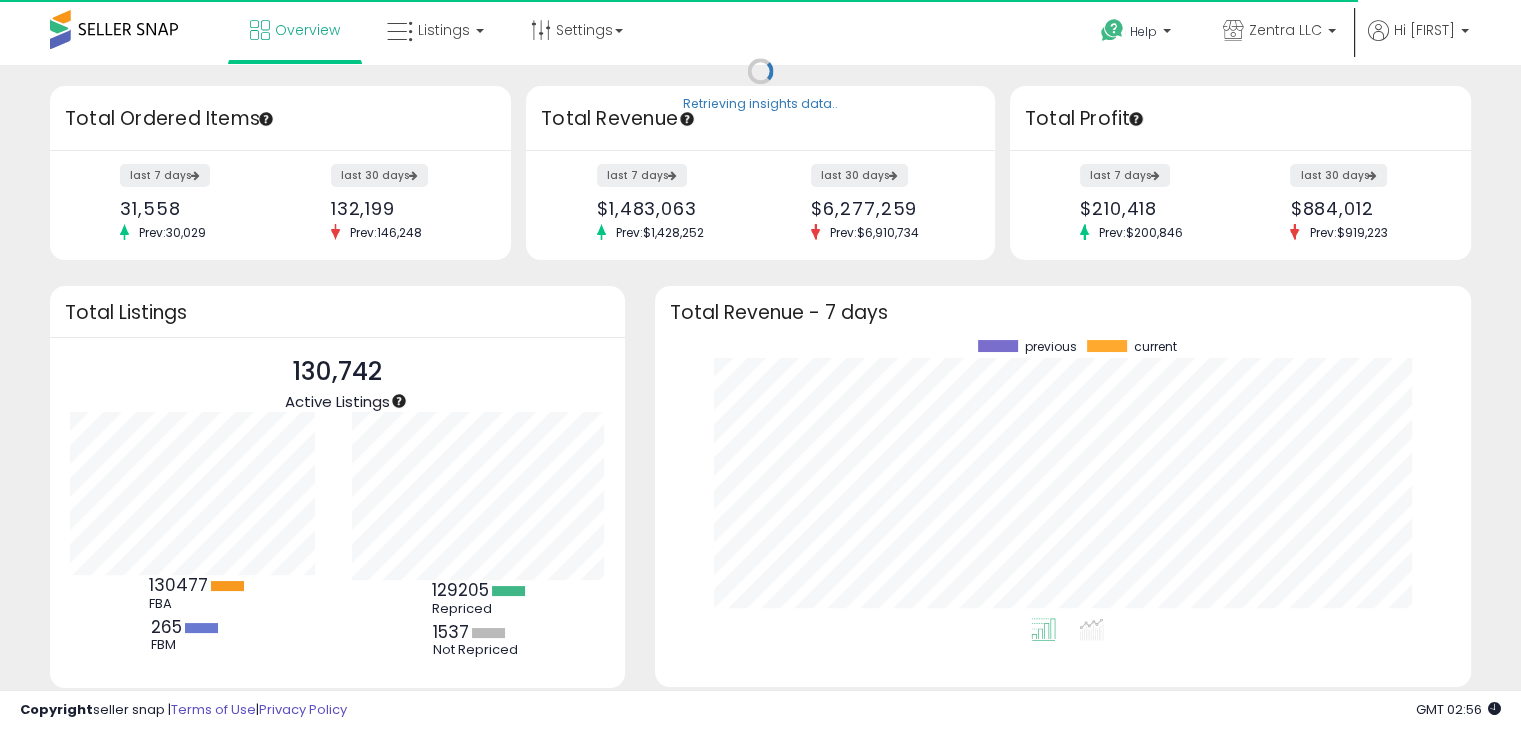 scroll, scrollTop: 999800, scrollLeft: 999725, axis: both 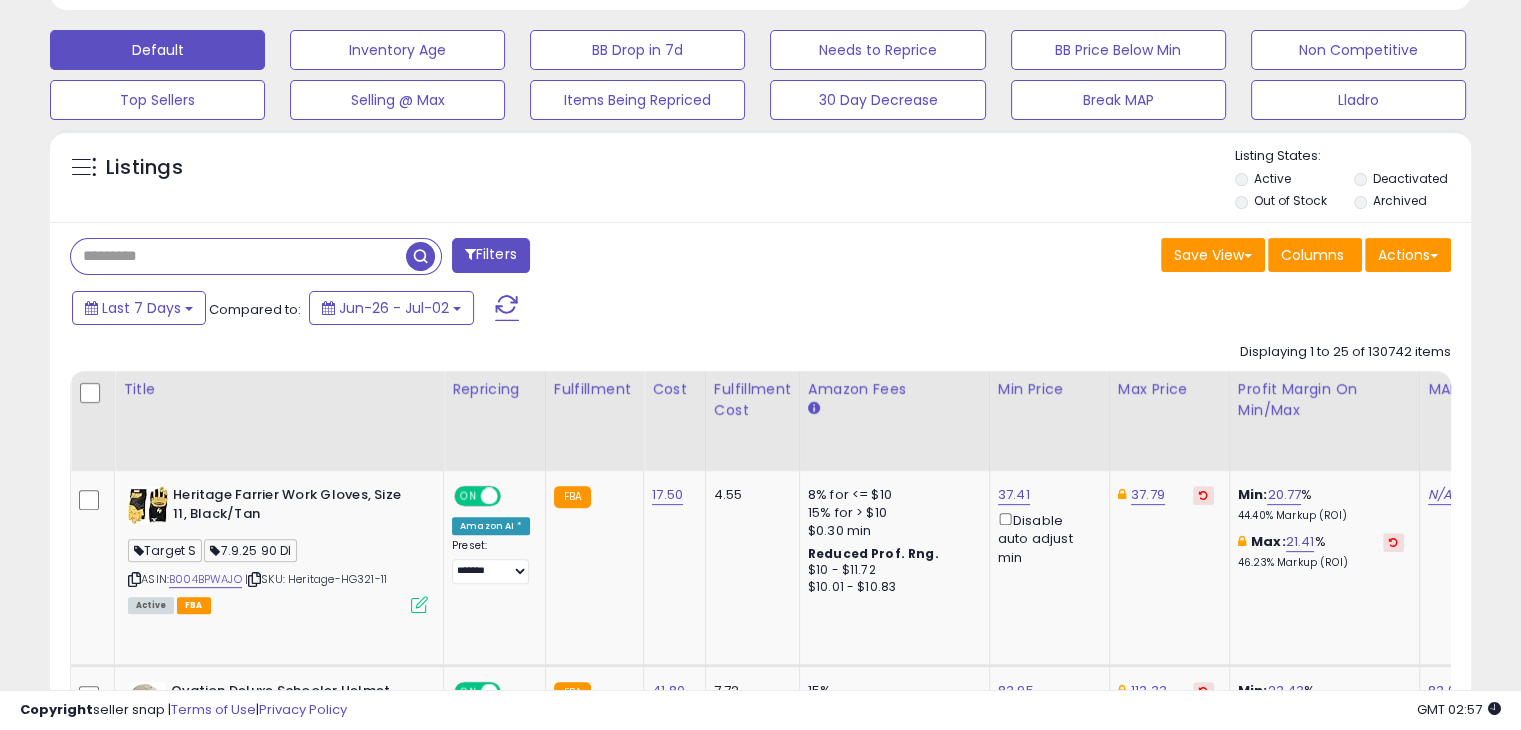 click at bounding box center [238, 256] 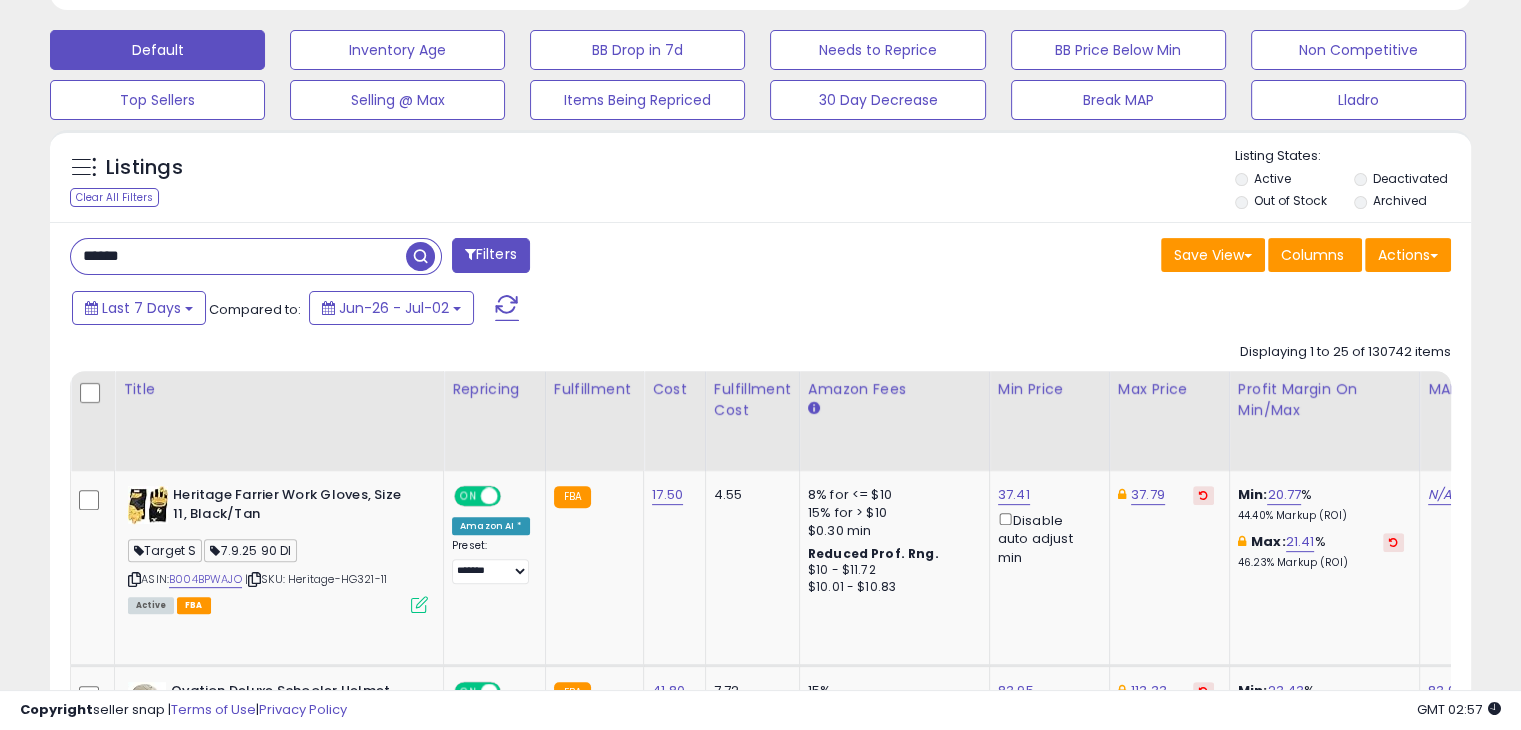 type on "********" 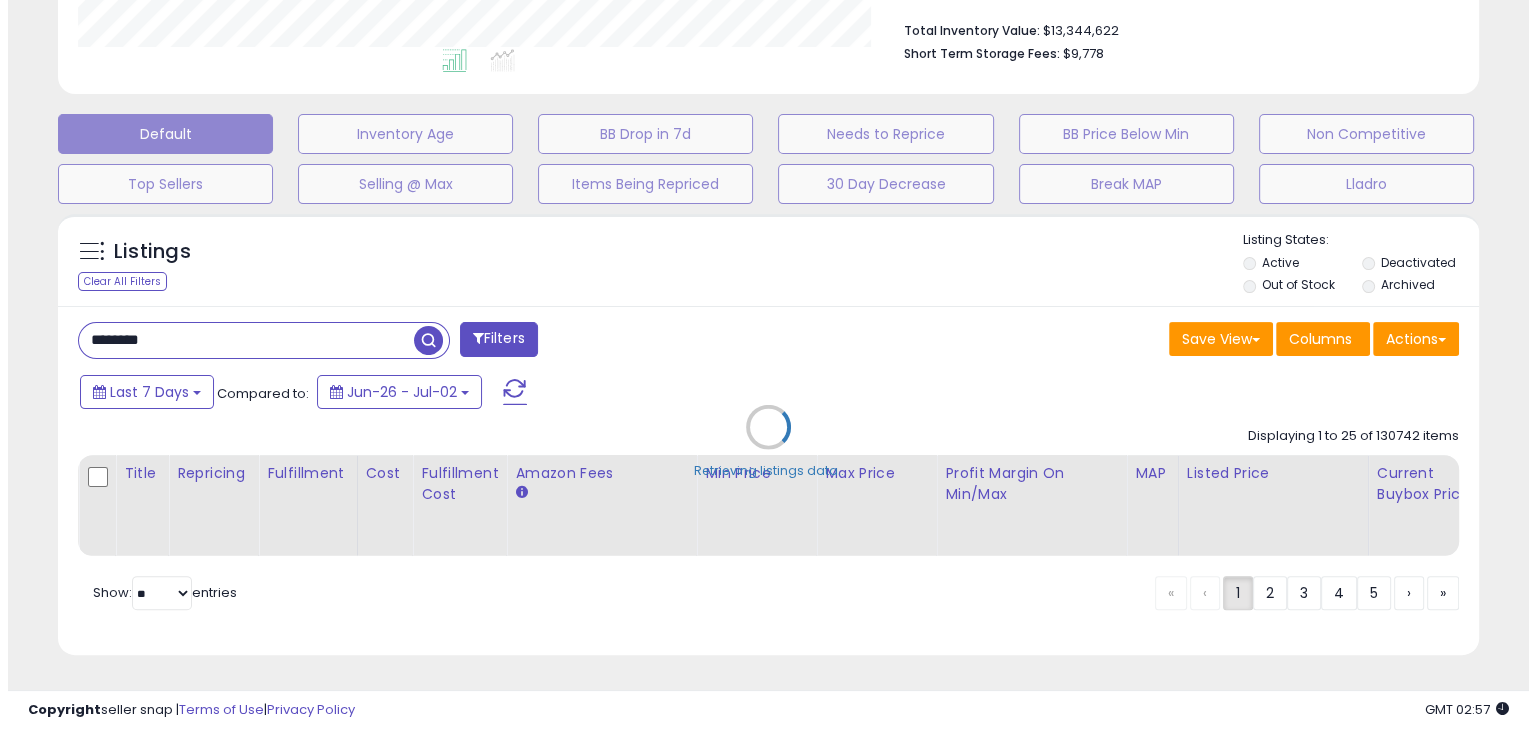 scroll, scrollTop: 530, scrollLeft: 0, axis: vertical 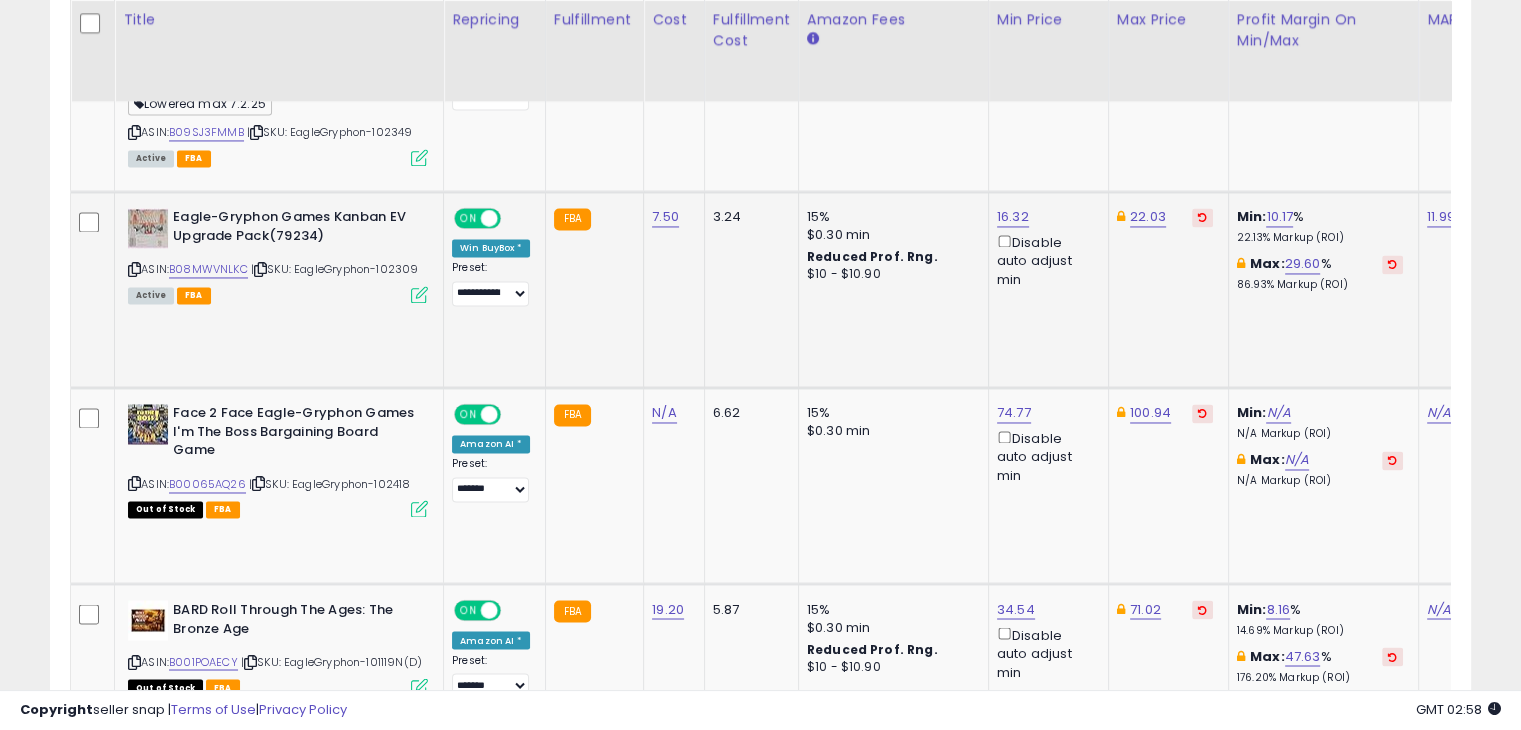 drag, startPoint x: 383, startPoint y: 257, endPoint x: 410, endPoint y: 261, distance: 27.294687 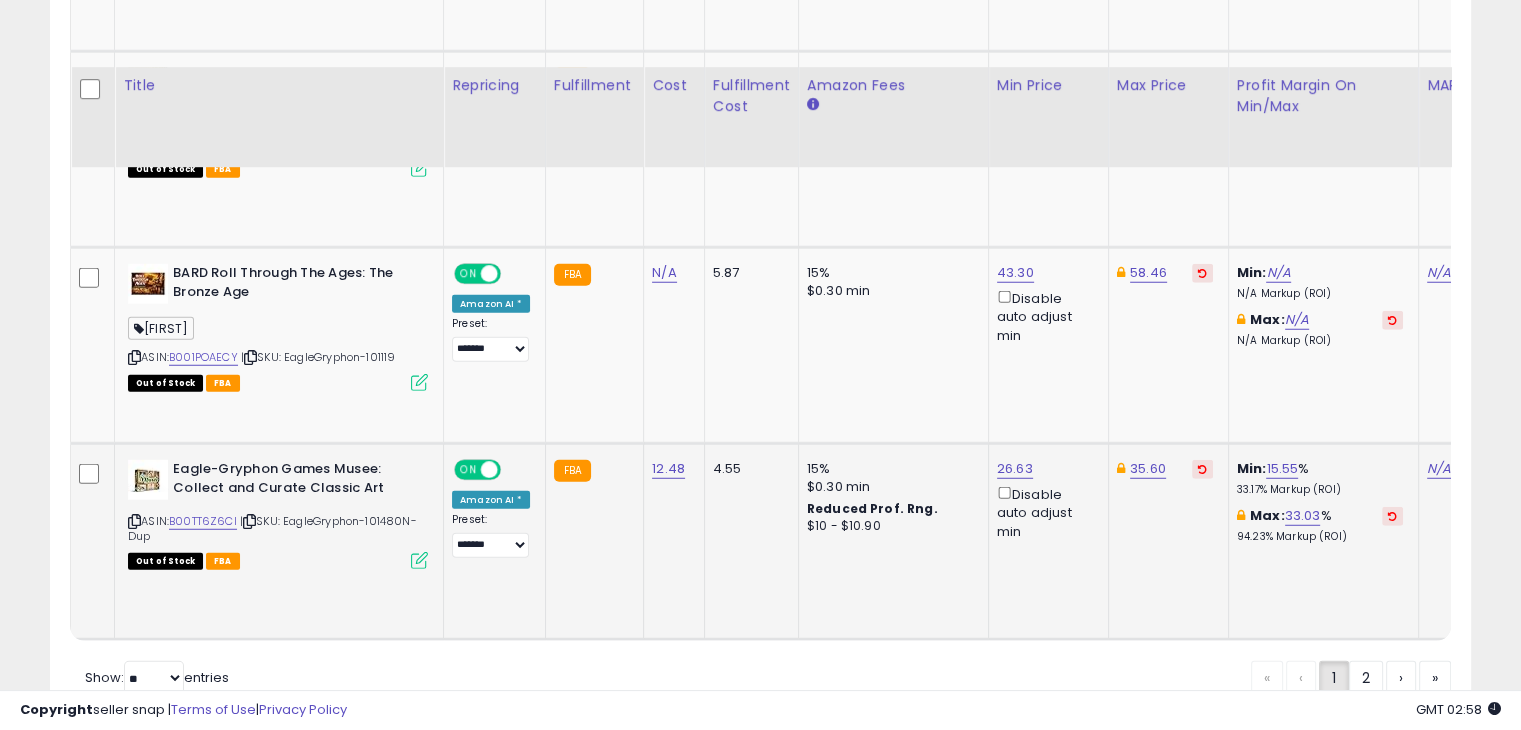 scroll, scrollTop: 5414, scrollLeft: 0, axis: vertical 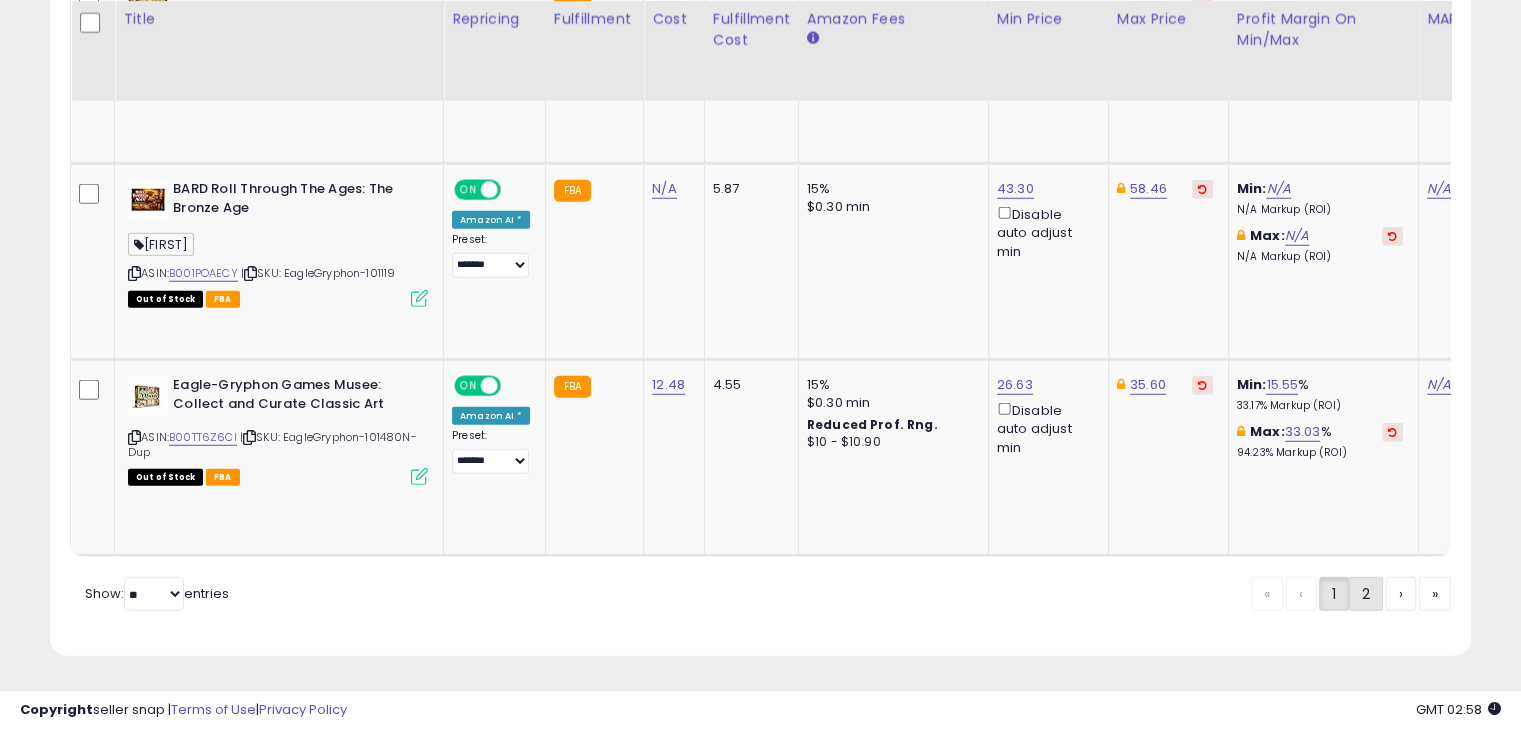 click on "2" 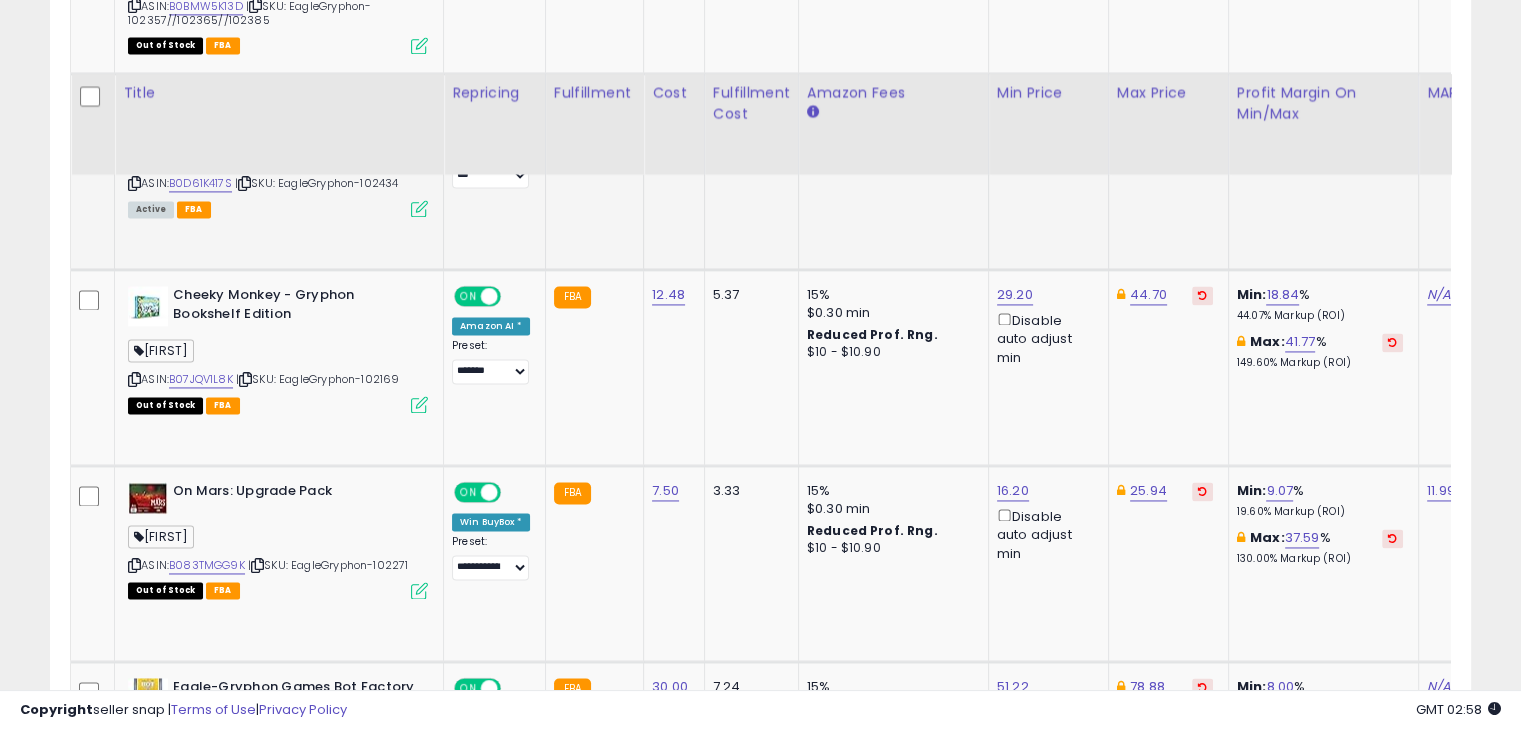 scroll, scrollTop: 3130, scrollLeft: 0, axis: vertical 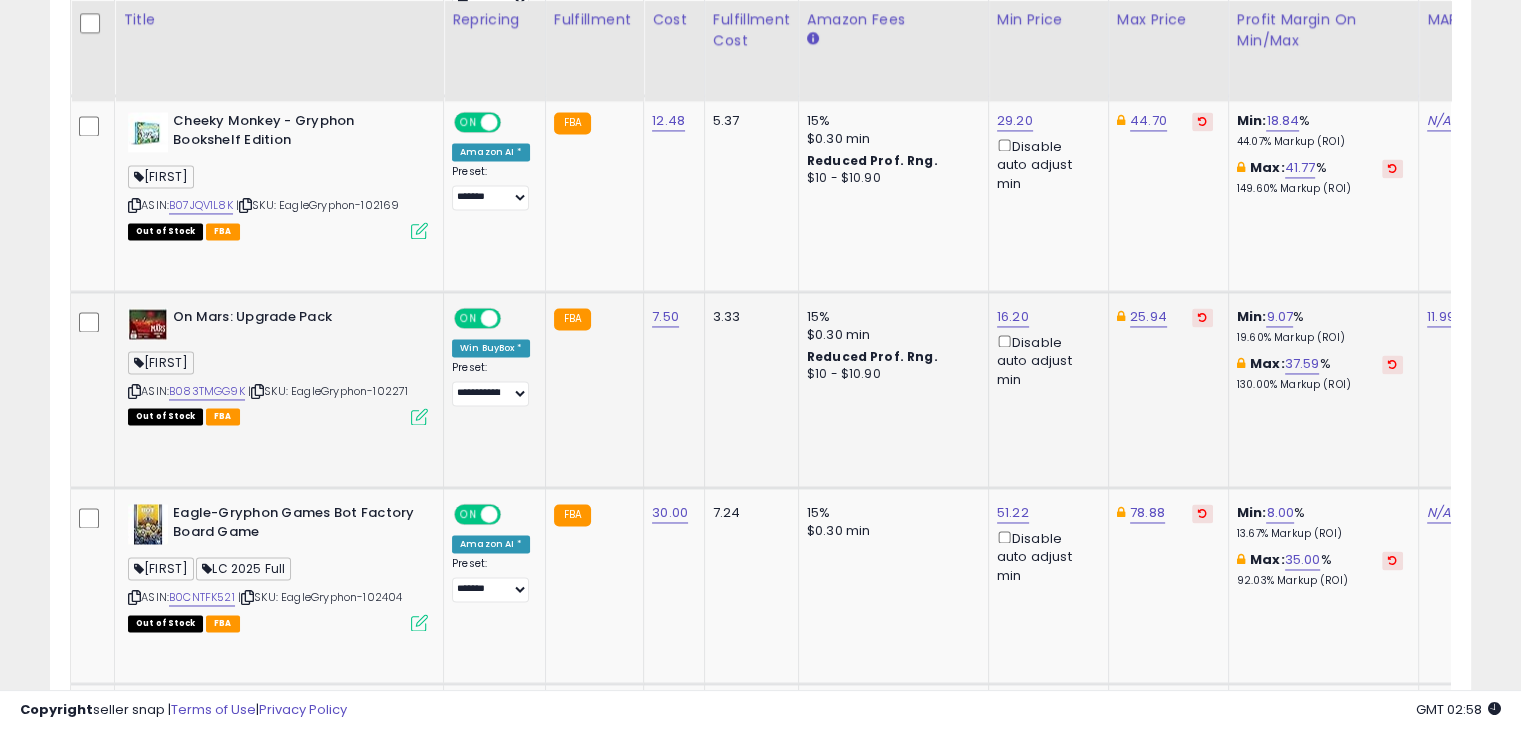 drag, startPoint x: 382, startPoint y: 381, endPoint x: 439, endPoint y: 382, distance: 57.00877 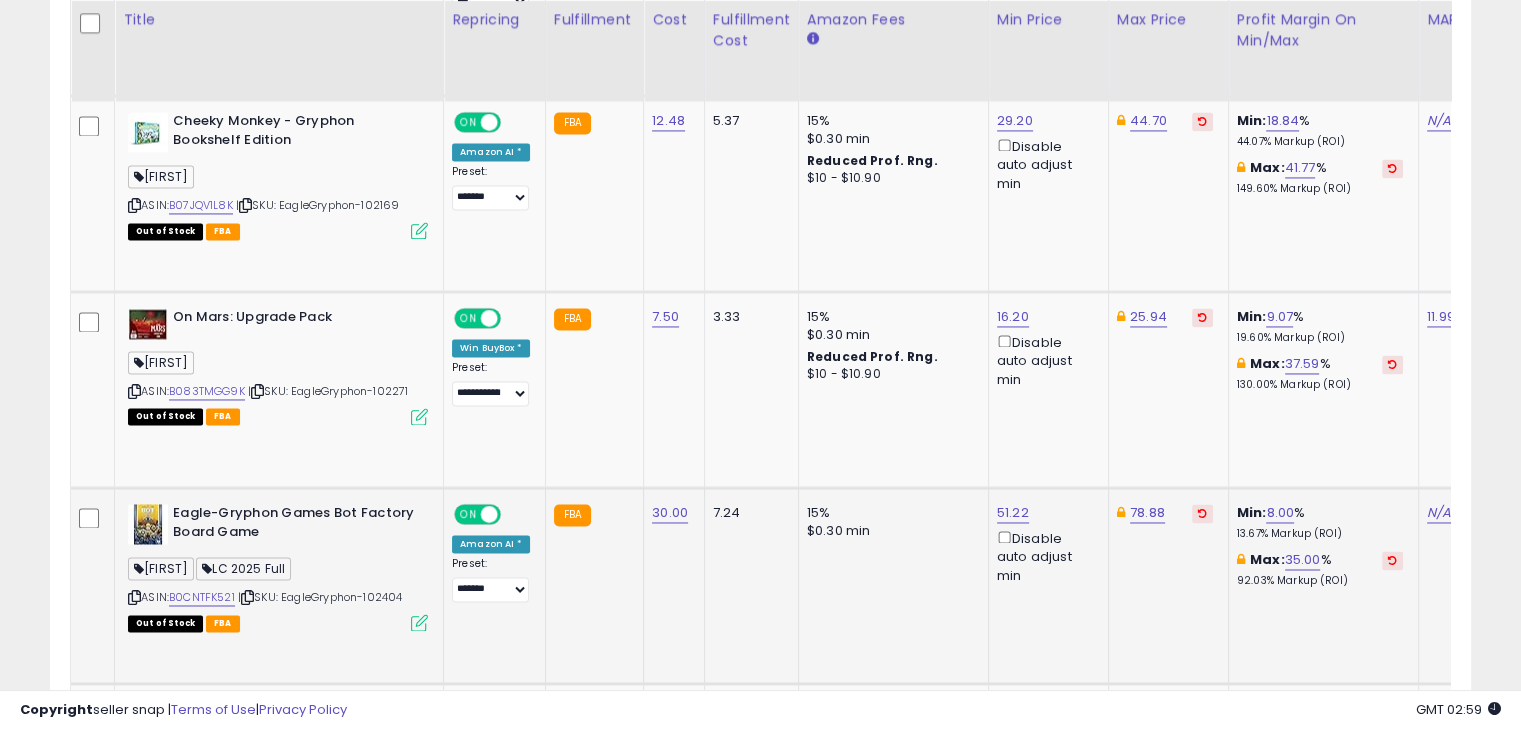 click on "FBA" 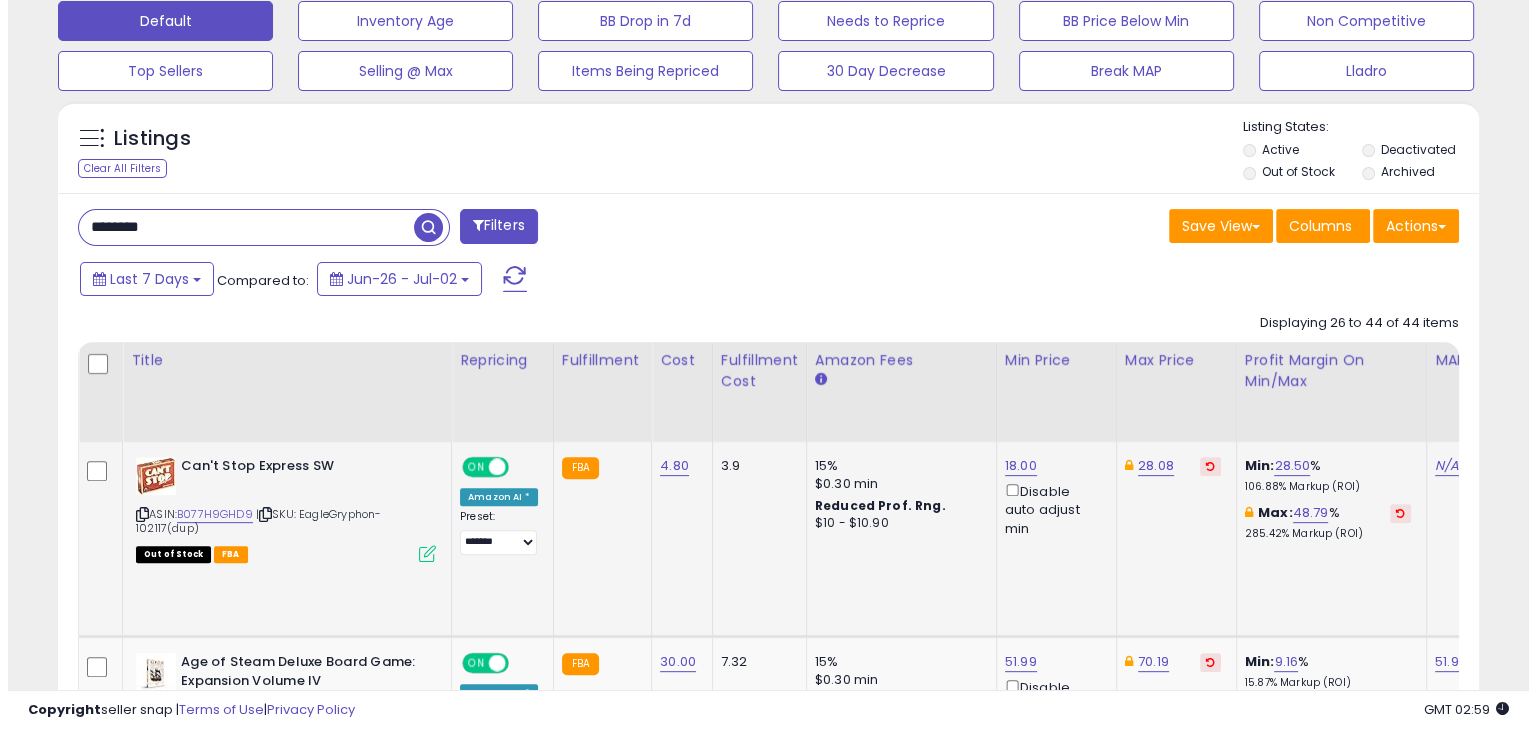 scroll, scrollTop: 642, scrollLeft: 0, axis: vertical 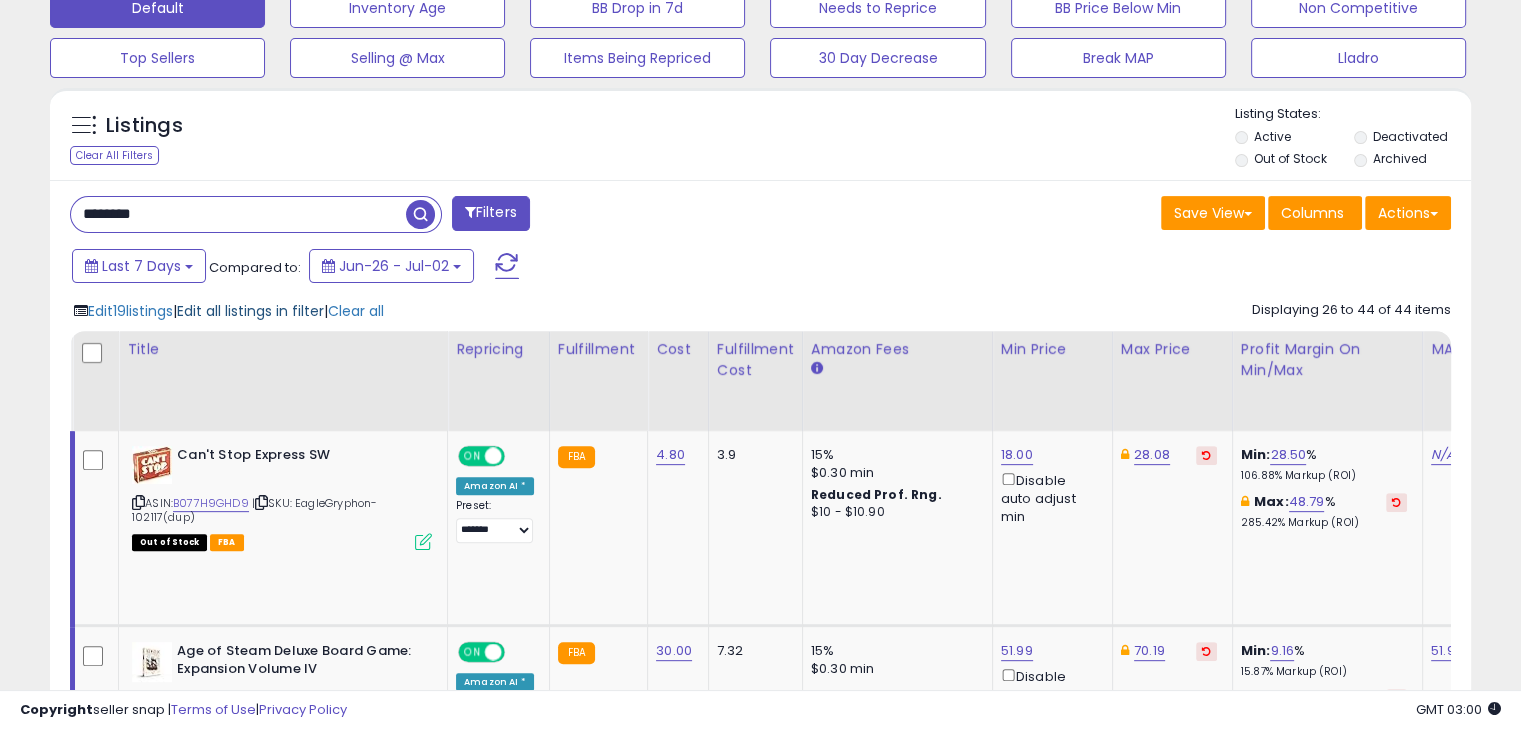 click on "Edit all listings in filter" at bounding box center (250, 311) 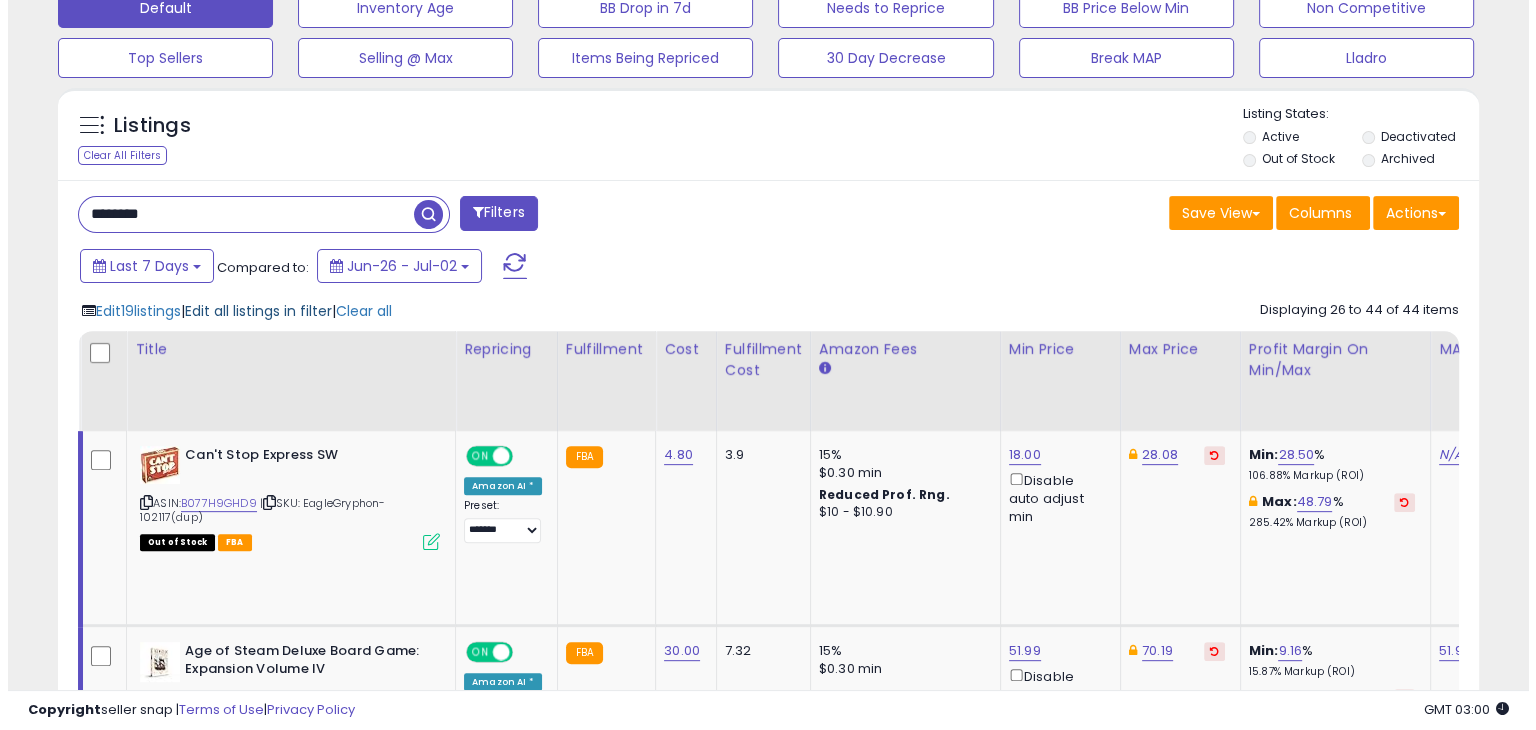 scroll, scrollTop: 999589, scrollLeft: 999168, axis: both 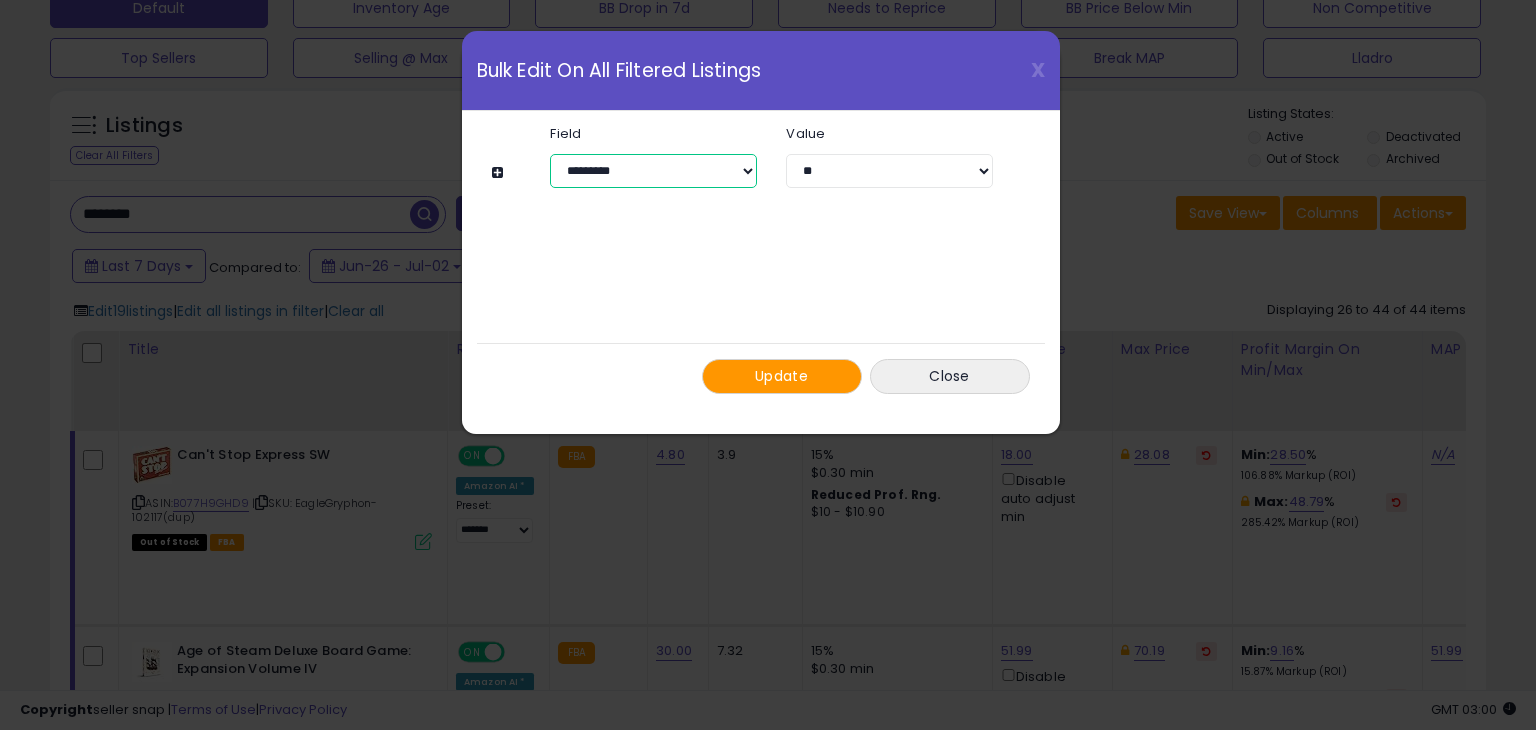 click on "**********" at bounding box center [653, 171] 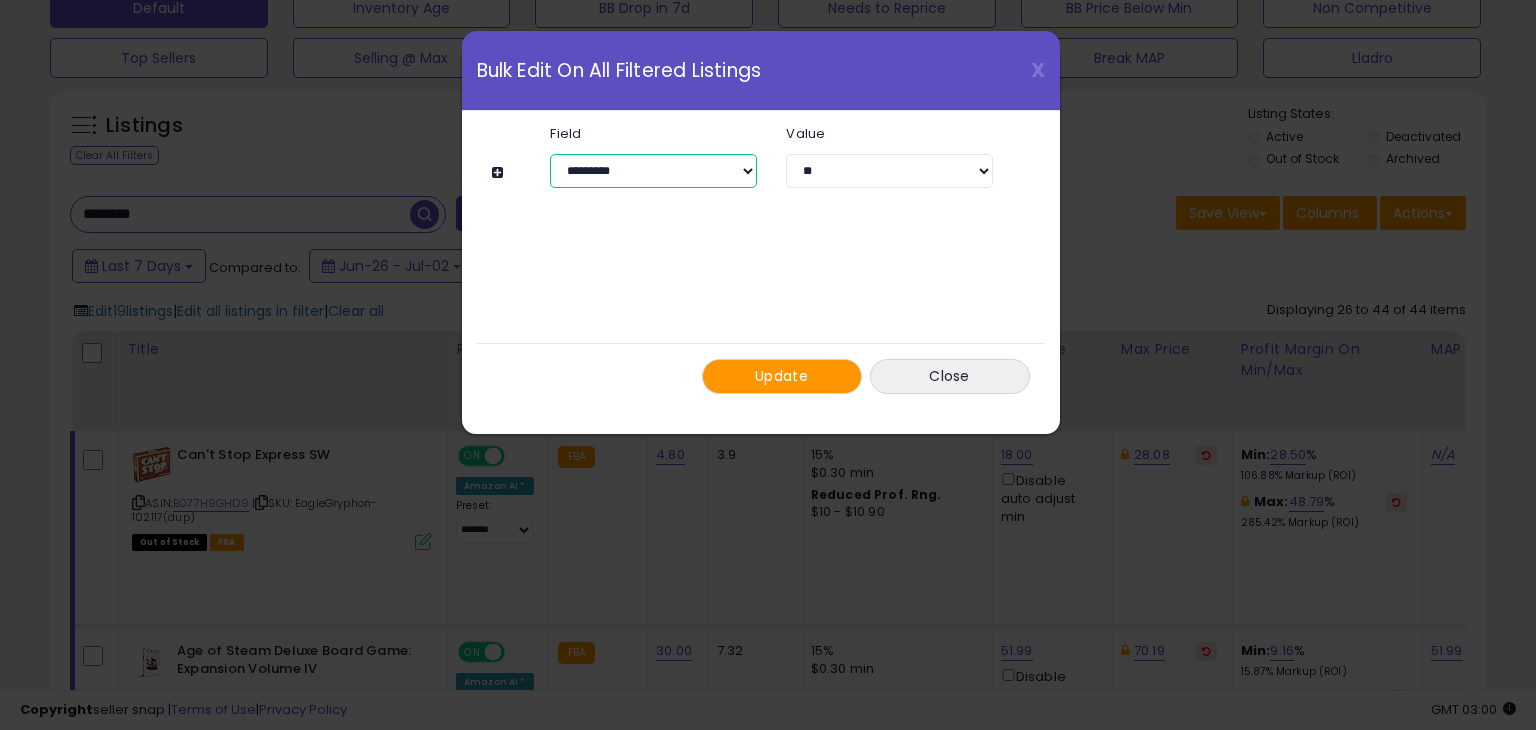 select on "**********" 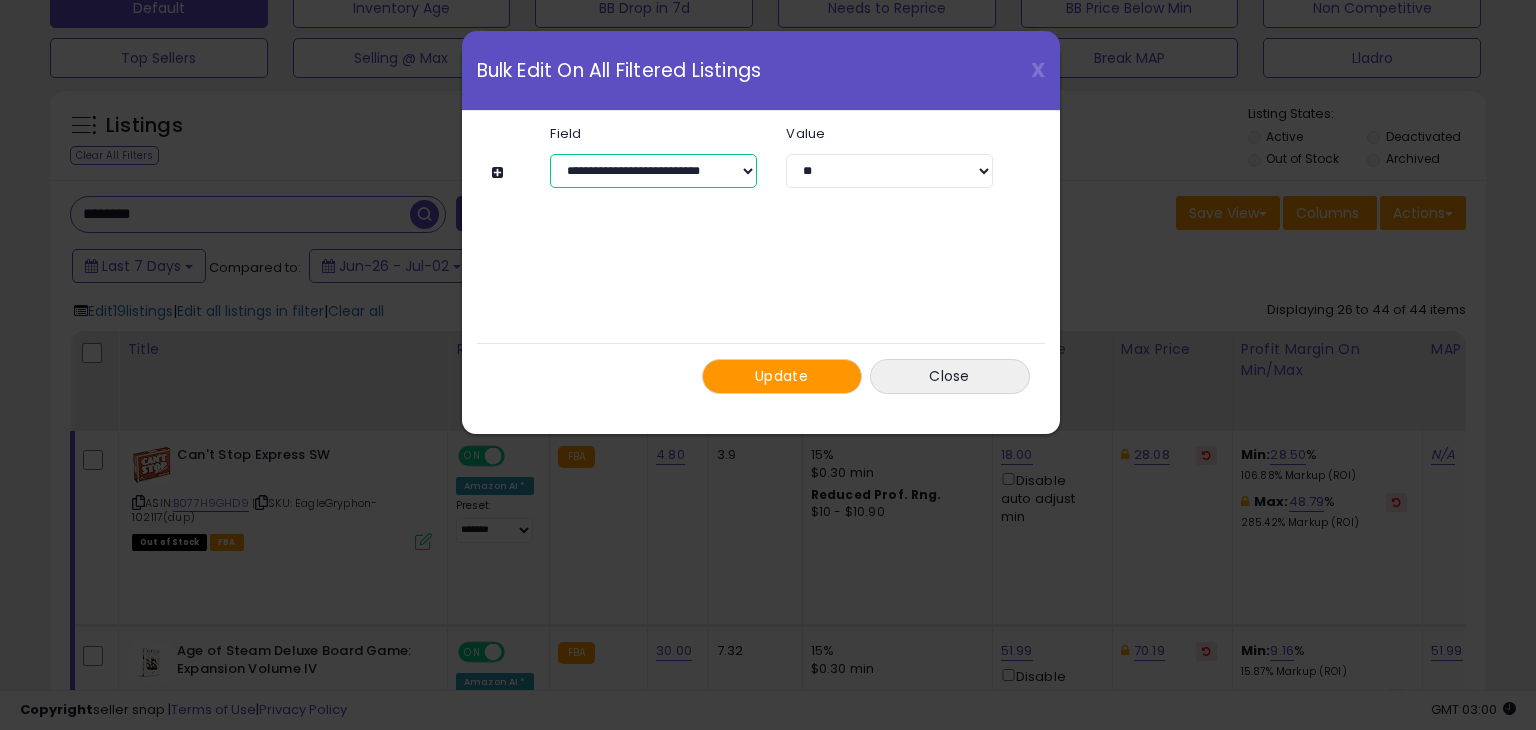 click on "**********" at bounding box center (653, 171) 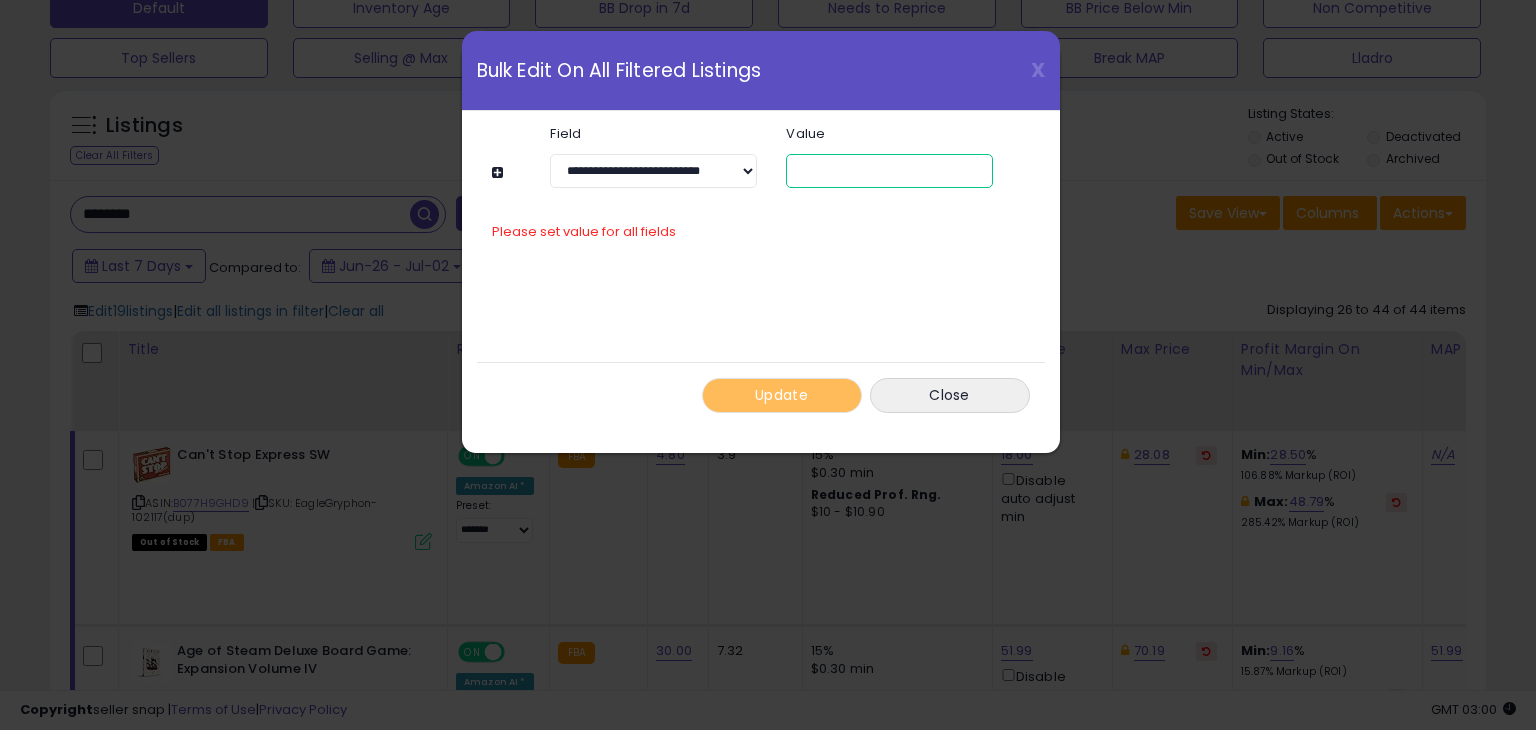 click at bounding box center (889, 171) 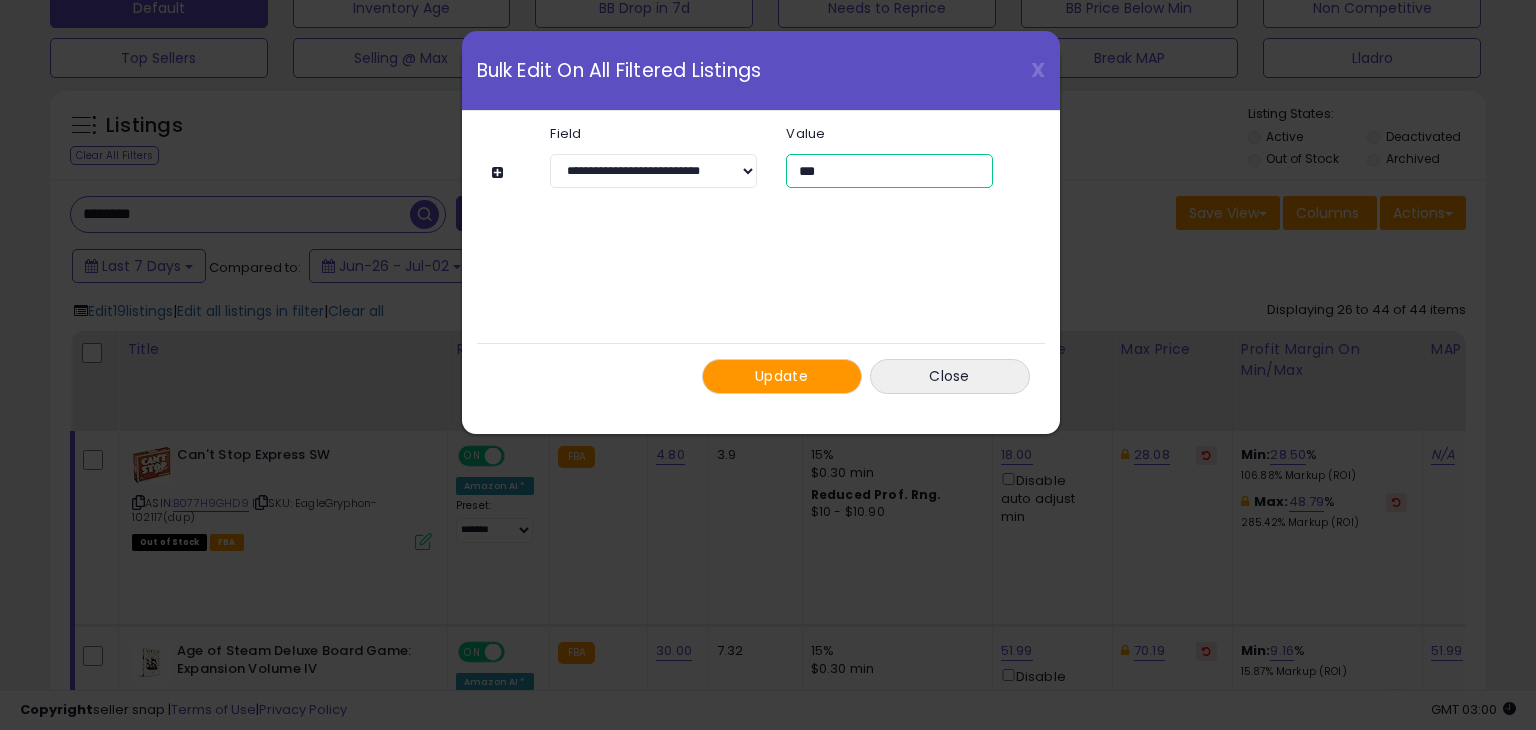 type on "***" 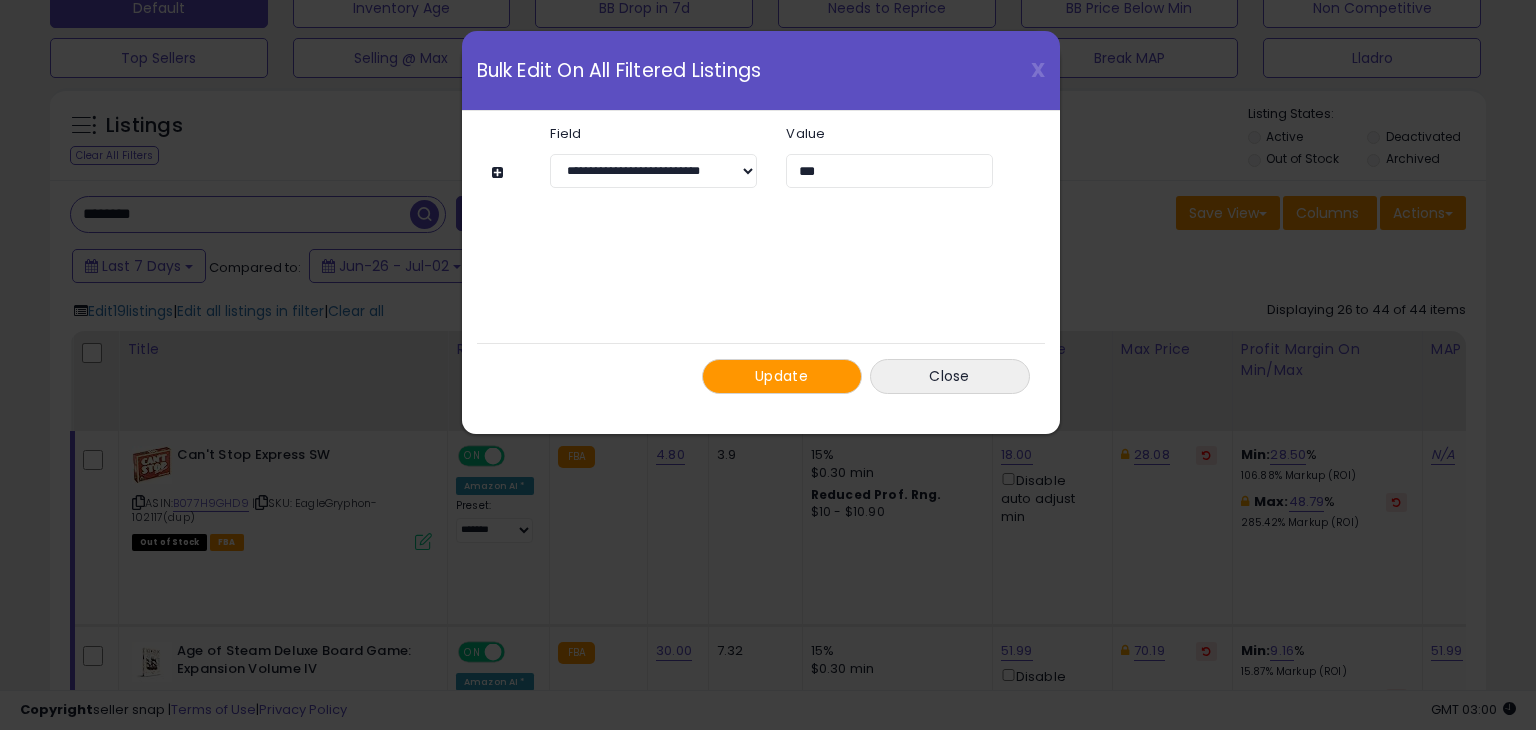 click on "Update" at bounding box center [782, 376] 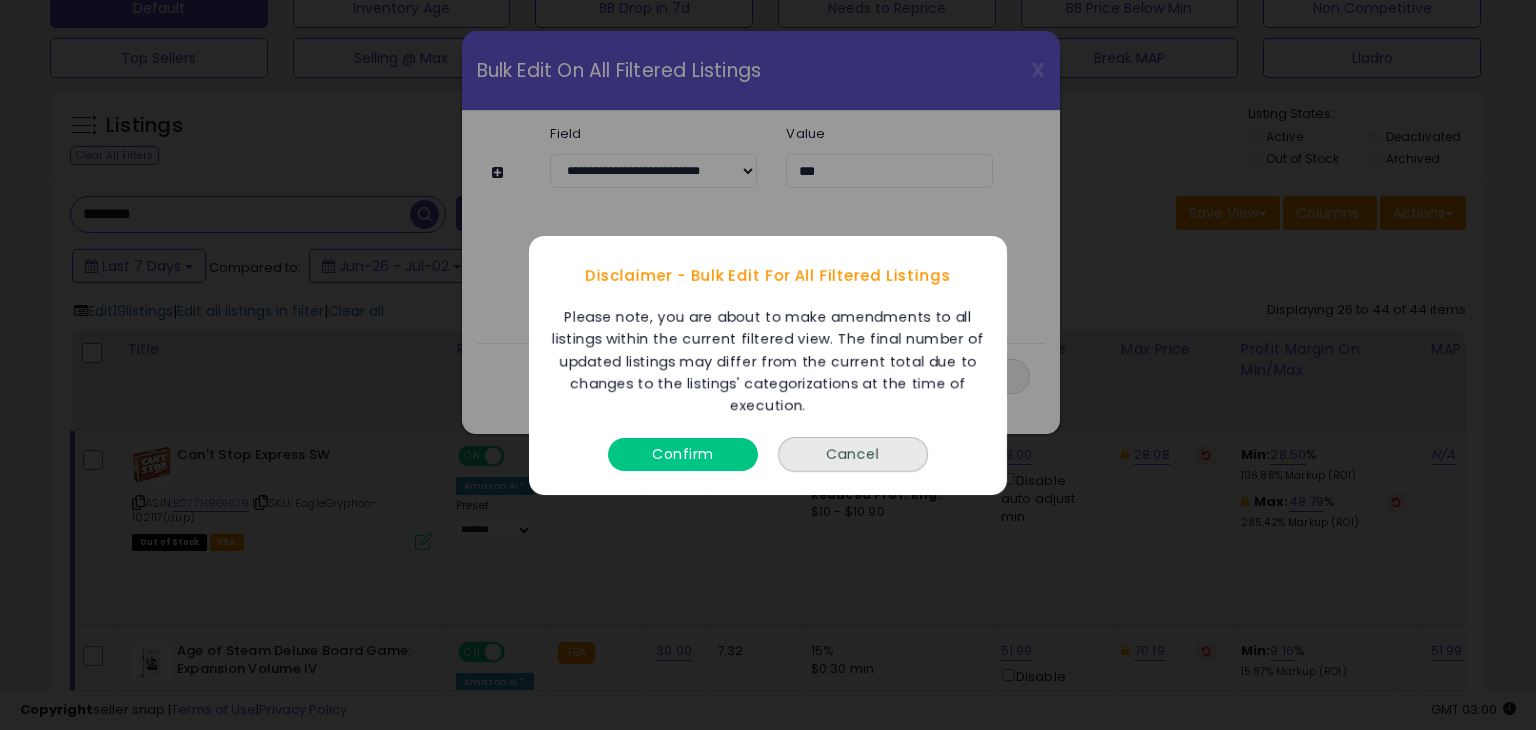 click on "Confirm" at bounding box center (683, 453) 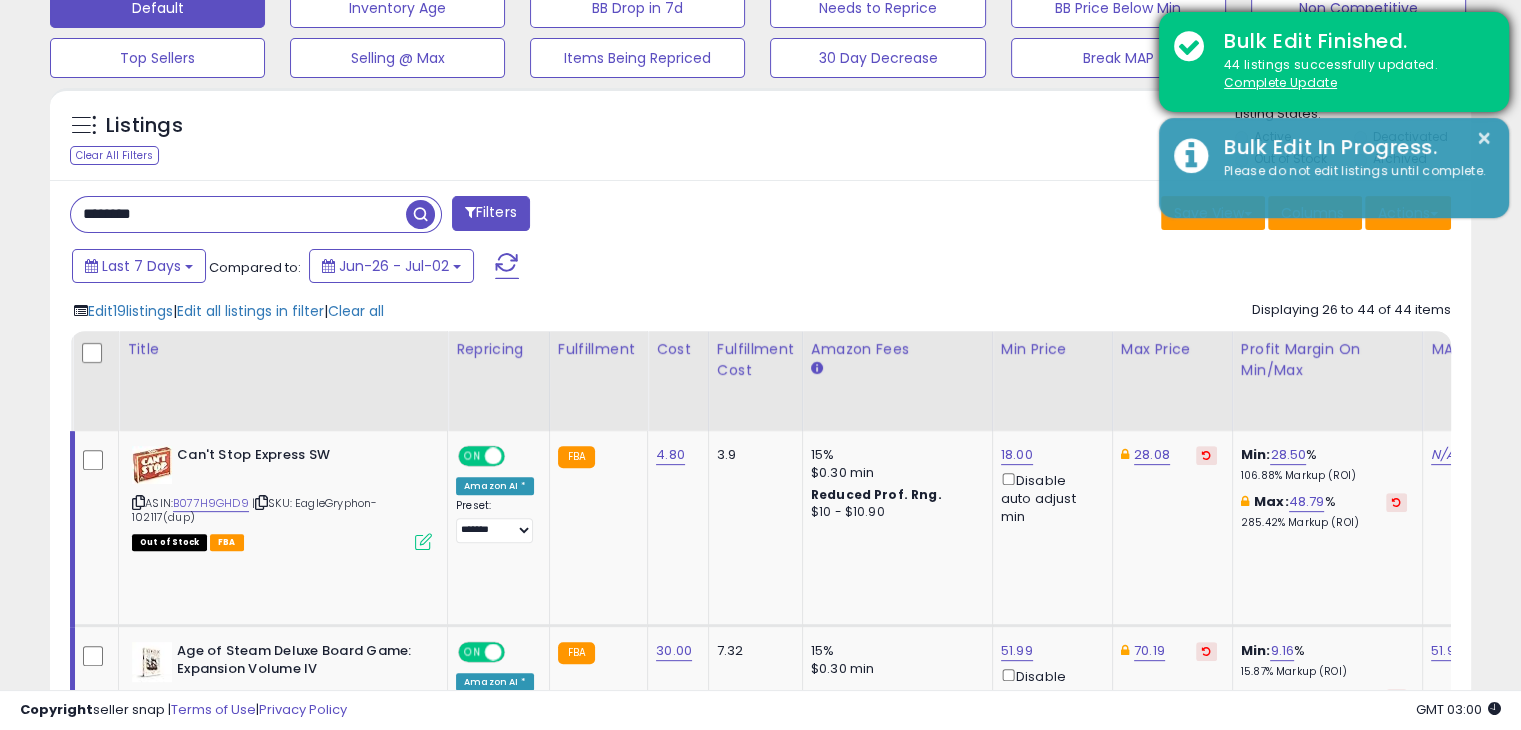 scroll, scrollTop: 409, scrollLeft: 822, axis: both 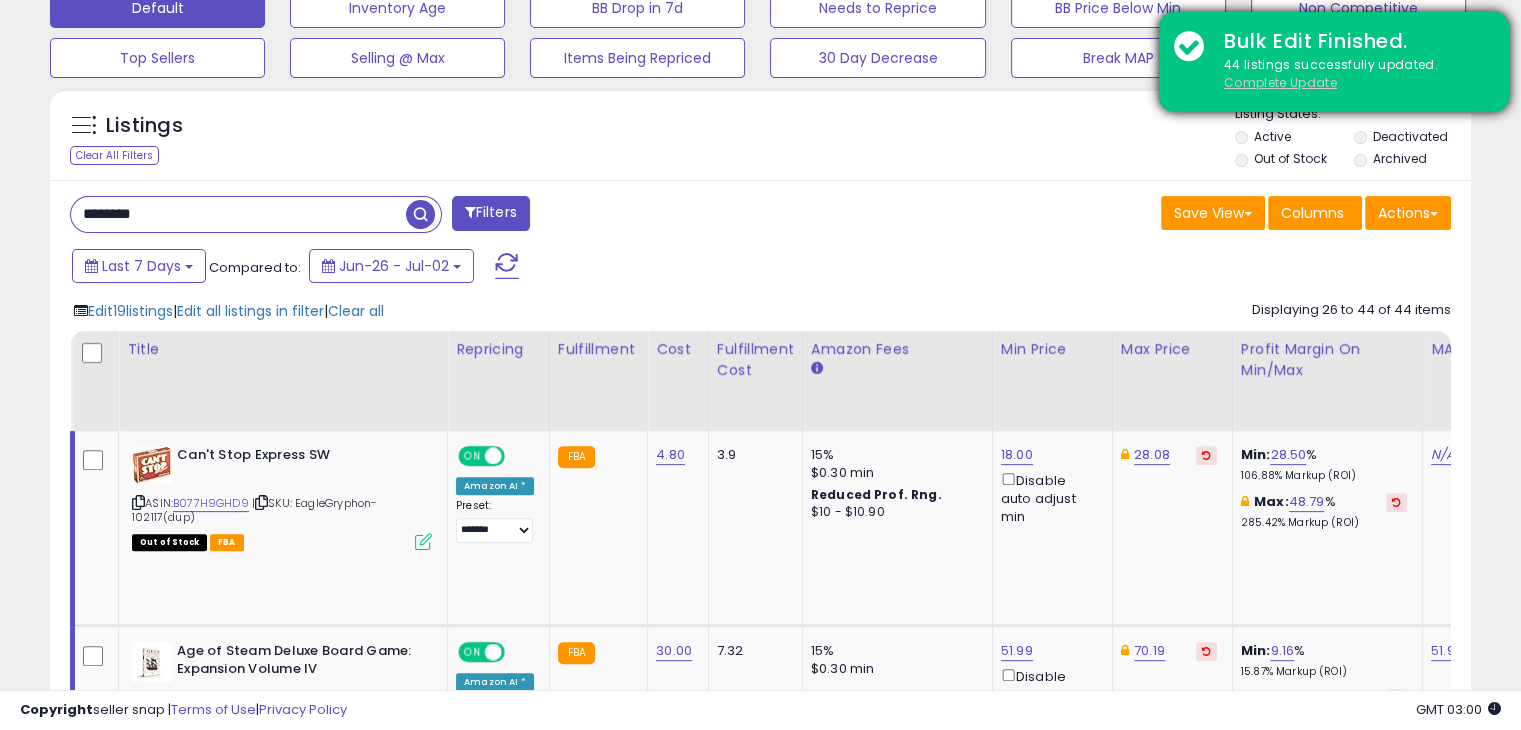 click on "Complete Update" at bounding box center (1280, 82) 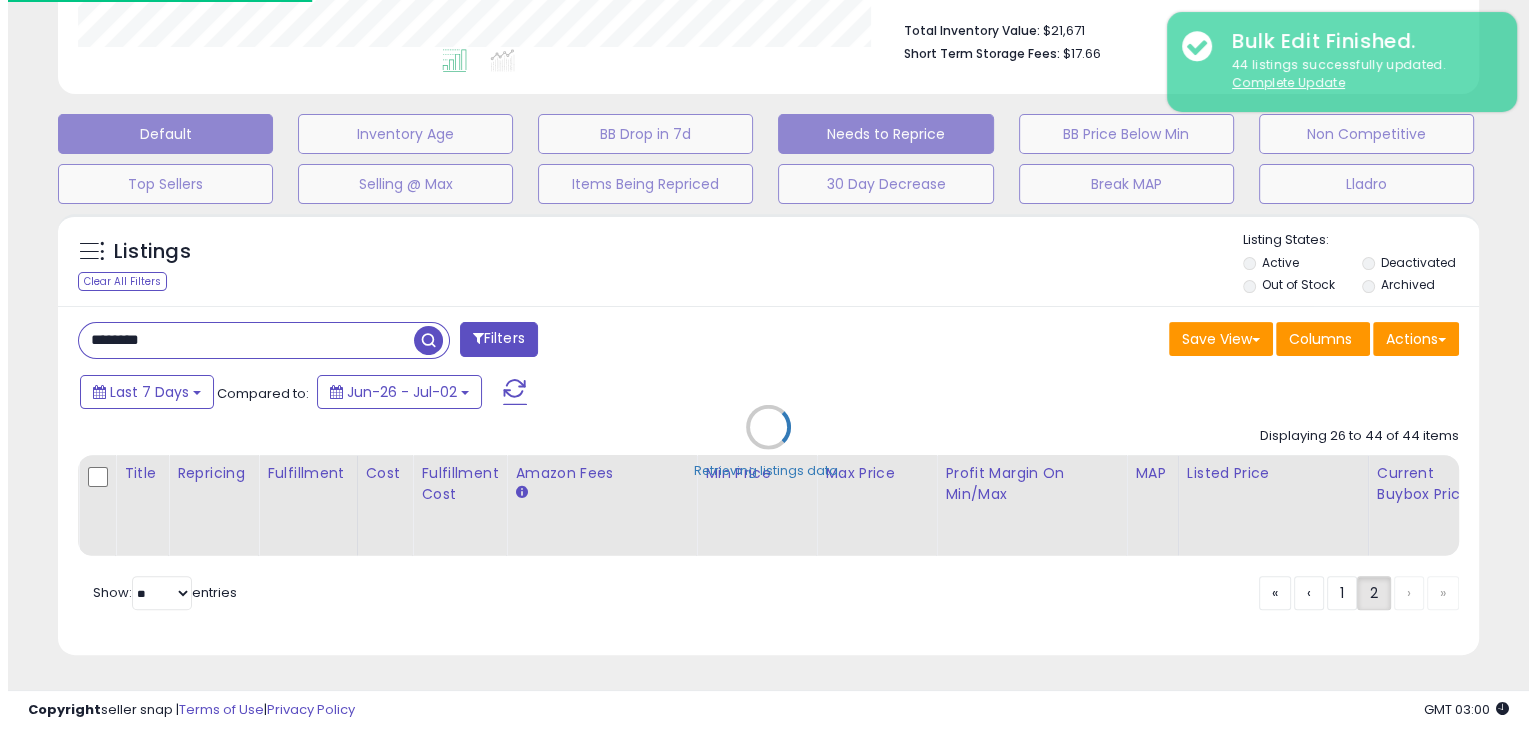 scroll, scrollTop: 530, scrollLeft: 0, axis: vertical 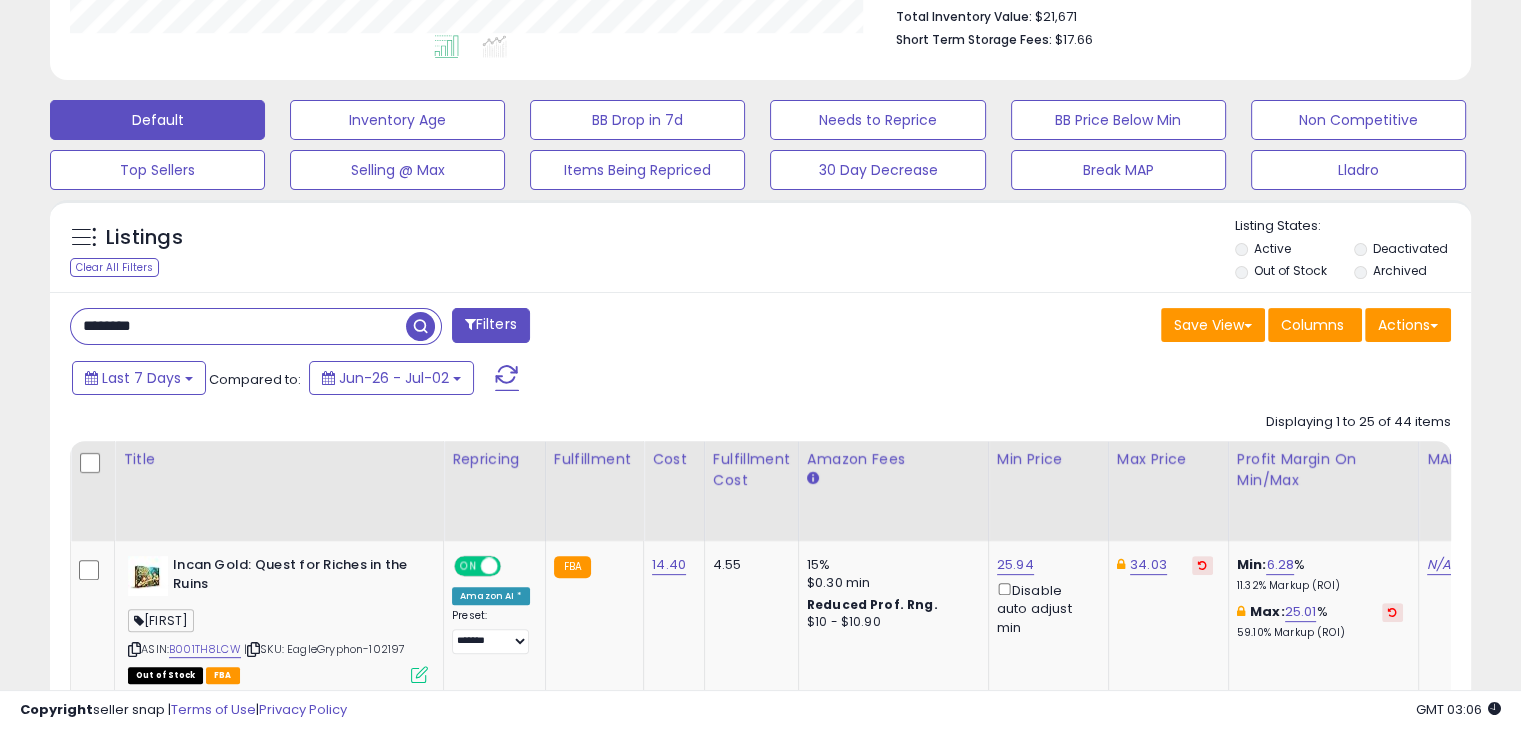 drag, startPoint x: 161, startPoint y: 325, endPoint x: 56, endPoint y: 321, distance: 105.076164 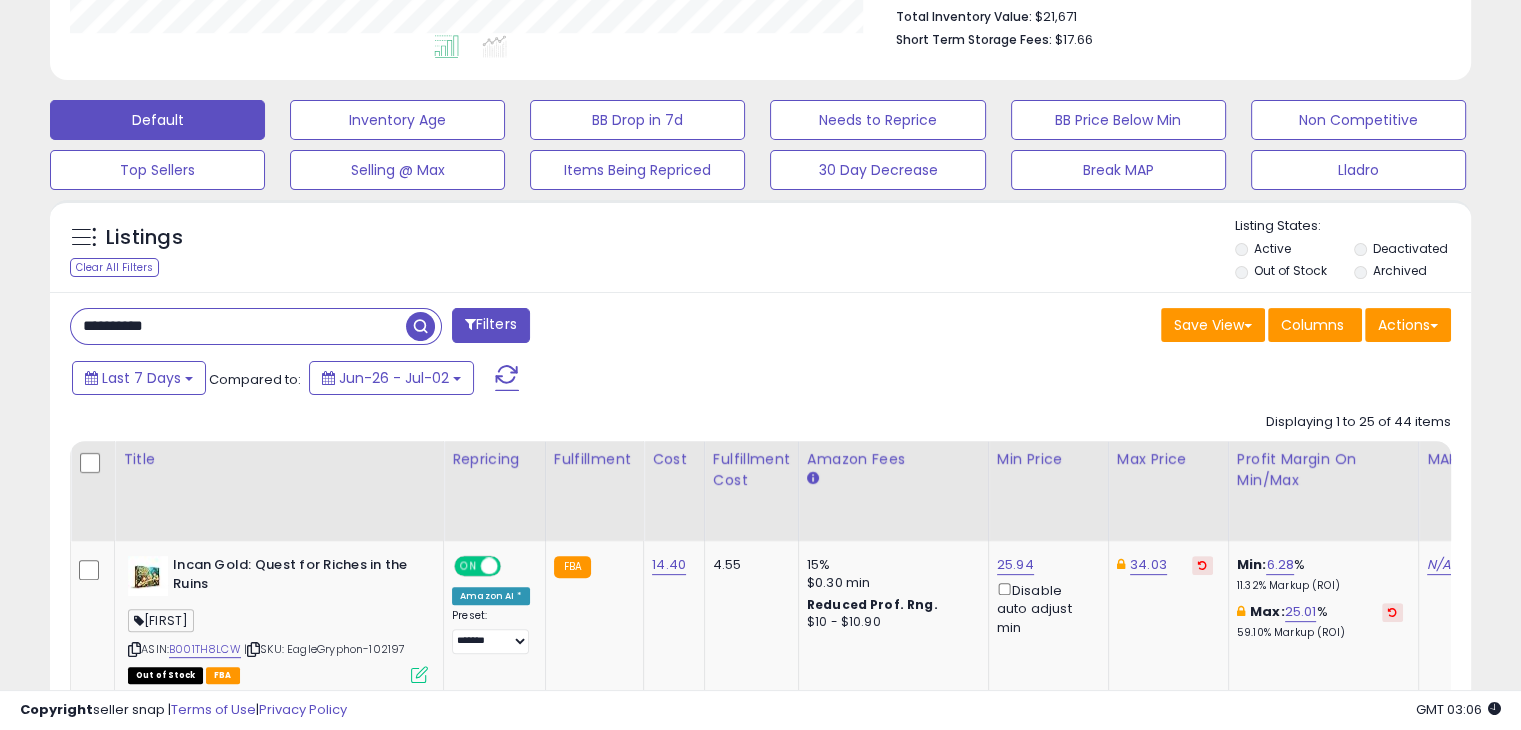 type on "**********" 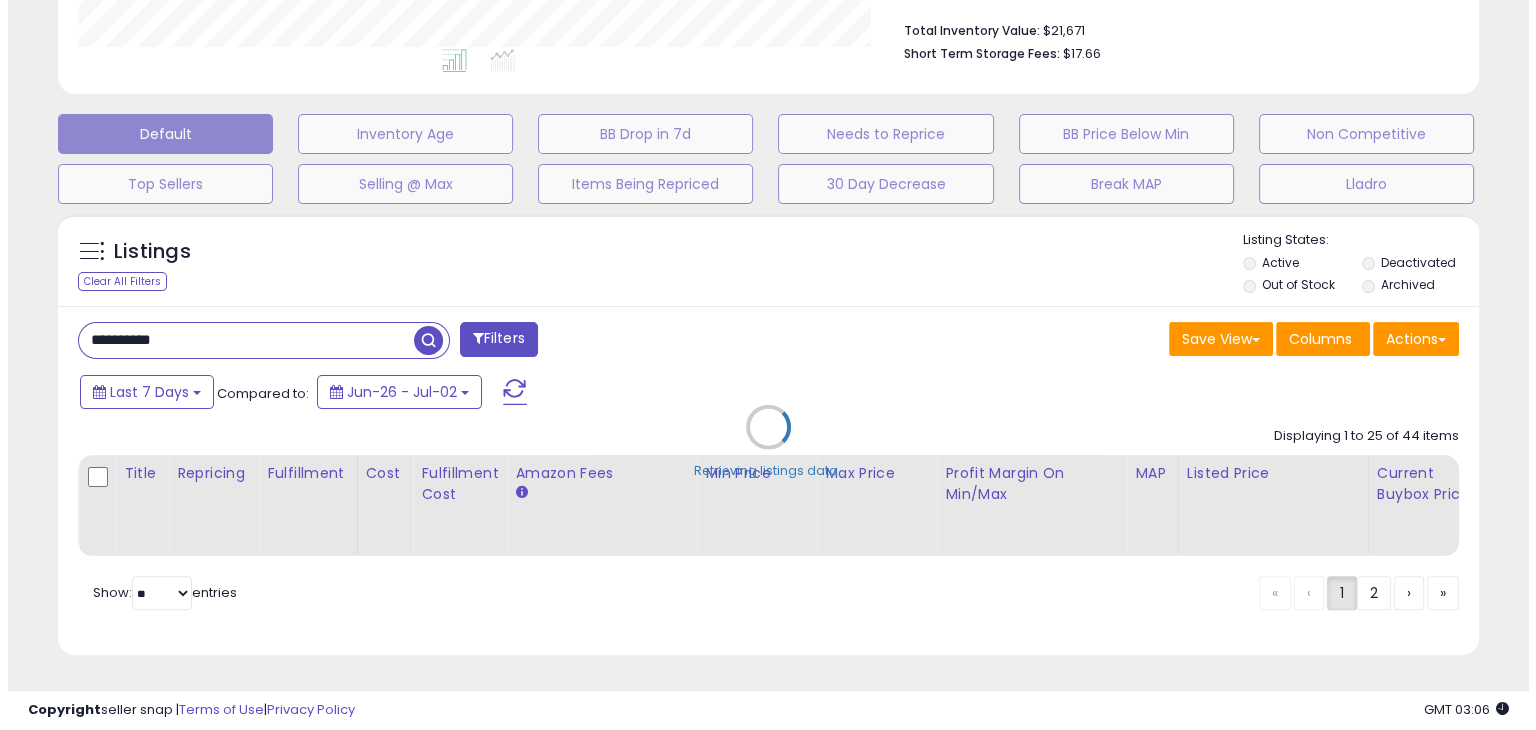 scroll, scrollTop: 999589, scrollLeft: 999168, axis: both 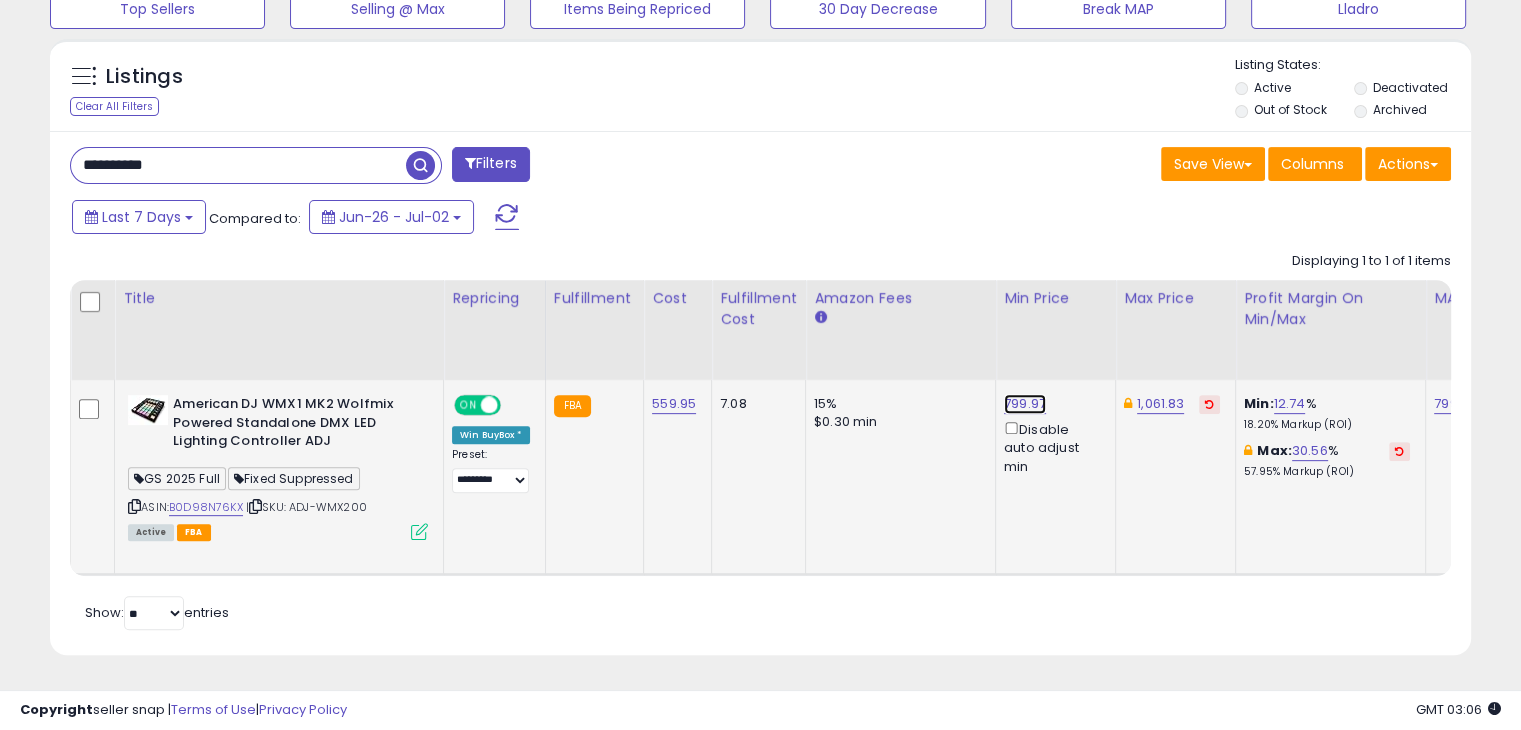 click on "799.97" at bounding box center (1025, 404) 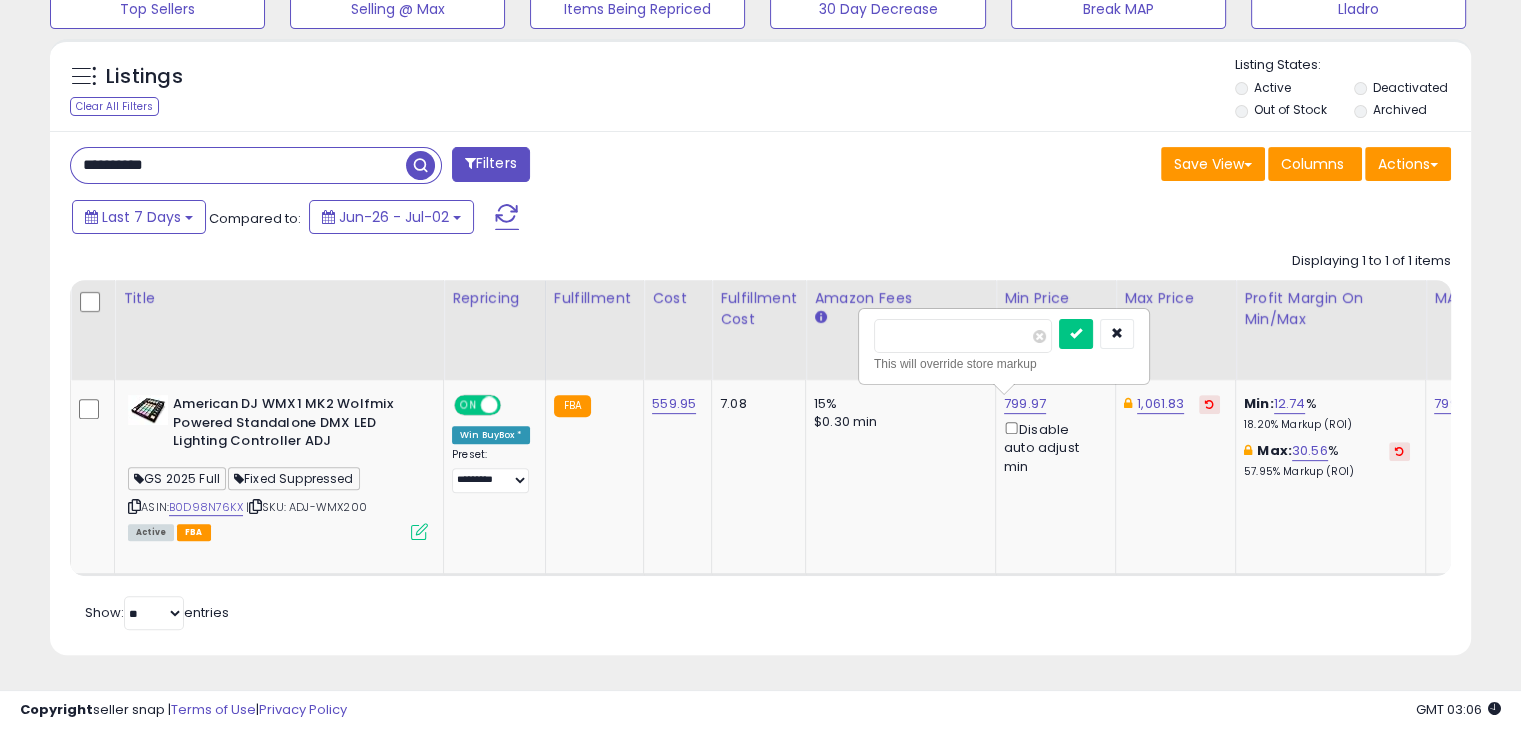 drag, startPoint x: 950, startPoint y: 321, endPoint x: 842, endPoint y: 313, distance: 108.29589 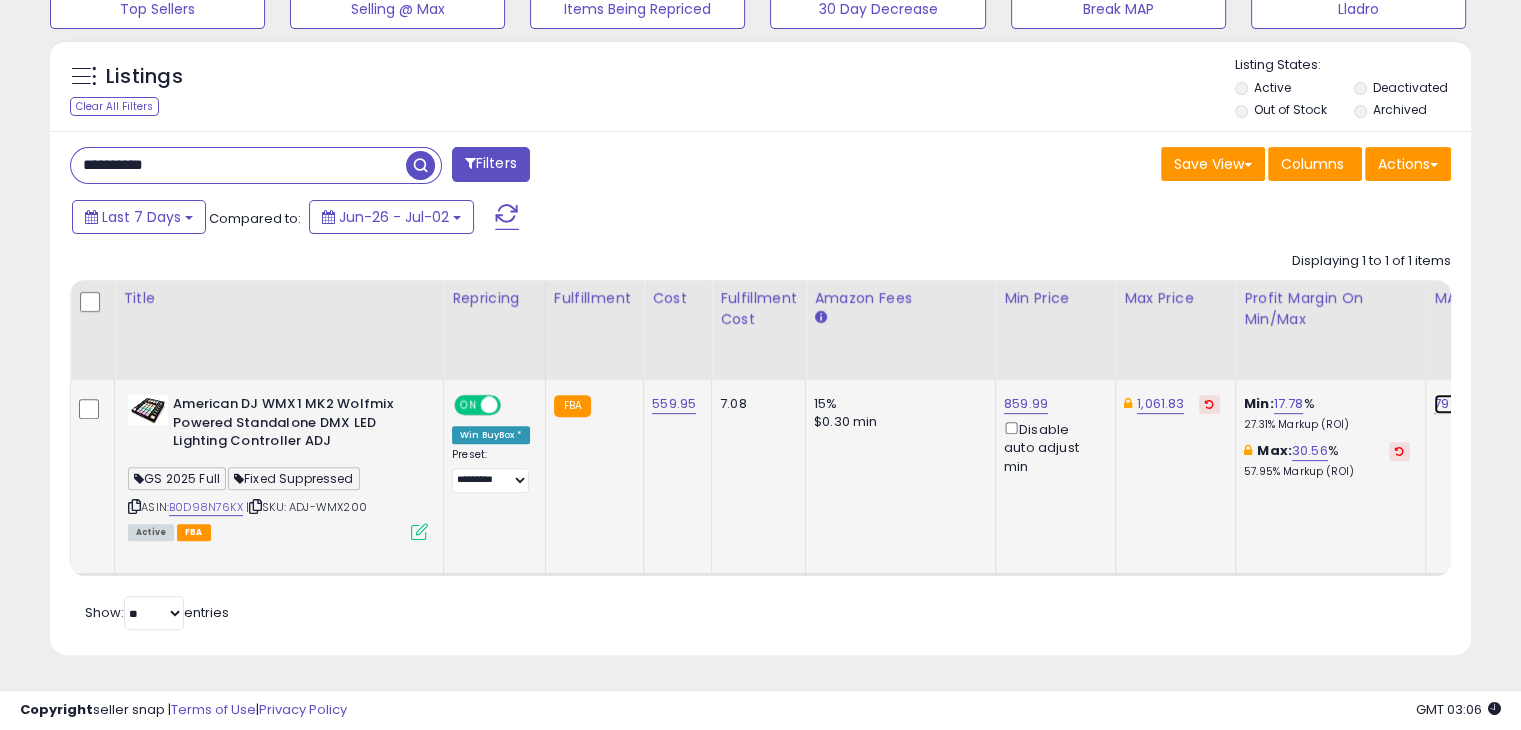 click on "799.99" at bounding box center [1455, 404] 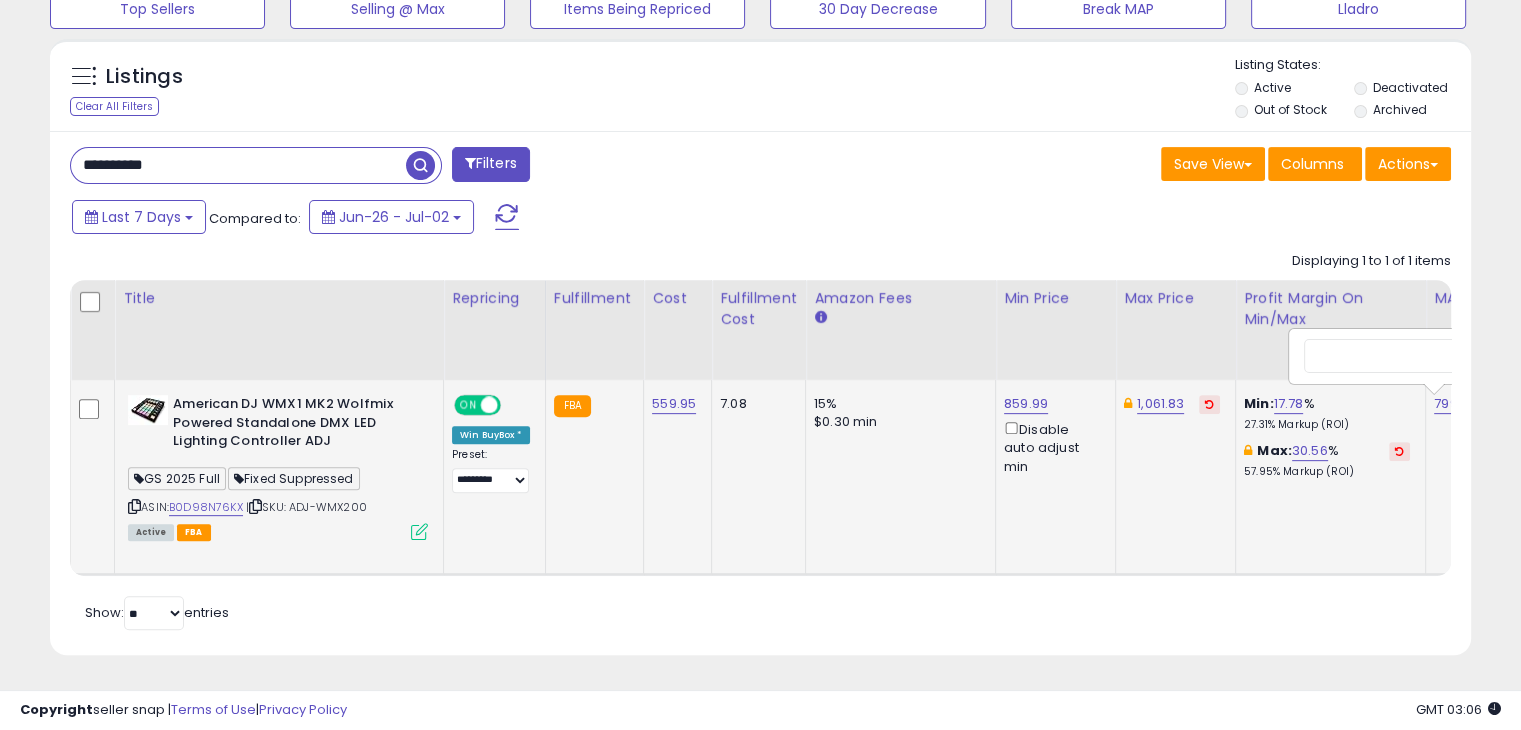 scroll, scrollTop: 0, scrollLeft: 199, axis: horizontal 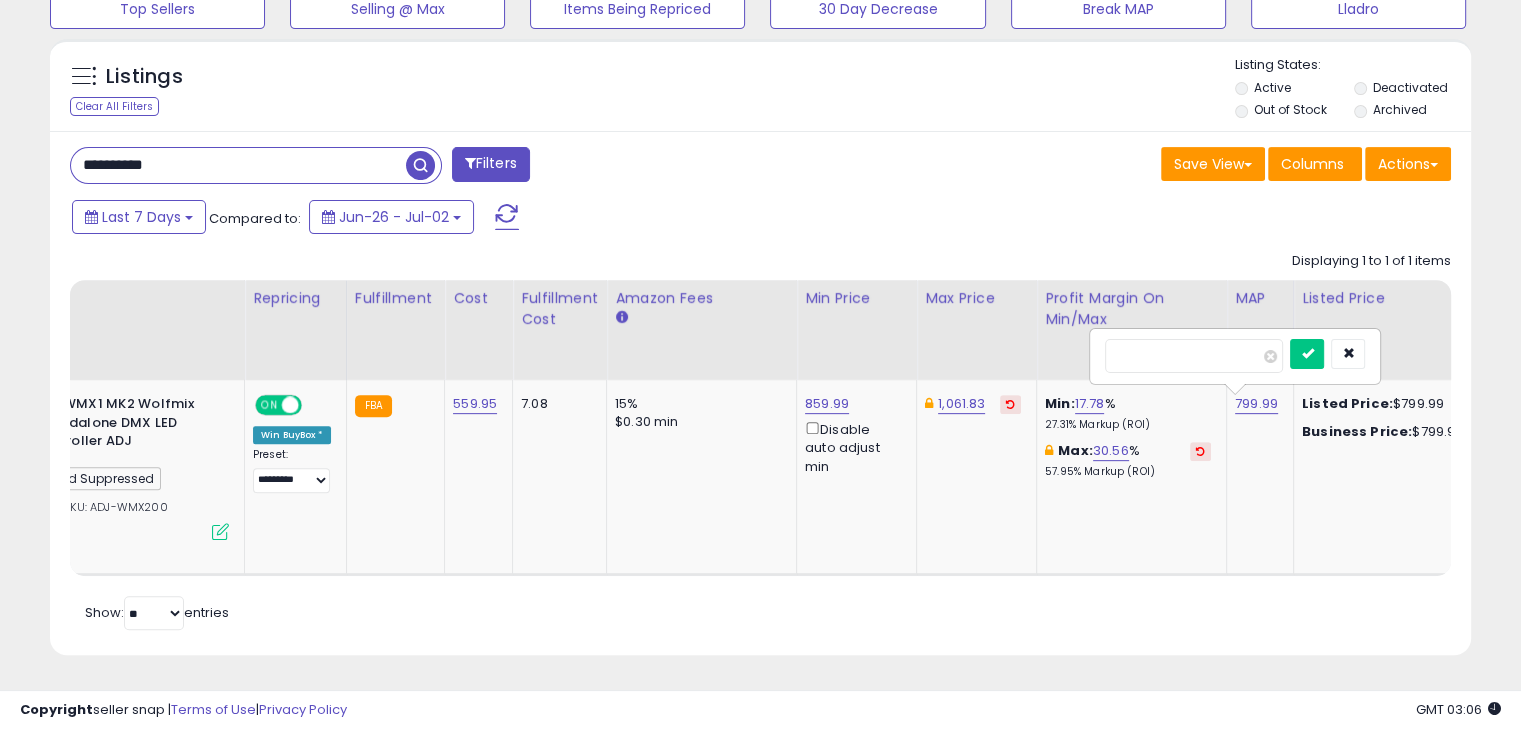 drag, startPoint x: 1189, startPoint y: 337, endPoint x: 1059, endPoint y: 337, distance: 130 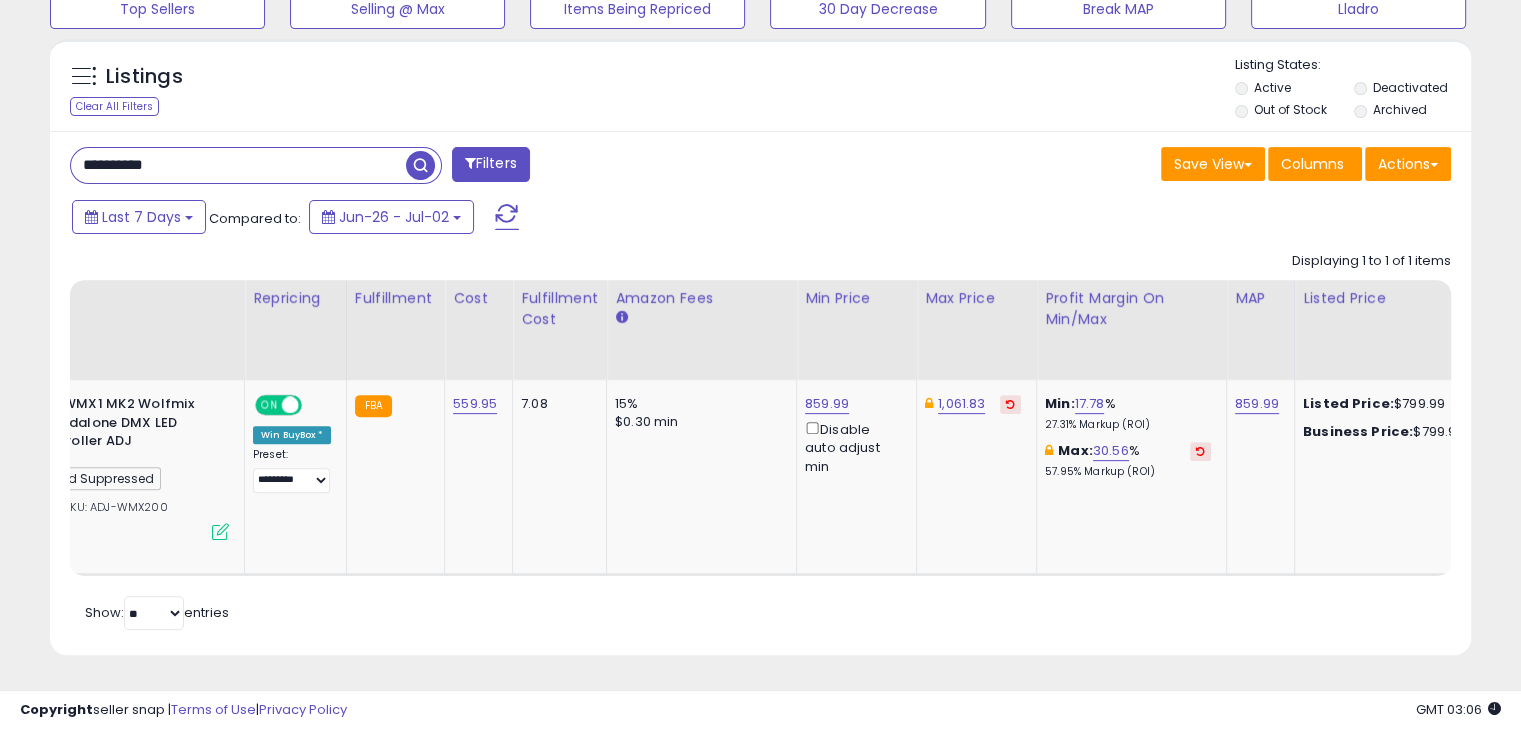scroll, scrollTop: 0, scrollLeft: 0, axis: both 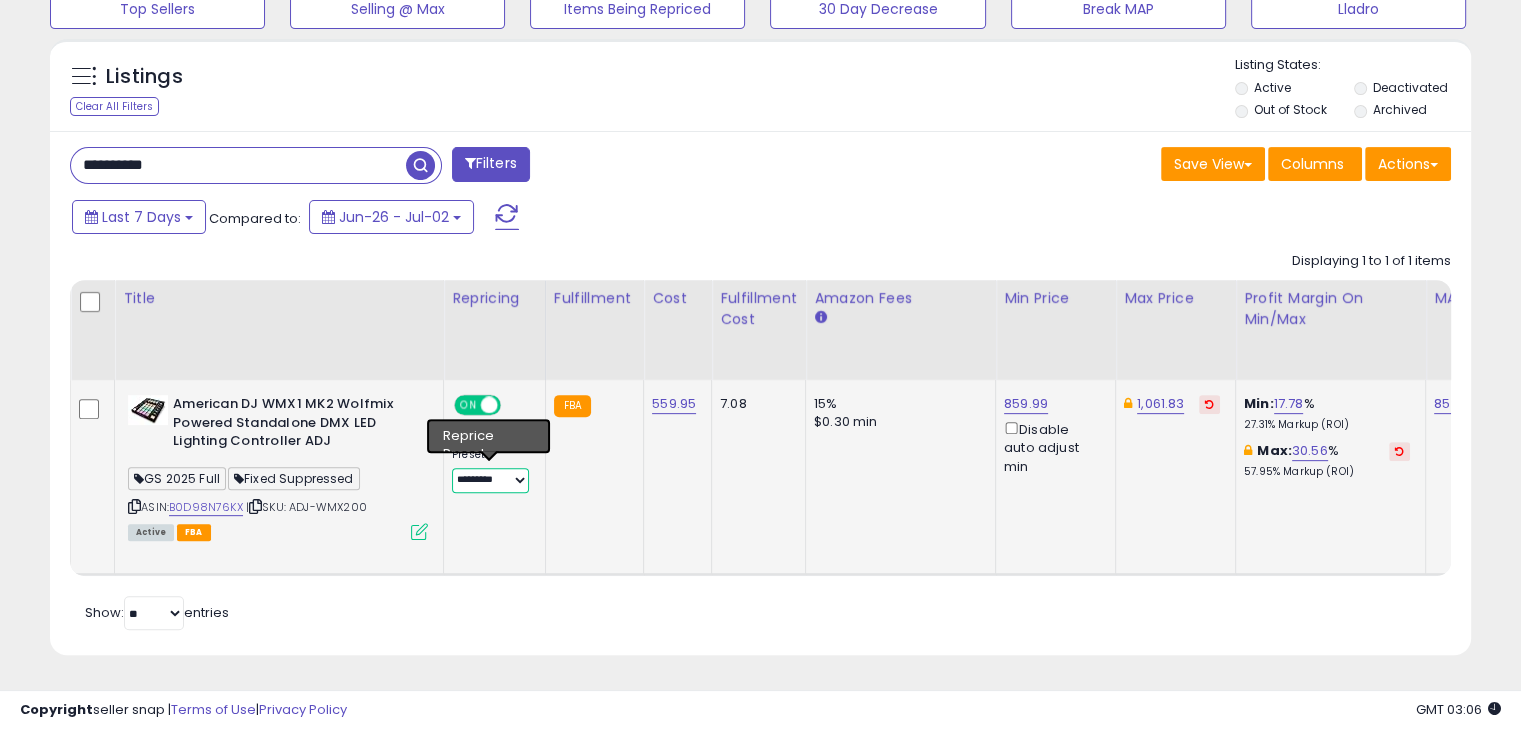 click on "**********" at bounding box center [490, 480] 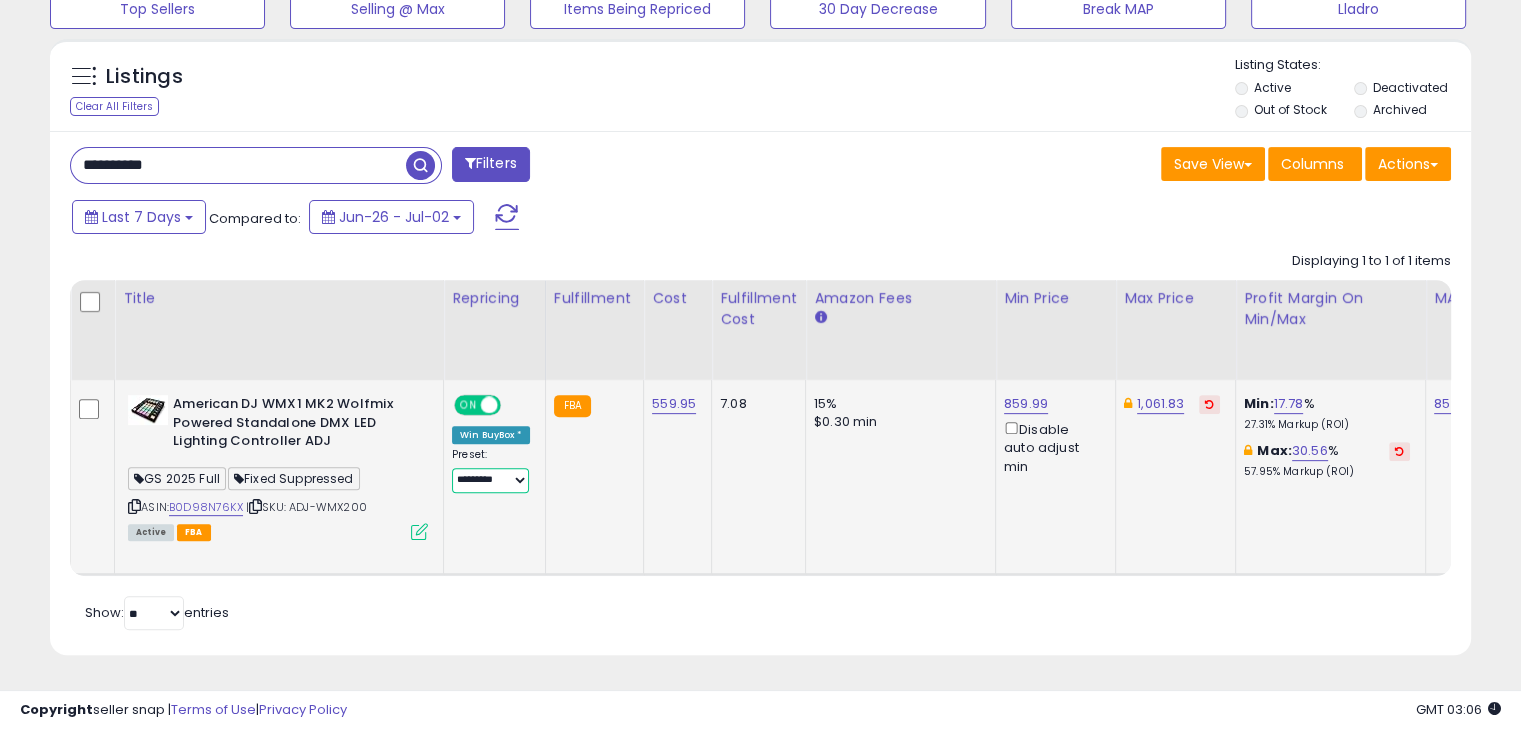 select on "***" 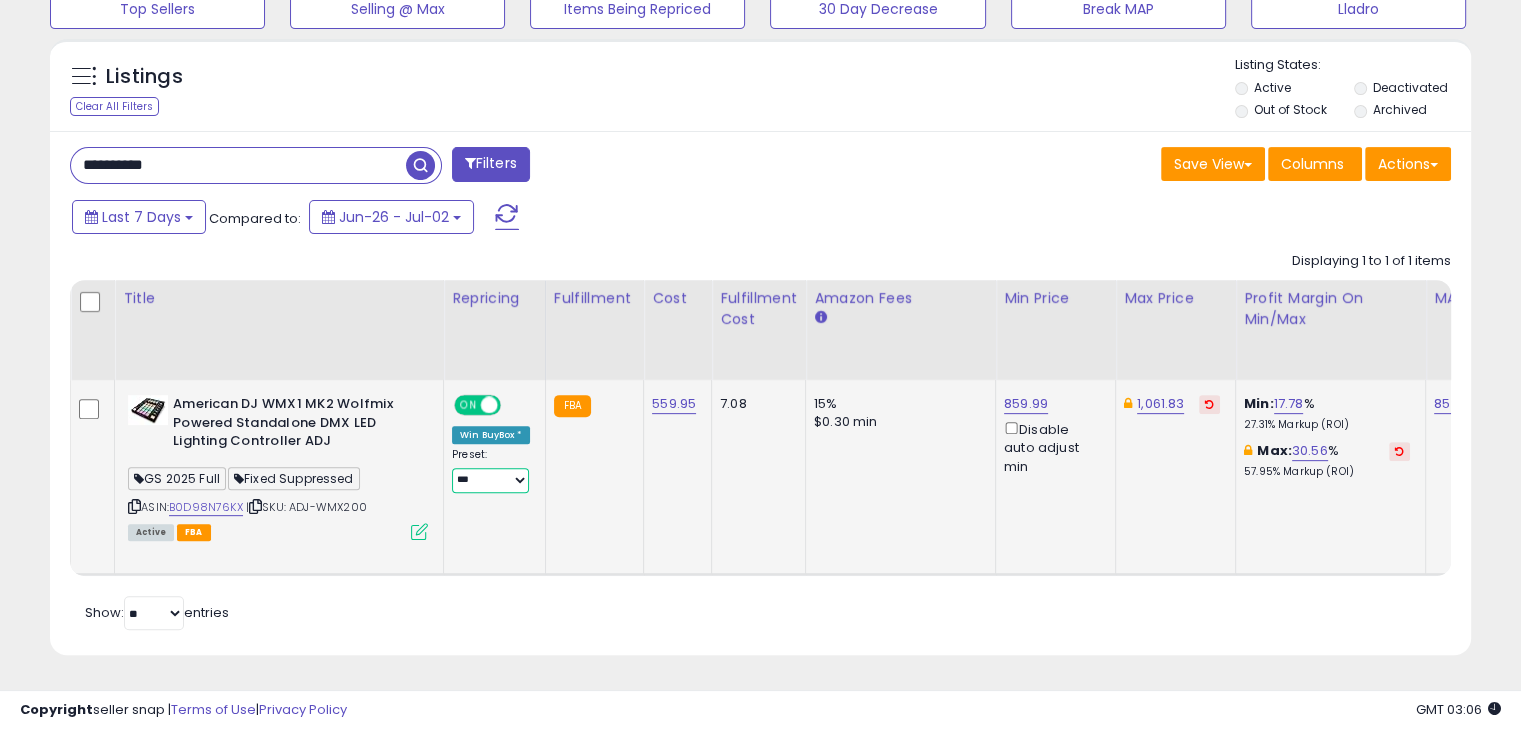 click on "**********" at bounding box center [490, 480] 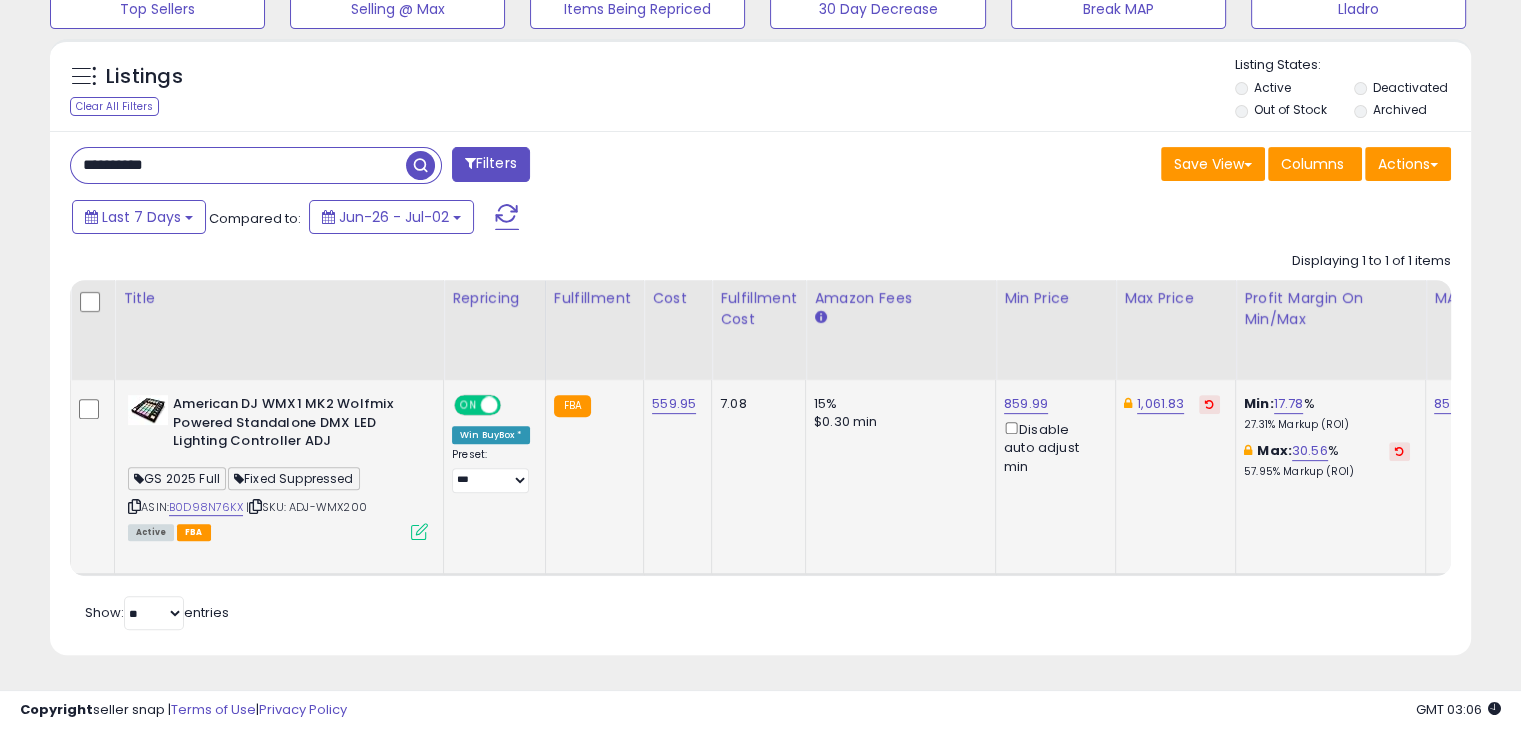 drag, startPoint x: 295, startPoint y: 491, endPoint x: 368, endPoint y: 493, distance: 73.02739 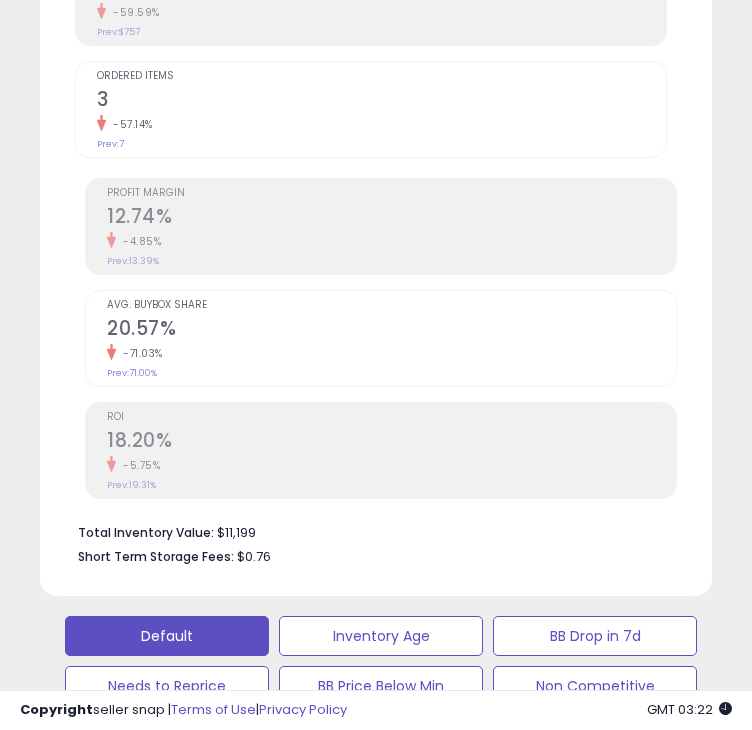 scroll, scrollTop: 389, scrollLeft: 641, axis: both 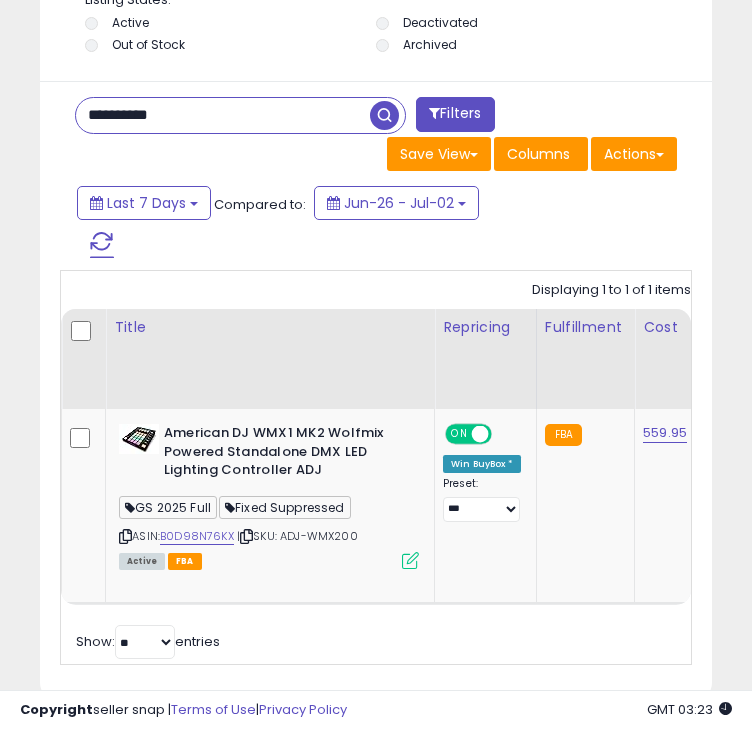 drag, startPoint x: 204, startPoint y: 116, endPoint x: 13, endPoint y: 112, distance: 191.04189 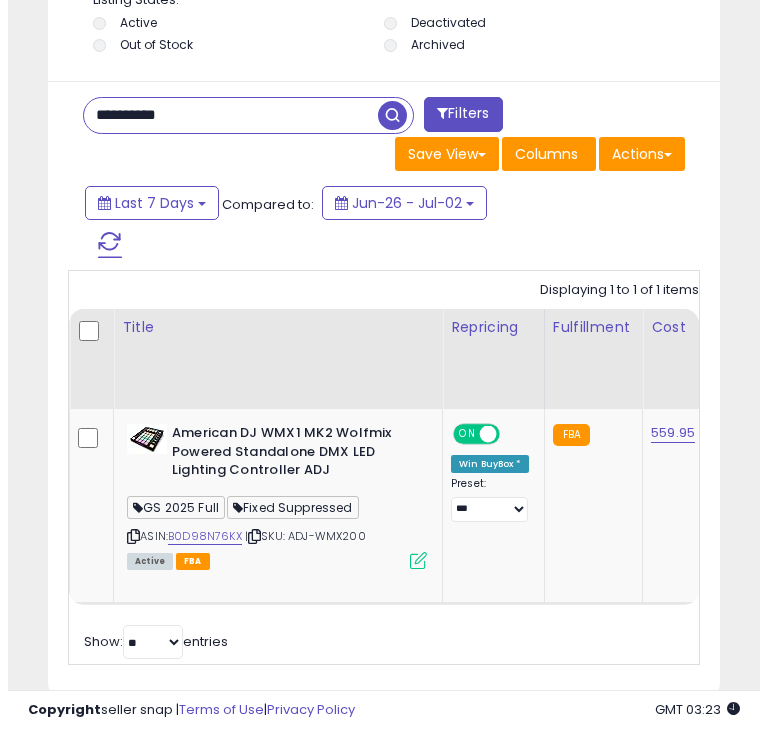 scroll, scrollTop: 1414, scrollLeft: 0, axis: vertical 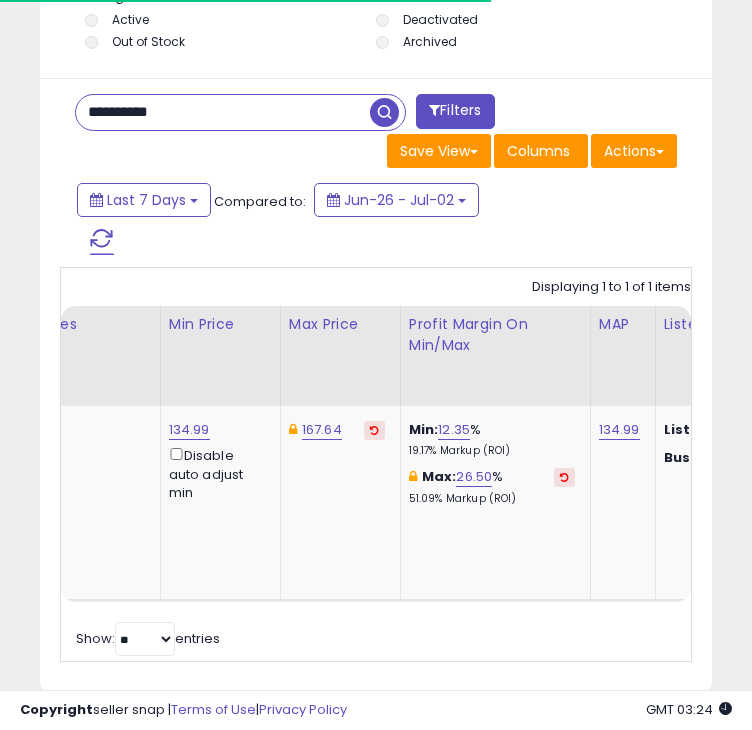 drag, startPoint x: 196, startPoint y: 101, endPoint x: 28, endPoint y: 109, distance: 168.19037 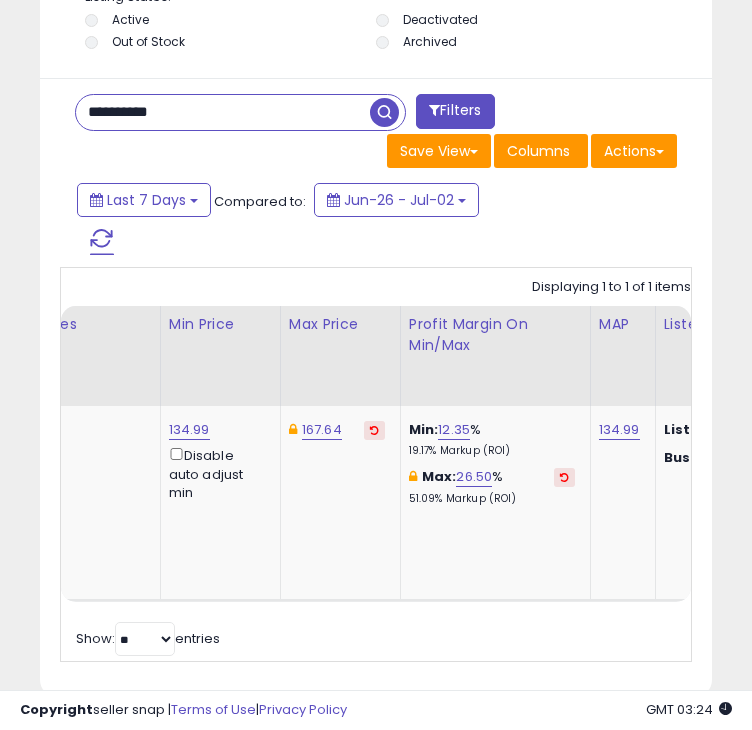 paste 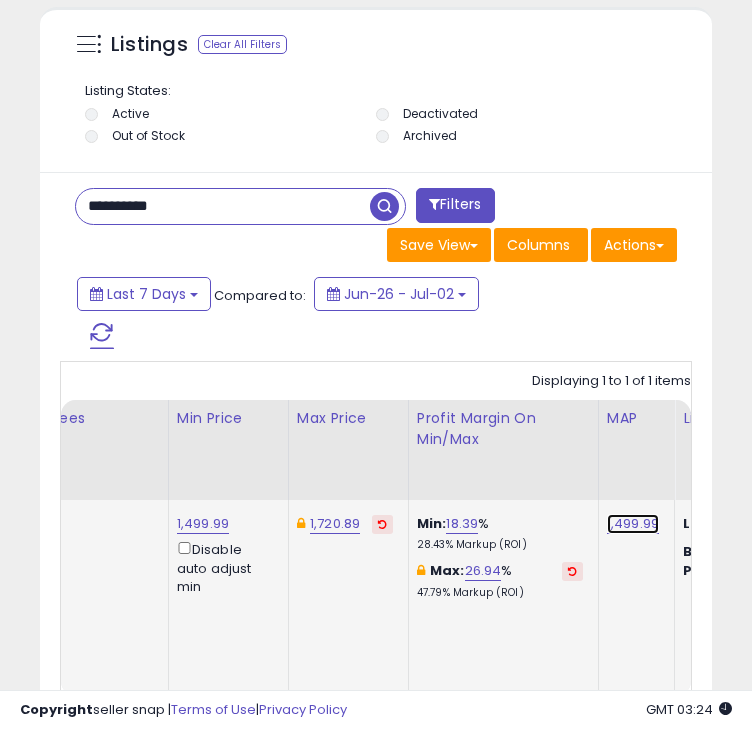 click on "1,499.99" at bounding box center [633, 524] 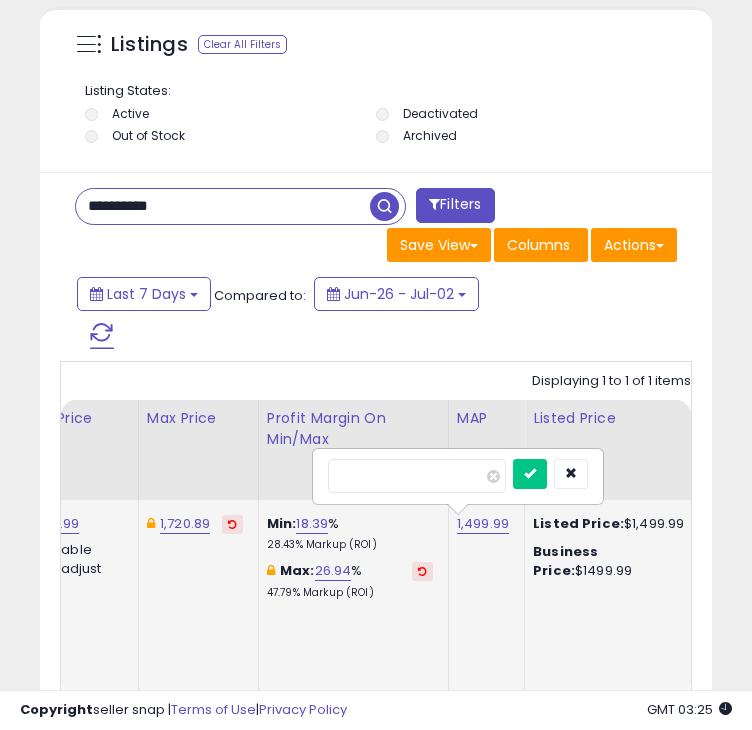 type on "*******" 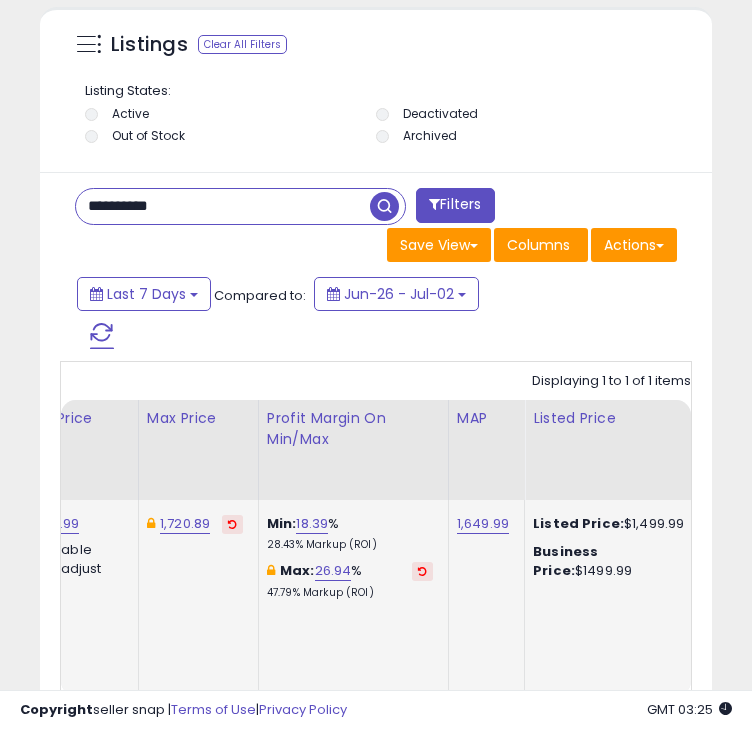 scroll, scrollTop: 0, scrollLeft: 849, axis: horizontal 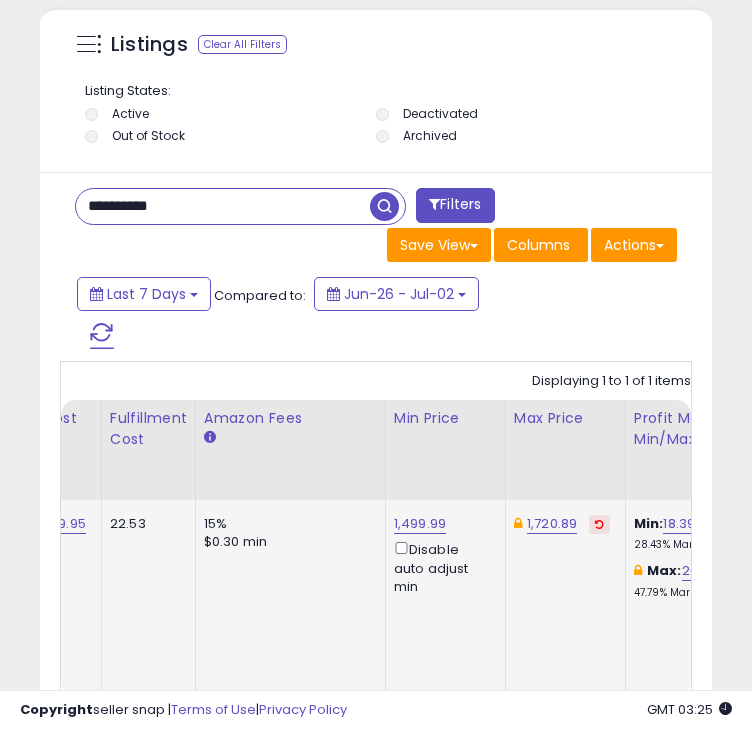 click on "1,499.99  Disable auto adjust min" 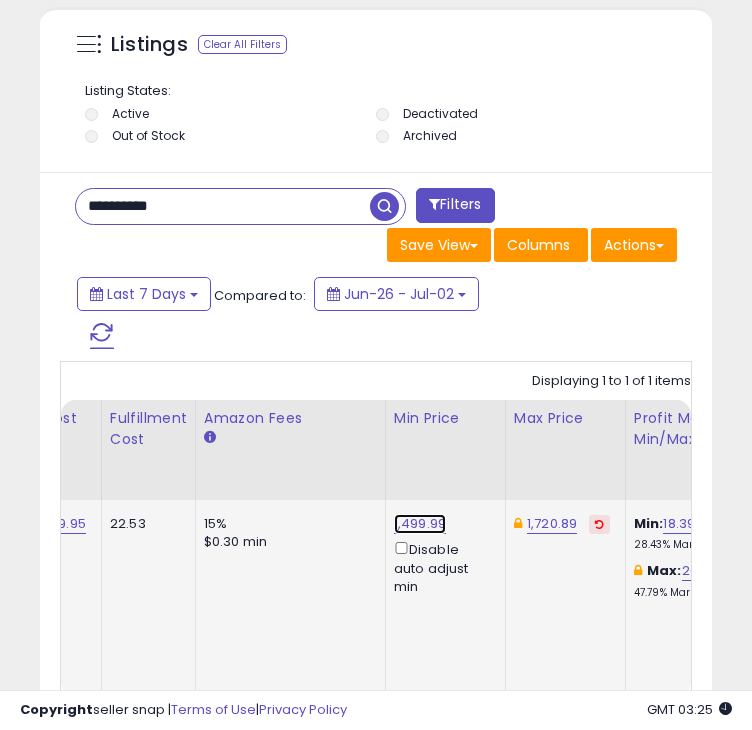 click on "1,499.99" at bounding box center (420, 524) 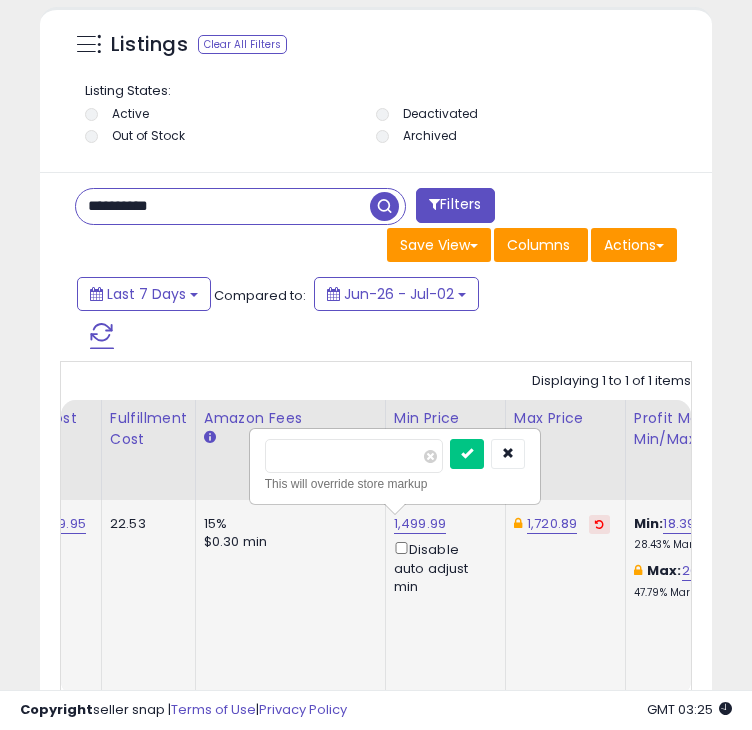 type on "*******" 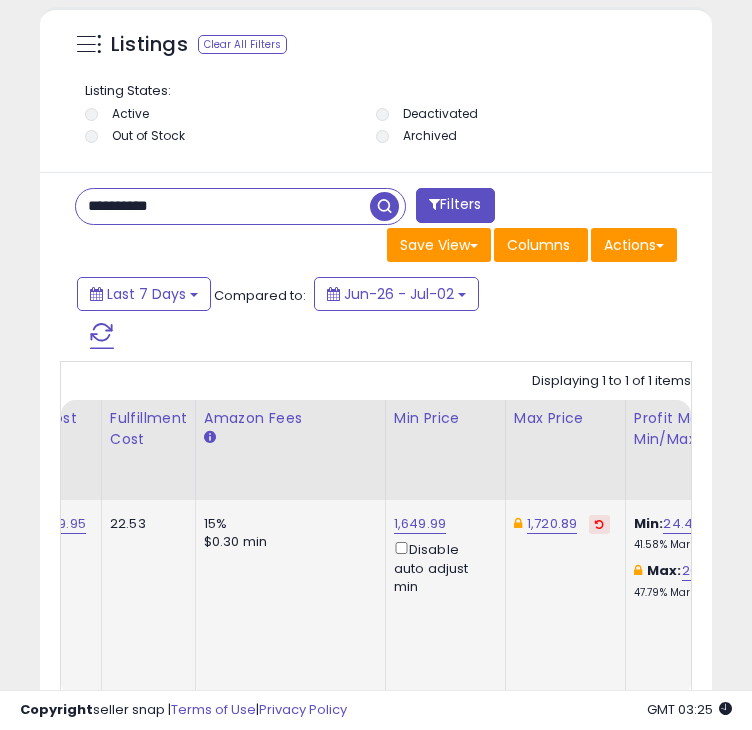drag, startPoint x: 202, startPoint y: 207, endPoint x: 19, endPoint y: 205, distance: 183.01093 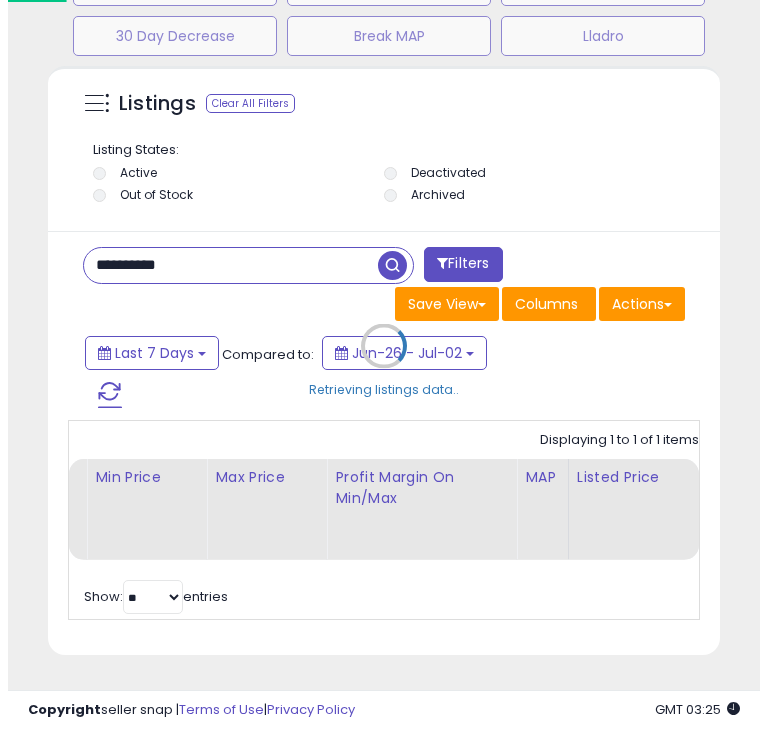 scroll, scrollTop: 1414, scrollLeft: 0, axis: vertical 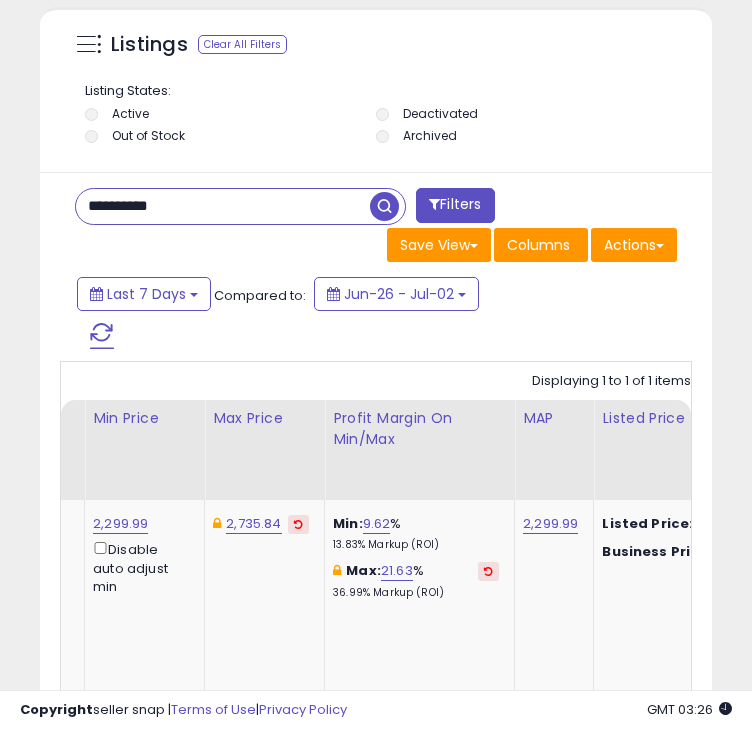 drag, startPoint x: 194, startPoint y: 205, endPoint x: 27, endPoint y: 208, distance: 167.02695 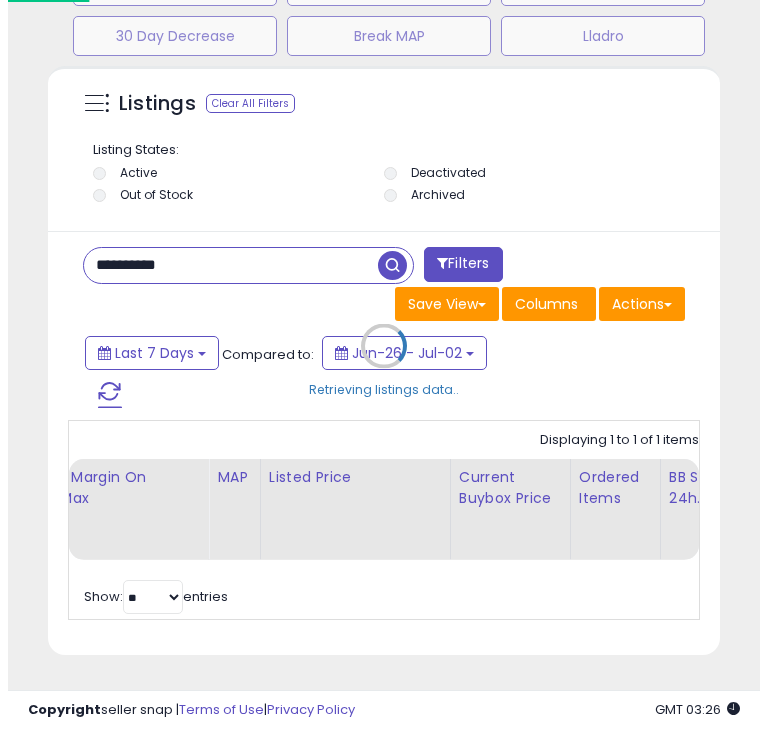 scroll, scrollTop: 1414, scrollLeft: 0, axis: vertical 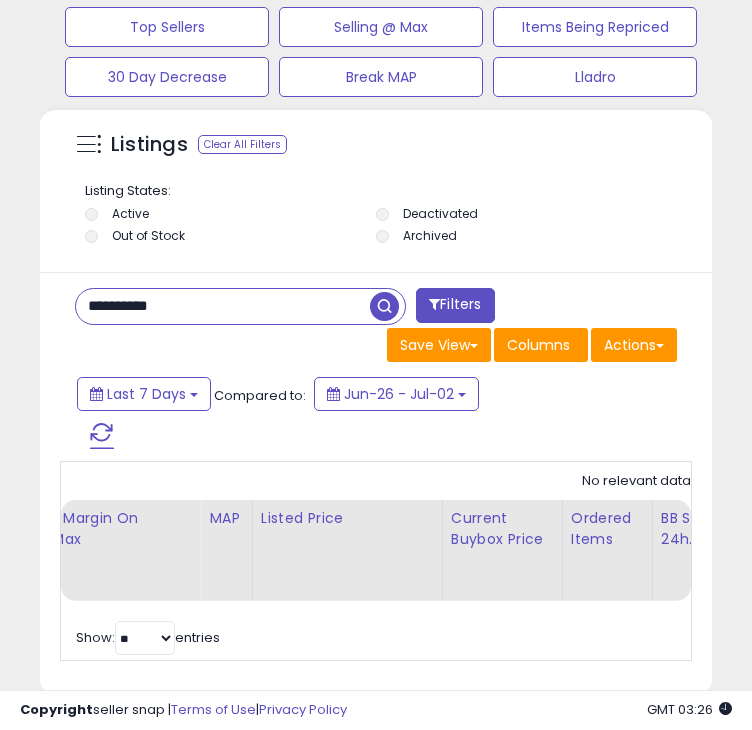 drag, startPoint x: 213, startPoint y: 305, endPoint x: 38, endPoint y: 302, distance: 175.02571 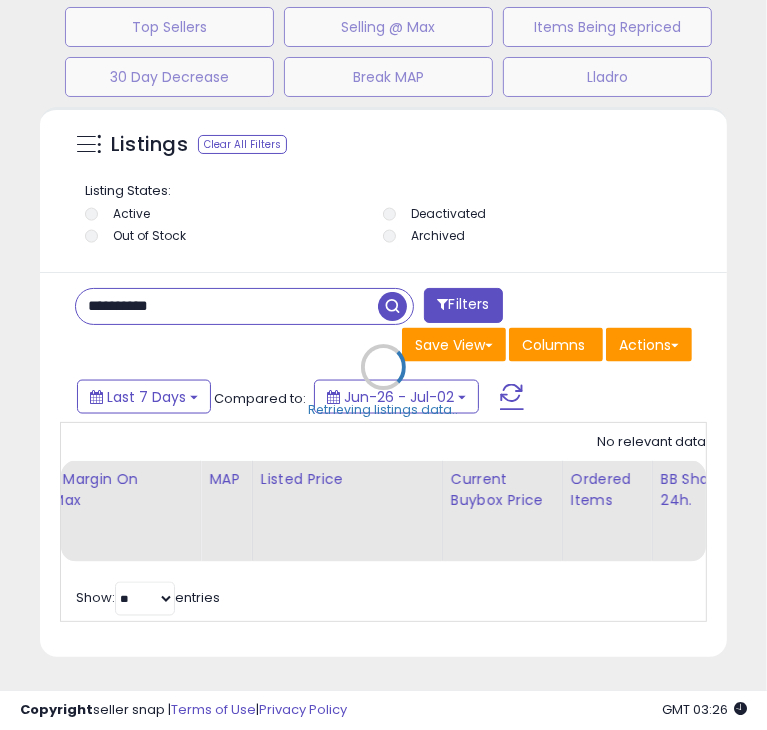 scroll, scrollTop: 999609, scrollLeft: 999342, axis: both 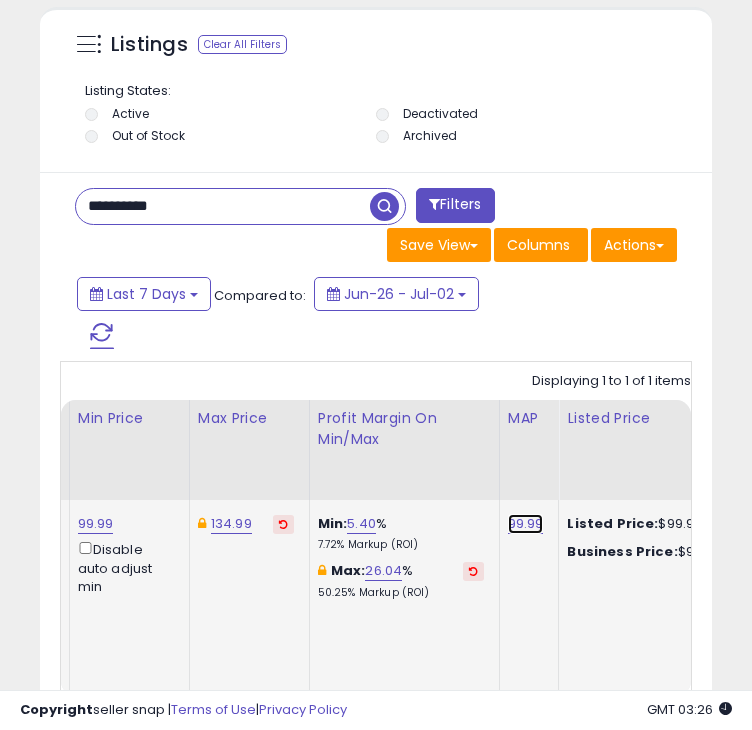 click on "99.99" at bounding box center (526, 524) 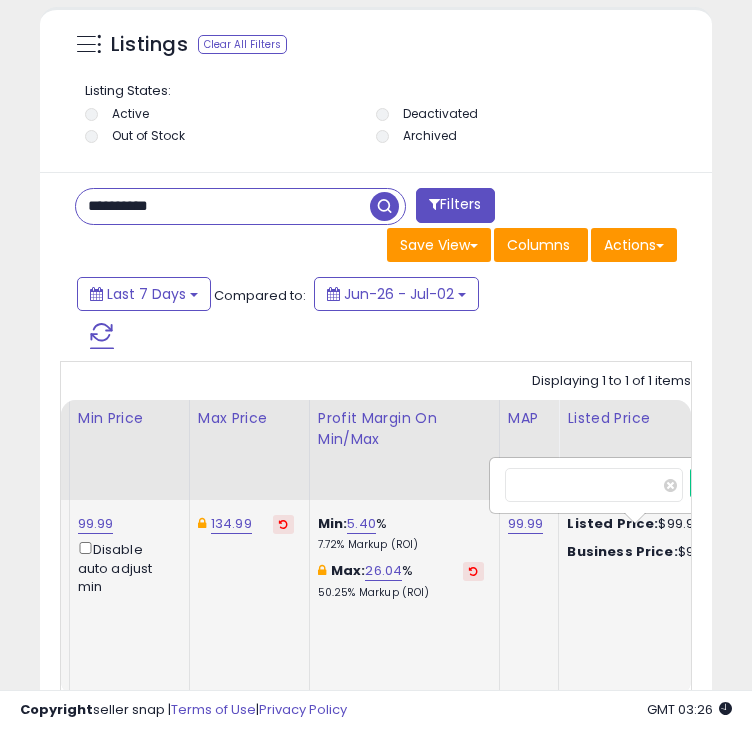 scroll, scrollTop: 0, scrollLeft: 952, axis: horizontal 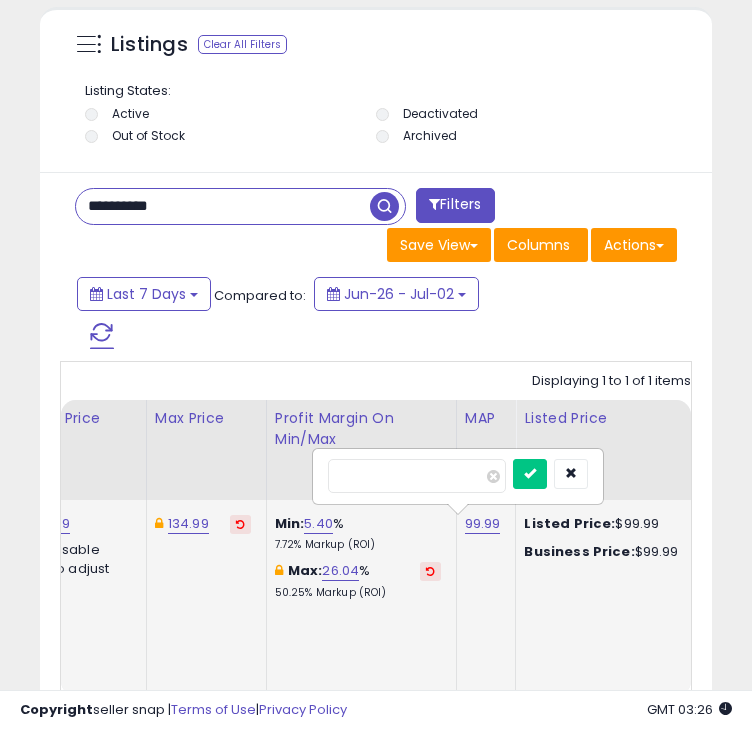 click on "*****" at bounding box center [417, 476] 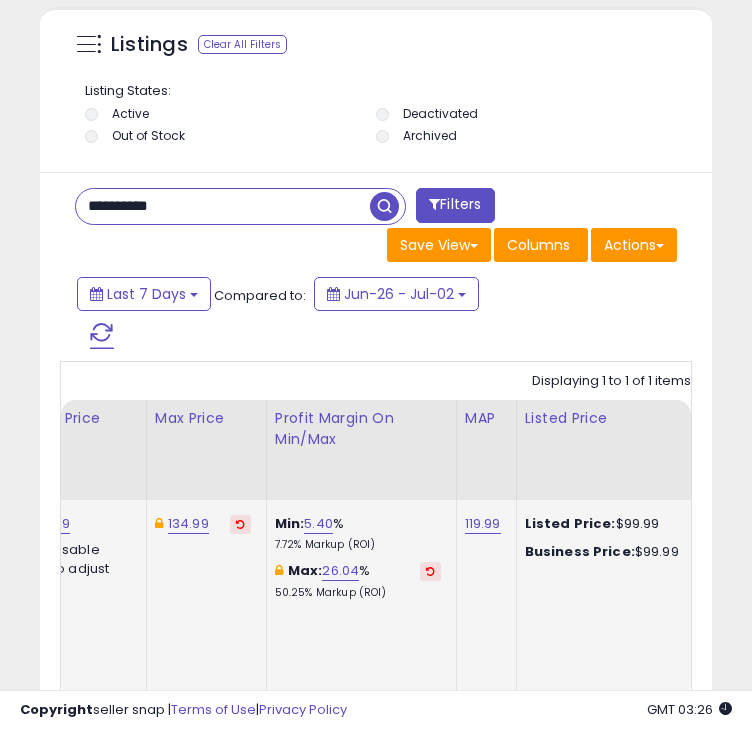 scroll, scrollTop: 0, scrollLeft: 791, axis: horizontal 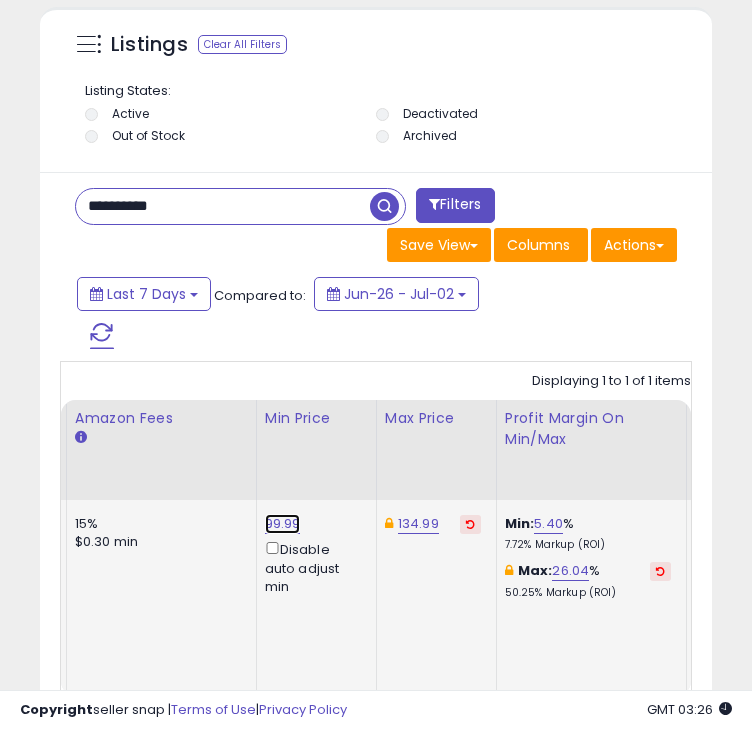 click on "99.99" at bounding box center (283, 524) 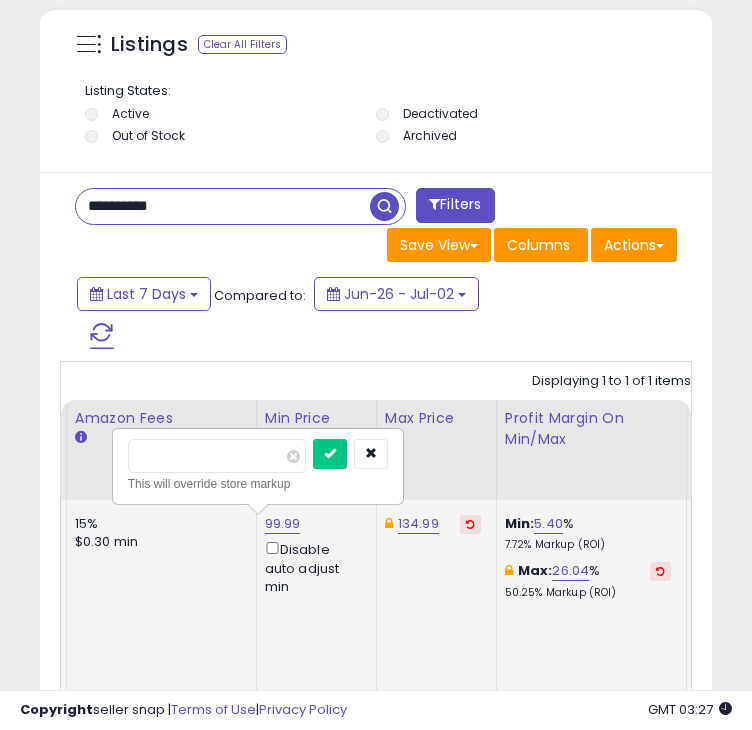 drag, startPoint x: 156, startPoint y: 416, endPoint x: 140, endPoint y: 416, distance: 16 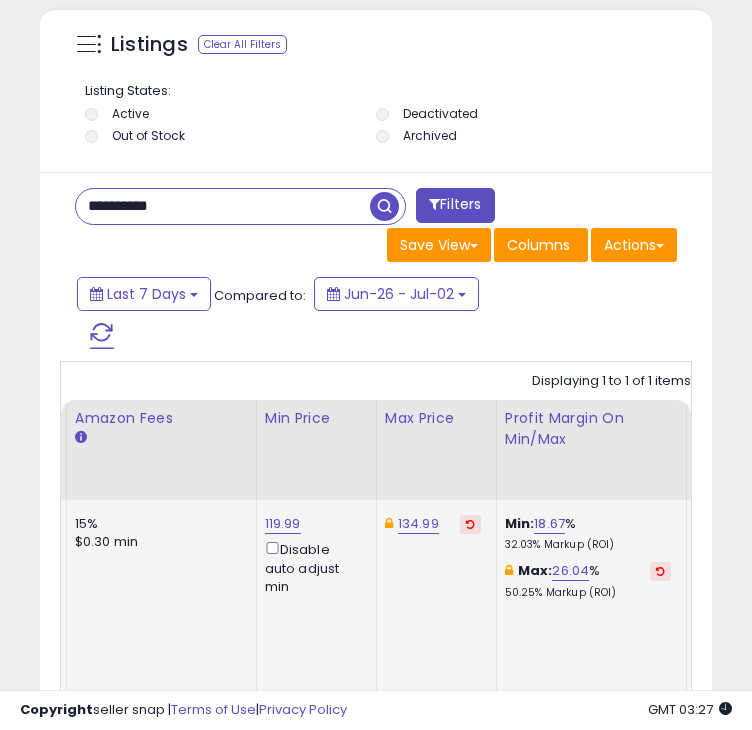 drag, startPoint x: 196, startPoint y: 203, endPoint x: 37, endPoint y: 201, distance: 159.01257 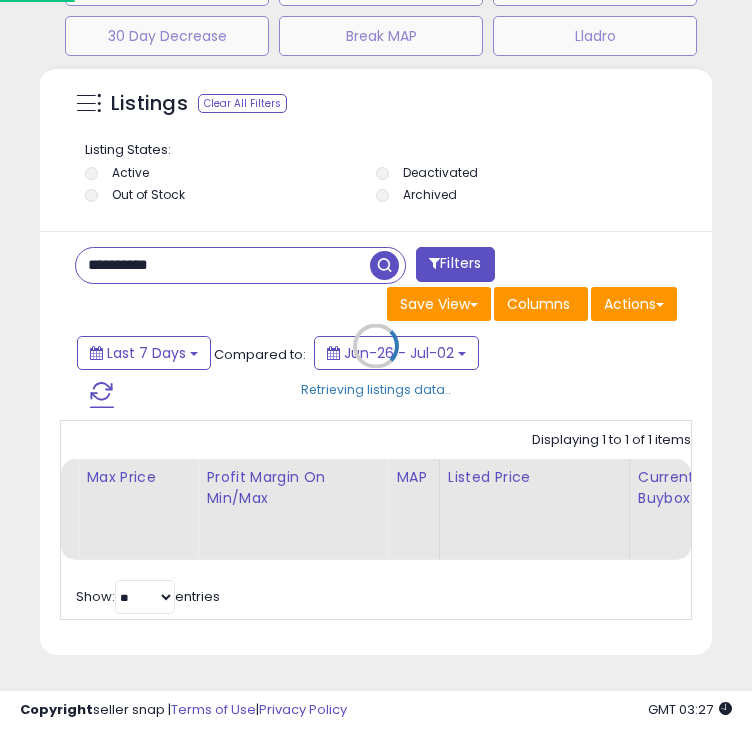 scroll, scrollTop: 999609, scrollLeft: 999342, axis: both 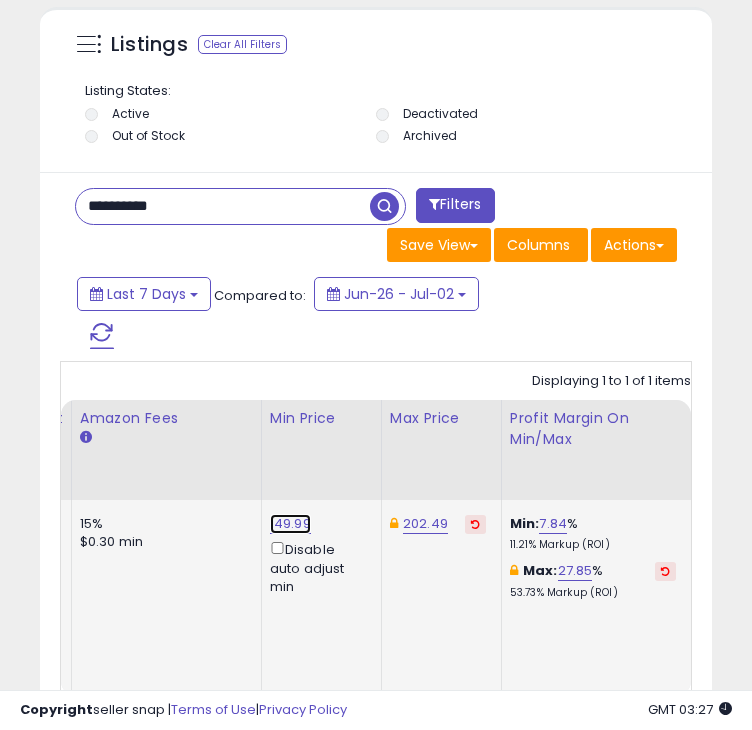 click on "149.99" at bounding box center [290, 524] 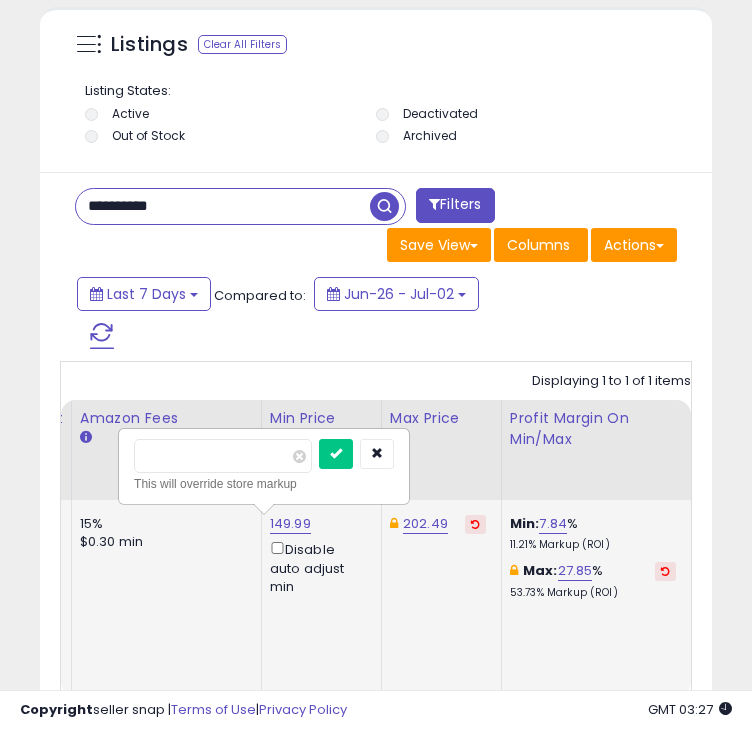 click on "******" at bounding box center [223, 456] 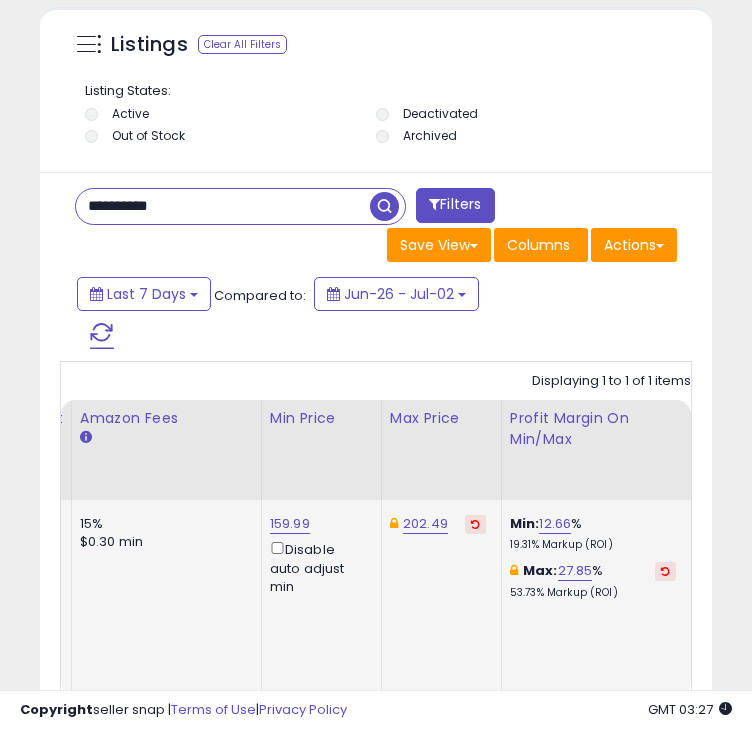 scroll, scrollTop: 0, scrollLeft: 1048, axis: horizontal 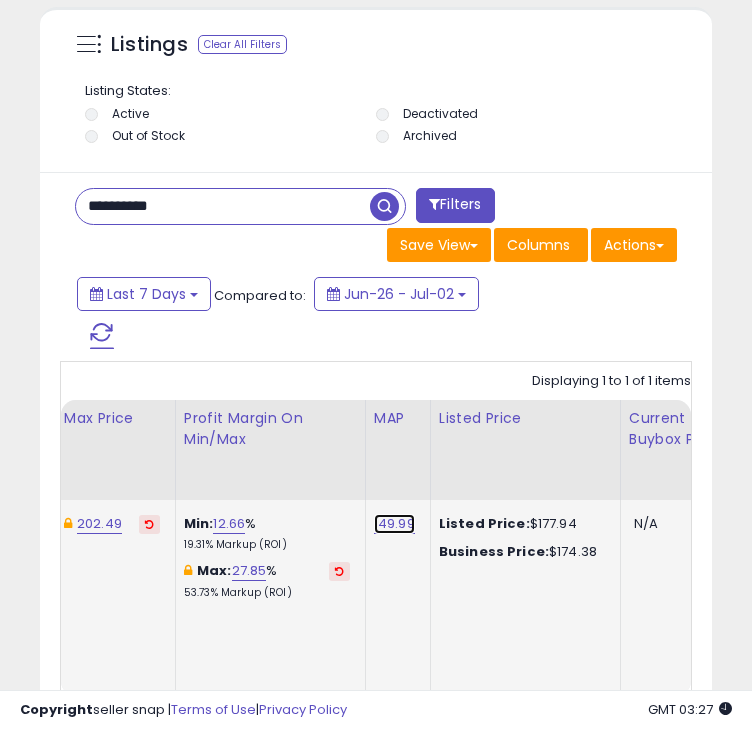 click on "149.99" at bounding box center [394, 524] 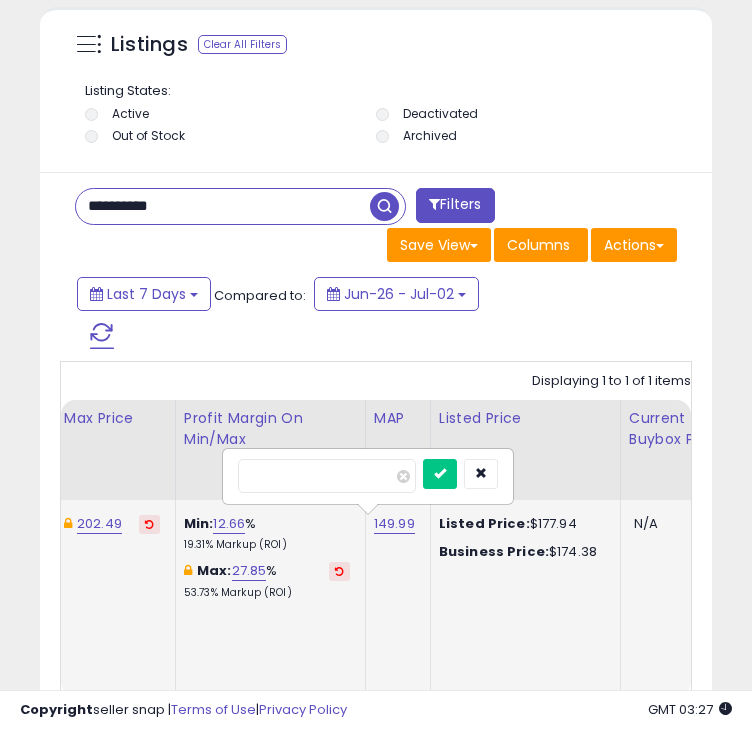 click on "******" at bounding box center [327, 476] 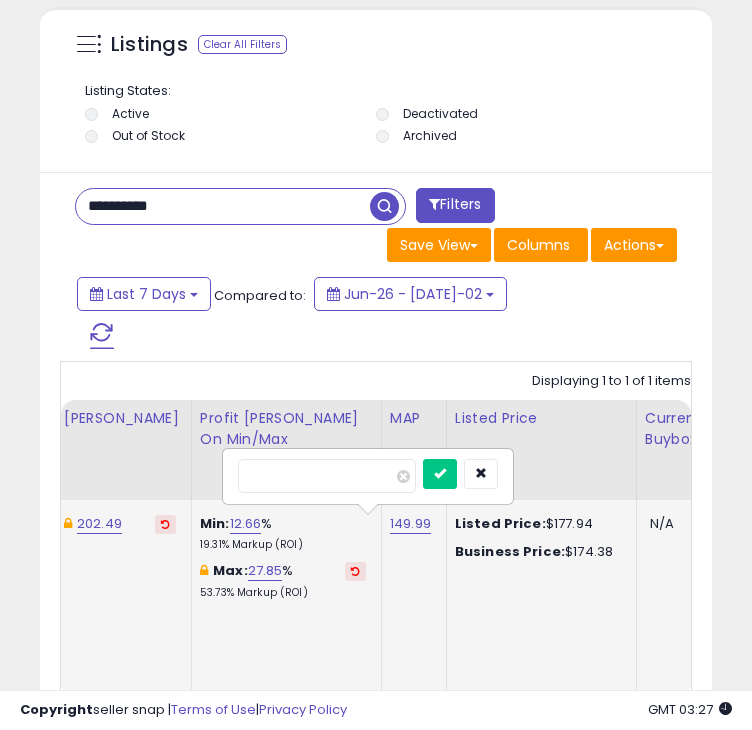 click at bounding box center [440, 474] 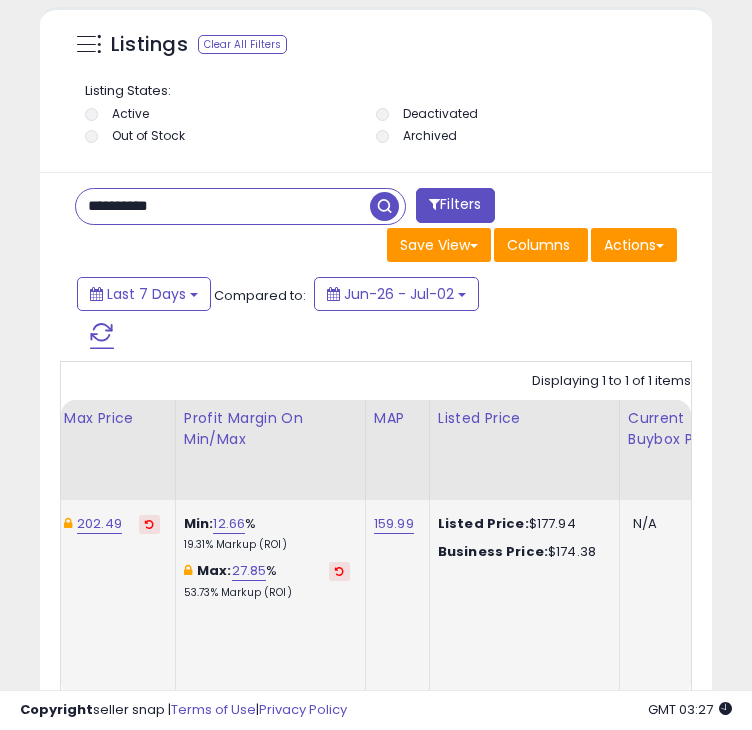 scroll, scrollTop: 0, scrollLeft: 1040, axis: horizontal 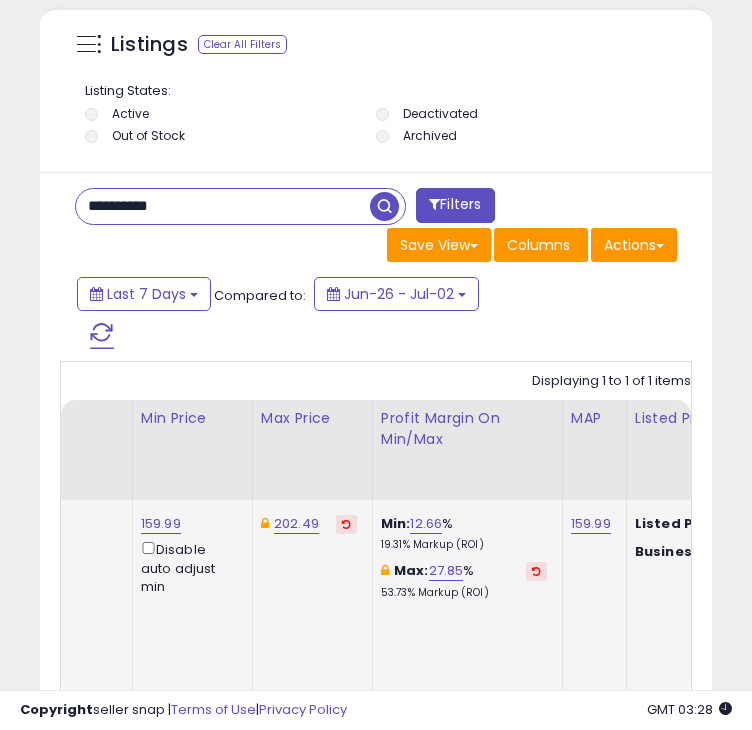 drag, startPoint x: 207, startPoint y: 201, endPoint x: 45, endPoint y: 207, distance: 162.11107 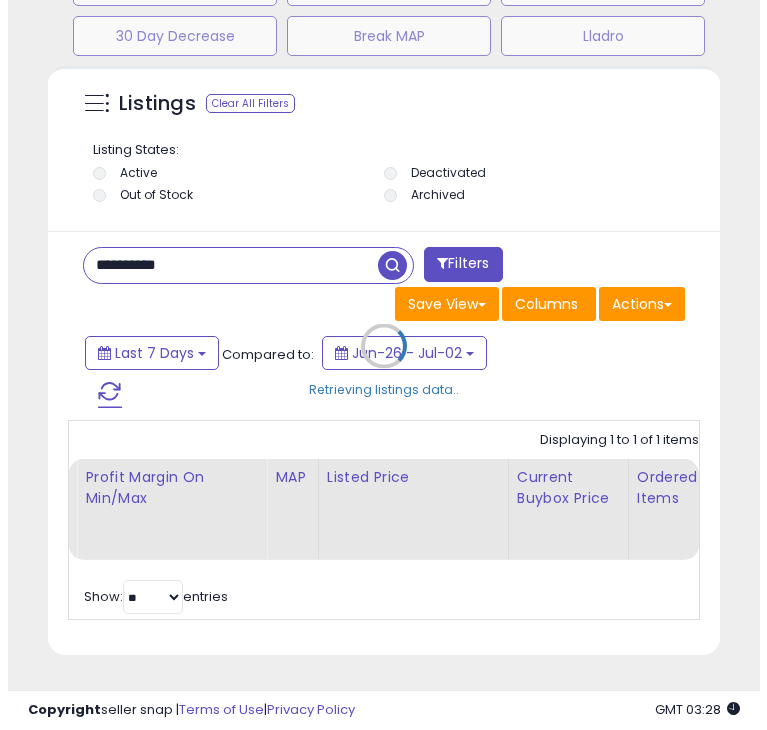 scroll, scrollTop: 1414, scrollLeft: 0, axis: vertical 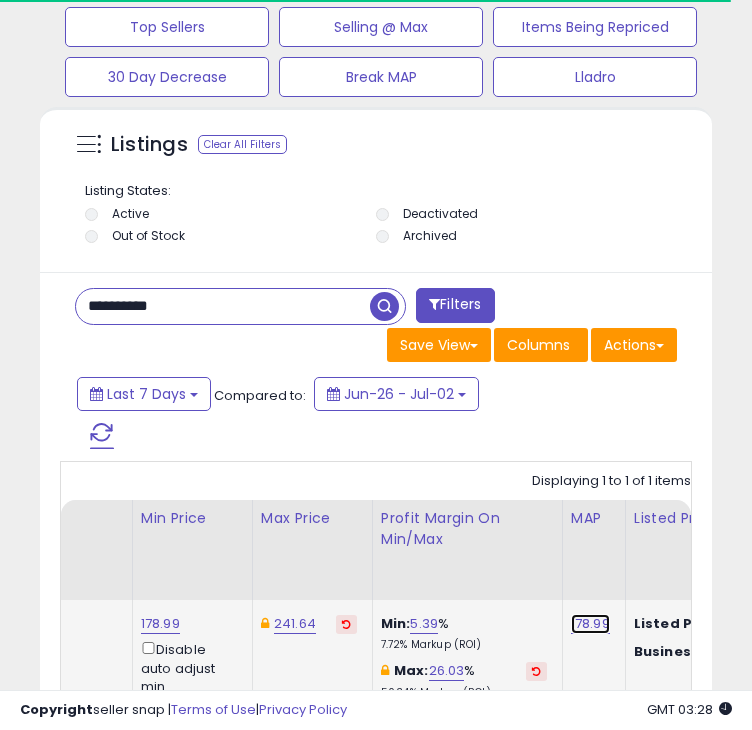 click on "178.99" at bounding box center [590, 624] 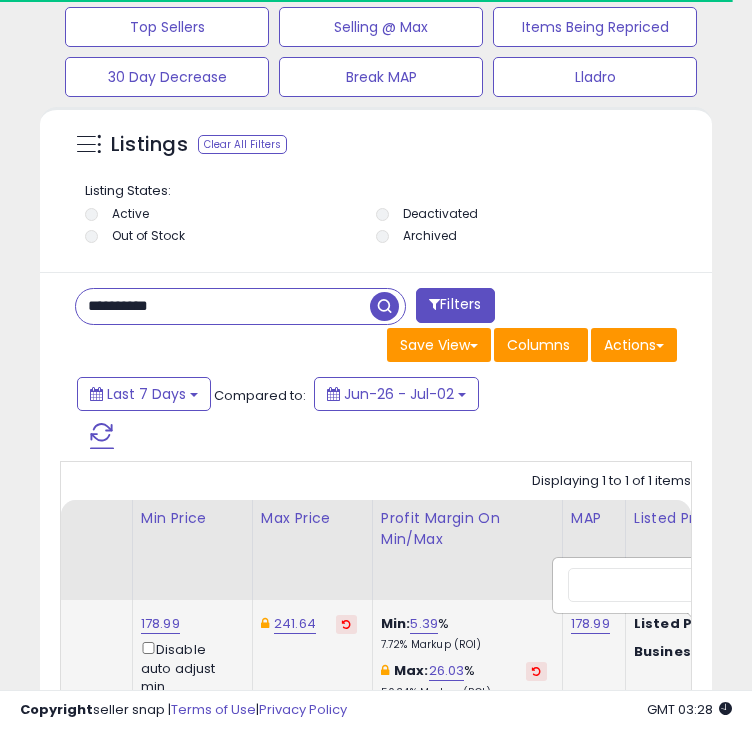 scroll, scrollTop: 0, scrollLeft: 957, axis: horizontal 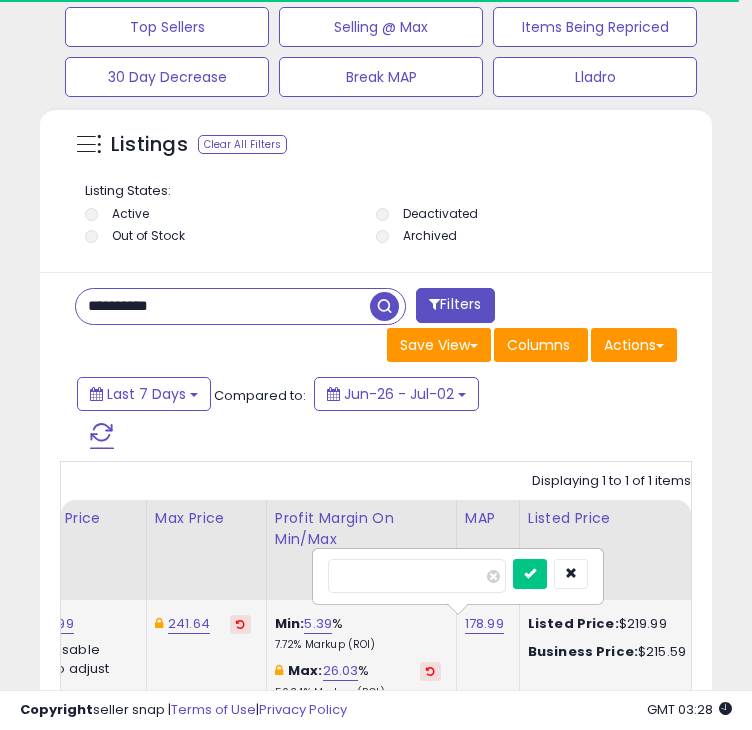 drag, startPoint x: 436, startPoint y: 535, endPoint x: 332, endPoint y: 529, distance: 104.172935 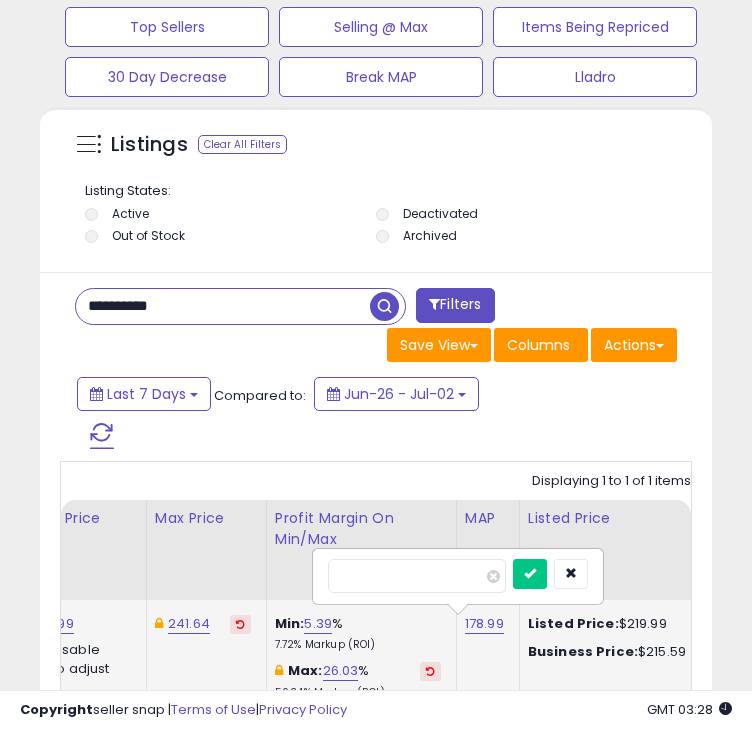type on "******" 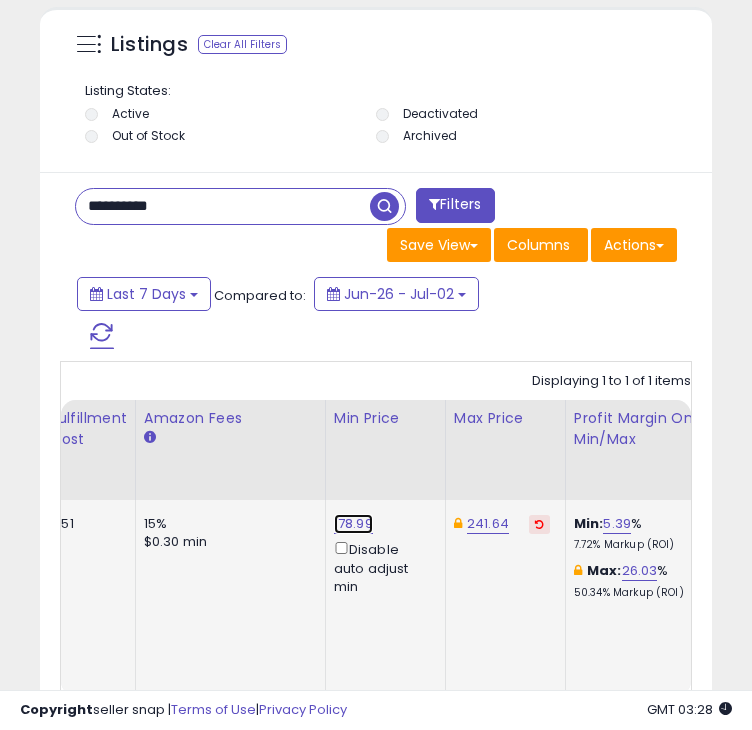 click on "178.99" at bounding box center (353, 524) 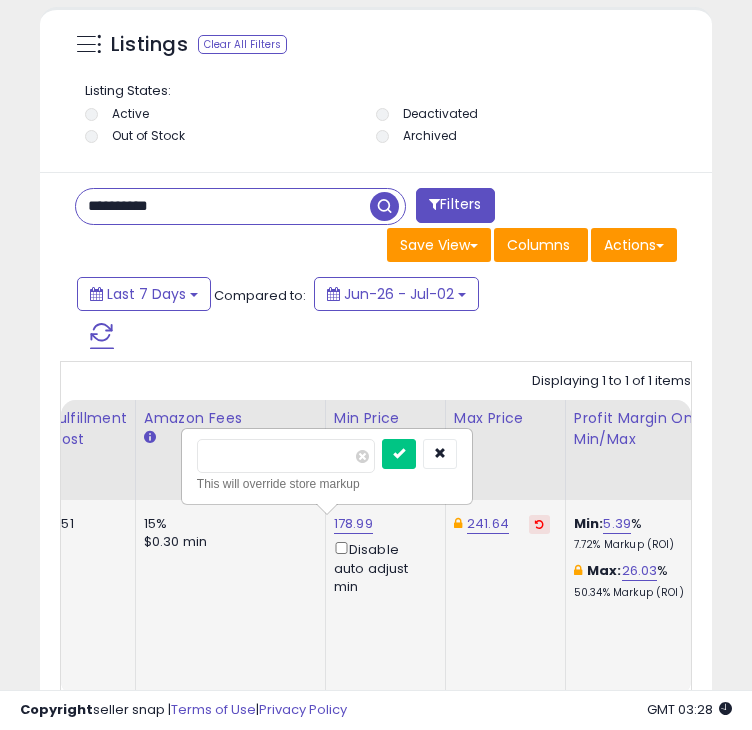 drag, startPoint x: 240, startPoint y: 419, endPoint x: 210, endPoint y: 415, distance: 30.265491 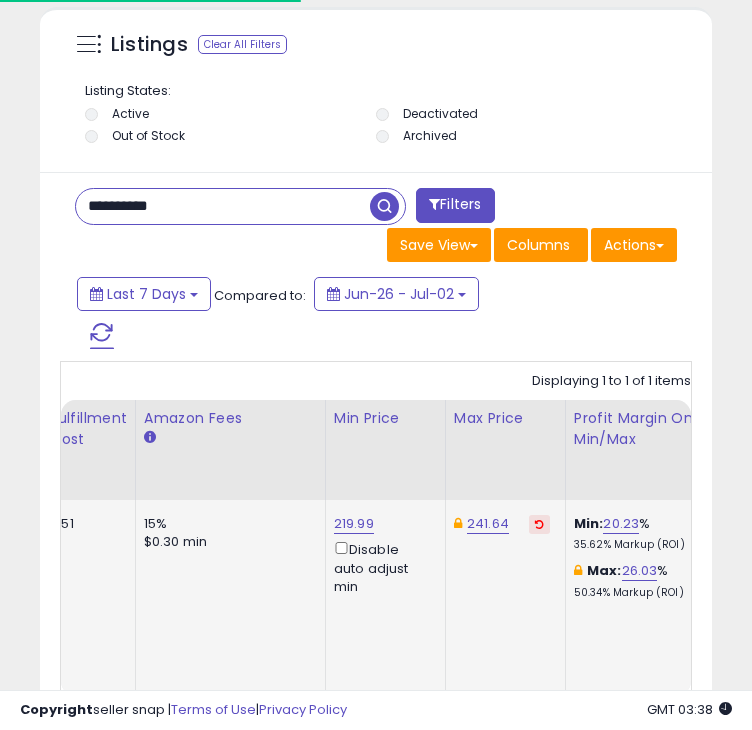 click on "**********" at bounding box center [223, 206] 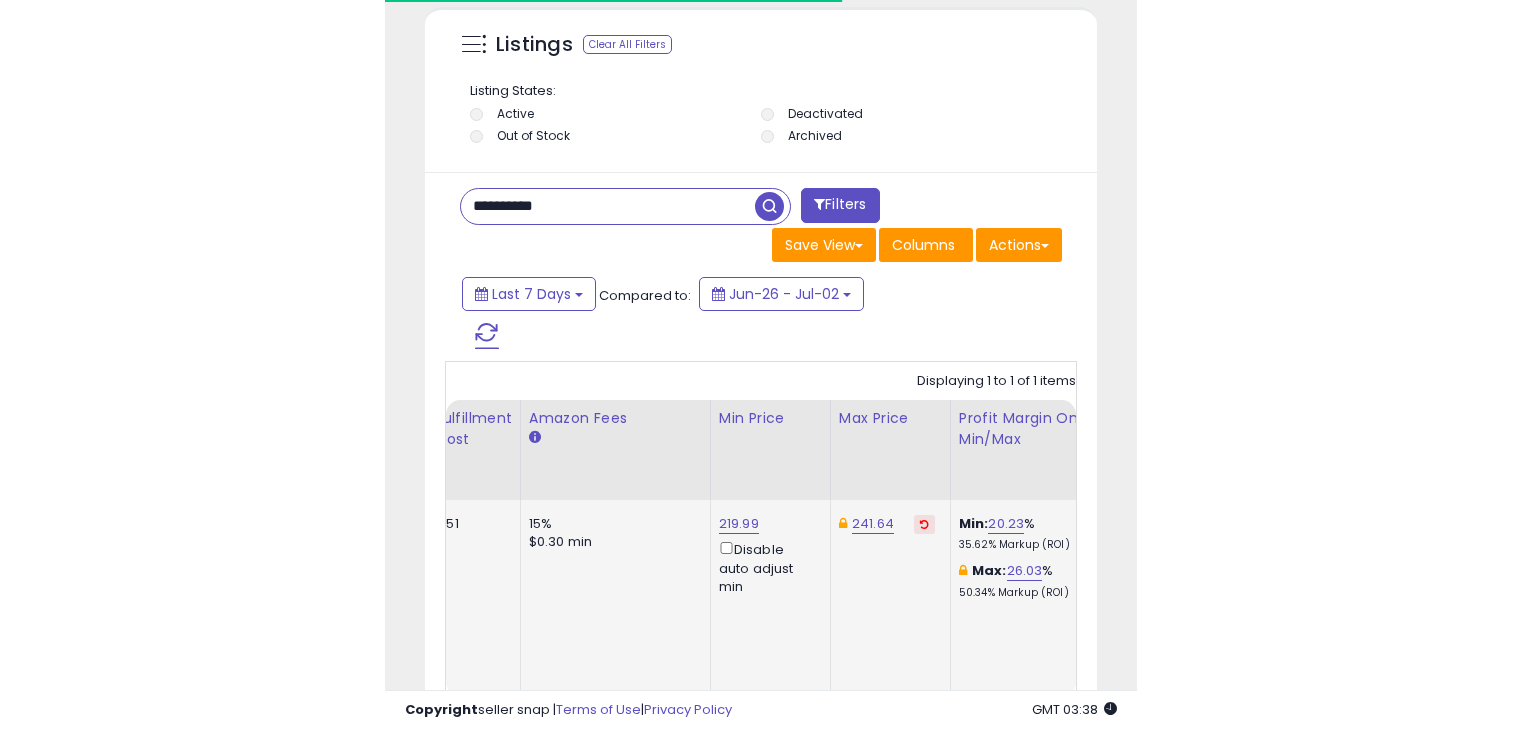 scroll, scrollTop: 705, scrollLeft: 0, axis: vertical 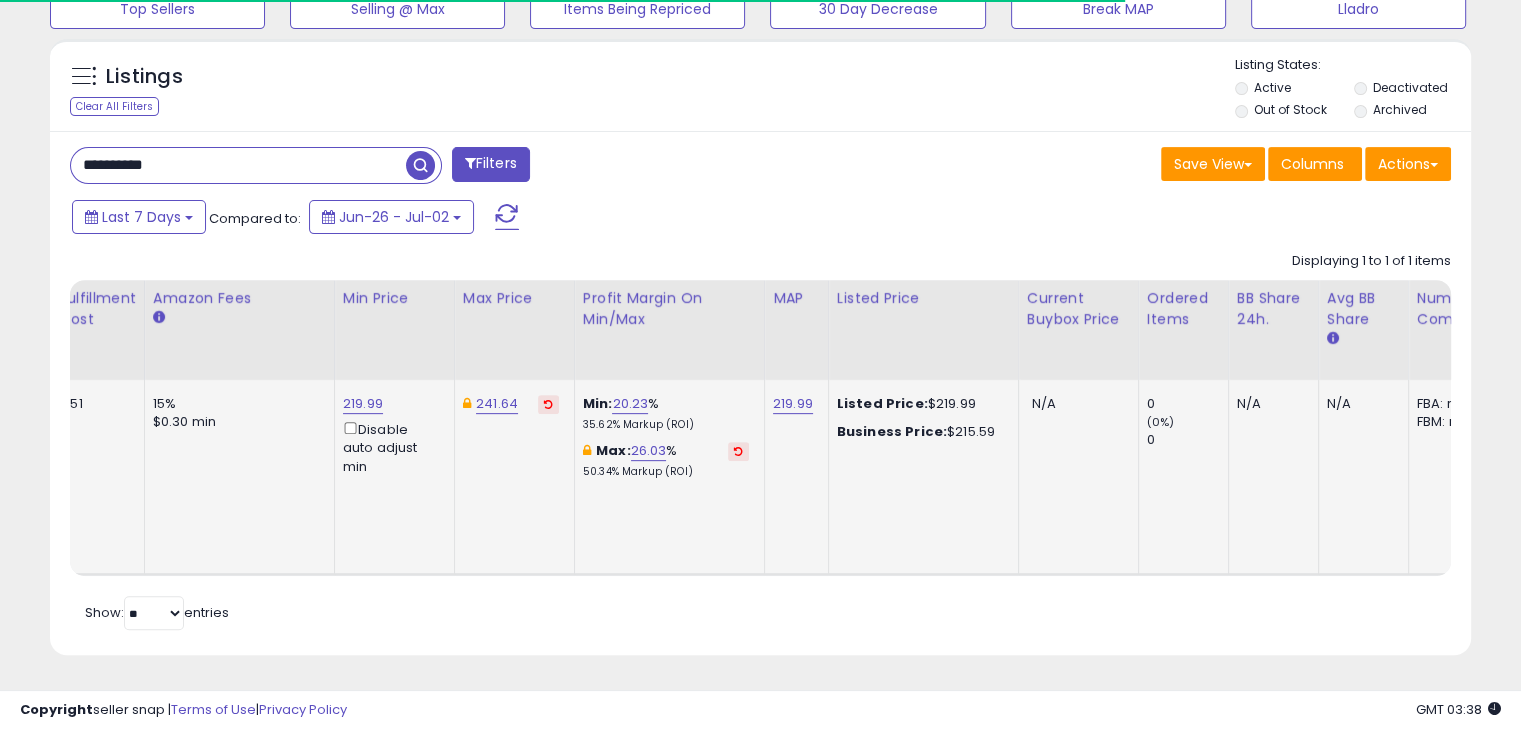 drag, startPoint x: 193, startPoint y: 149, endPoint x: 76, endPoint y: 146, distance: 117.03845 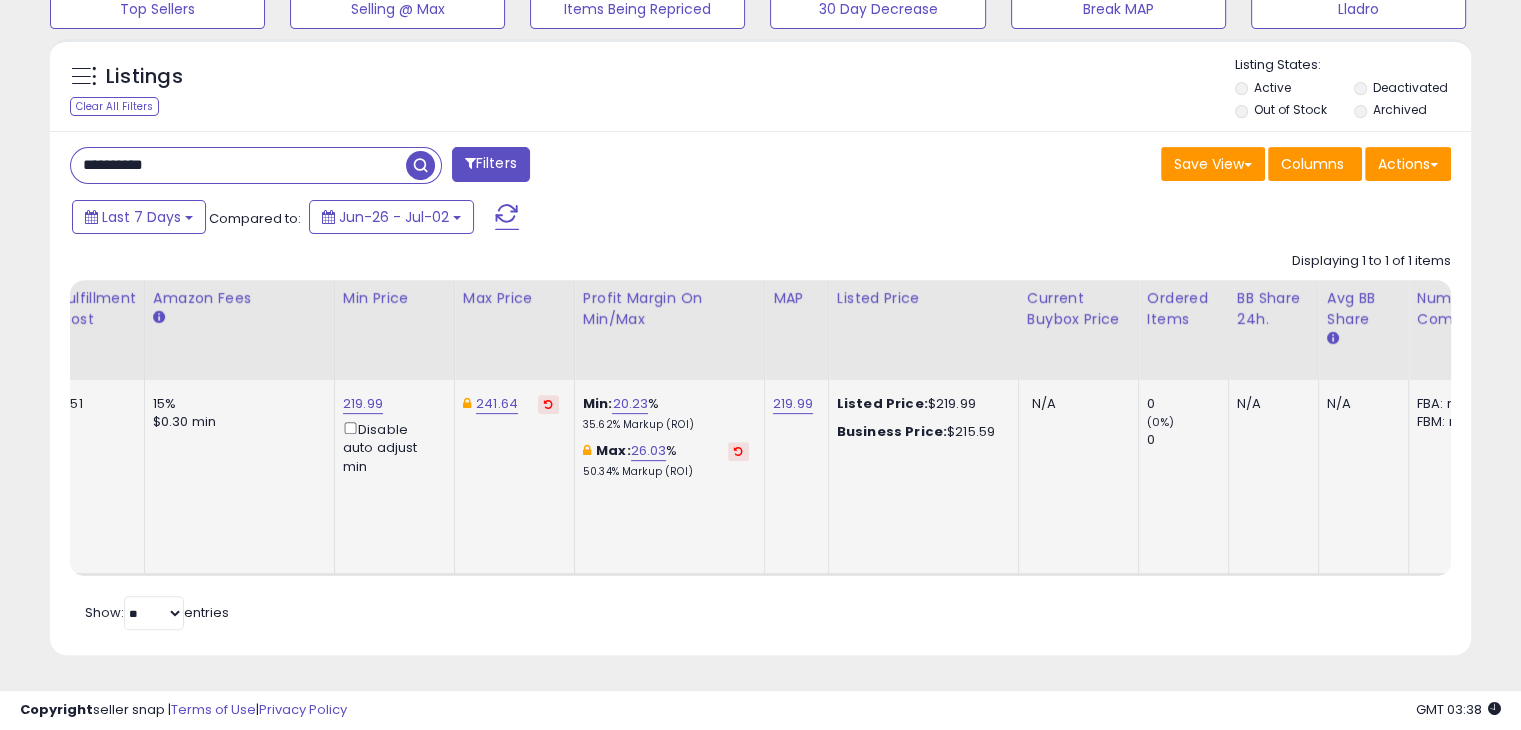 paste on "****" 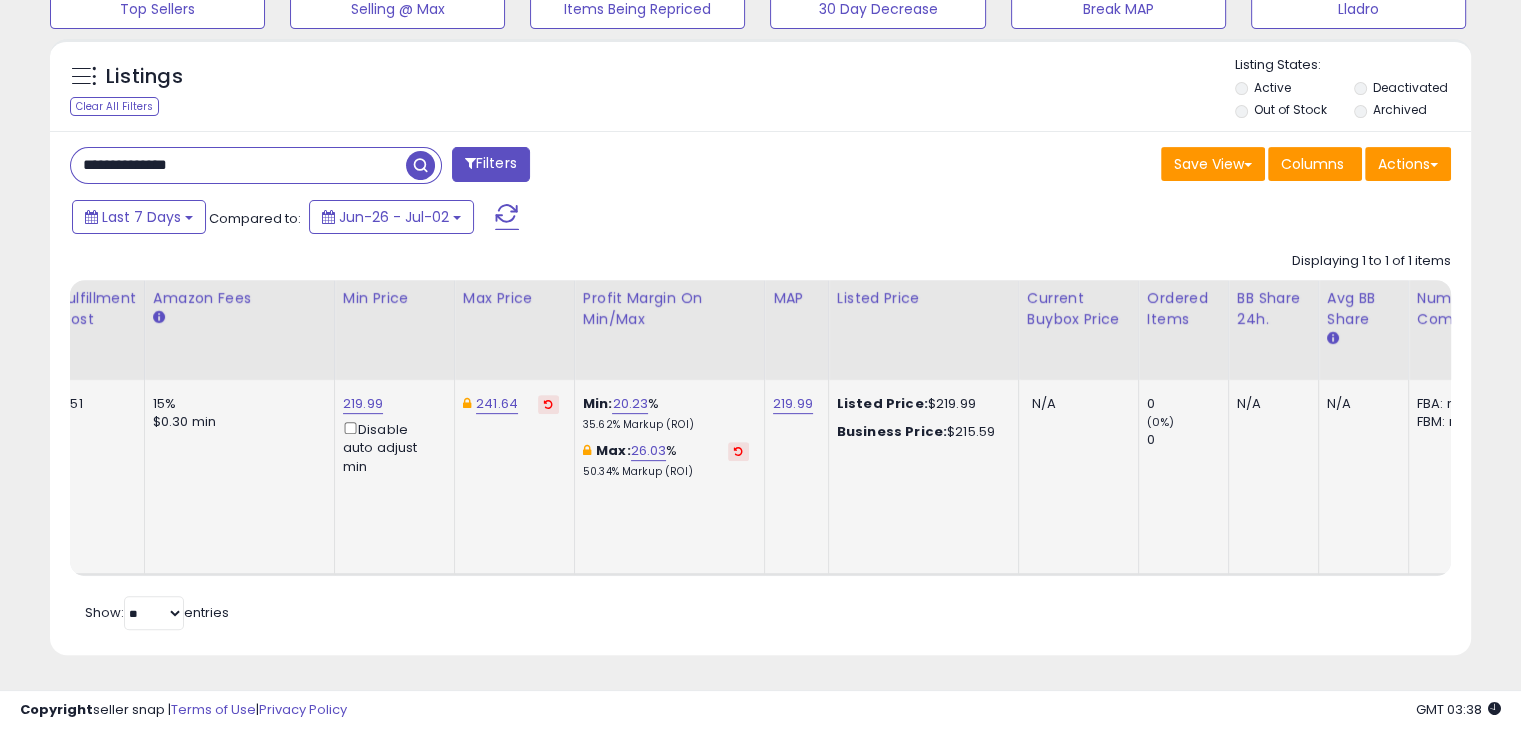 type on "**********" 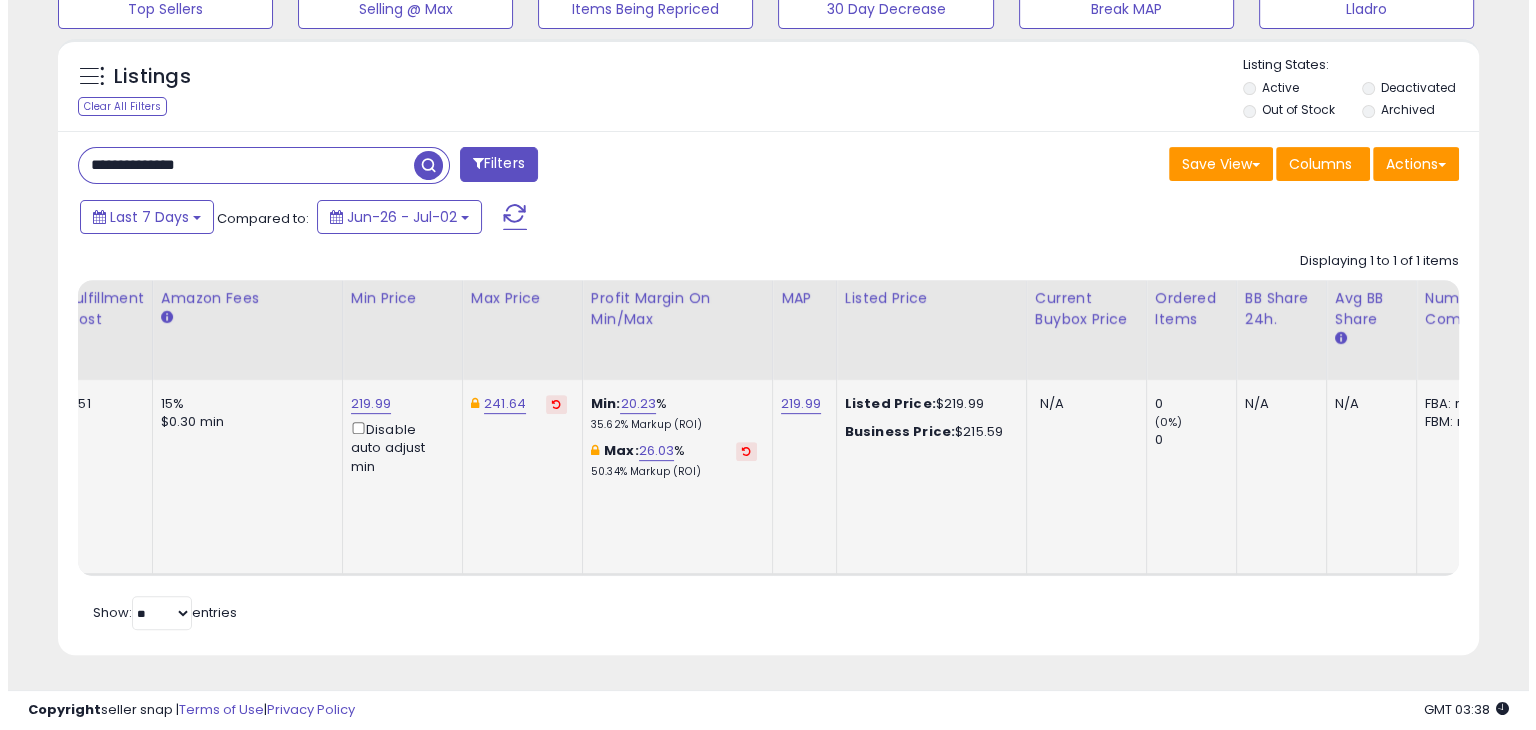scroll, scrollTop: 510, scrollLeft: 0, axis: vertical 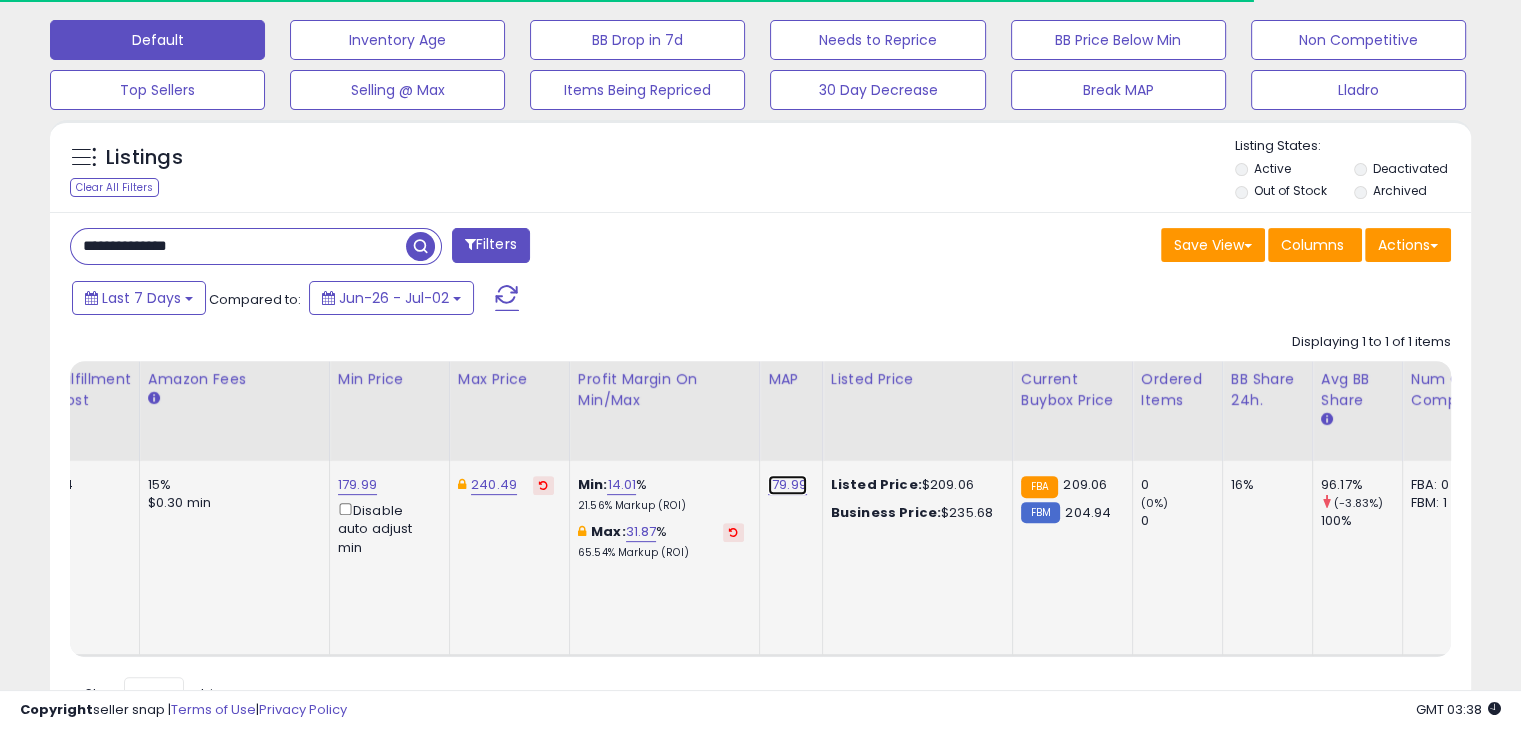 click on "179.99" at bounding box center [787, 485] 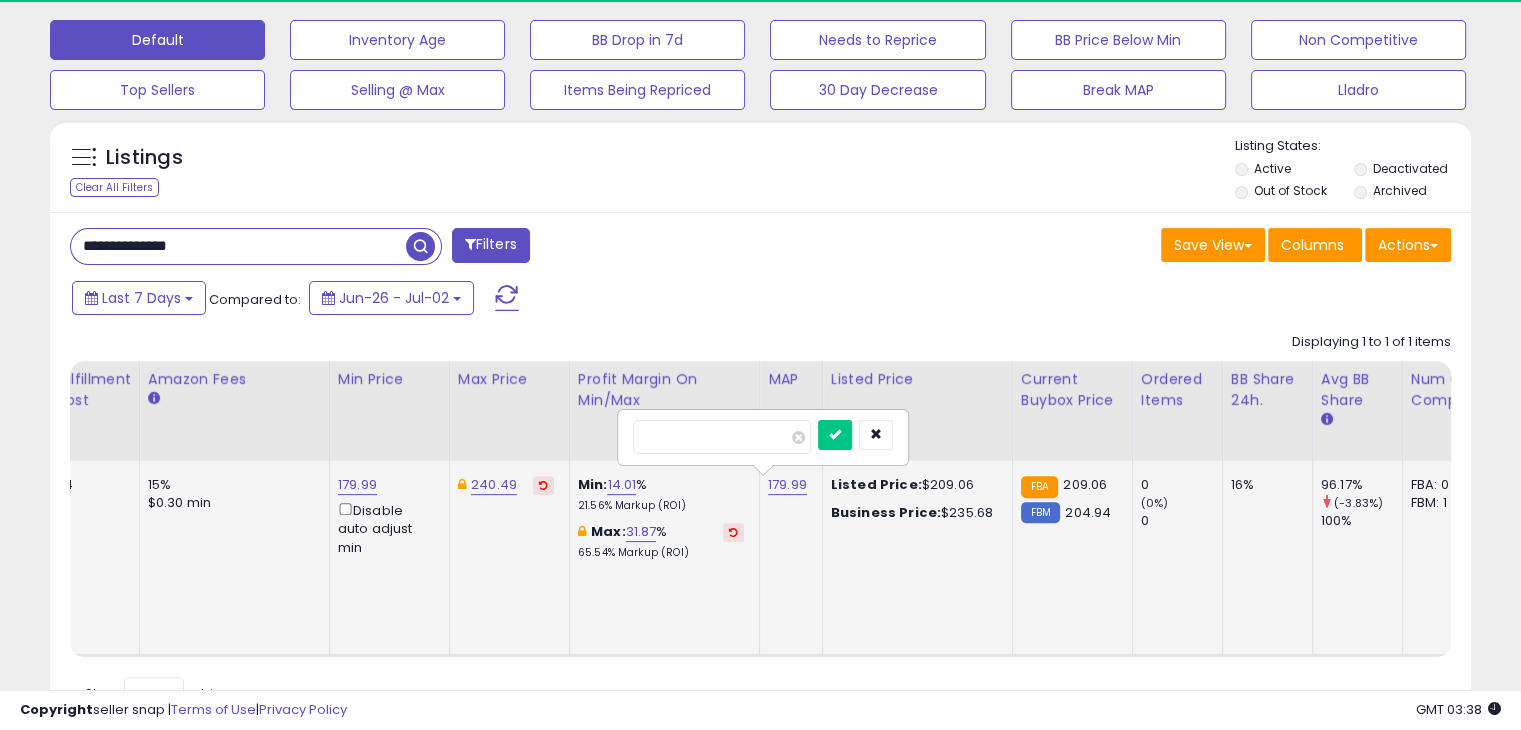 scroll, scrollTop: 999589, scrollLeft: 999176, axis: both 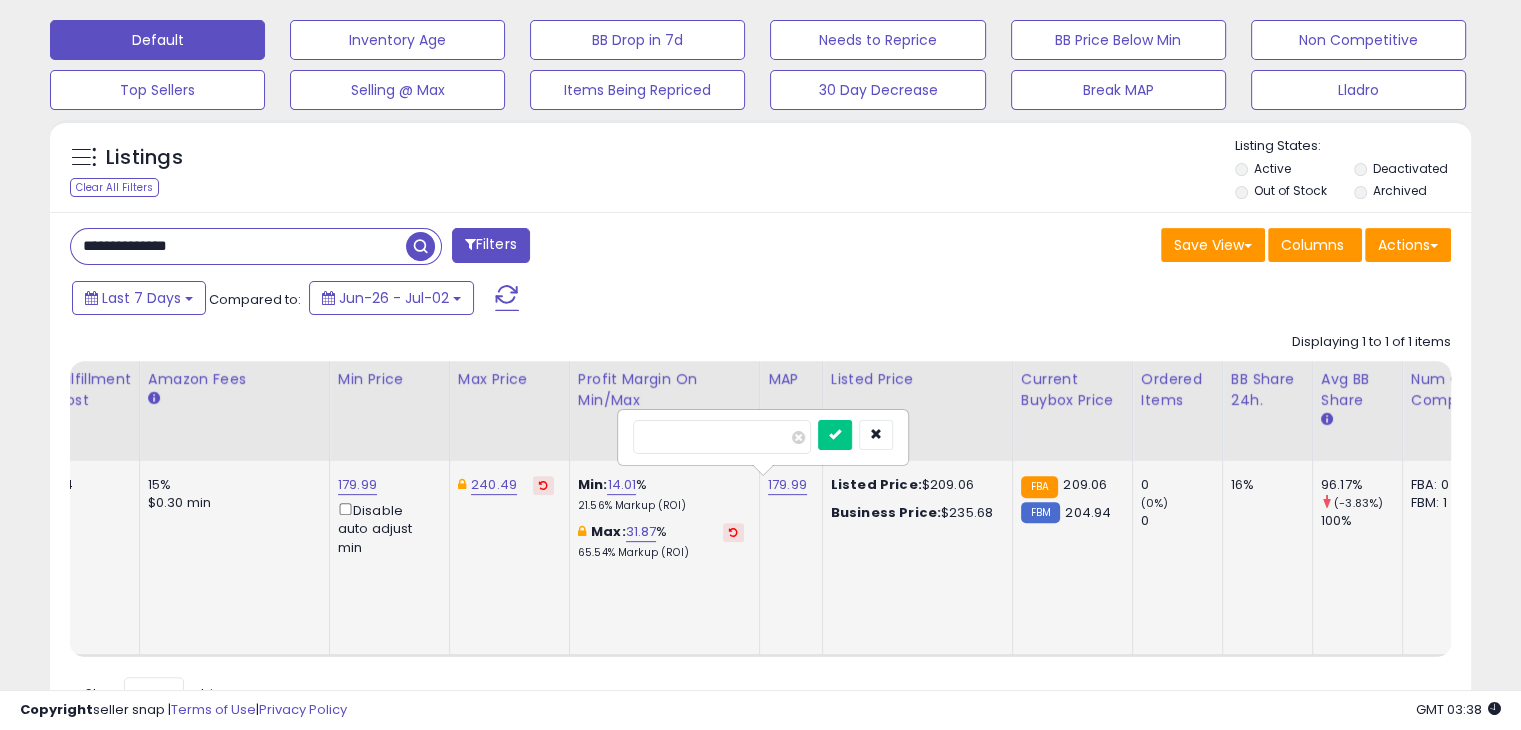 click on "******" at bounding box center (722, 437) 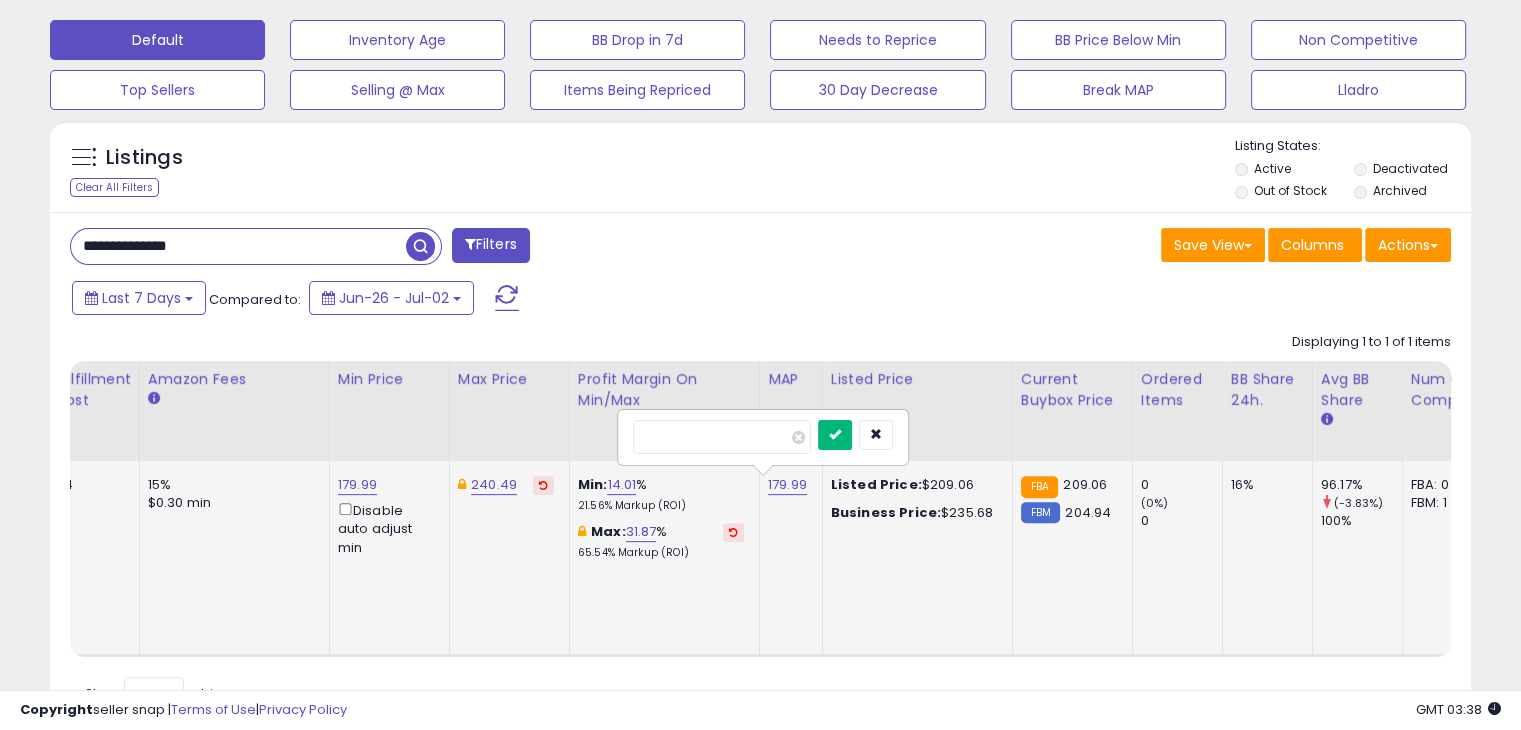 type on "******" 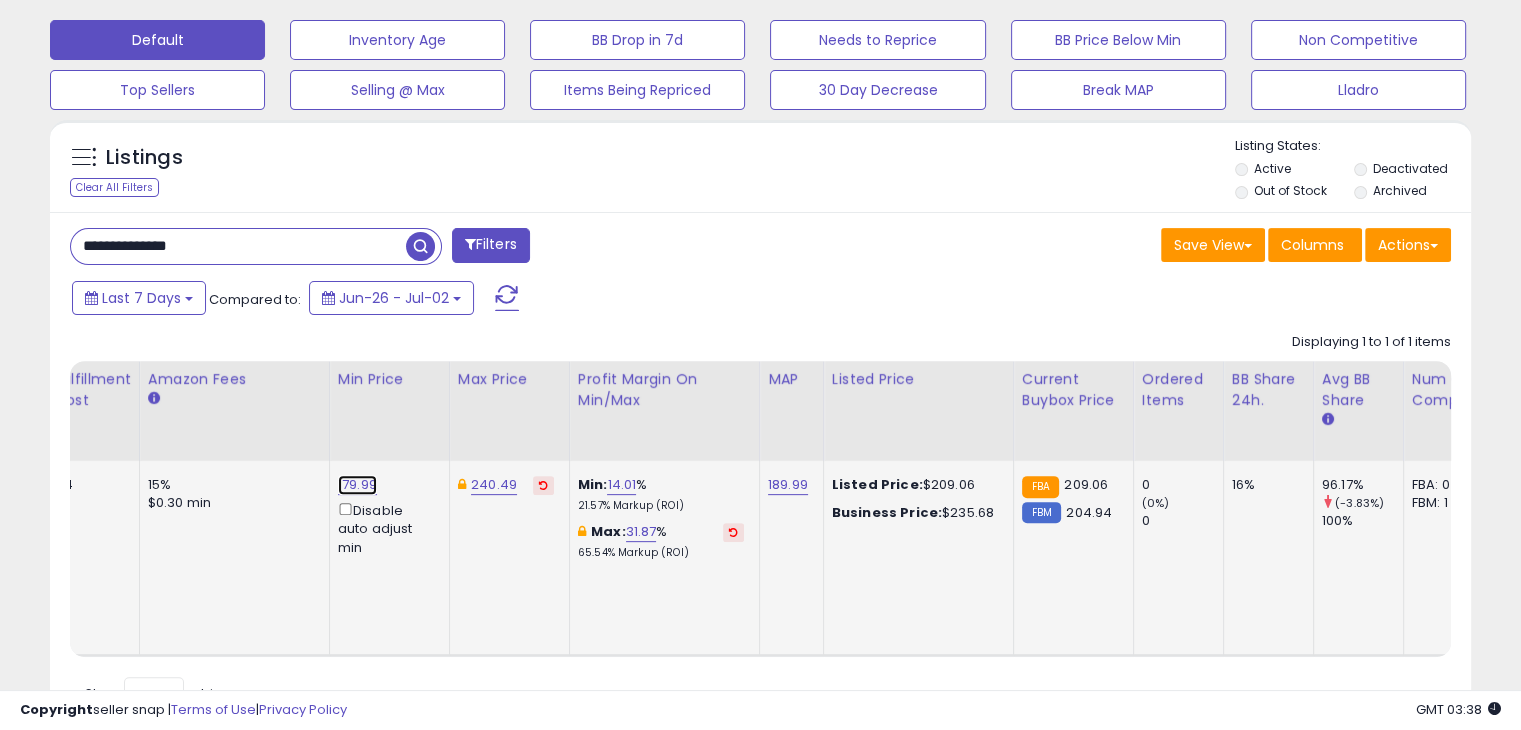 click on "179.99" at bounding box center [357, 485] 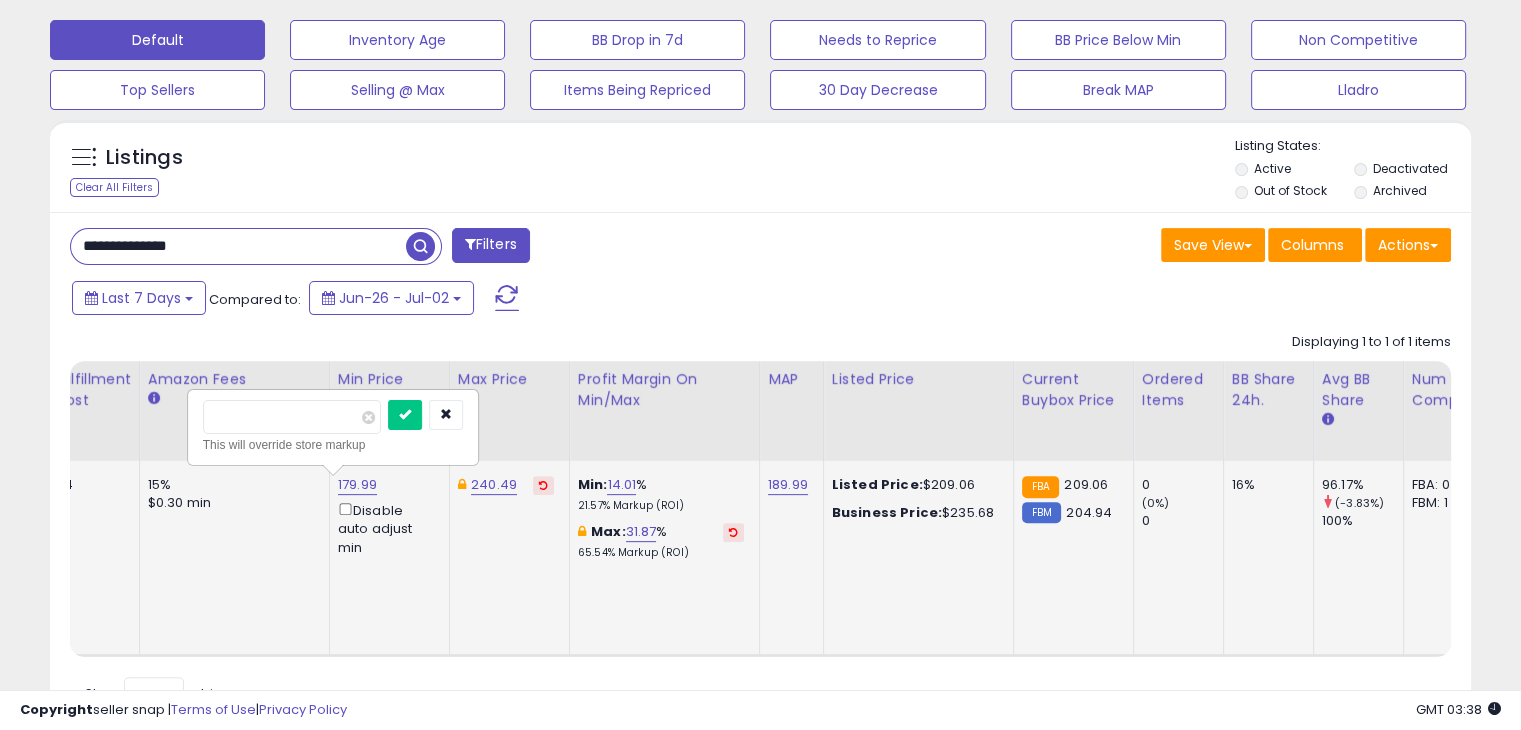 click on "******" at bounding box center [292, 417] 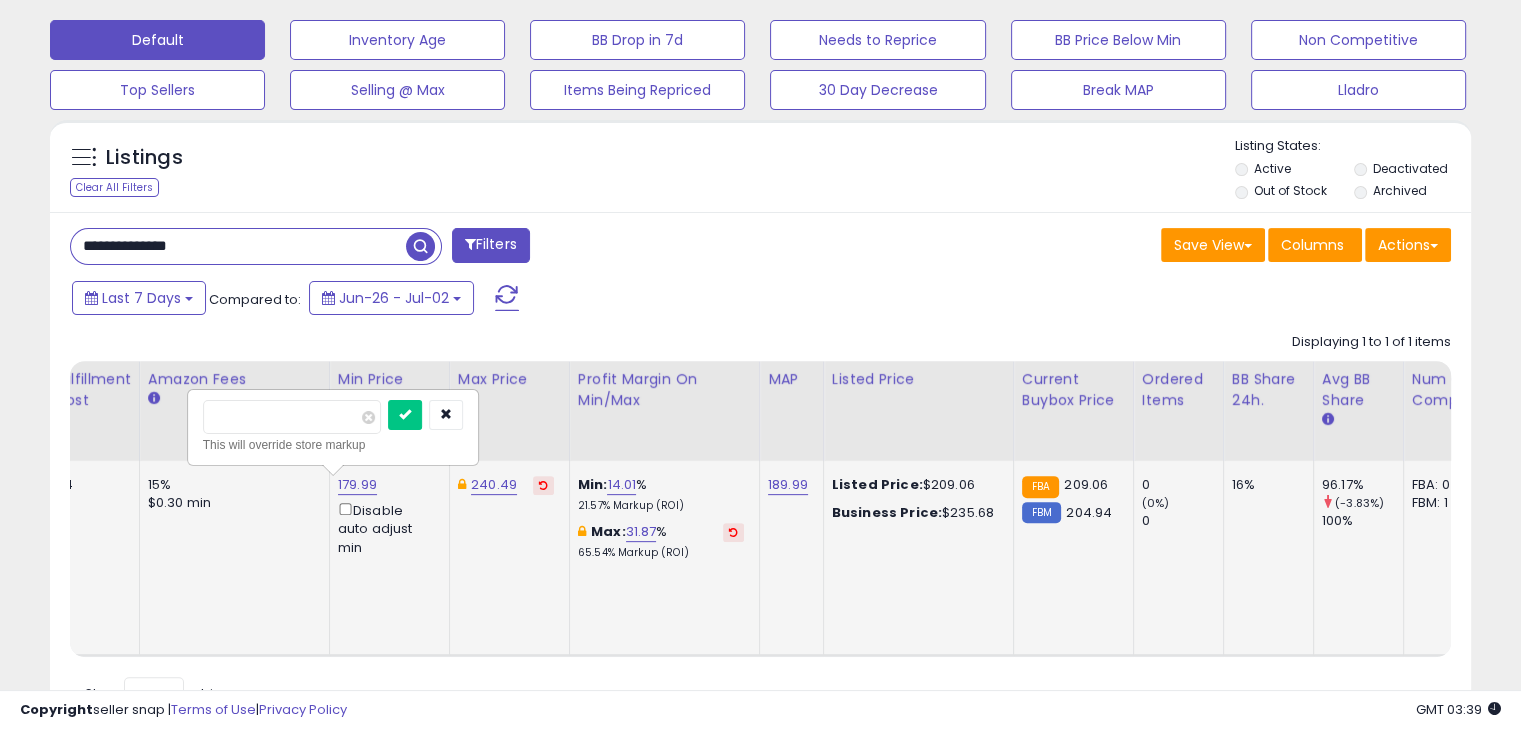 click at bounding box center [405, 415] 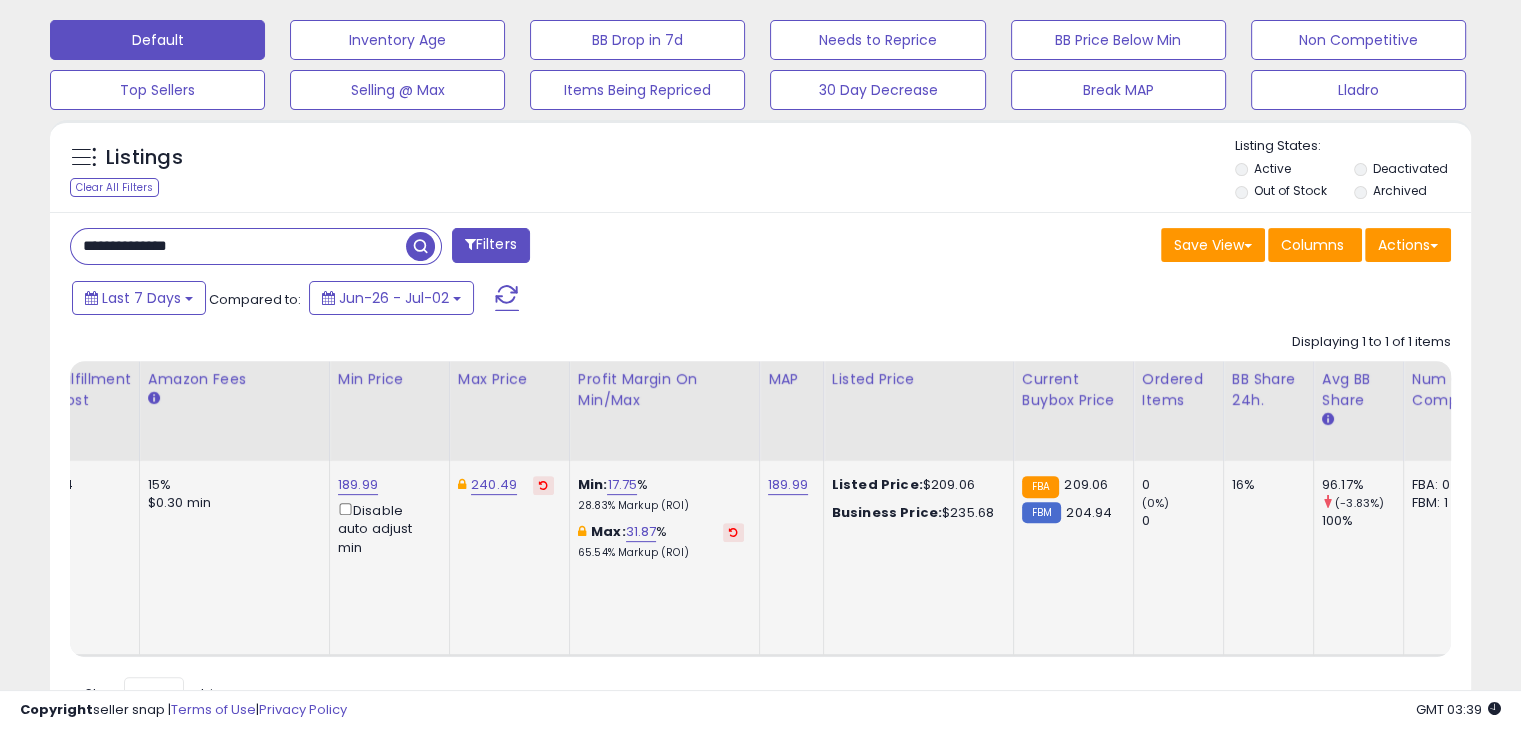 scroll, scrollTop: 0, scrollLeft: 0, axis: both 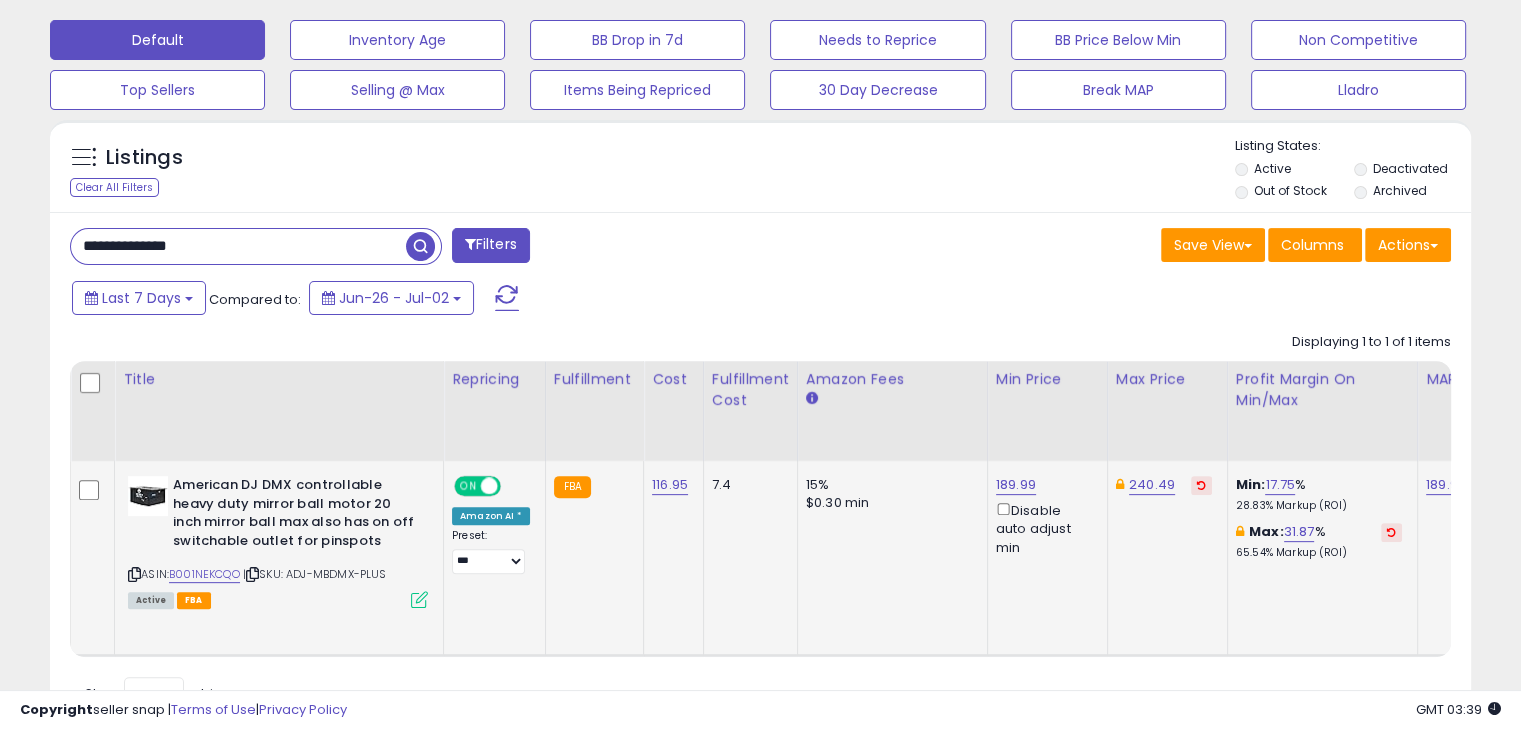 drag, startPoint x: 264, startPoint y: 249, endPoint x: 84, endPoint y: 240, distance: 180.22485 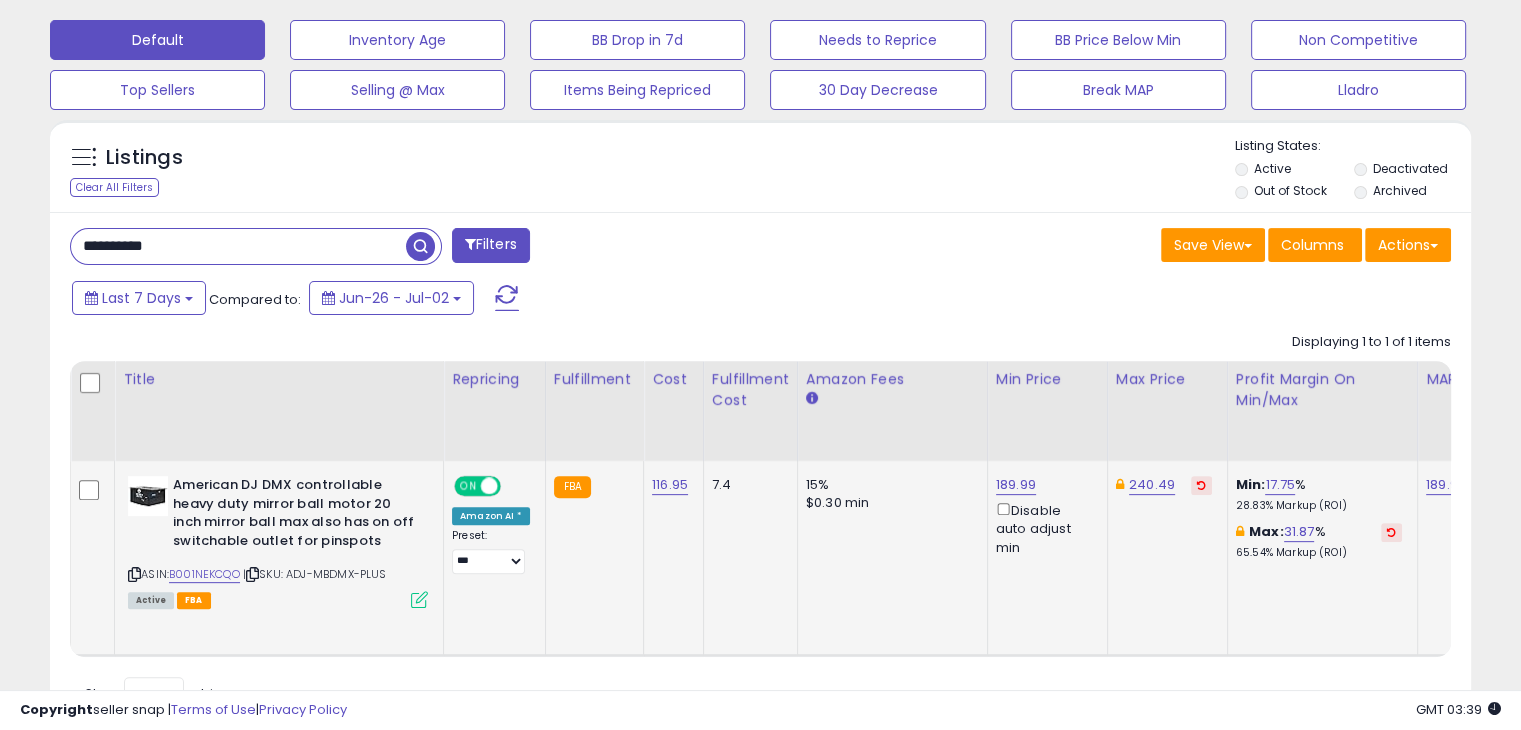 type on "**********" 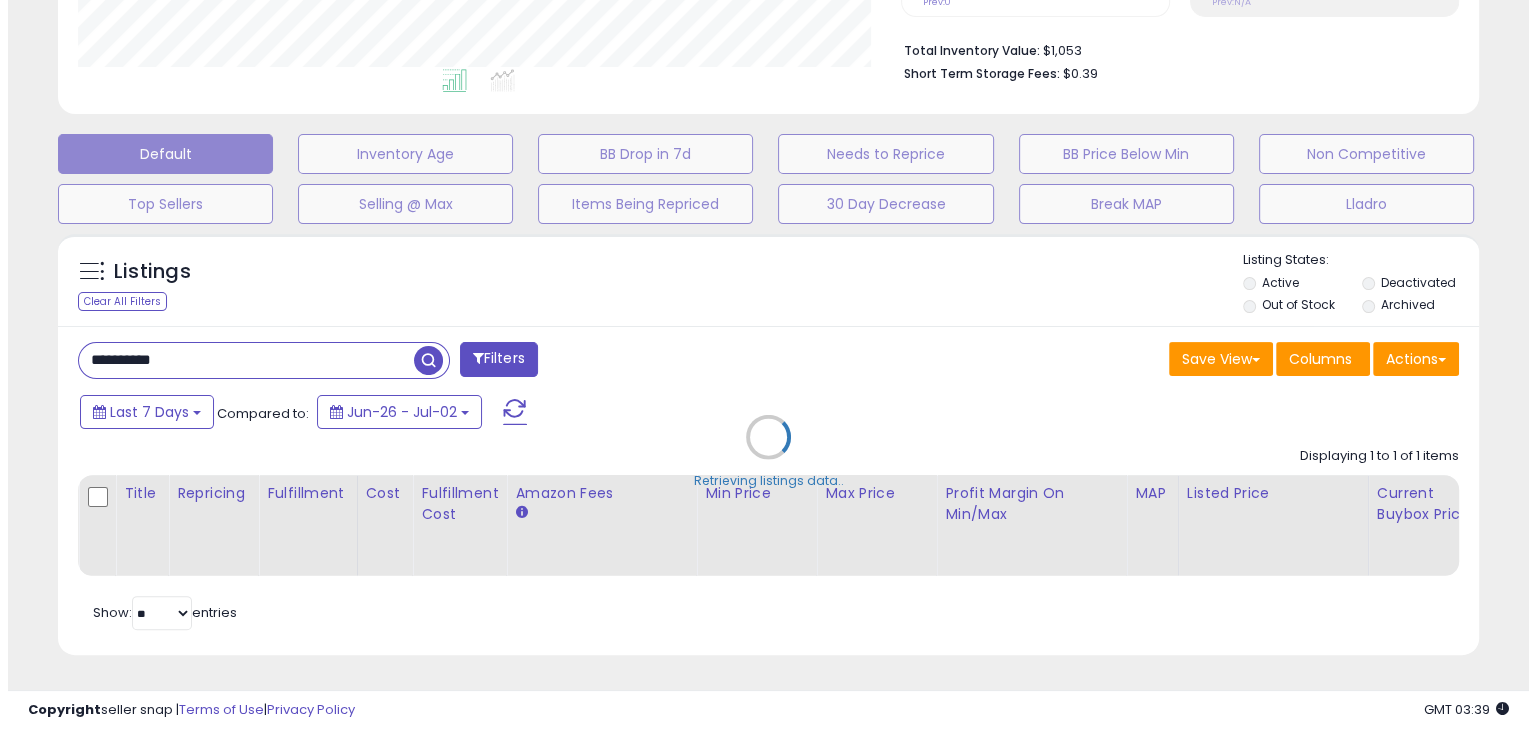 scroll, scrollTop: 510, scrollLeft: 0, axis: vertical 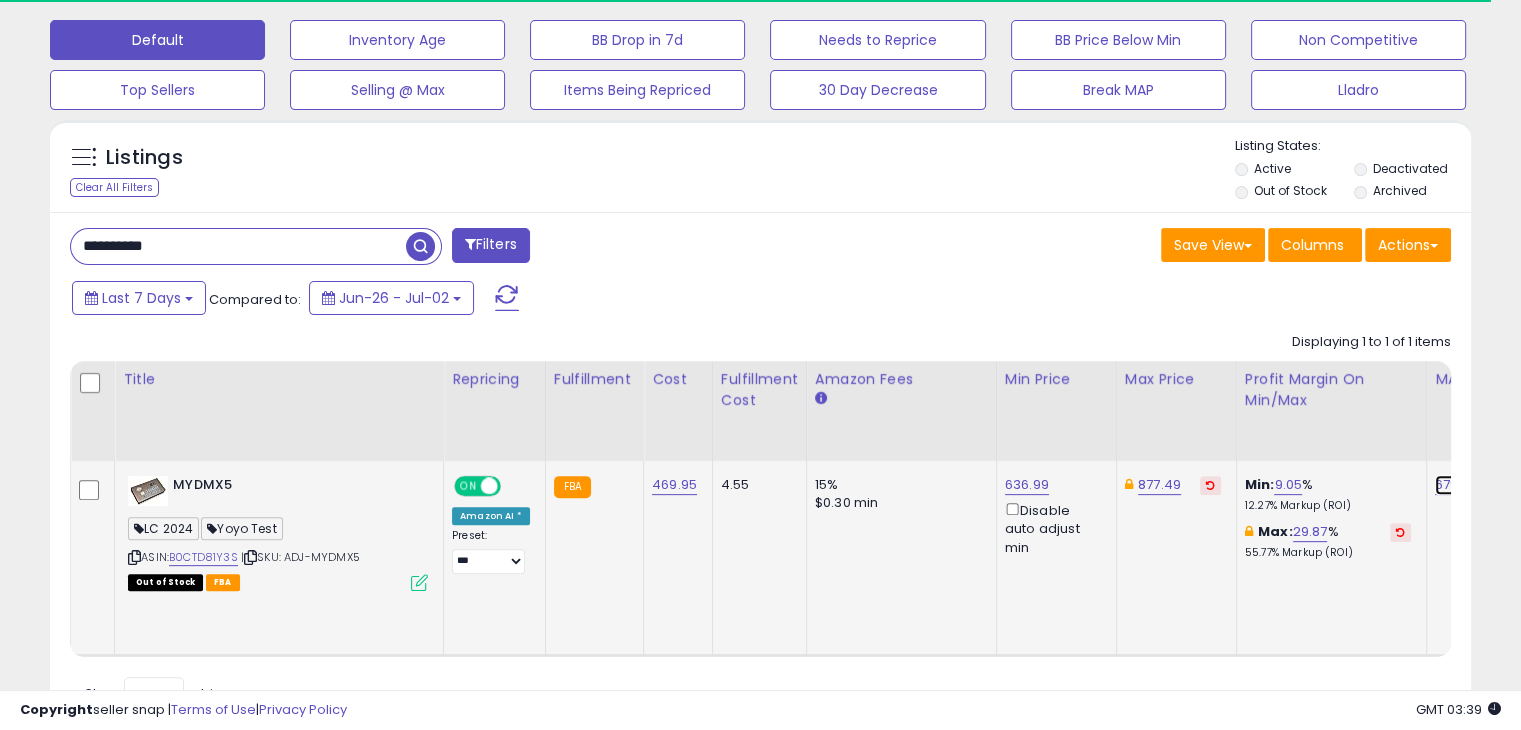 click on "679.99" at bounding box center [1456, 485] 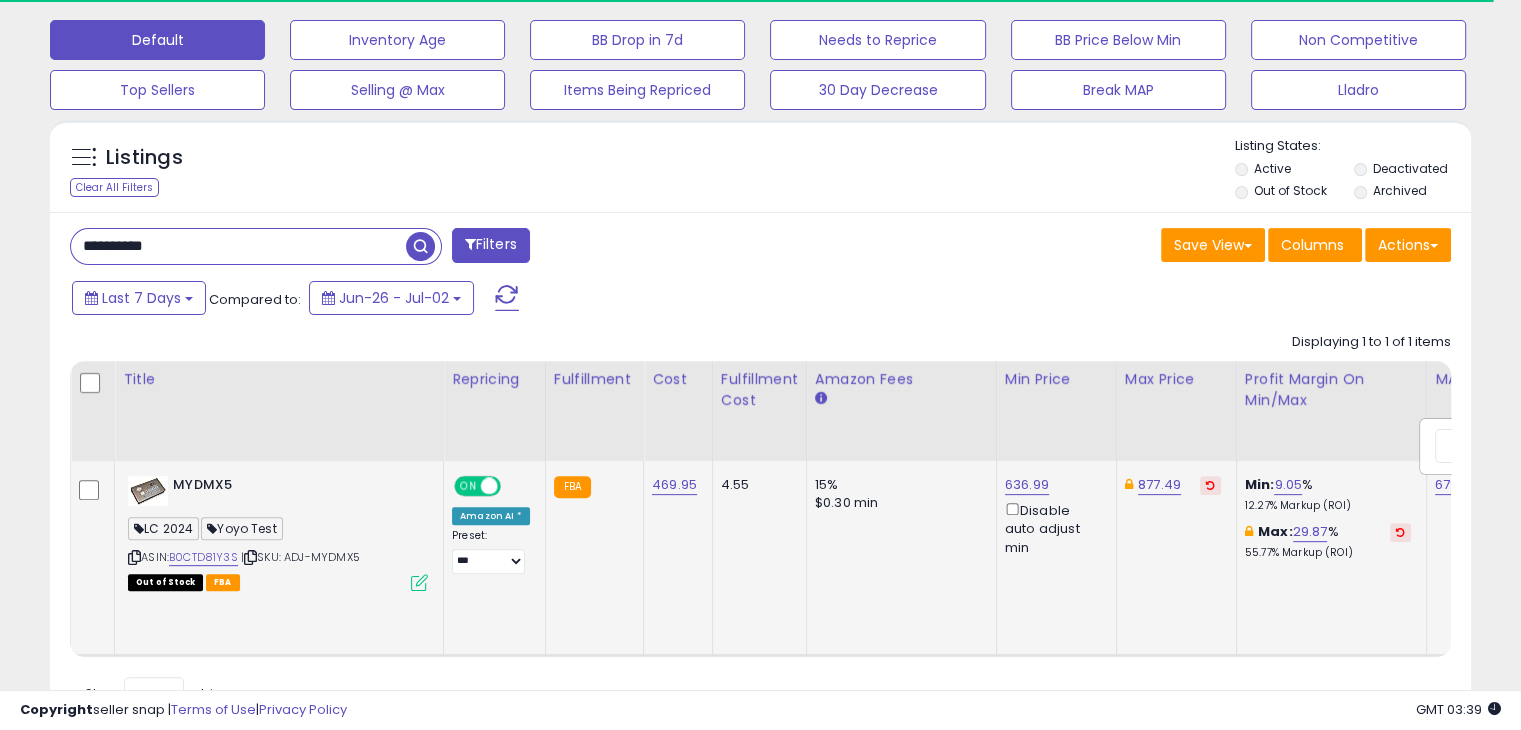 scroll, scrollTop: 0, scrollLeft: 196, axis: horizontal 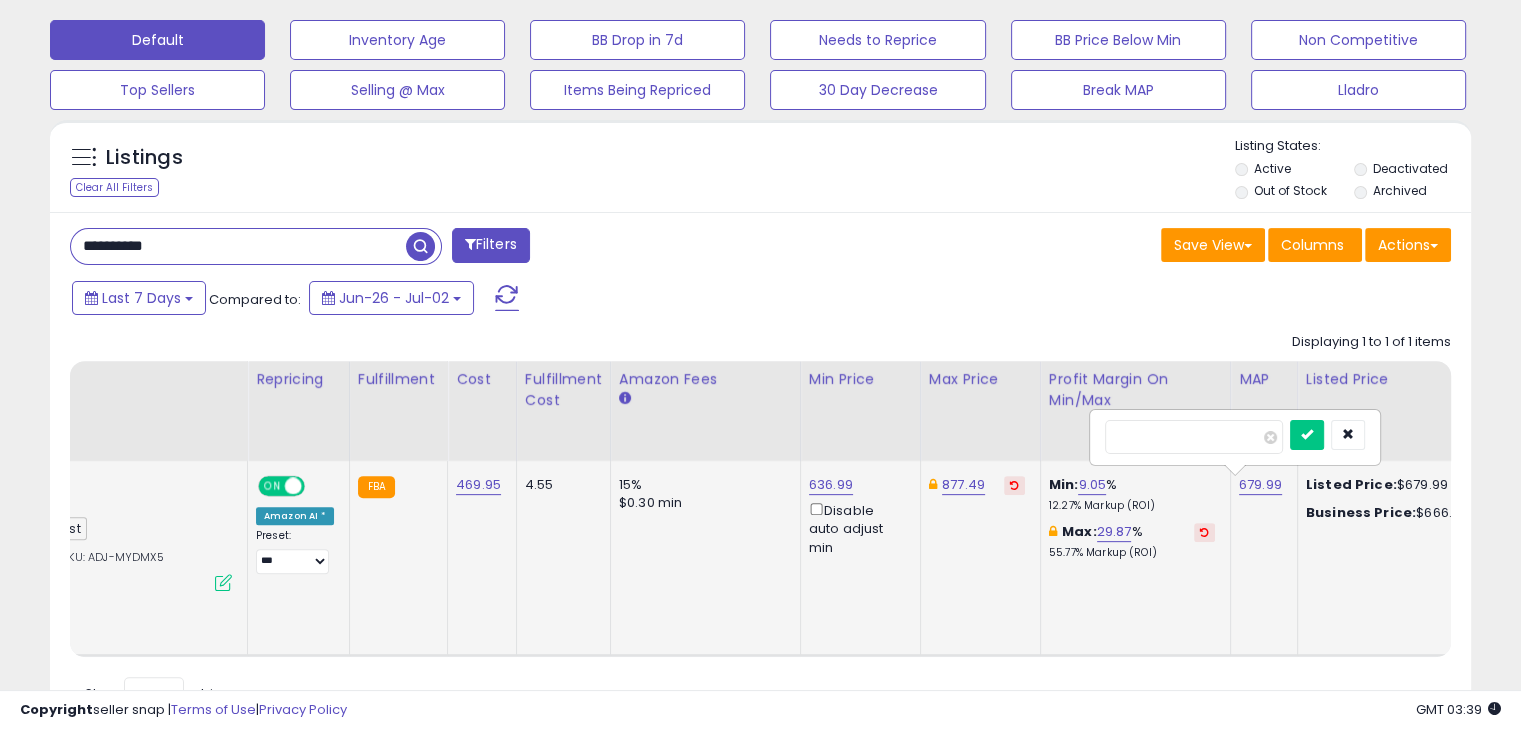 drag, startPoint x: 1132, startPoint y: 436, endPoint x: 1109, endPoint y: 435, distance: 23.021729 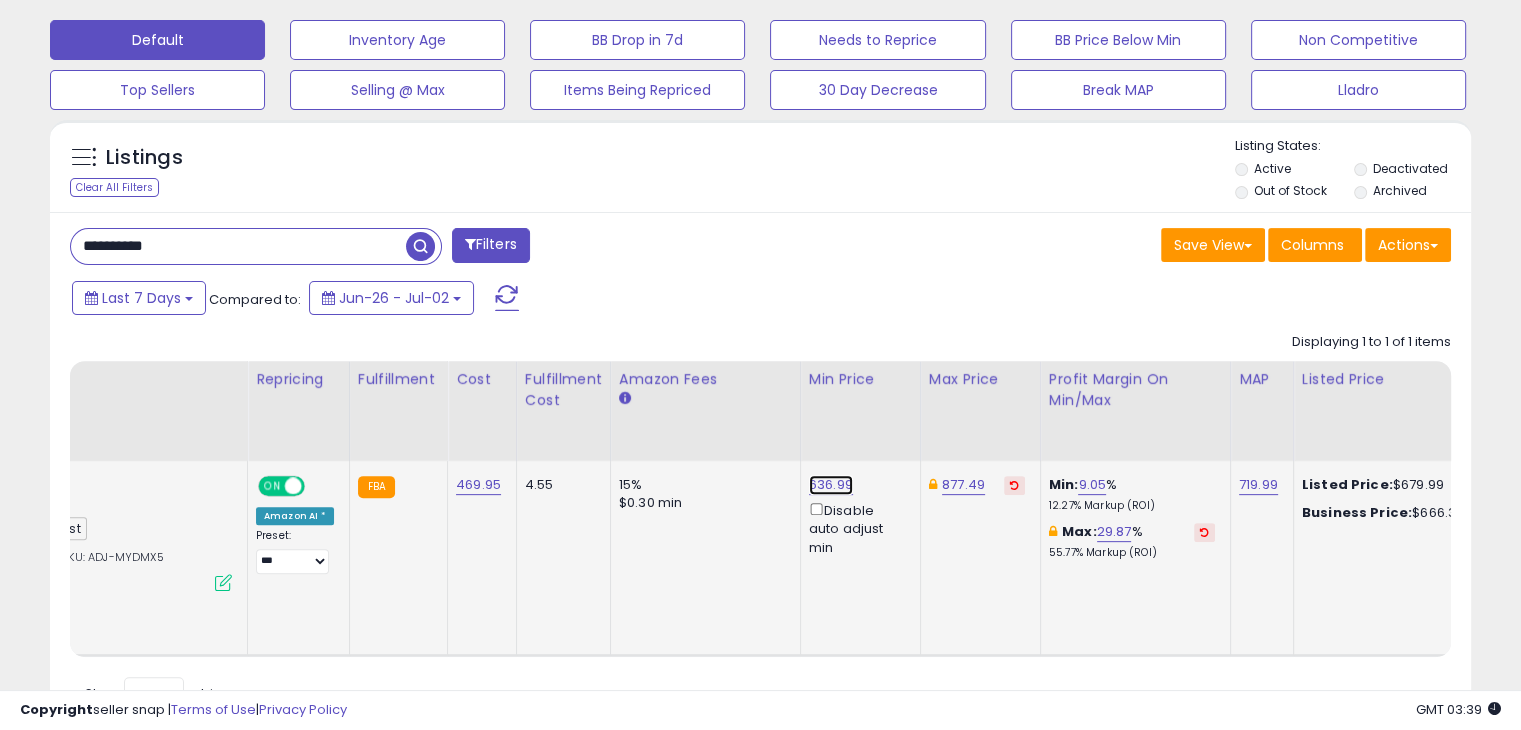 click on "636.99" at bounding box center [831, 485] 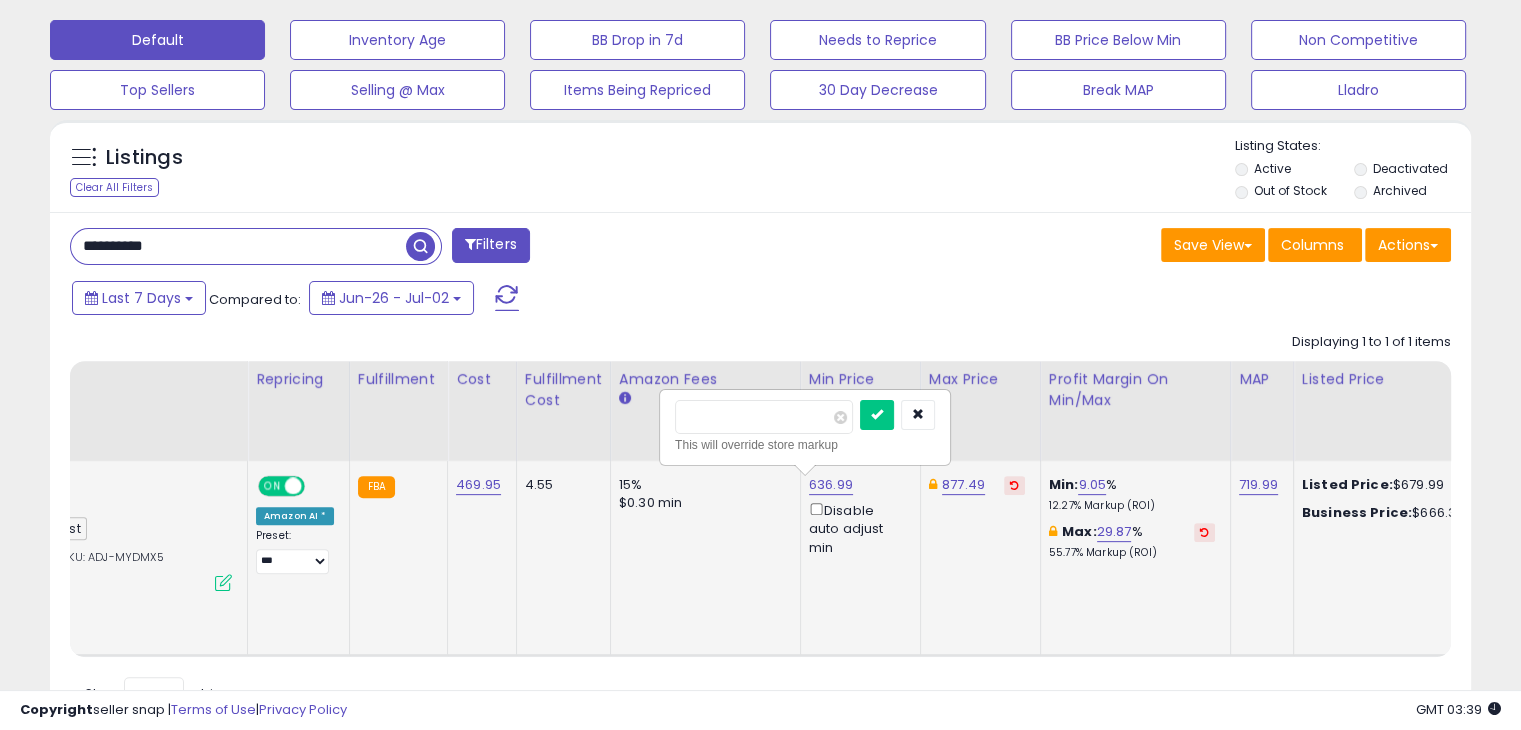 drag, startPoint x: 709, startPoint y: 417, endPoint x: 666, endPoint y: 413, distance: 43.185646 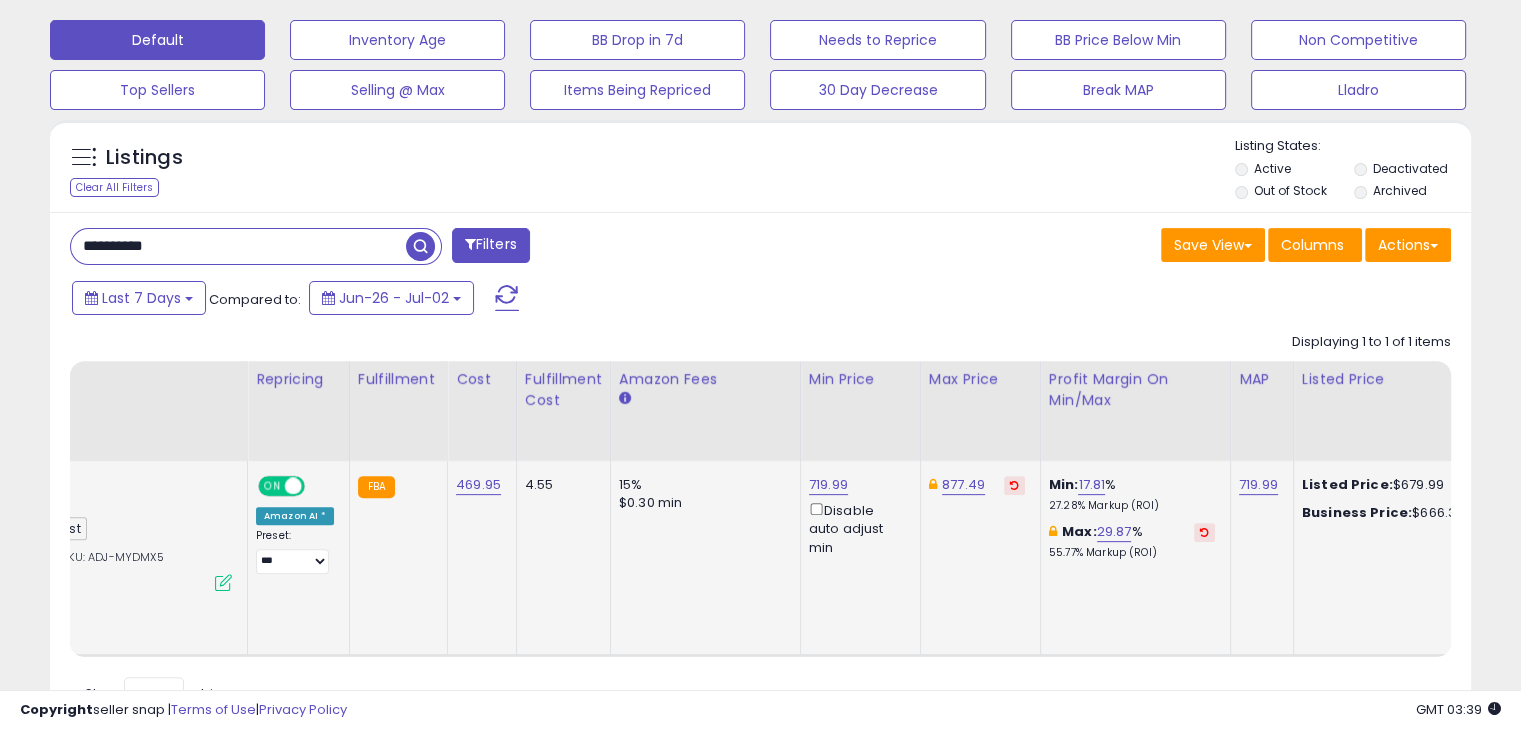 drag, startPoint x: 212, startPoint y: 247, endPoint x: 56, endPoint y: 245, distance: 156.01282 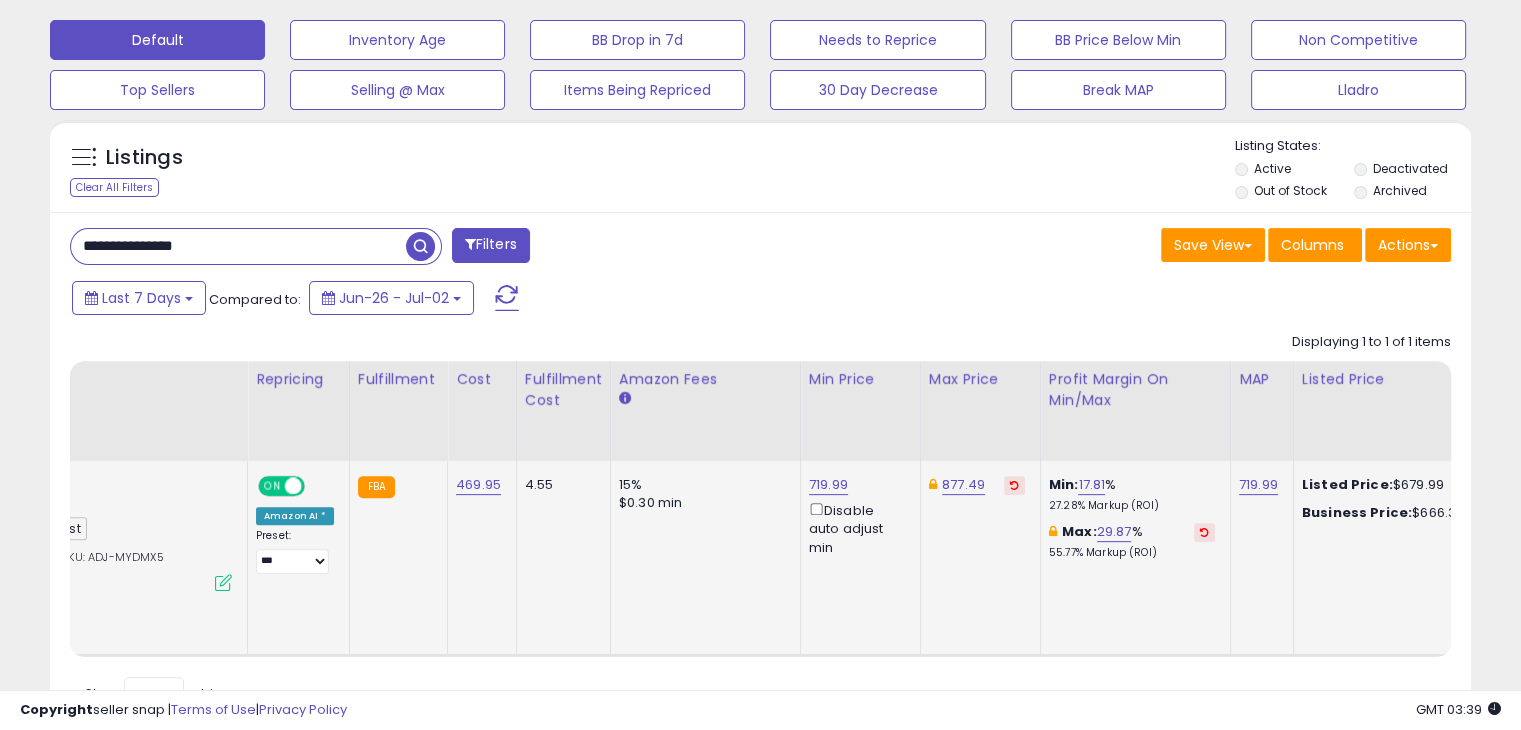 type on "**********" 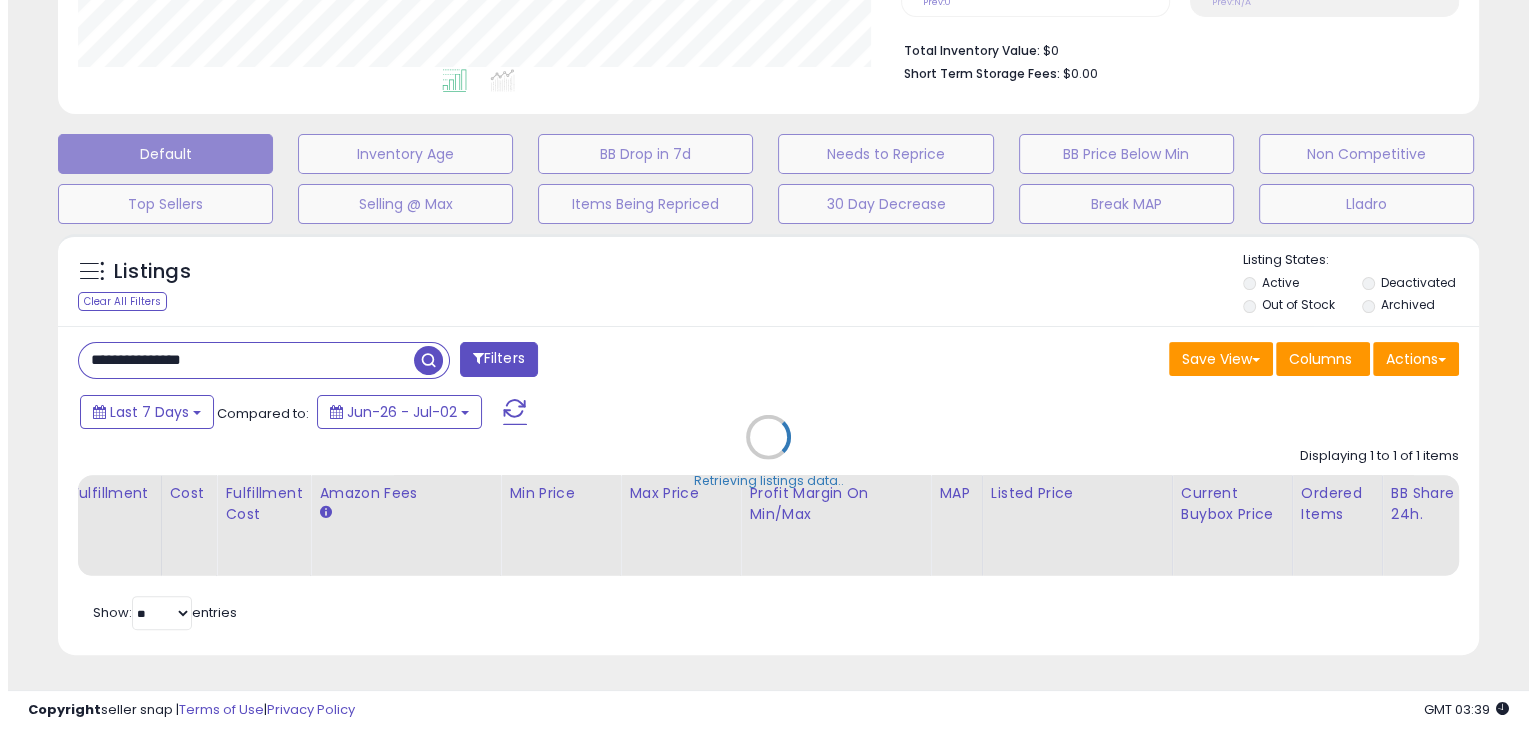 scroll, scrollTop: 510, scrollLeft: 0, axis: vertical 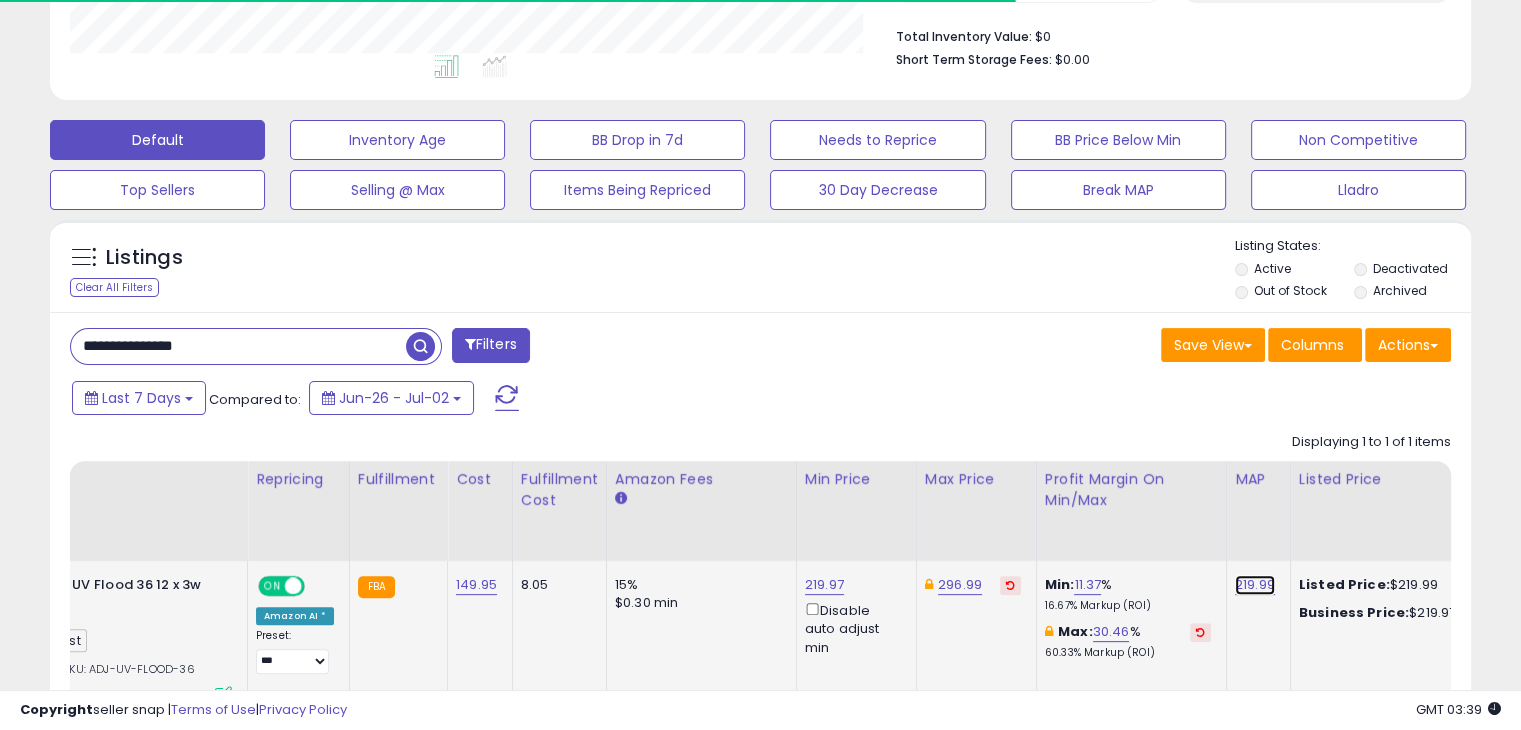 click on "219.99" at bounding box center (1255, 585) 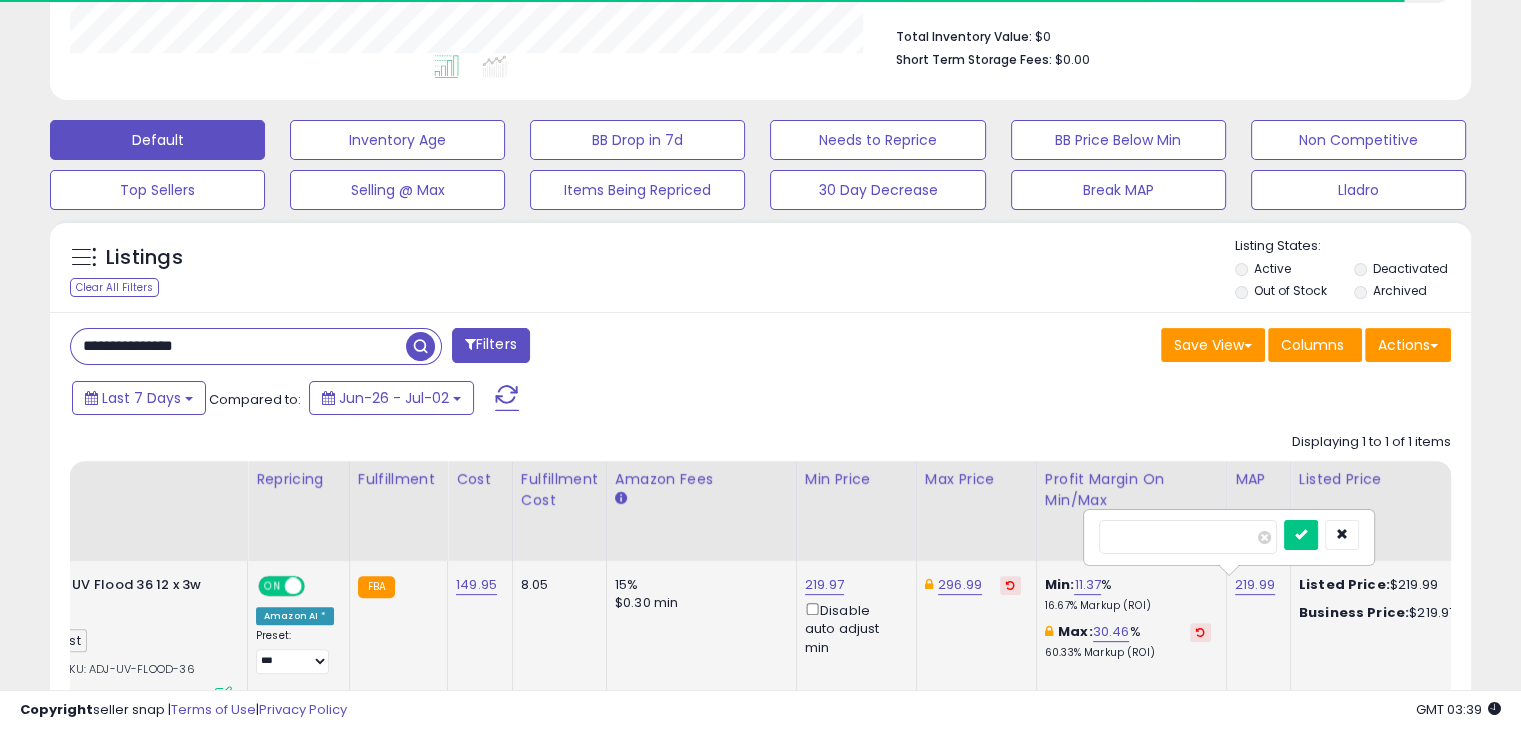 click on "******" at bounding box center [1188, 537] 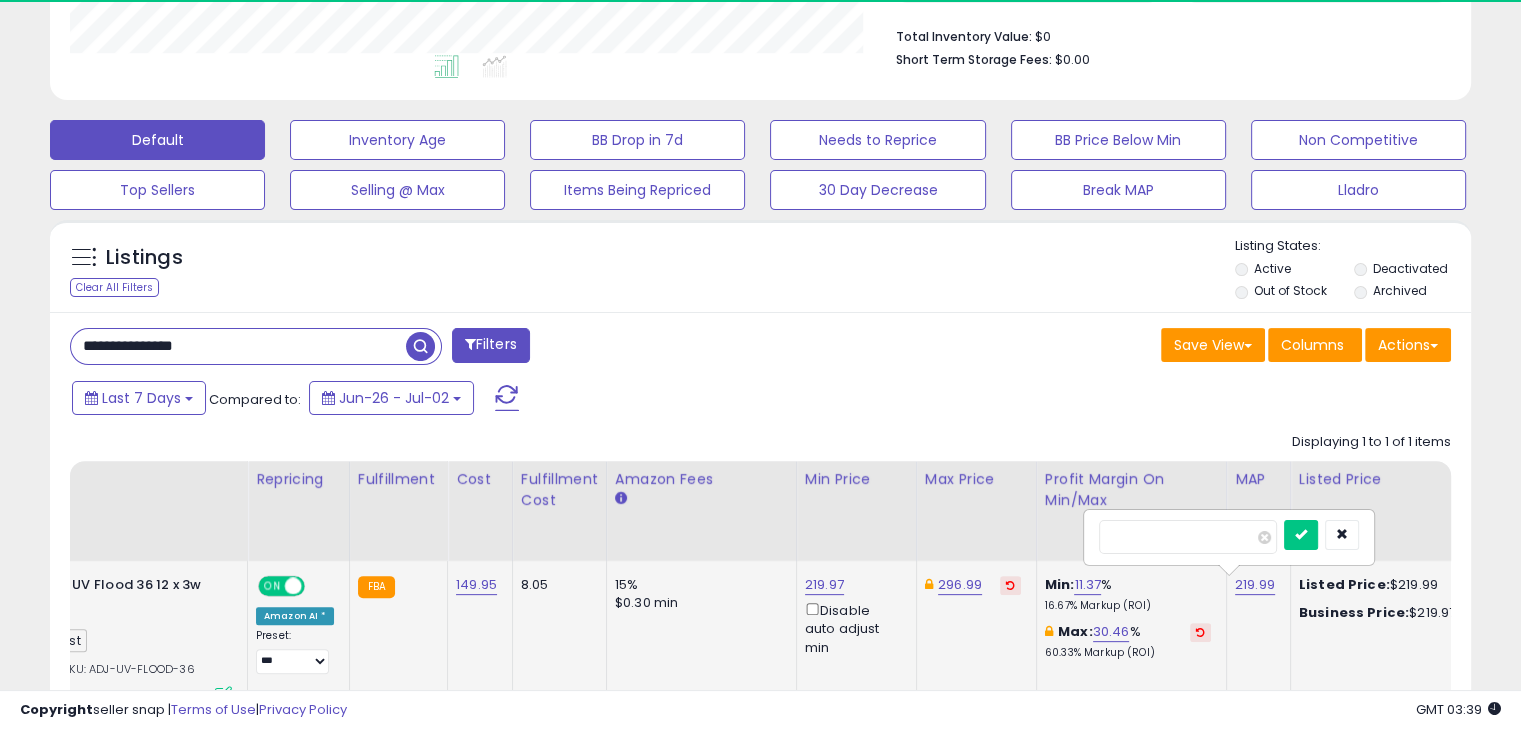 scroll, scrollTop: 999589, scrollLeft: 999176, axis: both 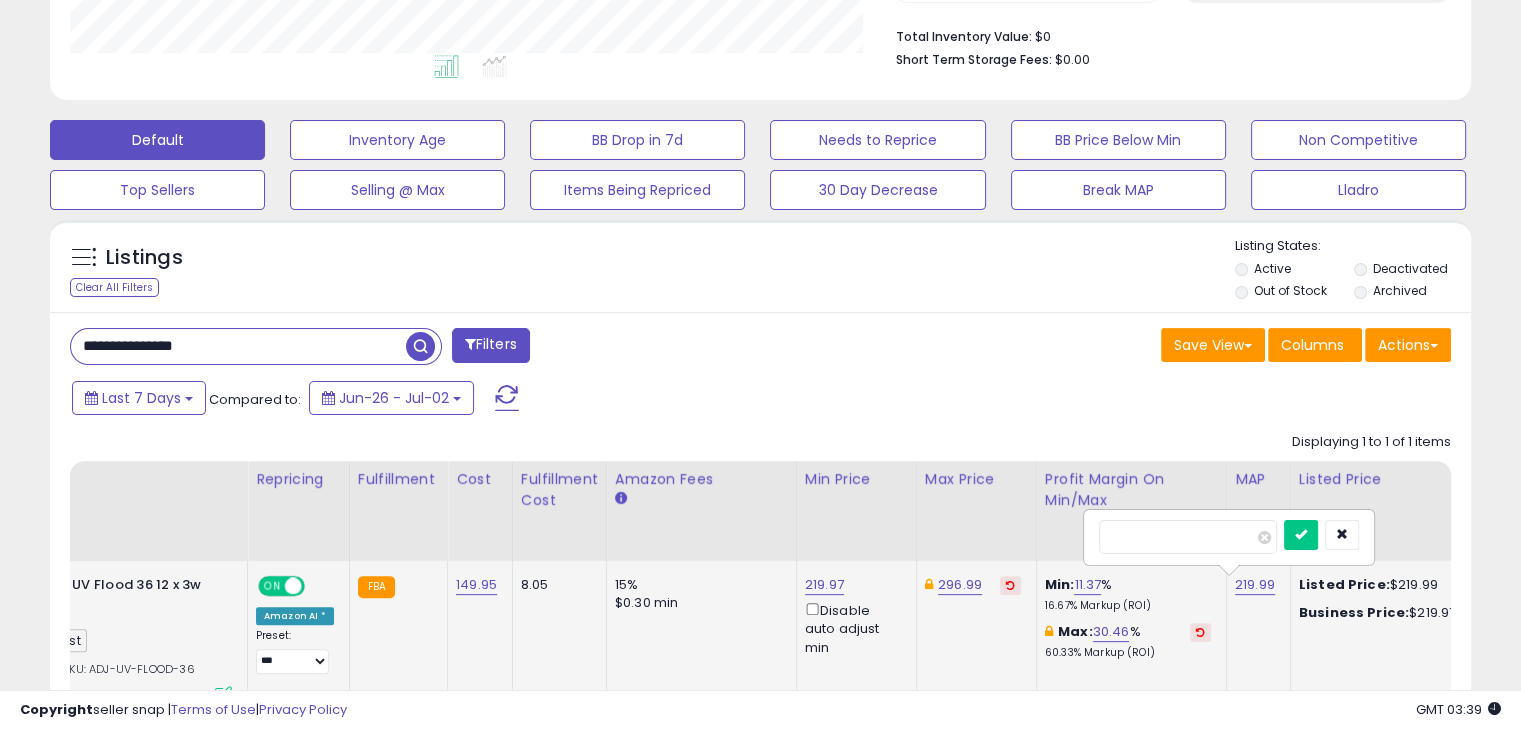 type on "******" 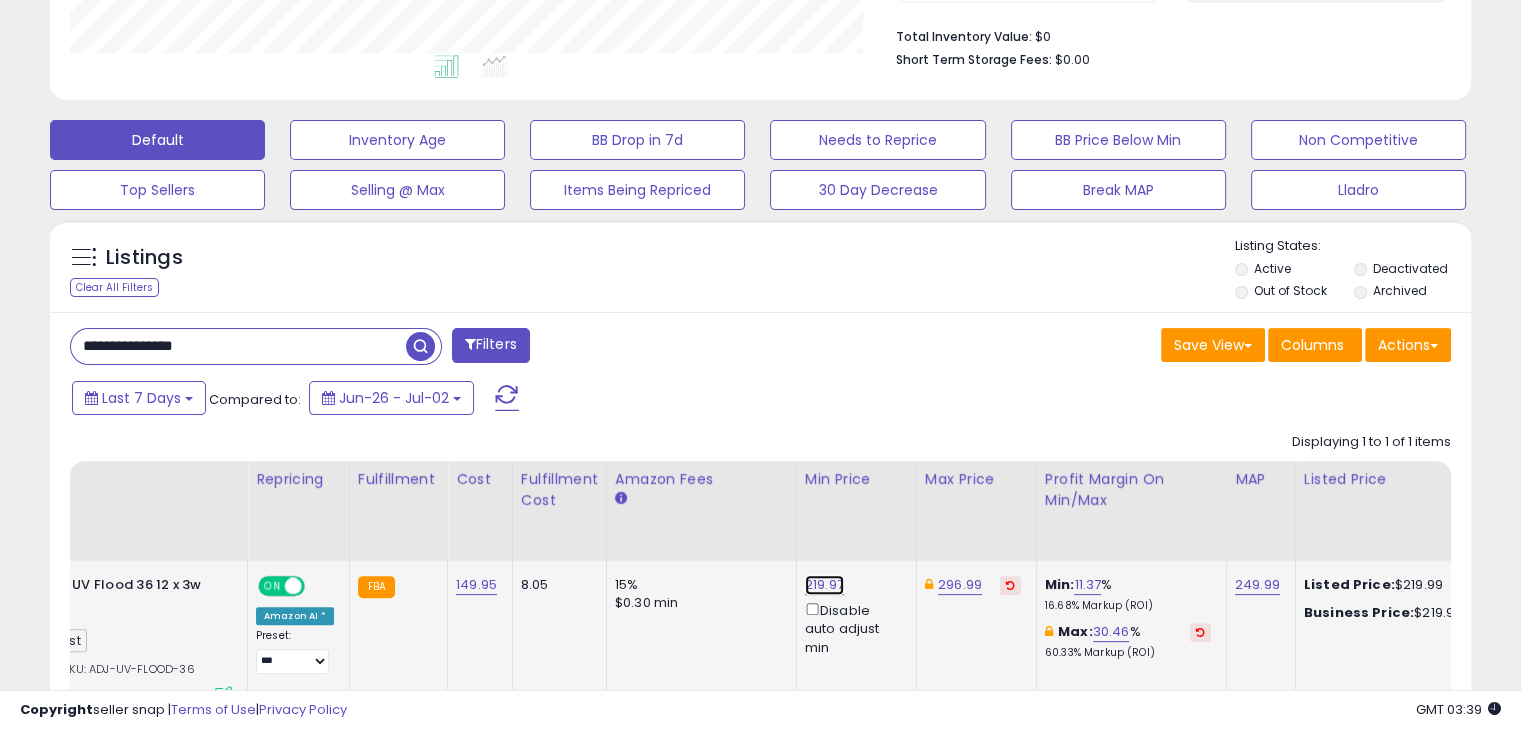 click on "219.97" at bounding box center (824, 585) 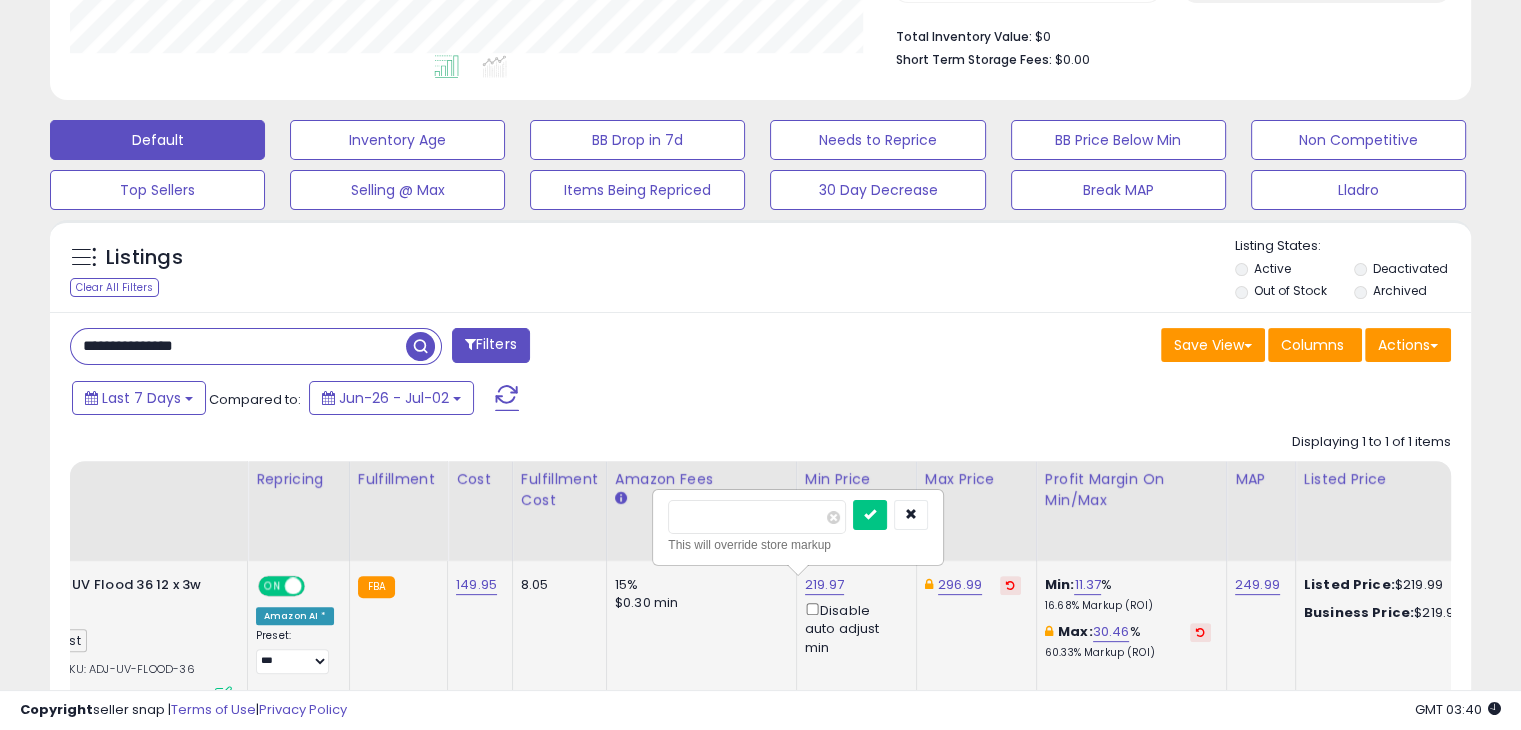 drag, startPoint x: 760, startPoint y: 516, endPoint x: 665, endPoint y: 508, distance: 95.33625 